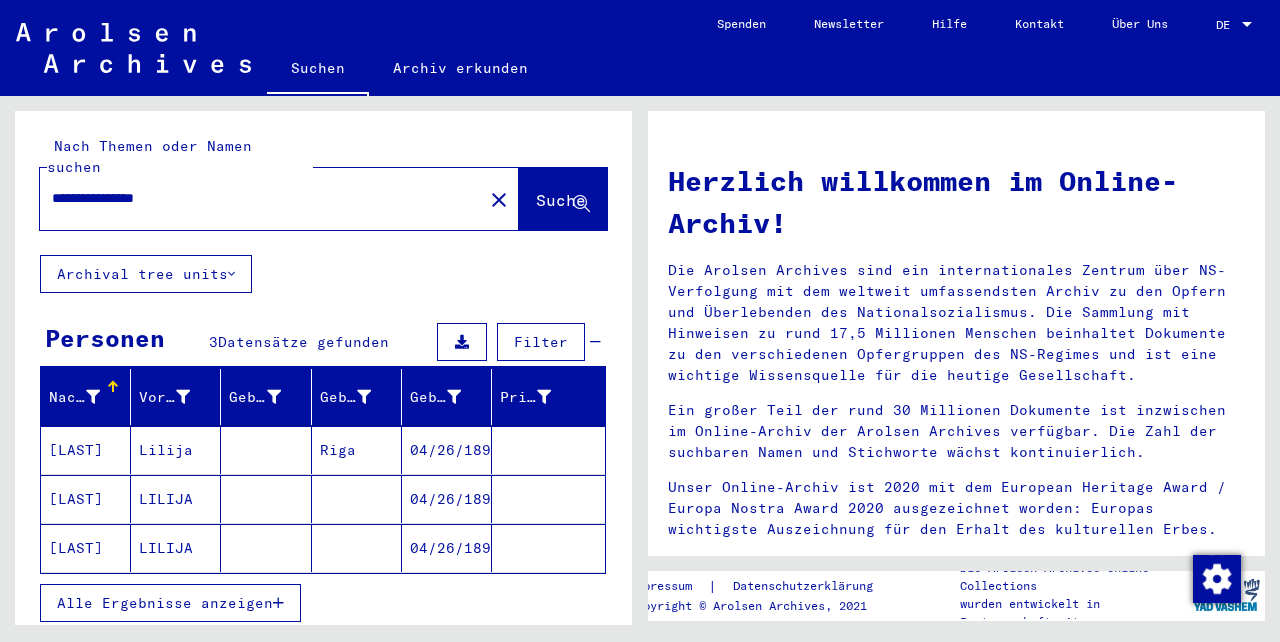 scroll, scrollTop: 0, scrollLeft: 0, axis: both 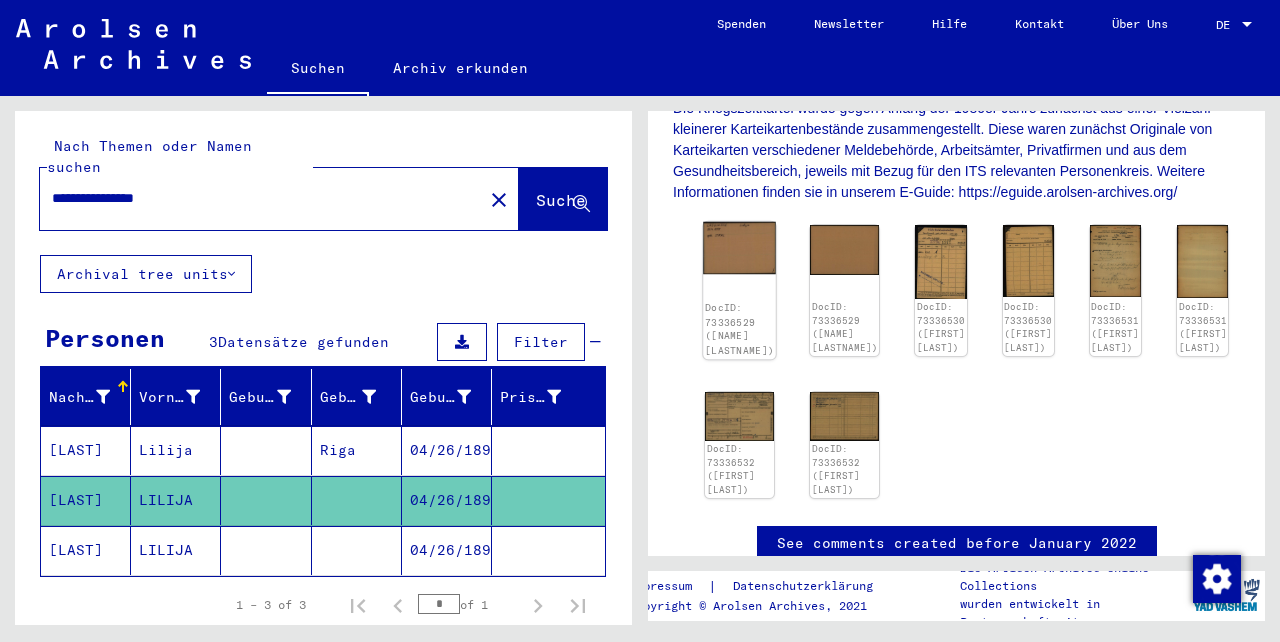click 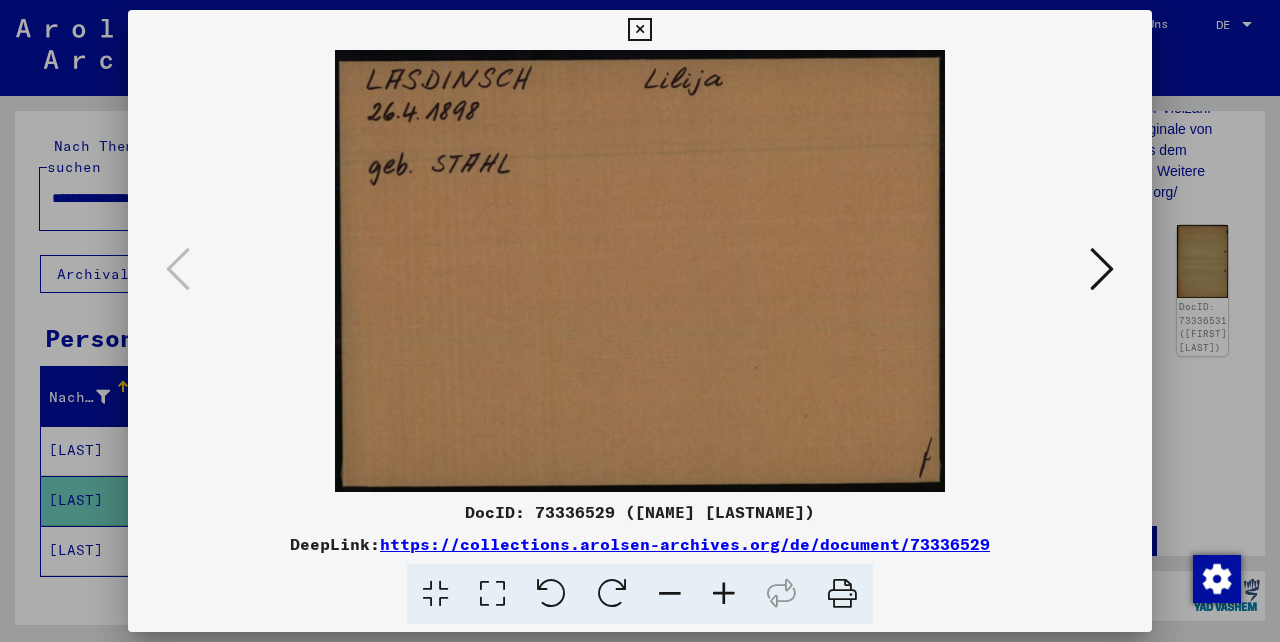 click at bounding box center (1102, 269) 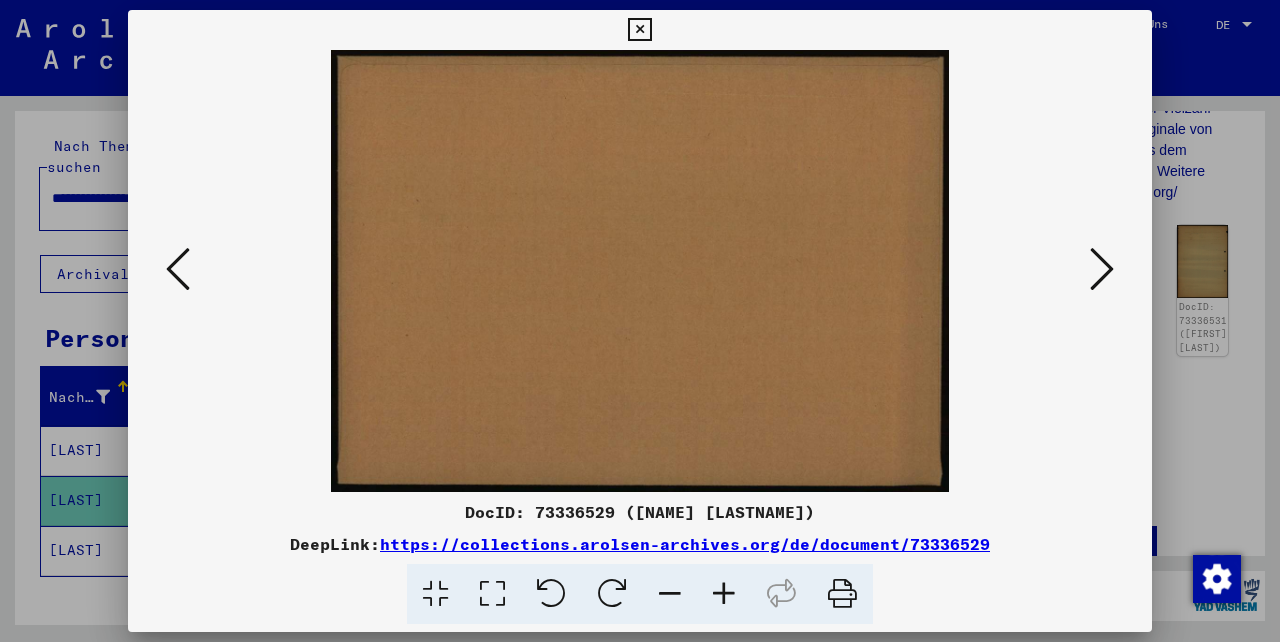 click at bounding box center (1102, 269) 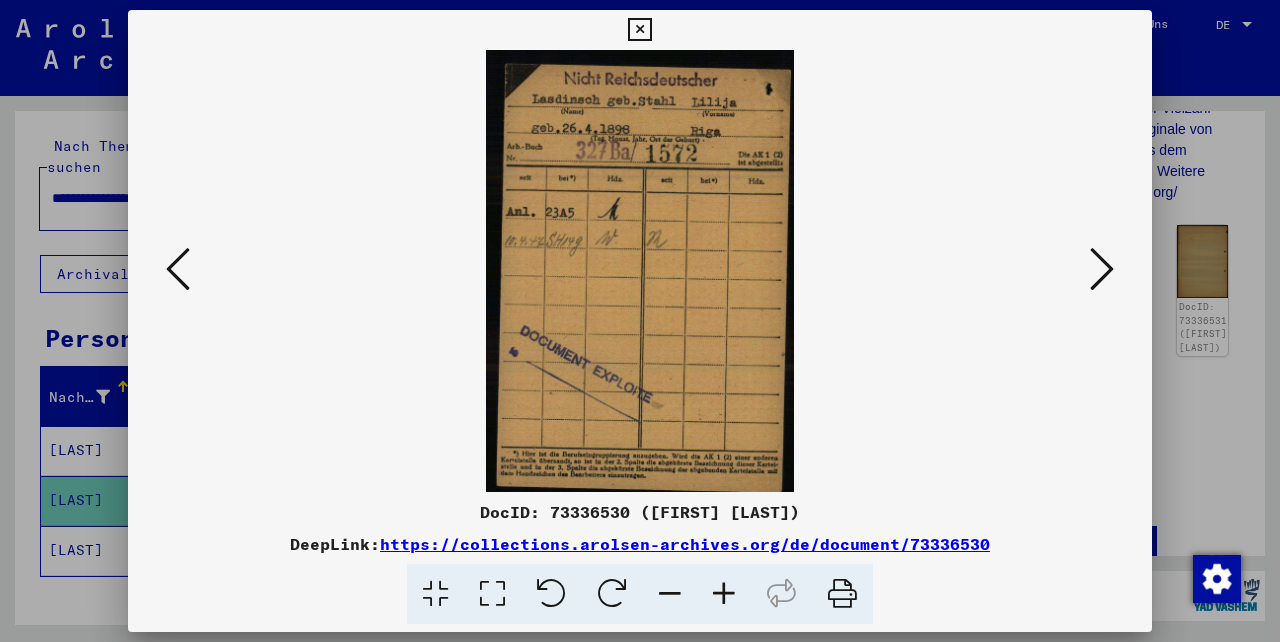 click at bounding box center [1102, 269] 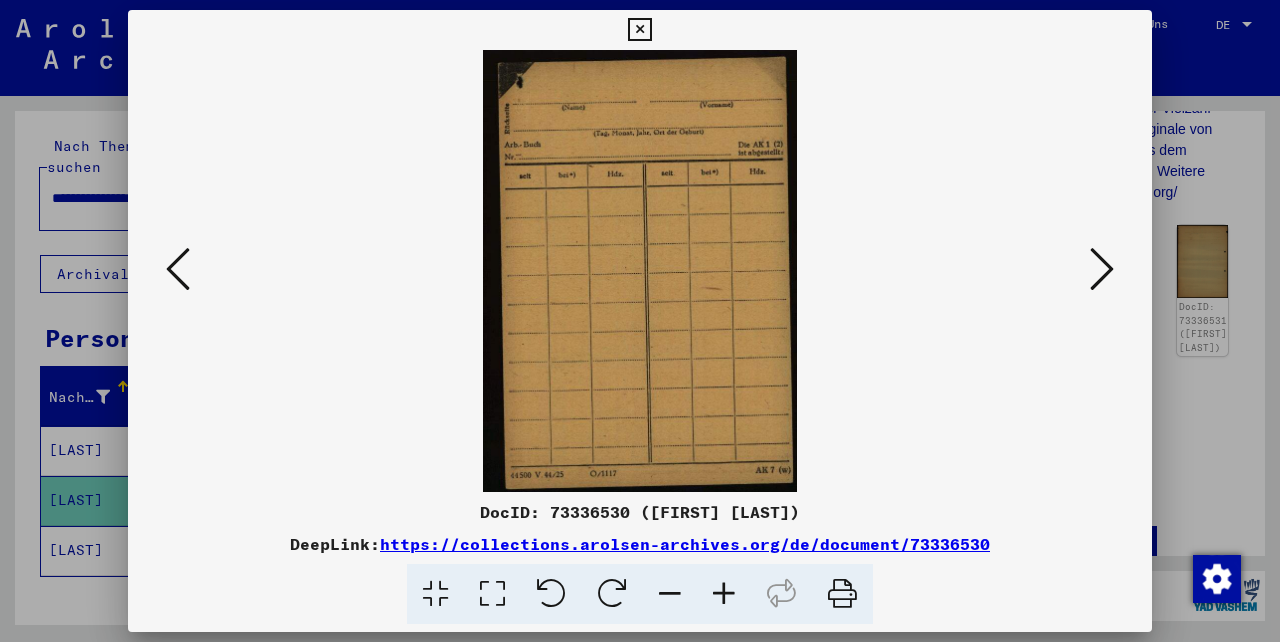 click at bounding box center [1102, 269] 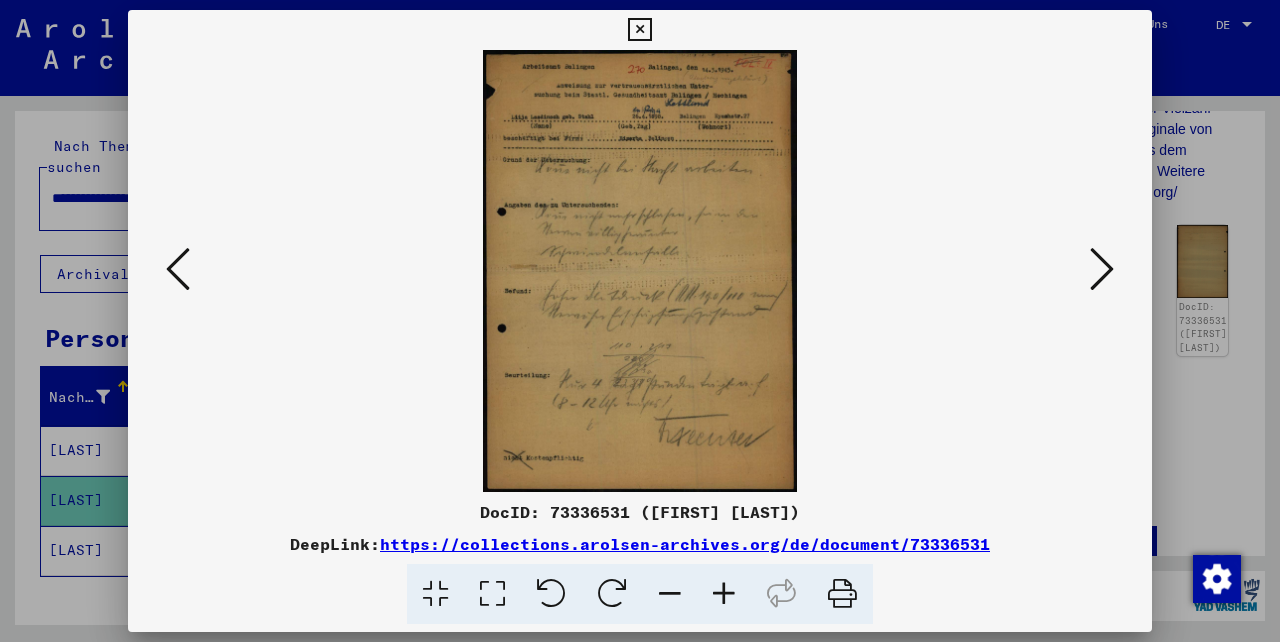 click at bounding box center [724, 594] 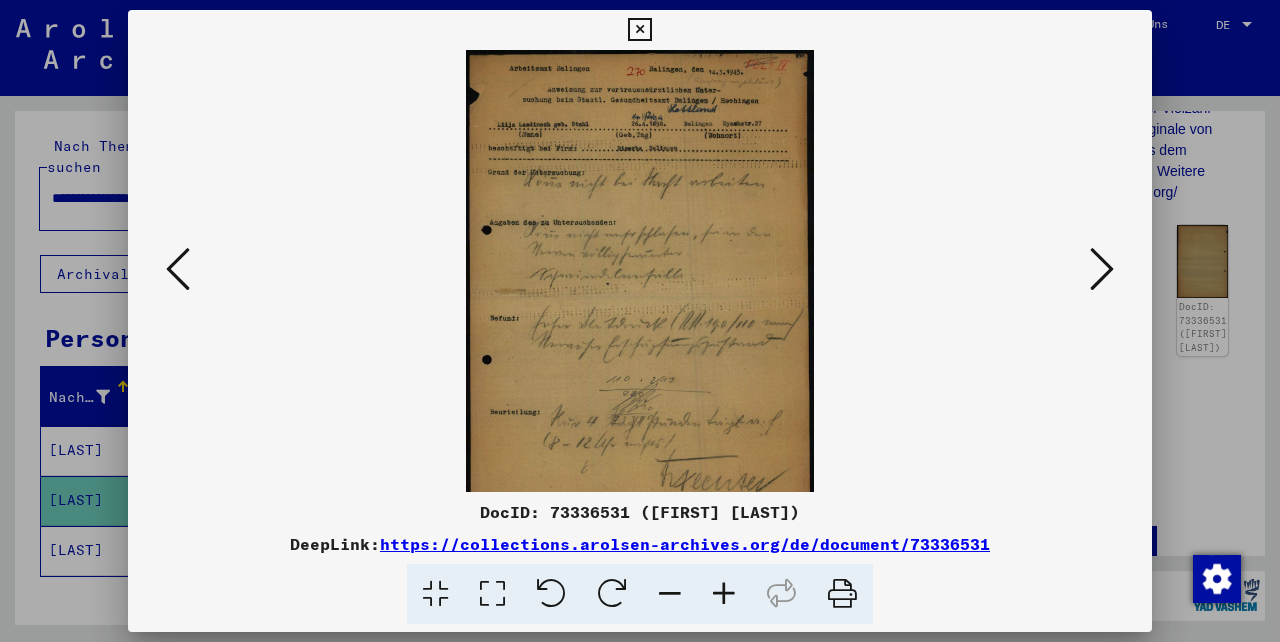 click at bounding box center [724, 594] 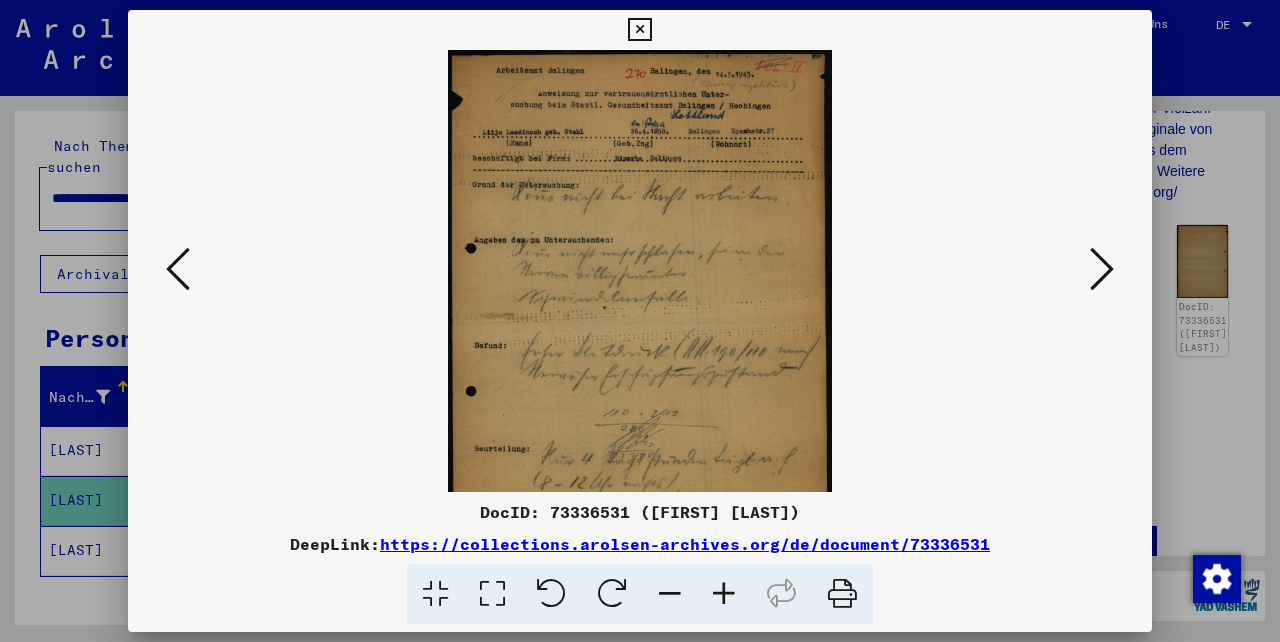 click at bounding box center (724, 594) 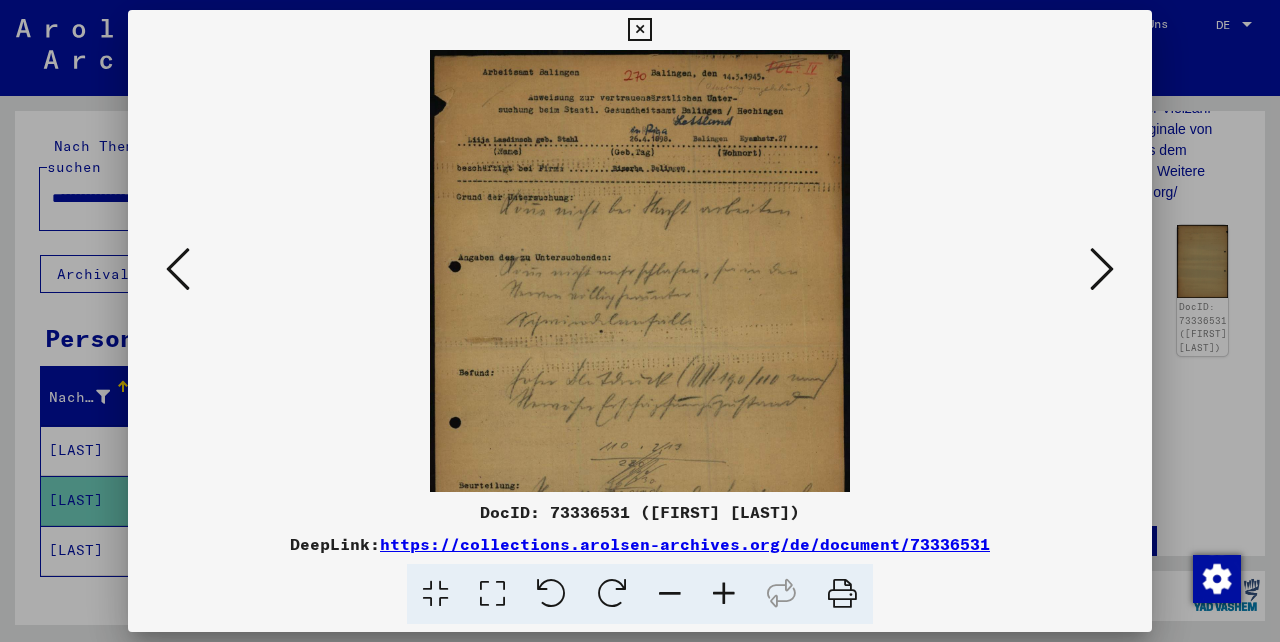 click at bounding box center [724, 594] 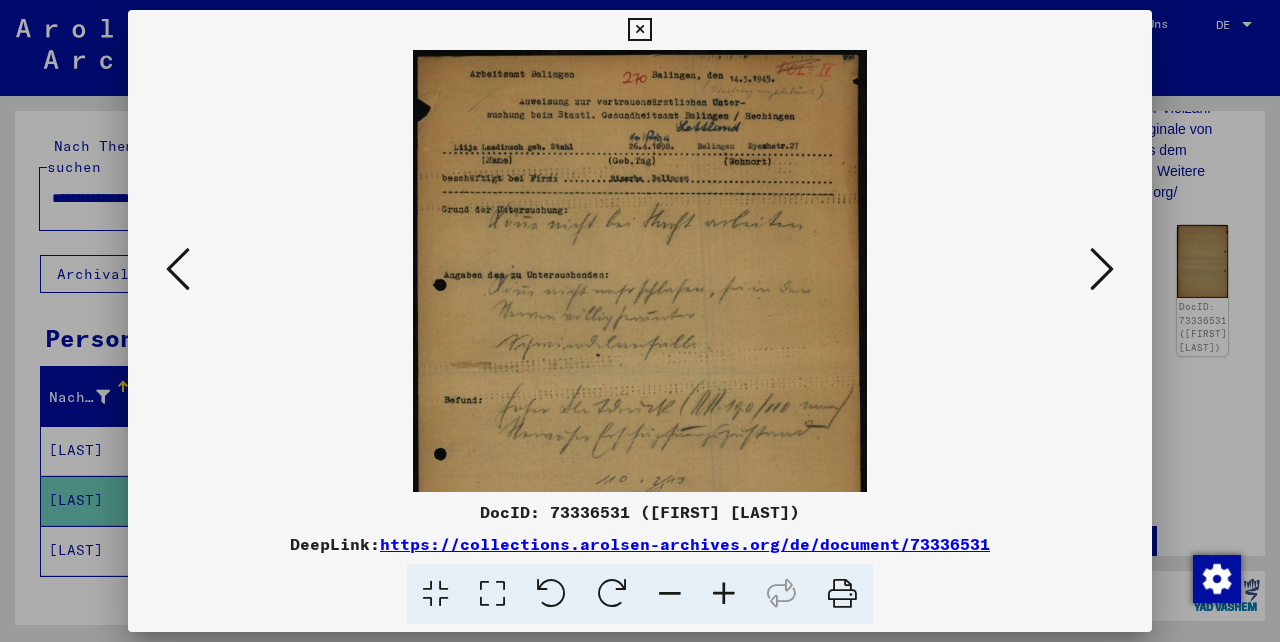 click at bounding box center (724, 594) 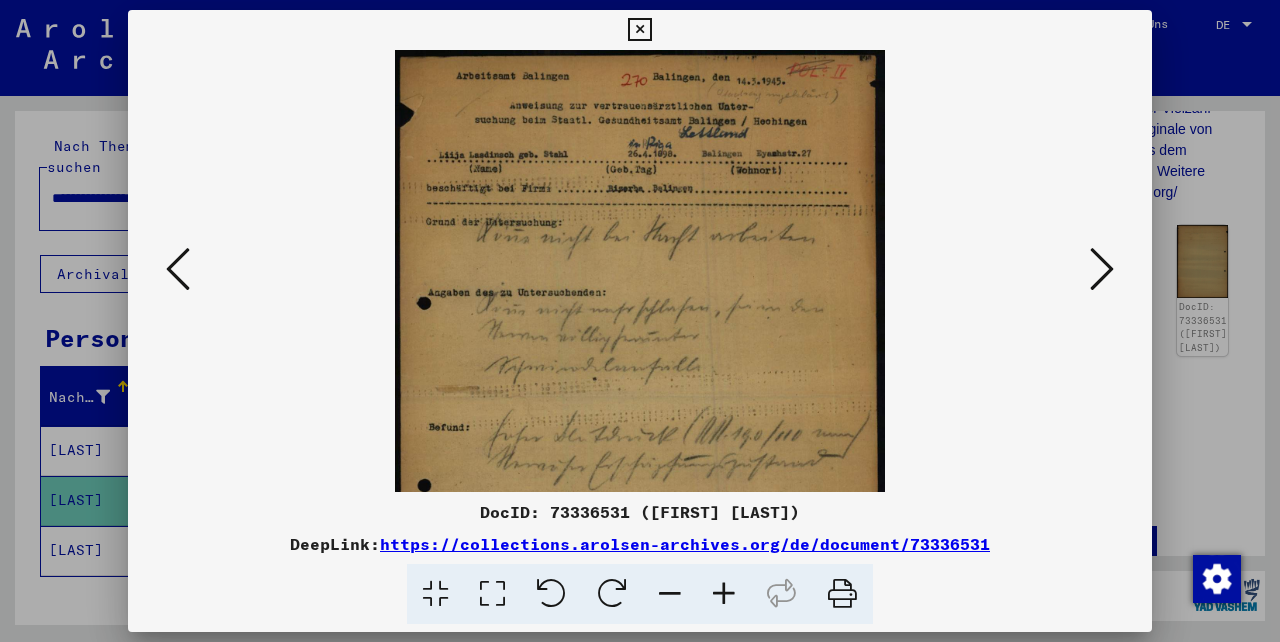click at bounding box center (724, 594) 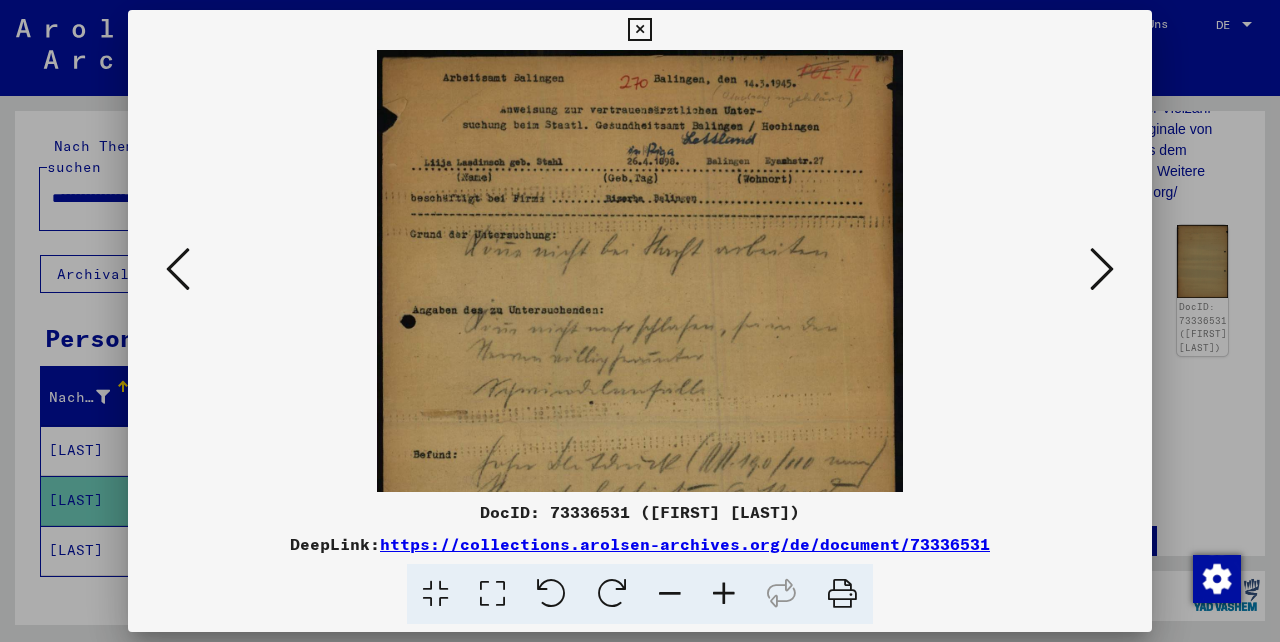 click at bounding box center (724, 594) 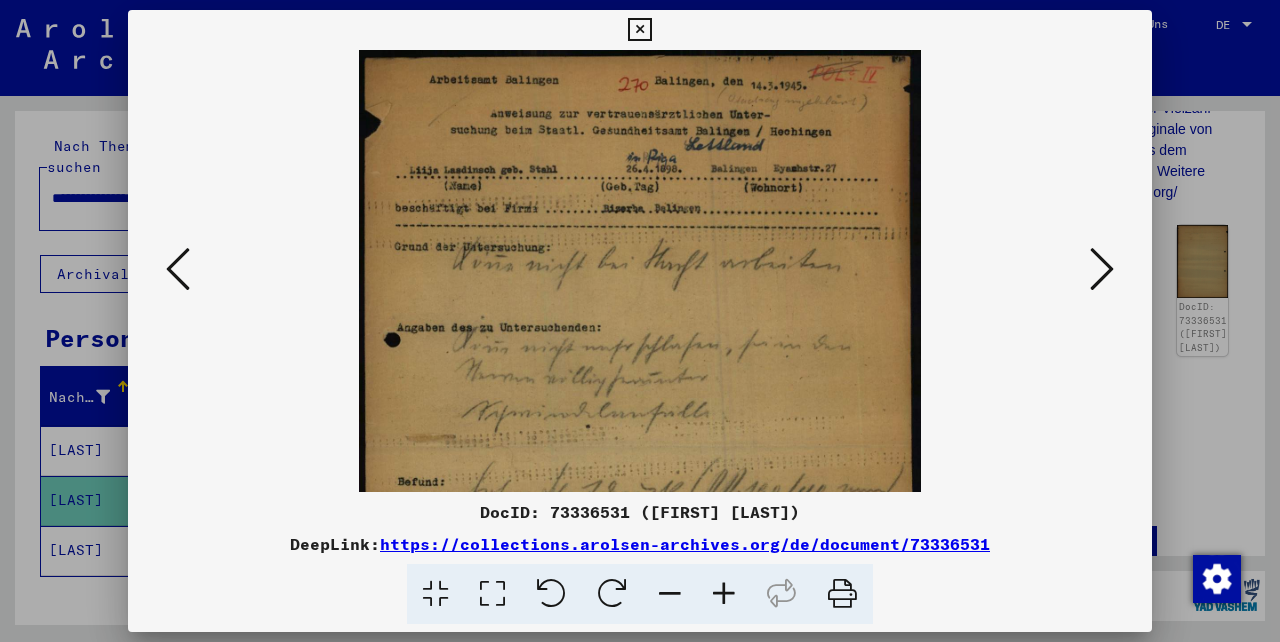 click at bounding box center (724, 594) 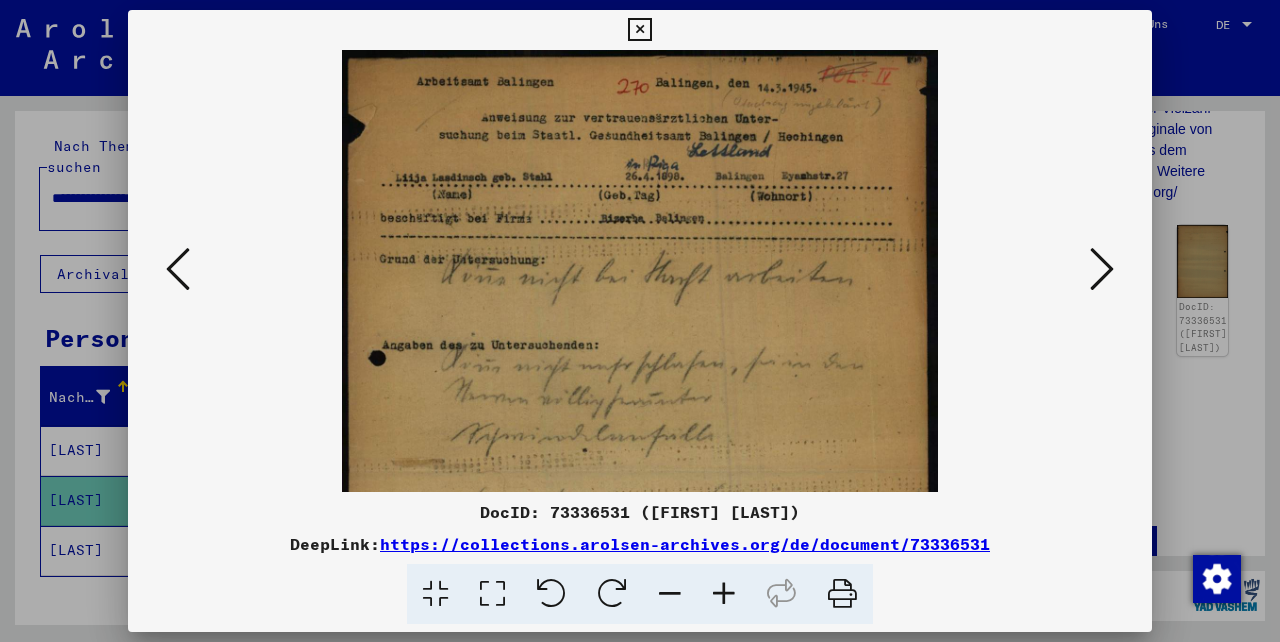 click at bounding box center (724, 594) 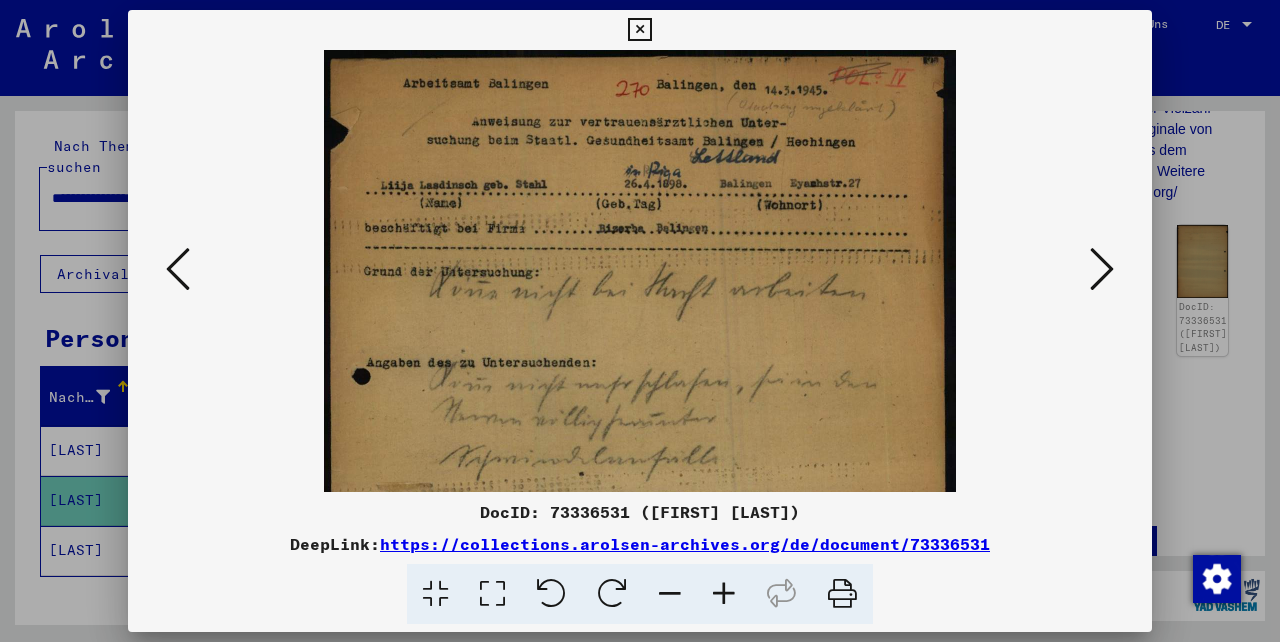 click at bounding box center (724, 594) 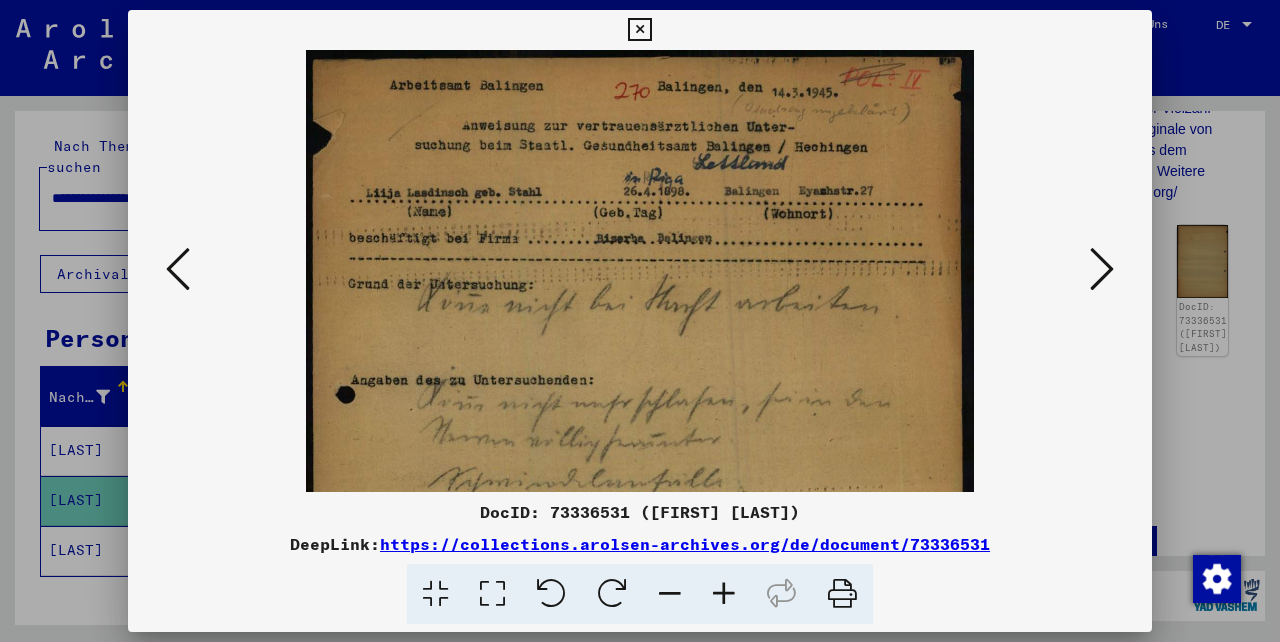click at bounding box center (724, 594) 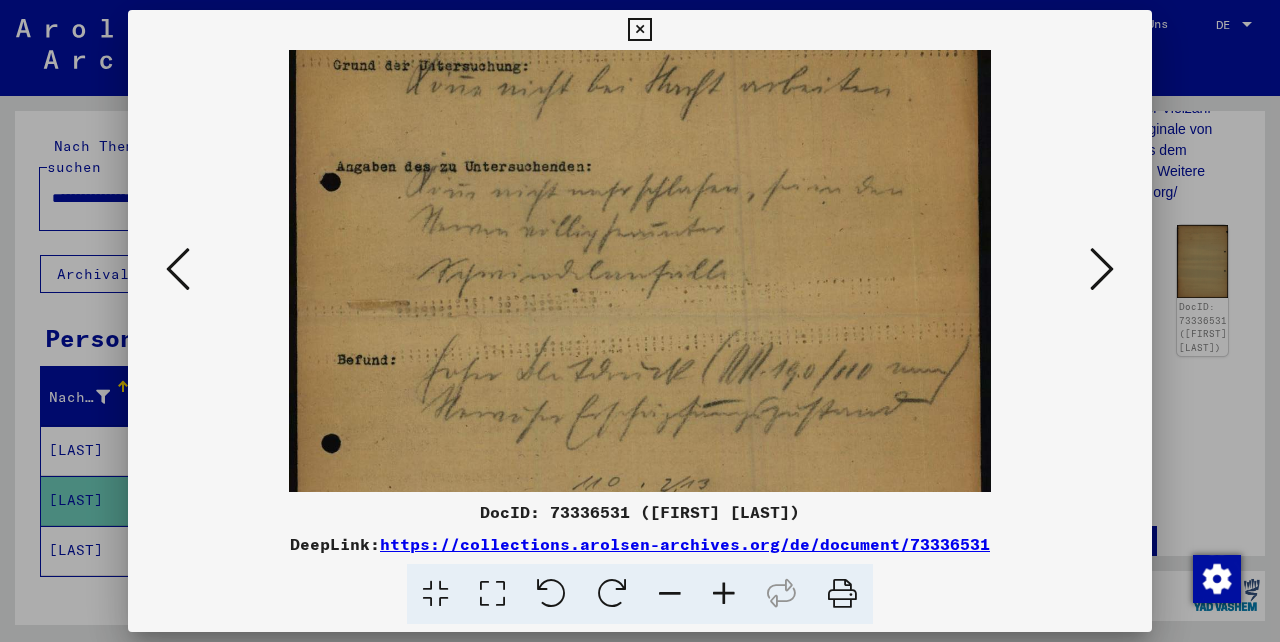 scroll, scrollTop: 234, scrollLeft: 0, axis: vertical 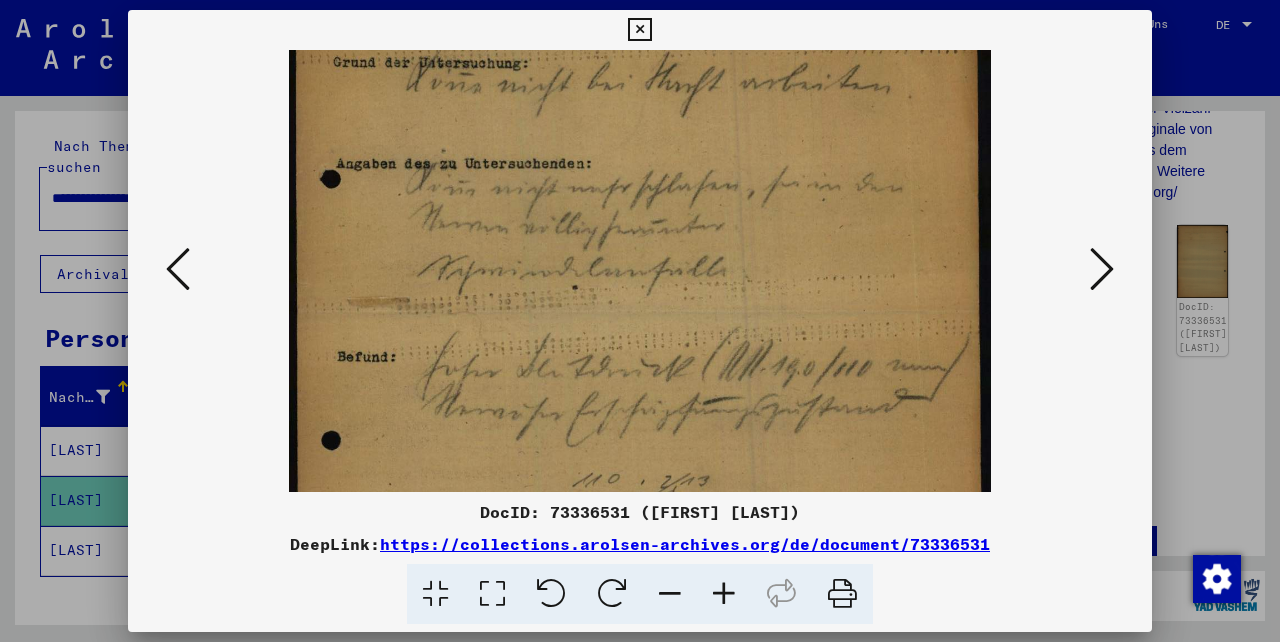 drag, startPoint x: 705, startPoint y: 419, endPoint x: 699, endPoint y: 185, distance: 234.0769 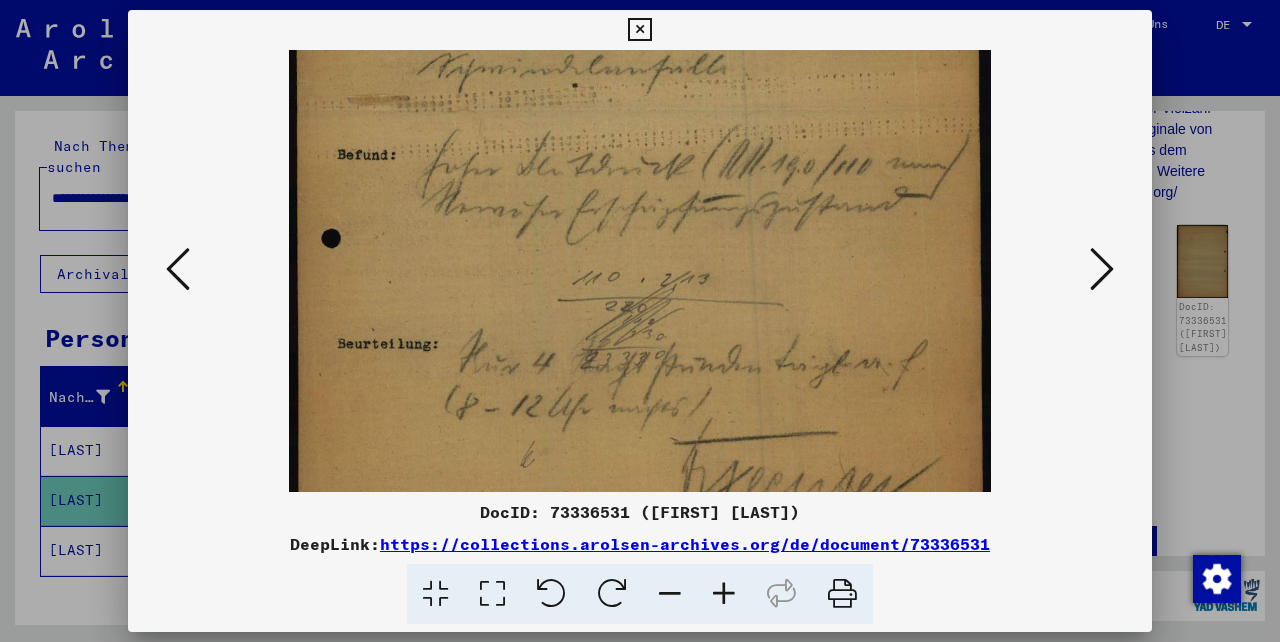 drag, startPoint x: 665, startPoint y: 339, endPoint x: 662, endPoint y: 138, distance: 201.02238 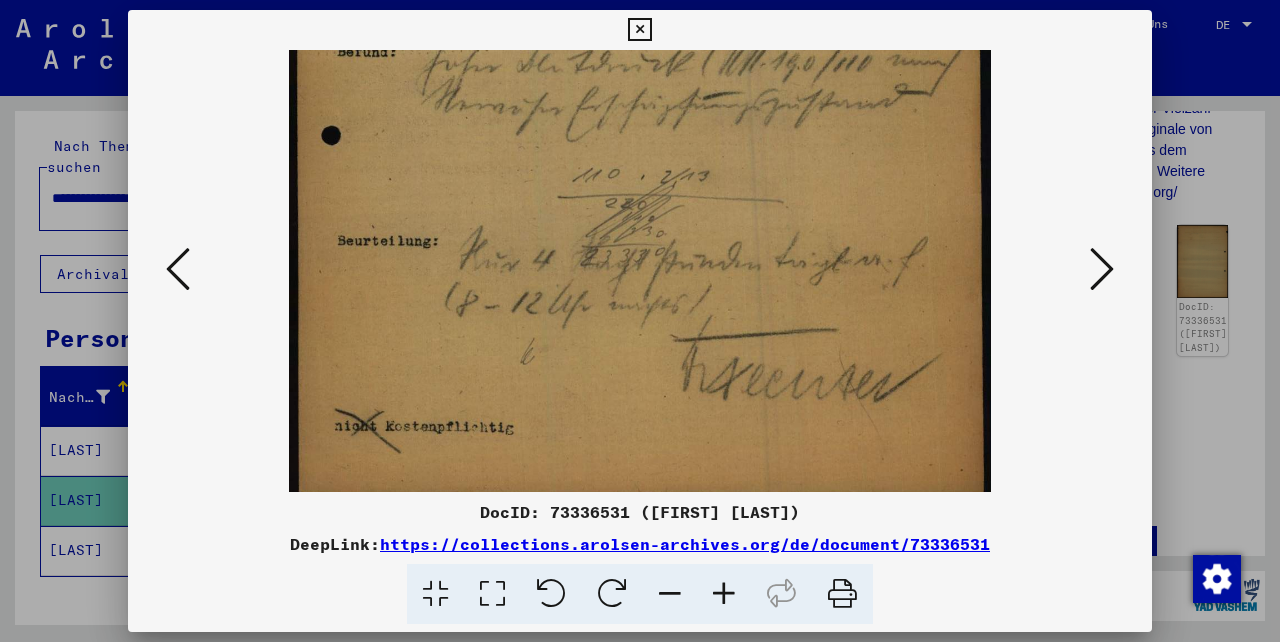 scroll, scrollTop: 550, scrollLeft: 0, axis: vertical 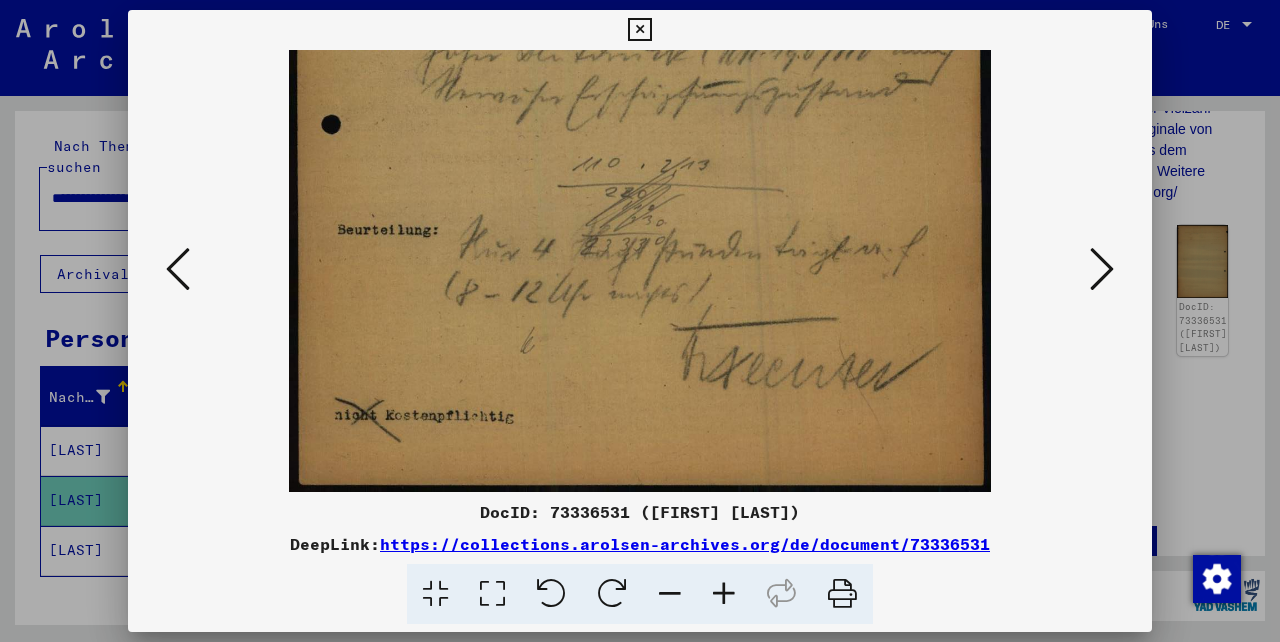 drag, startPoint x: 657, startPoint y: 280, endPoint x: 645, endPoint y: 148, distance: 132.54433 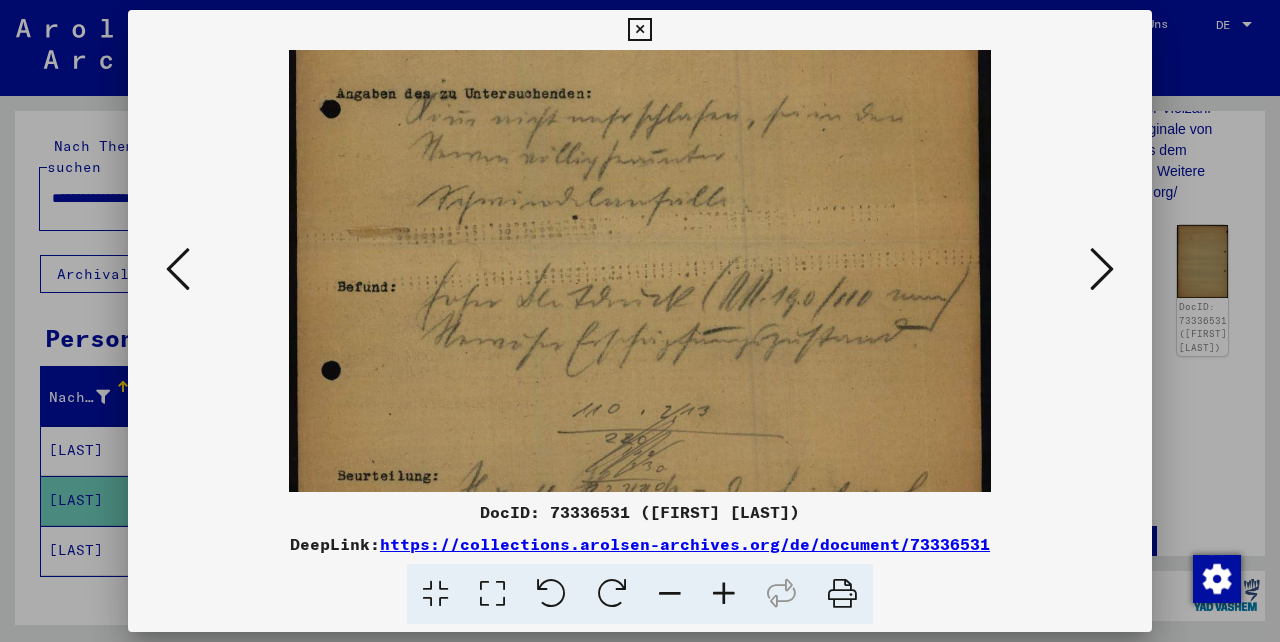 scroll, scrollTop: 286, scrollLeft: 0, axis: vertical 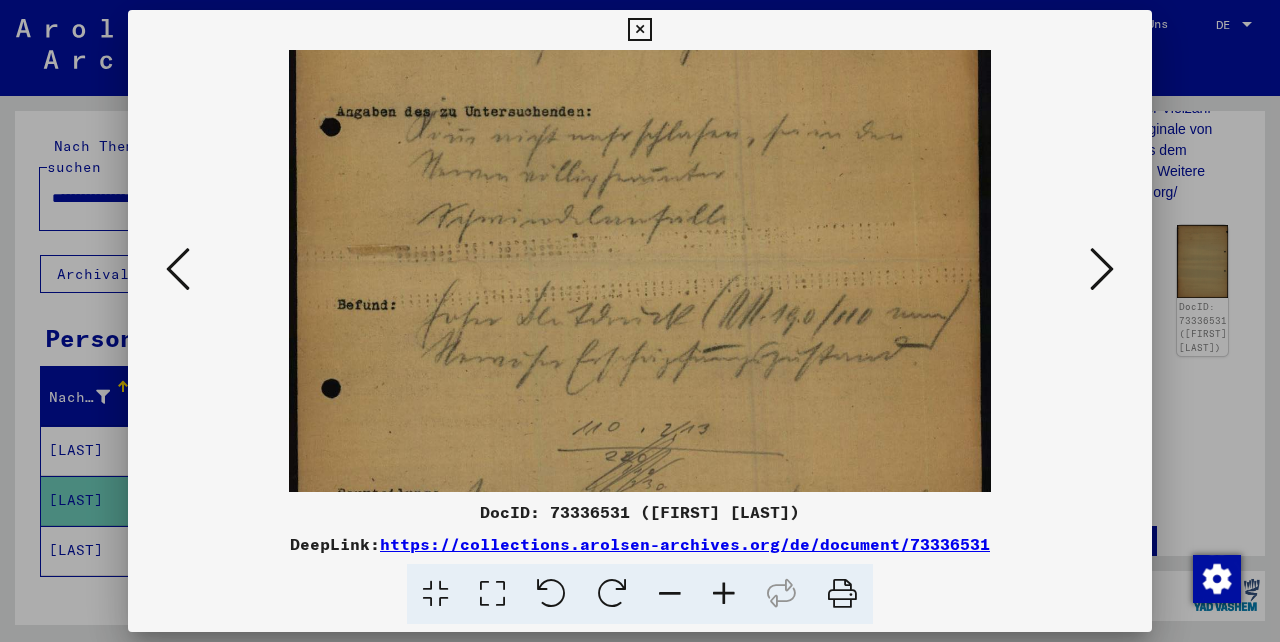 drag, startPoint x: 644, startPoint y: 161, endPoint x: 645, endPoint y: 425, distance: 264.0019 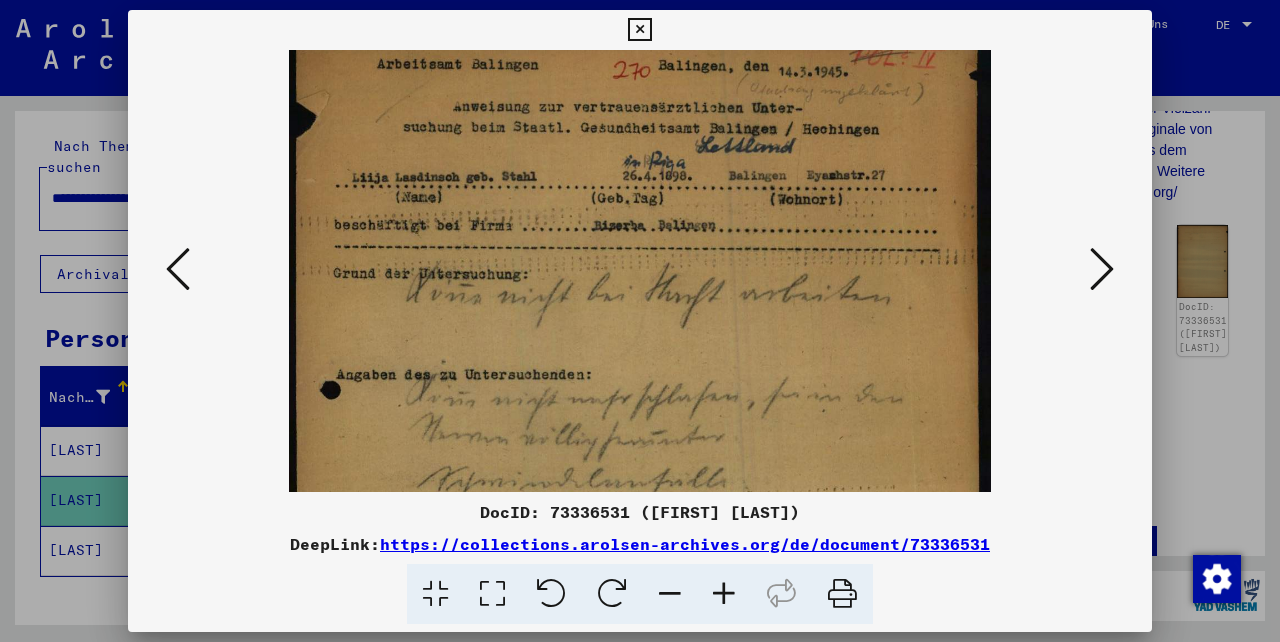 scroll, scrollTop: 22, scrollLeft: 0, axis: vertical 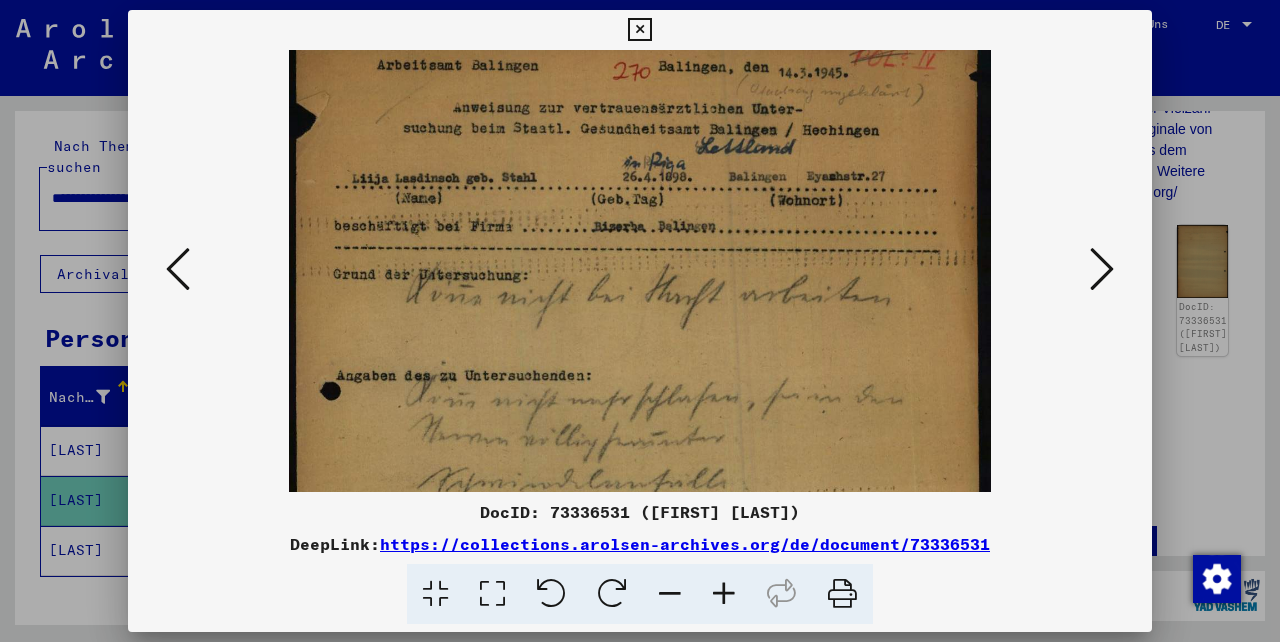 drag, startPoint x: 655, startPoint y: 342, endPoint x: 658, endPoint y: 606, distance: 264.01706 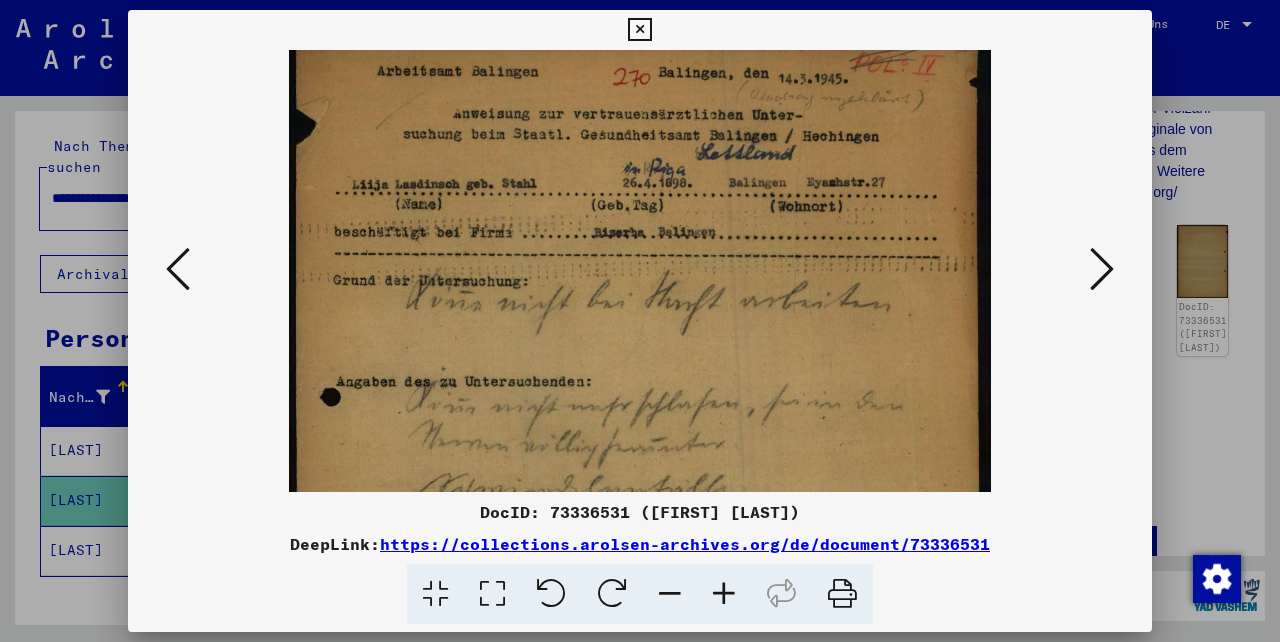 scroll, scrollTop: 0, scrollLeft: 0, axis: both 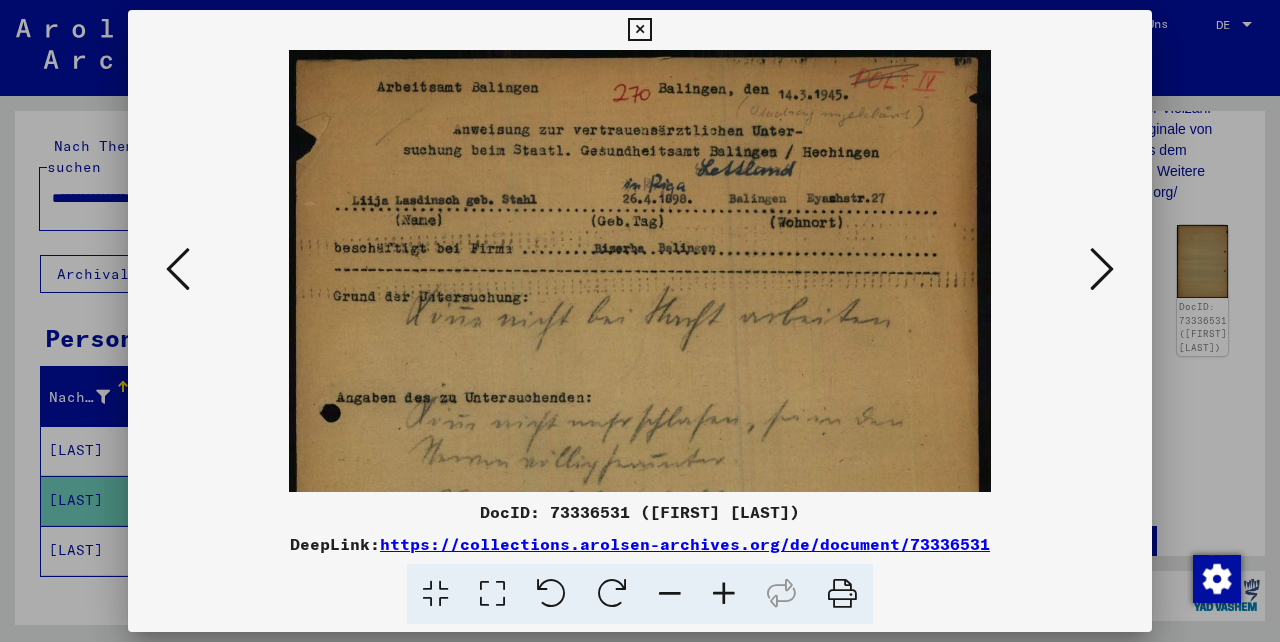 drag, startPoint x: 778, startPoint y: 299, endPoint x: 783, endPoint y: 349, distance: 50.24938 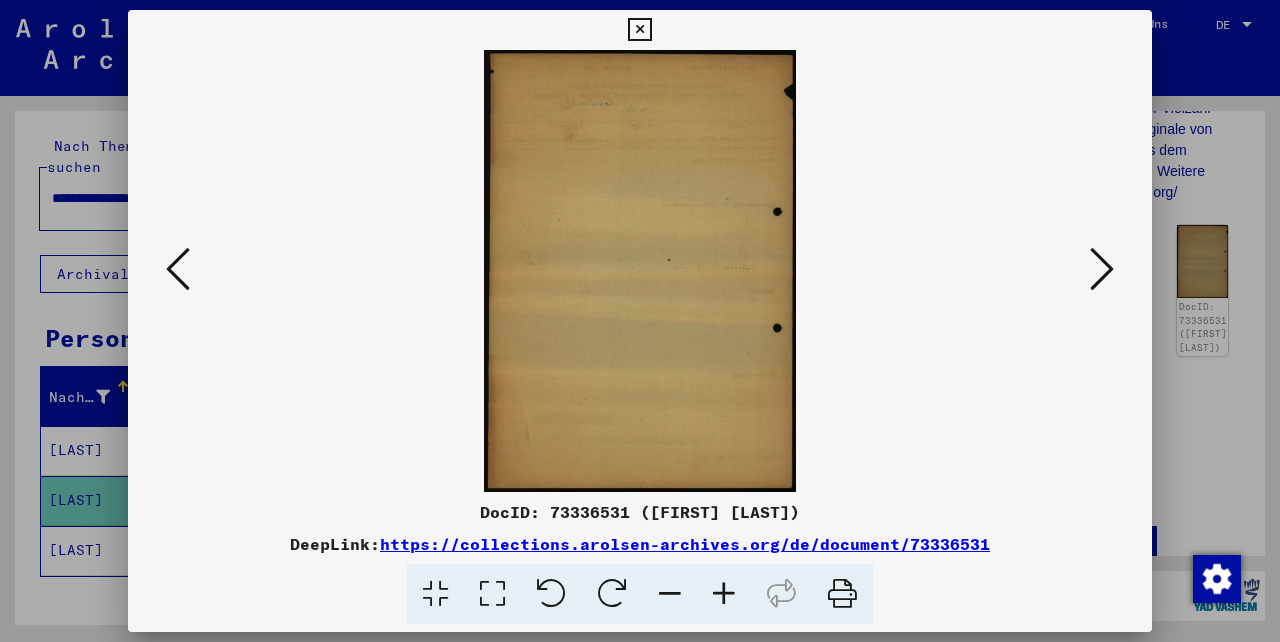 click at bounding box center [1102, 269] 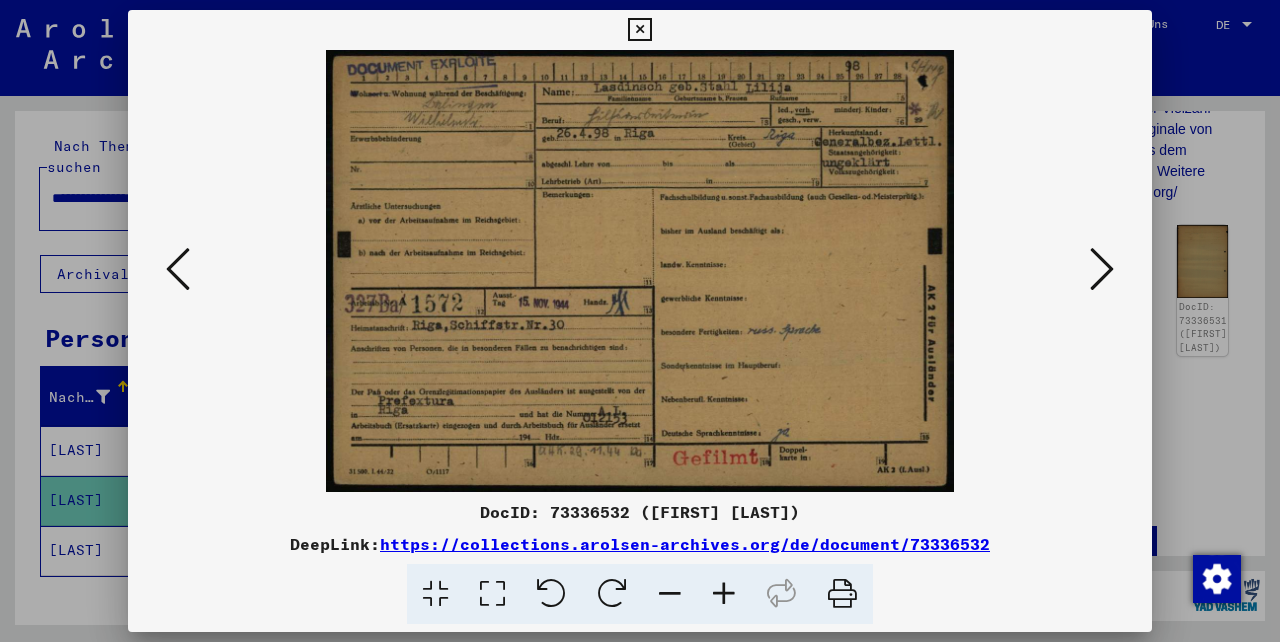 click at bounding box center (724, 594) 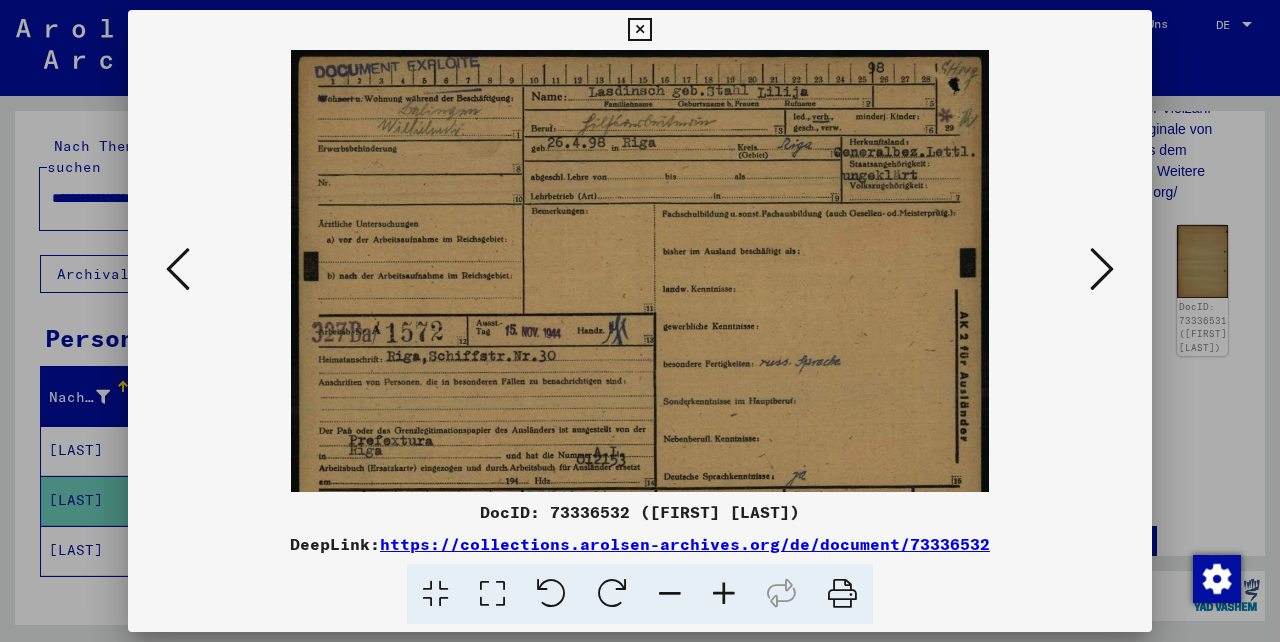 click at bounding box center [724, 594] 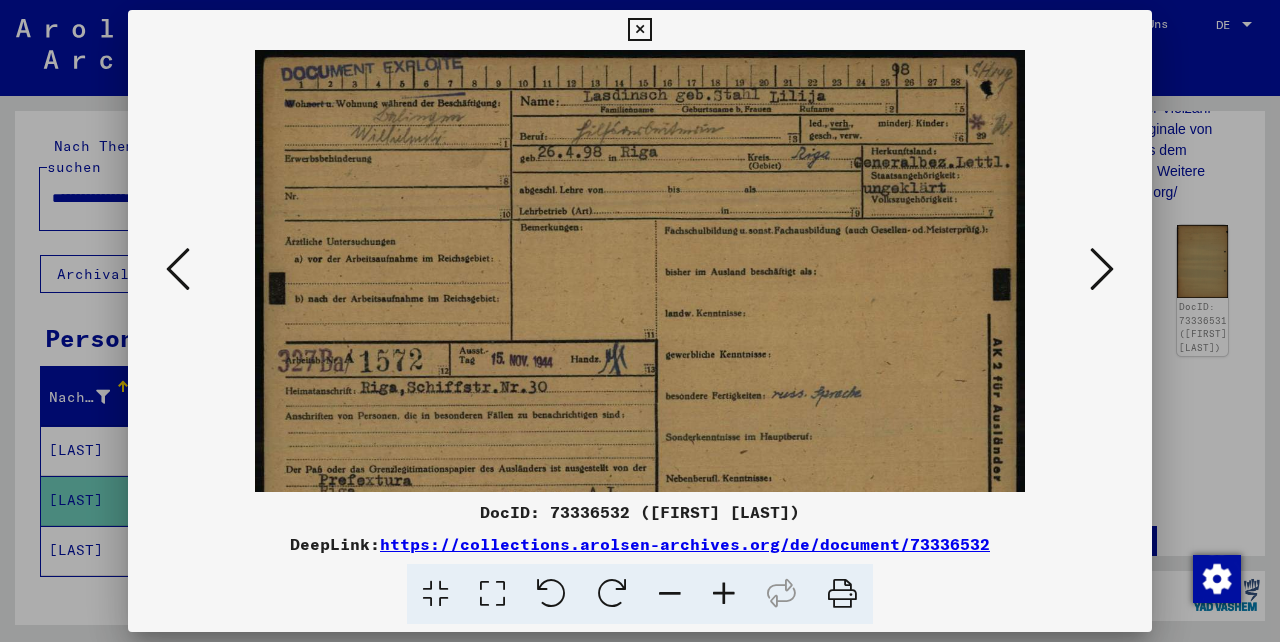 click at bounding box center [724, 594] 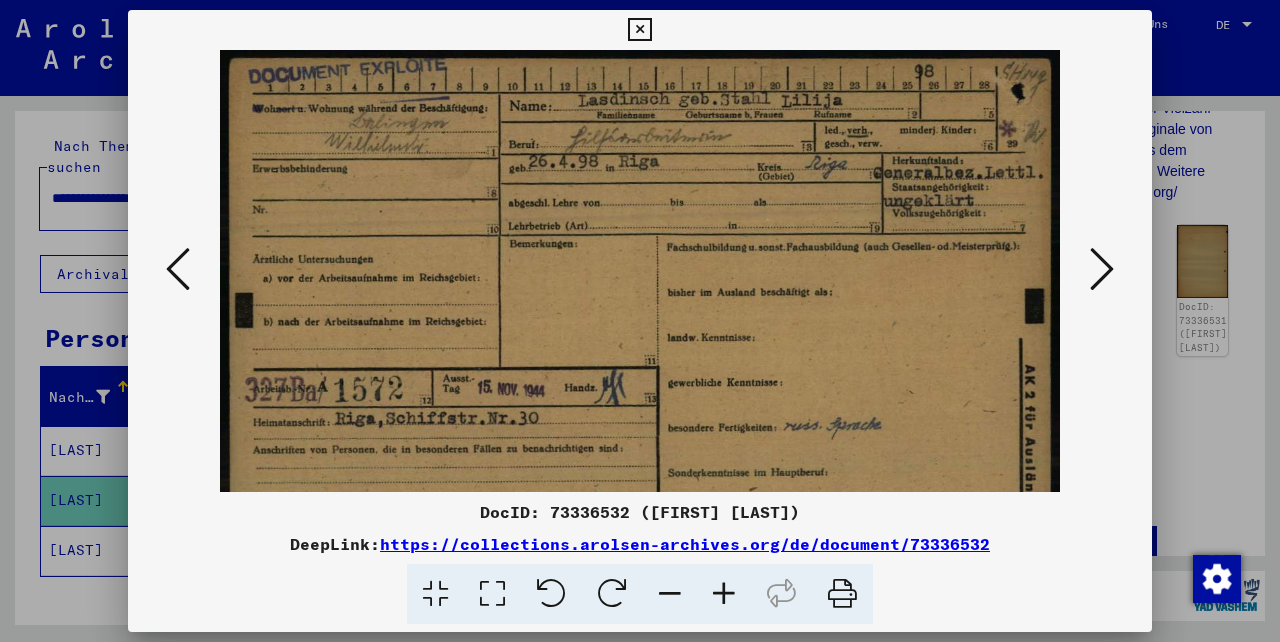 click at bounding box center (724, 594) 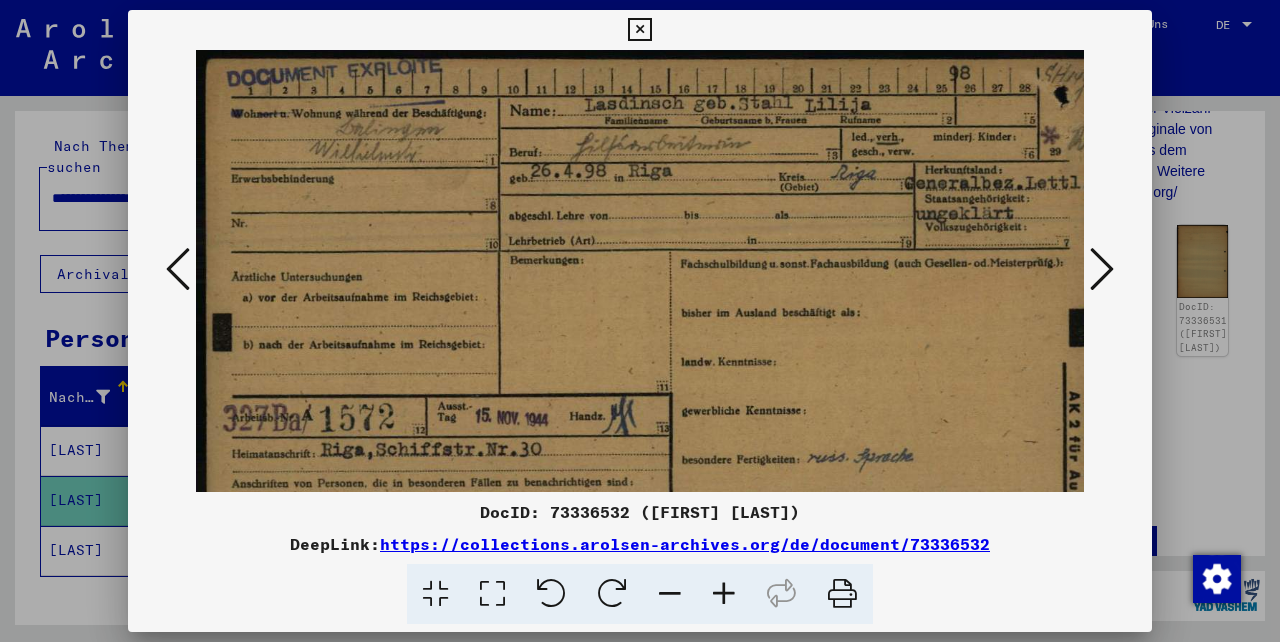 click at bounding box center (724, 594) 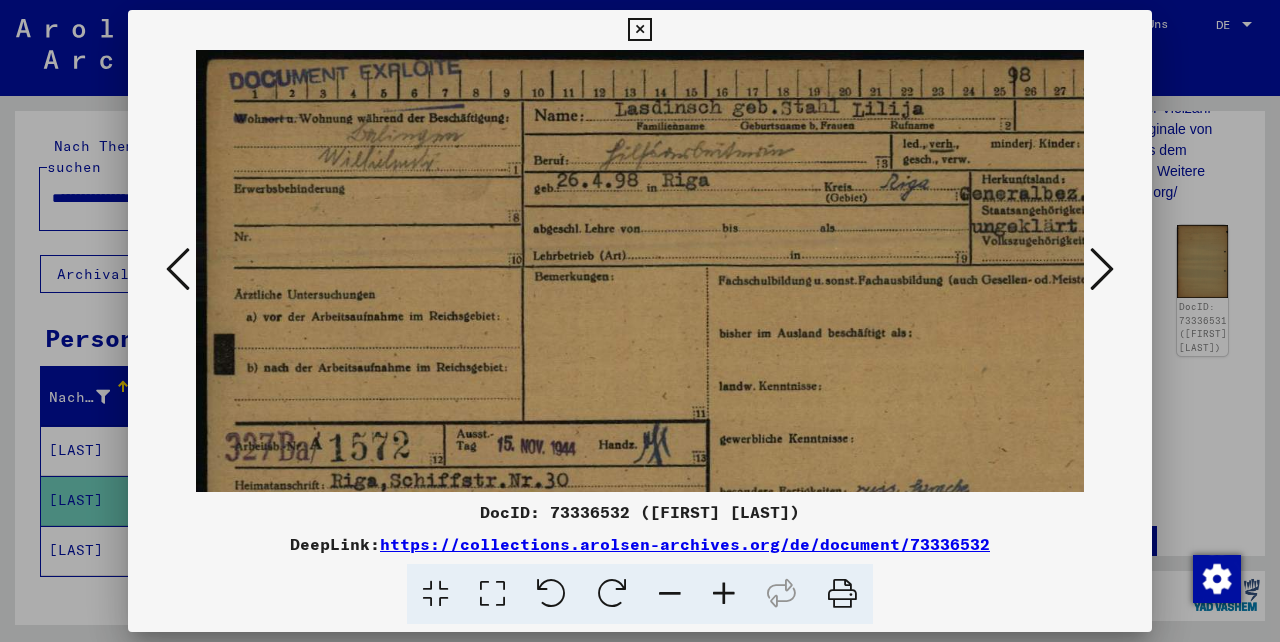 click at bounding box center (724, 594) 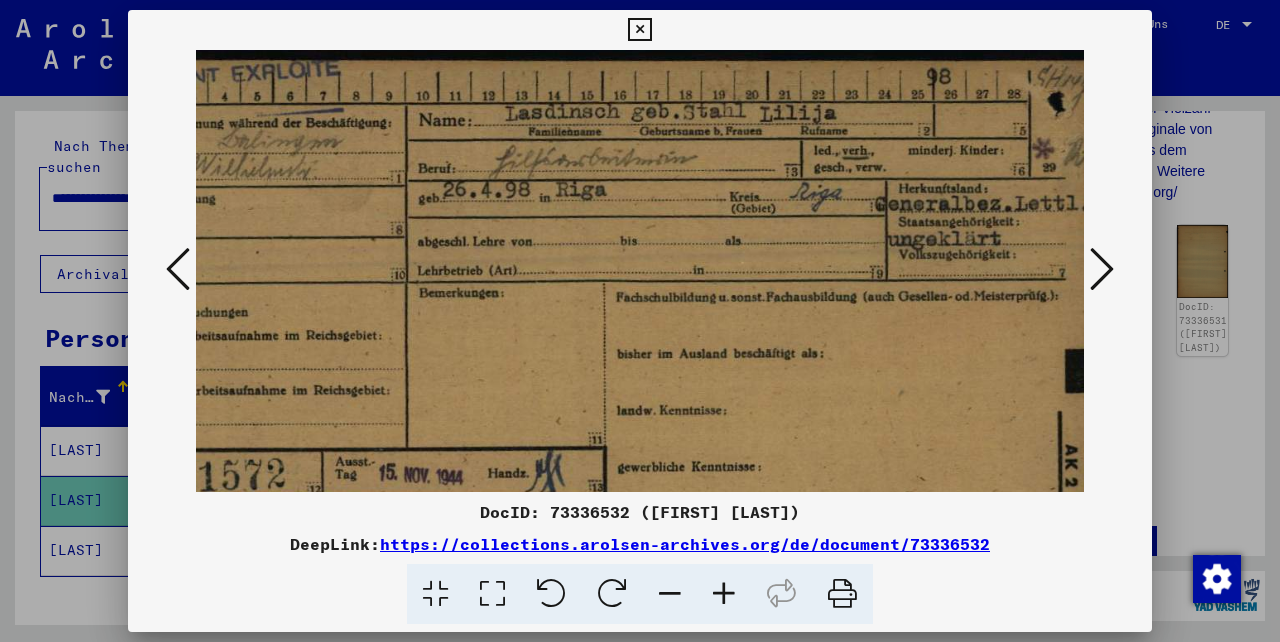 scroll, scrollTop: 3, scrollLeft: 158, axis: both 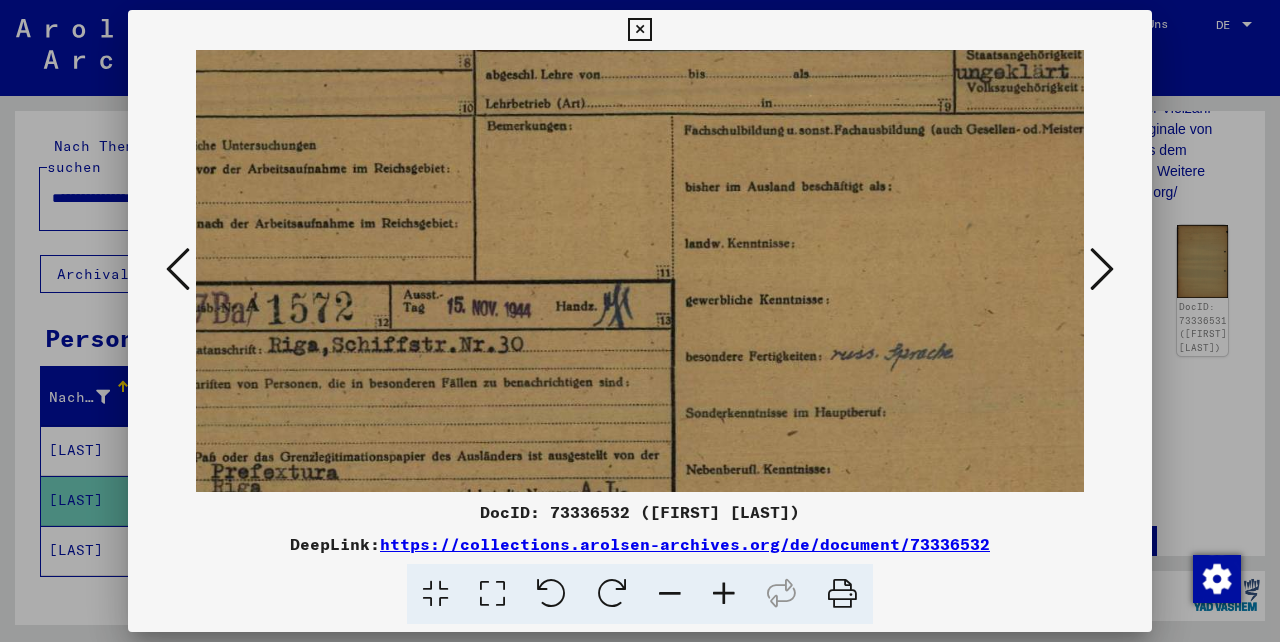 drag, startPoint x: 672, startPoint y: 240, endPoint x: 560, endPoint y: 79, distance: 196.12495 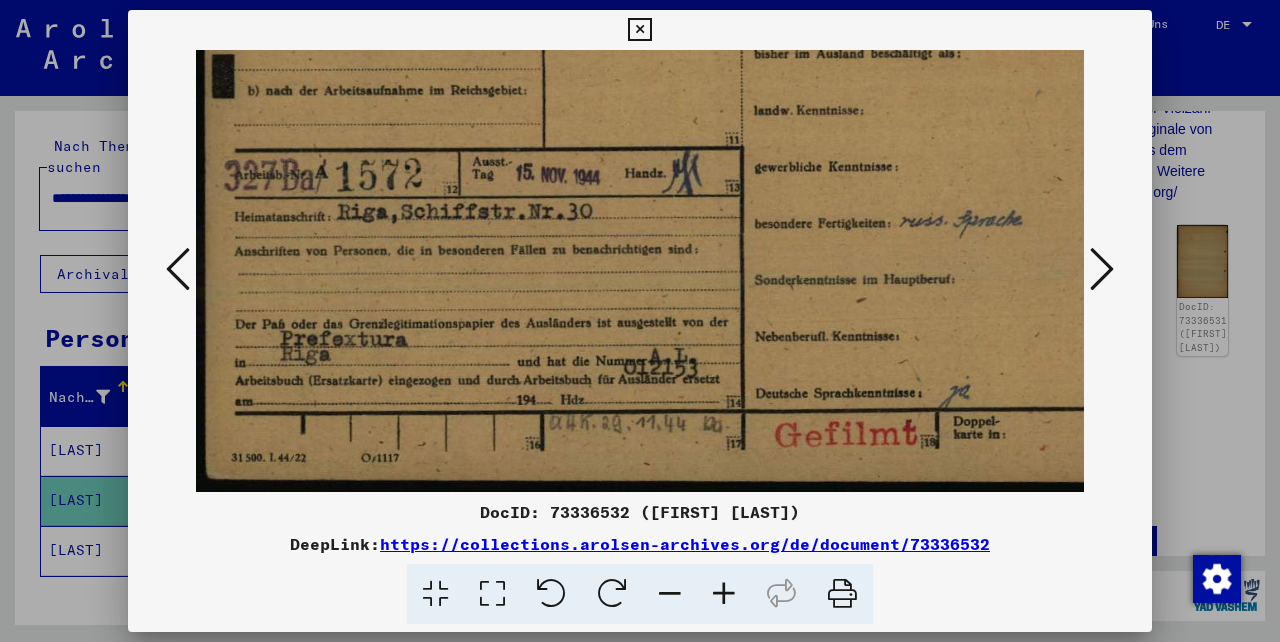 scroll, scrollTop: 300, scrollLeft: 0, axis: vertical 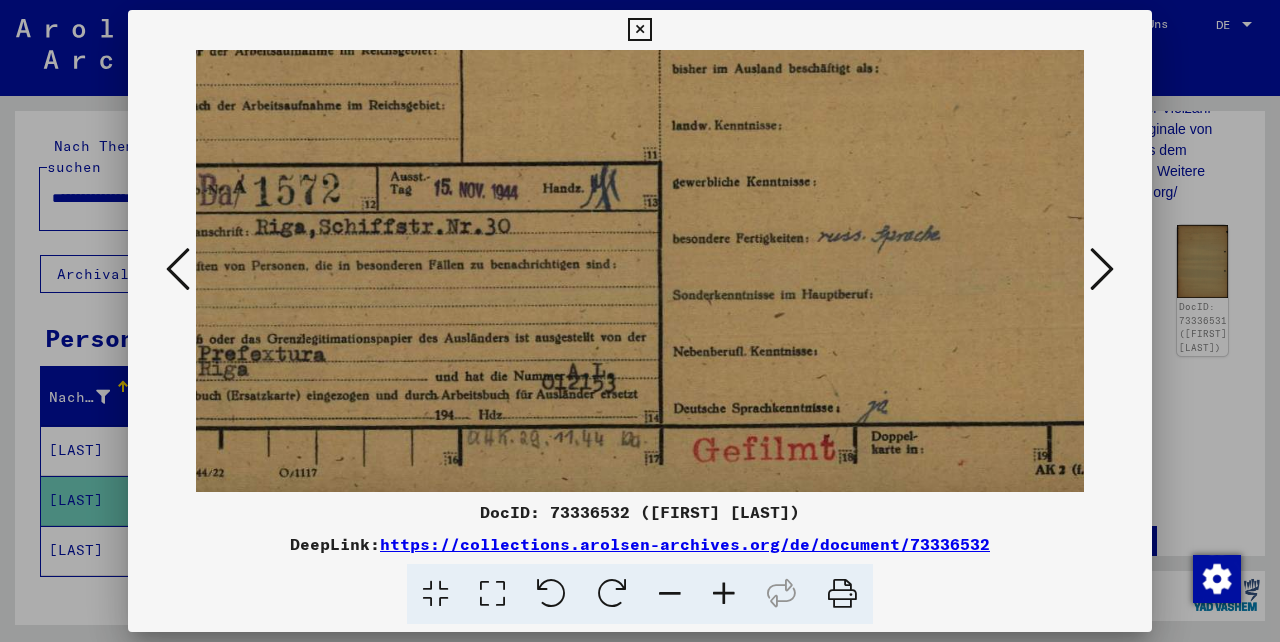 drag, startPoint x: 488, startPoint y: 254, endPoint x: 556, endPoint y: 131, distance: 140.54536 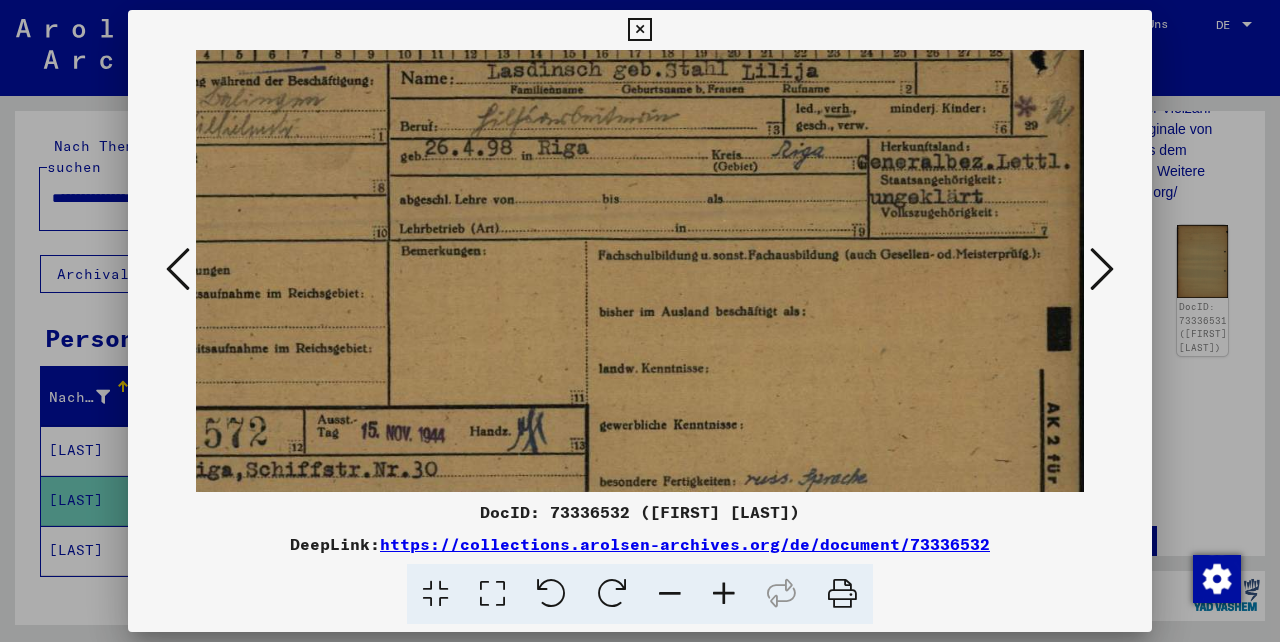 scroll, scrollTop: 36, scrollLeft: 158, axis: both 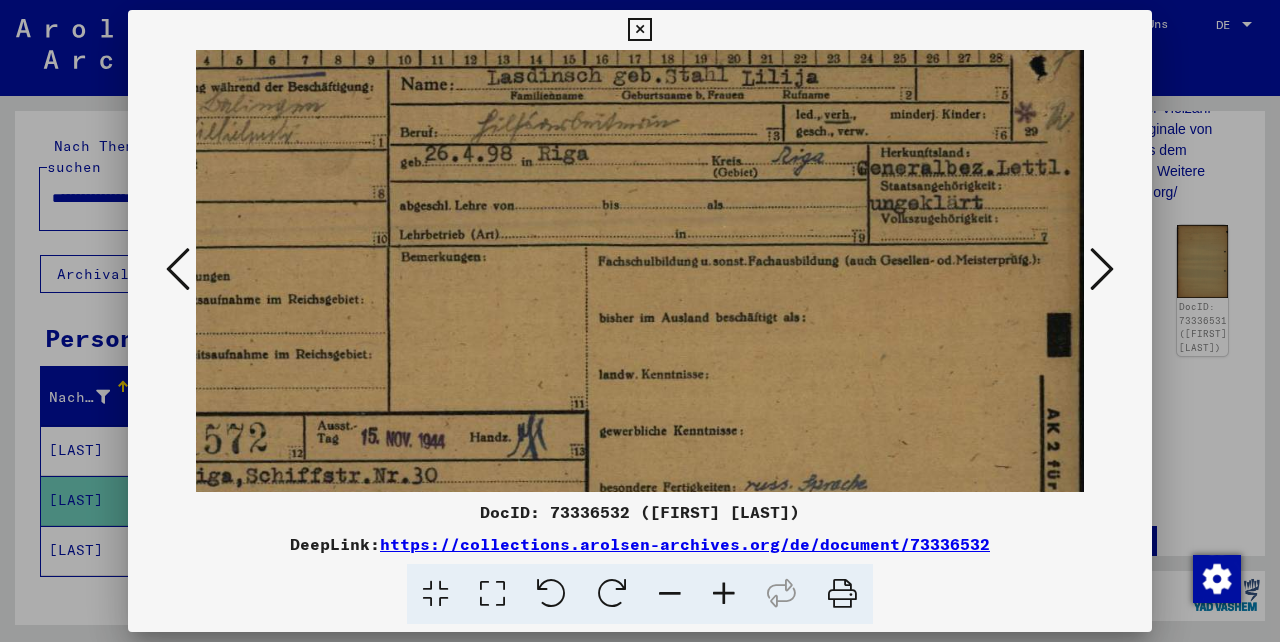 drag, startPoint x: 729, startPoint y: 160, endPoint x: 542, endPoint y: 409, distance: 311.40005 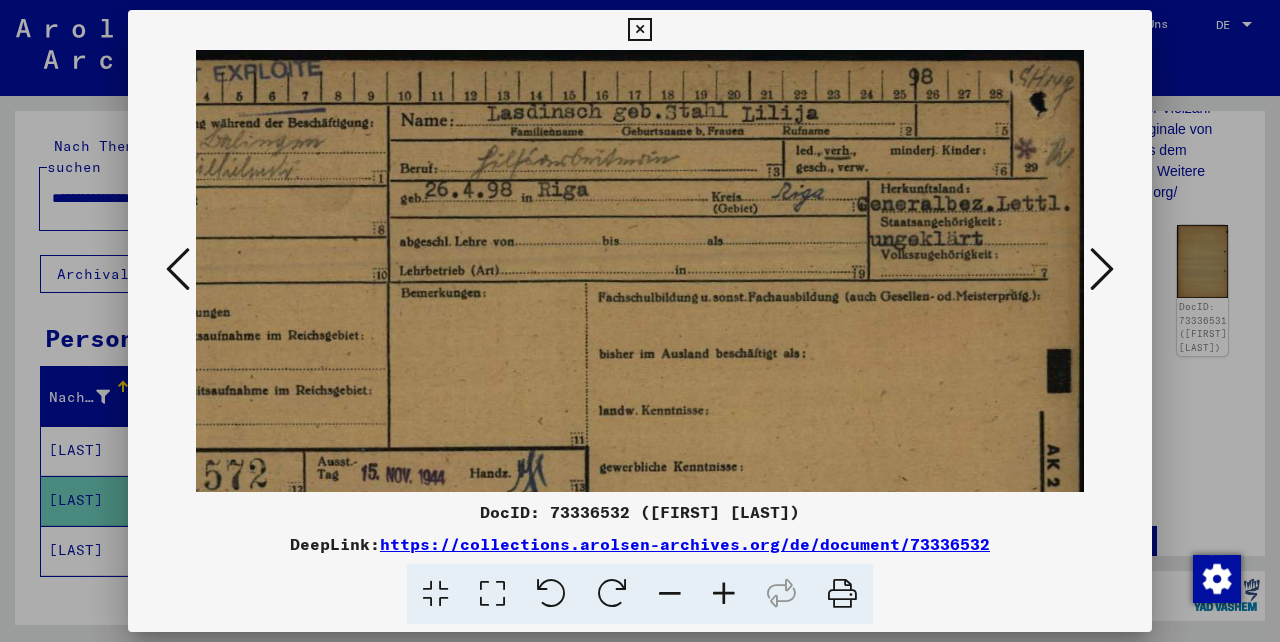 drag, startPoint x: 649, startPoint y: 274, endPoint x: 639, endPoint y: 380, distance: 106.47065 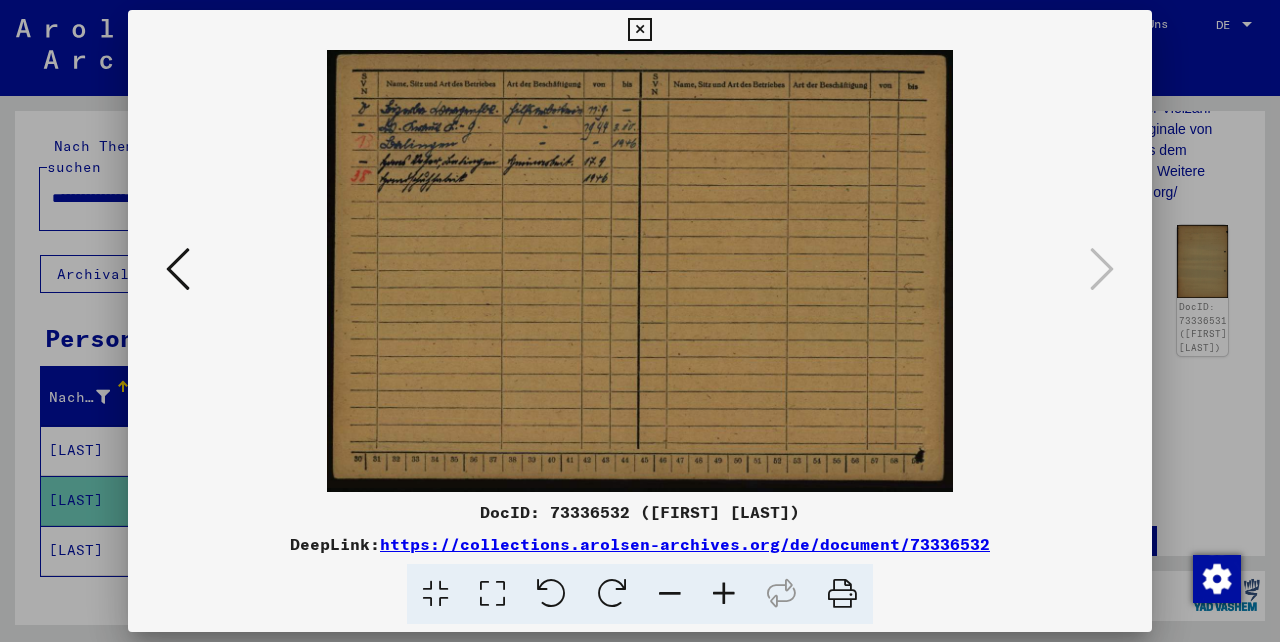 click at bounding box center [724, 594] 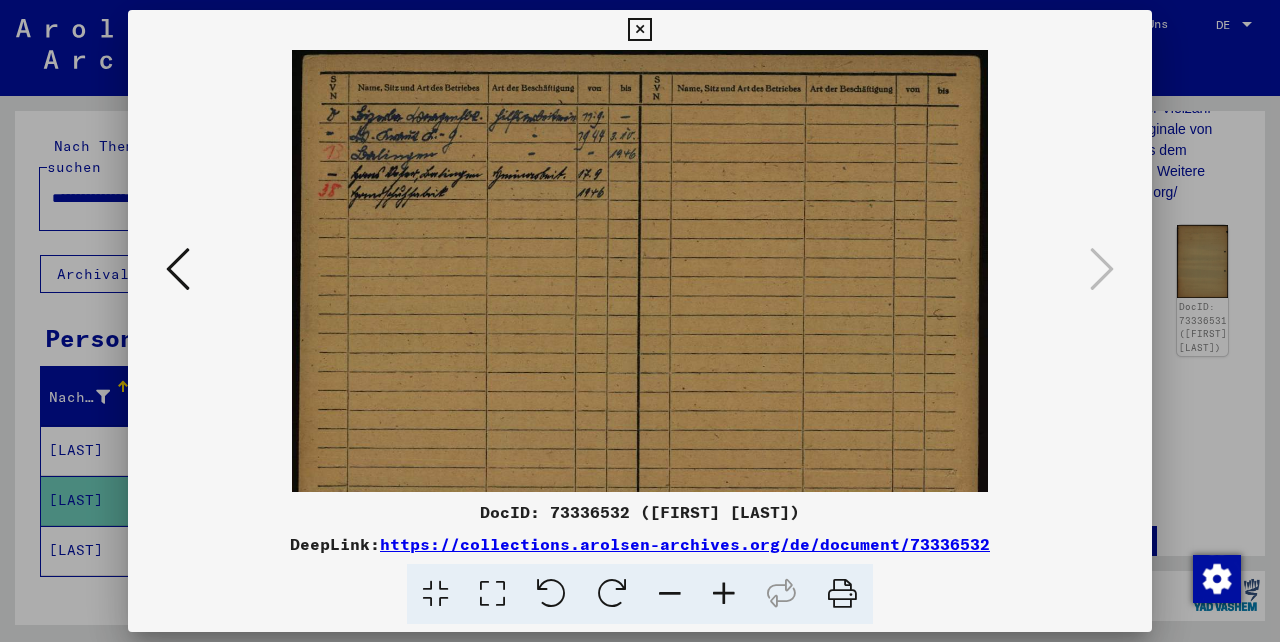 click at bounding box center (724, 594) 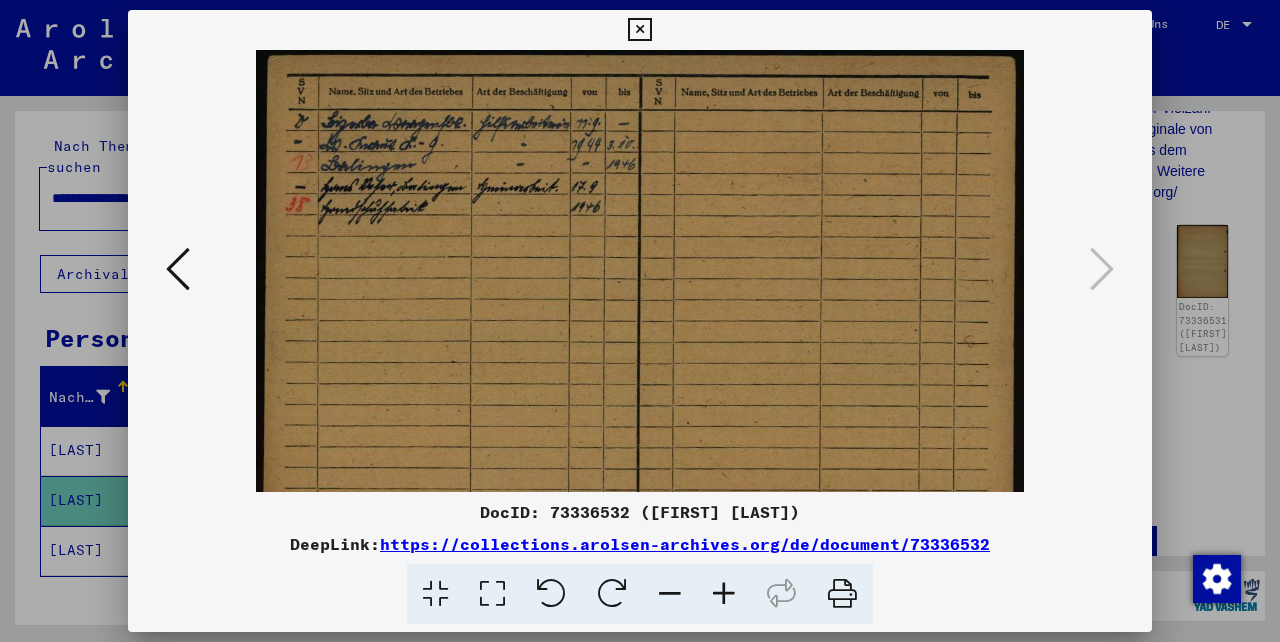 click at bounding box center [724, 594] 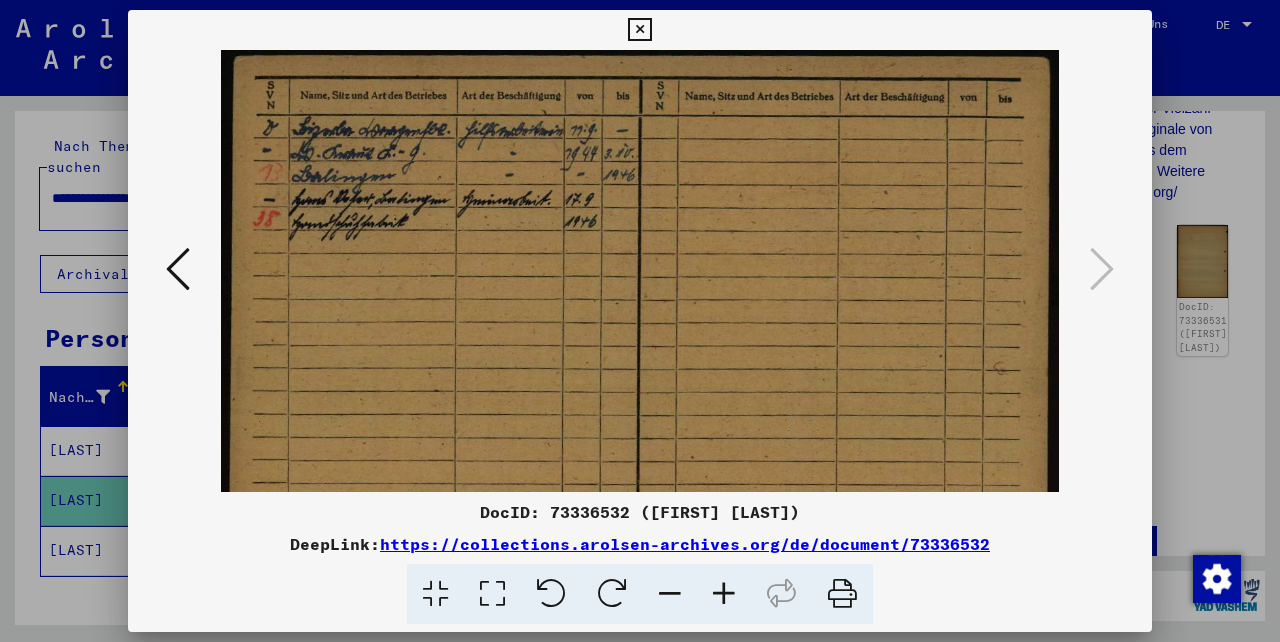 click at bounding box center [724, 594] 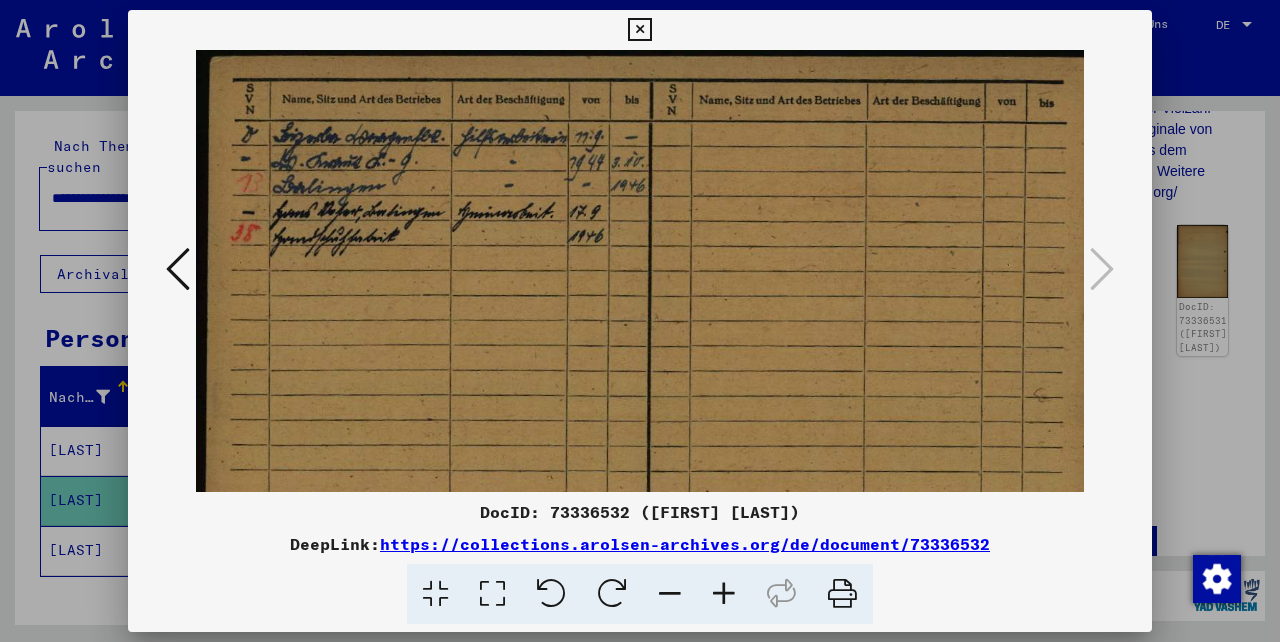 click at bounding box center [724, 594] 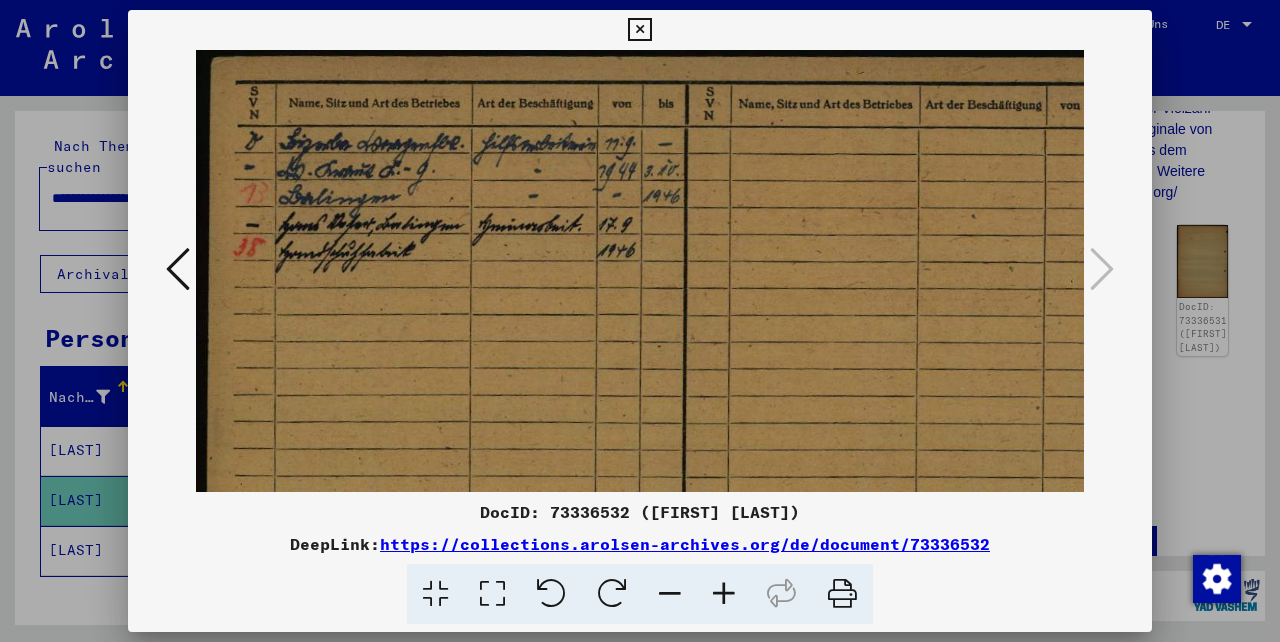 click at bounding box center (724, 594) 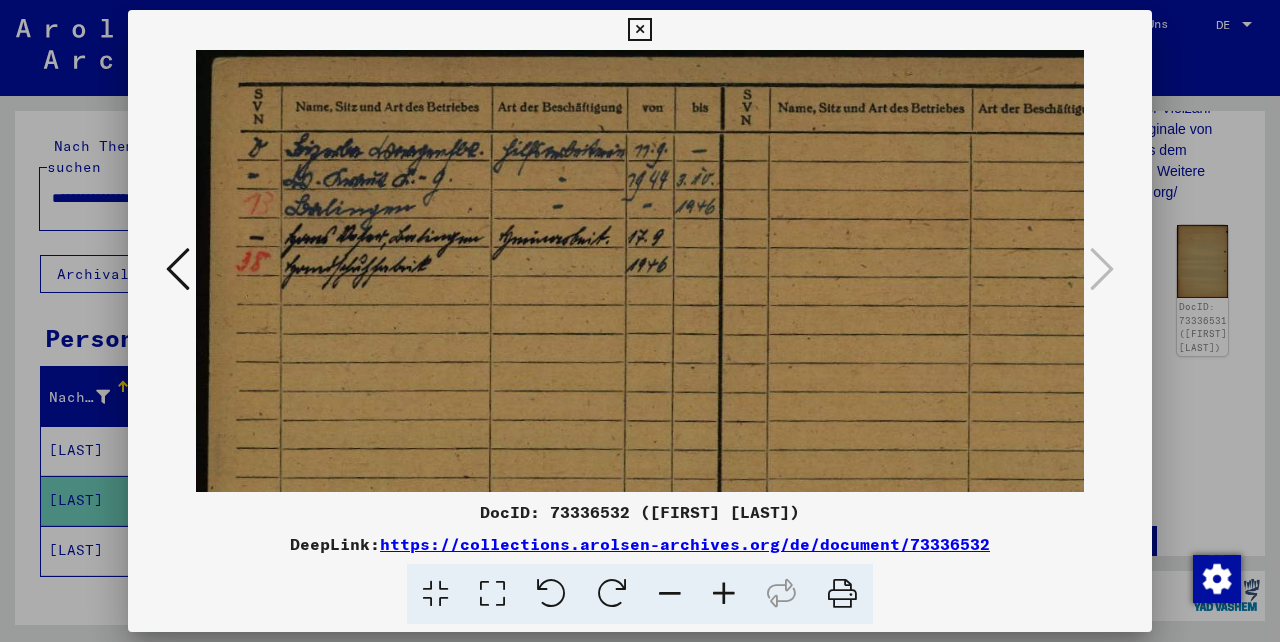 click at bounding box center [724, 594] 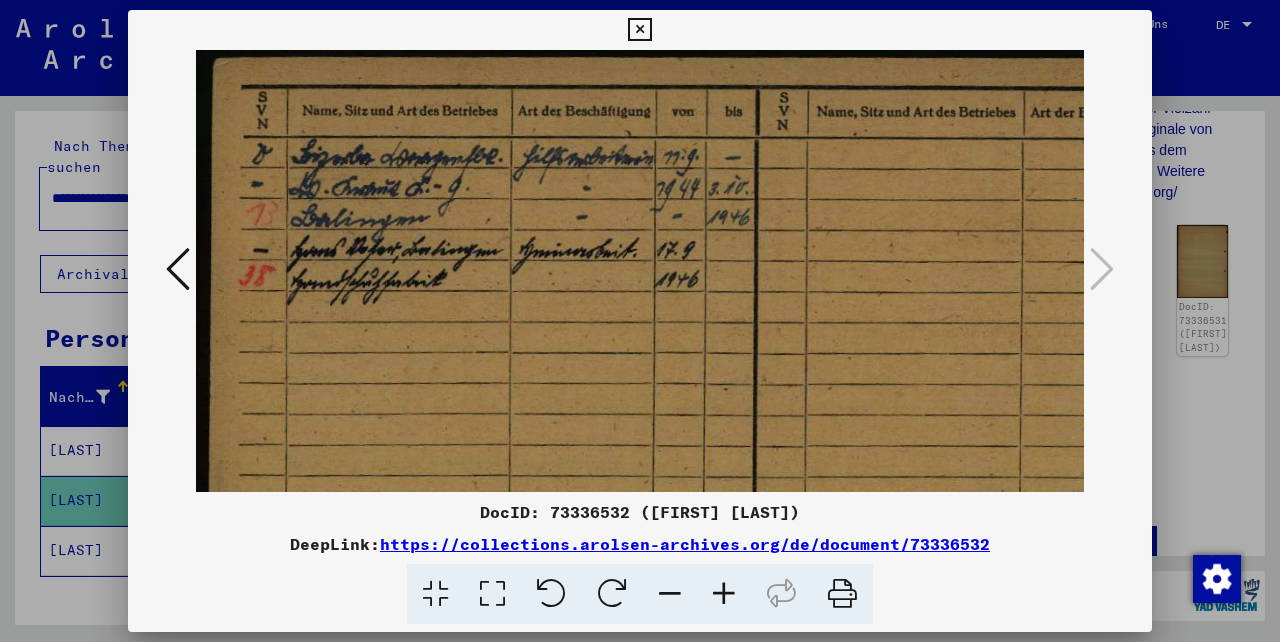 click at bounding box center [724, 594] 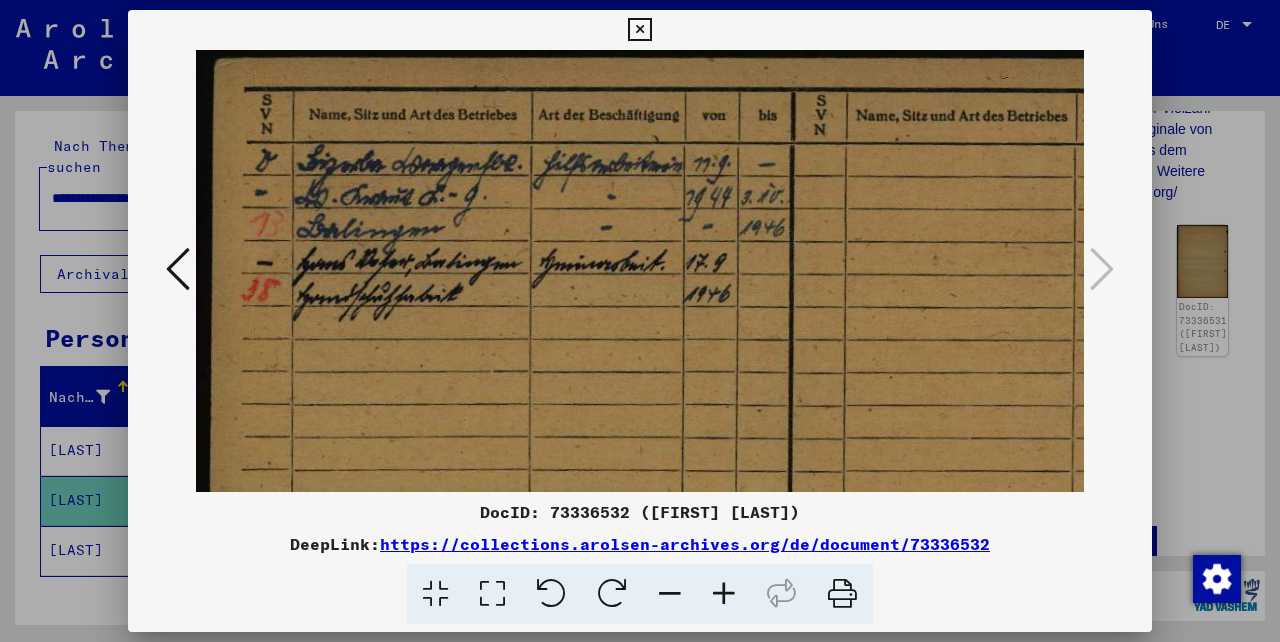 click at bounding box center [724, 594] 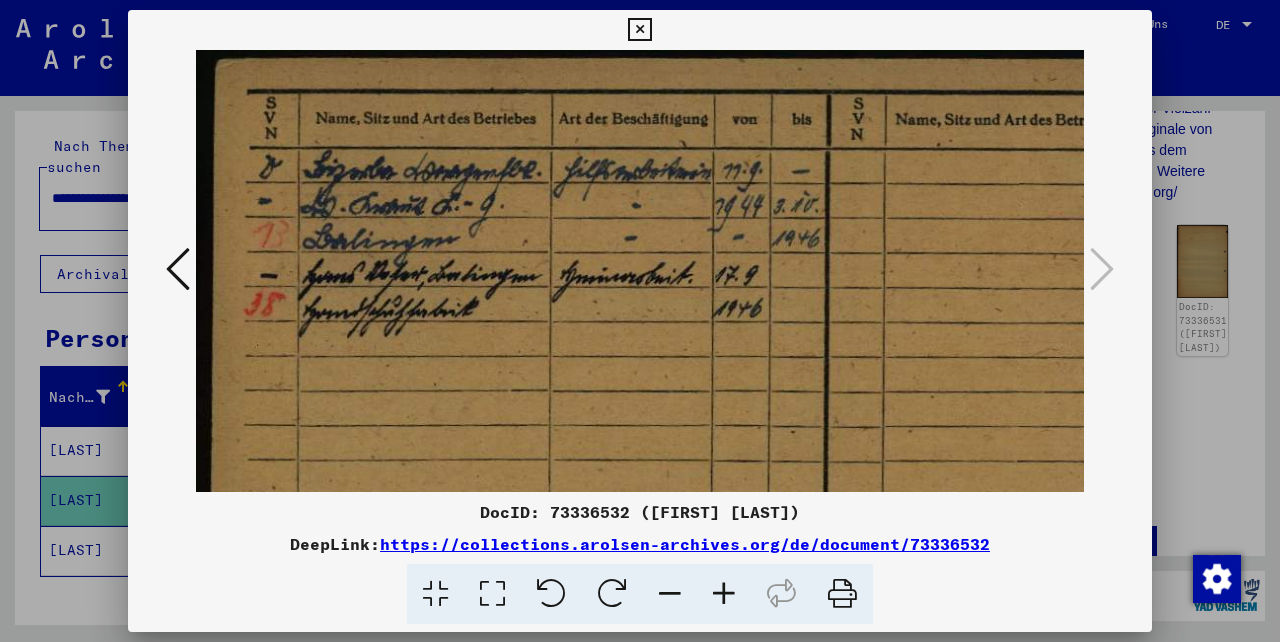 click at bounding box center (724, 594) 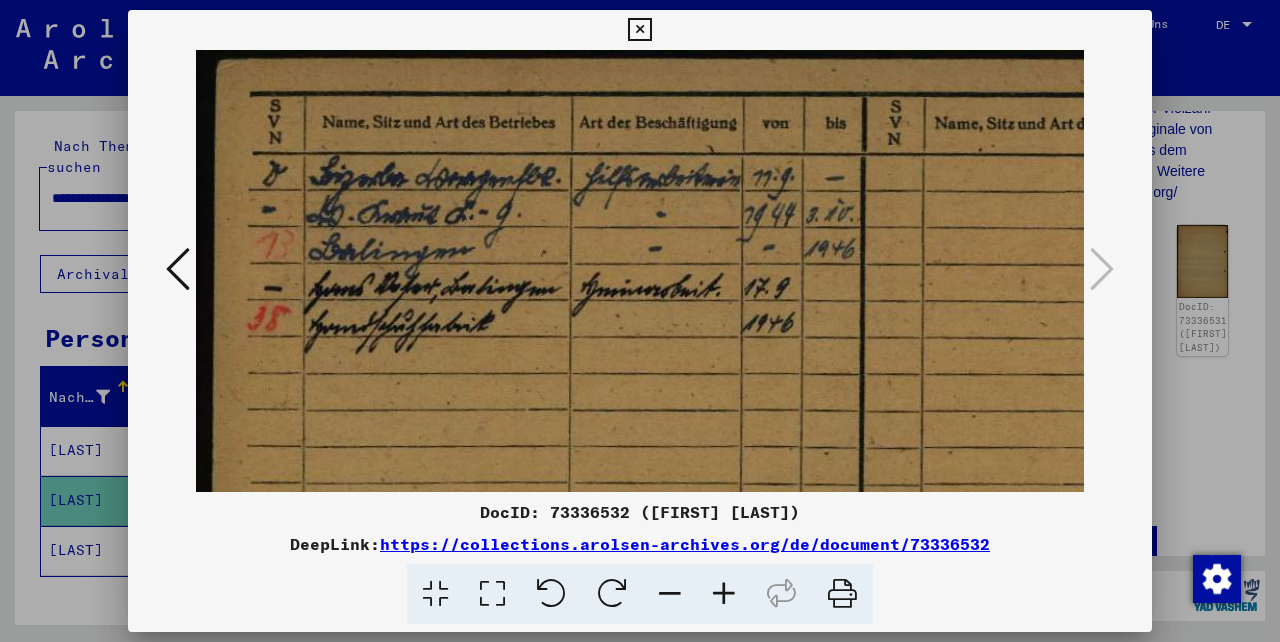 click at bounding box center [724, 594] 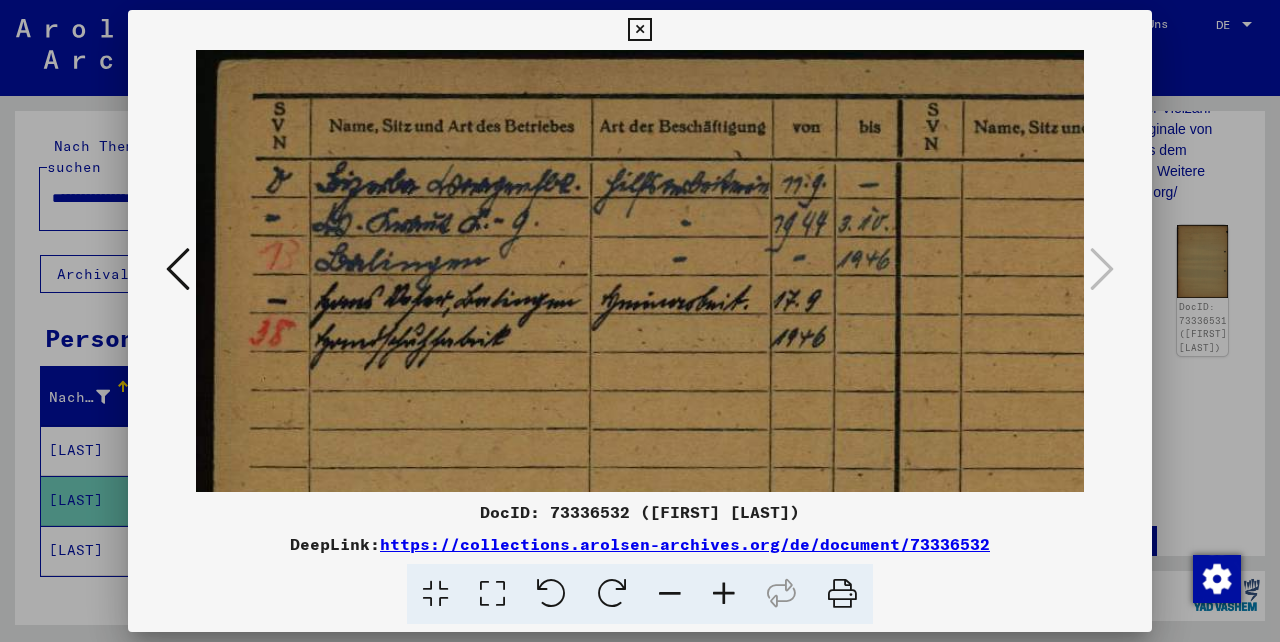 click at bounding box center (724, 594) 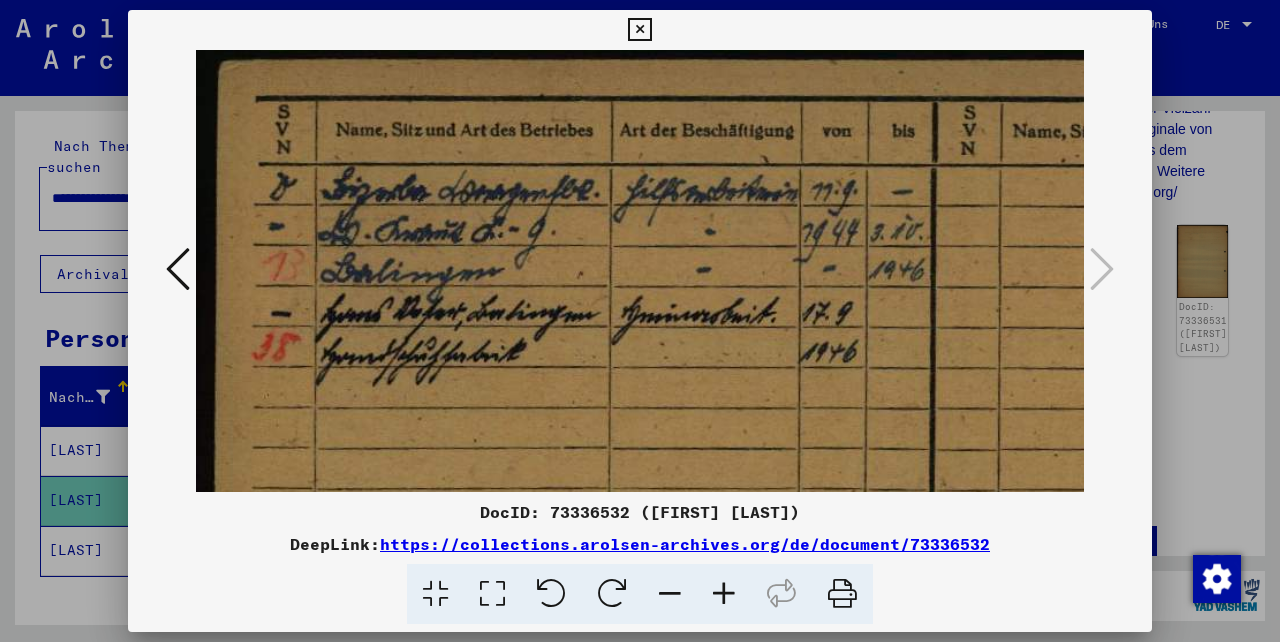 click at bounding box center [670, 594] 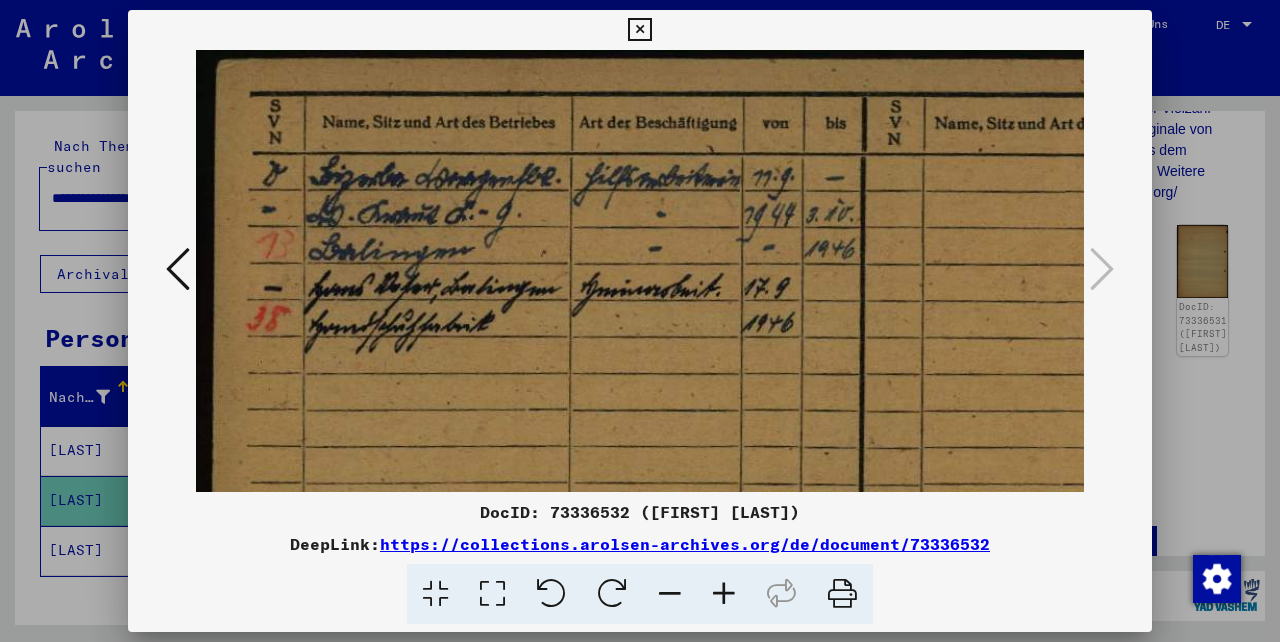 click at bounding box center (670, 594) 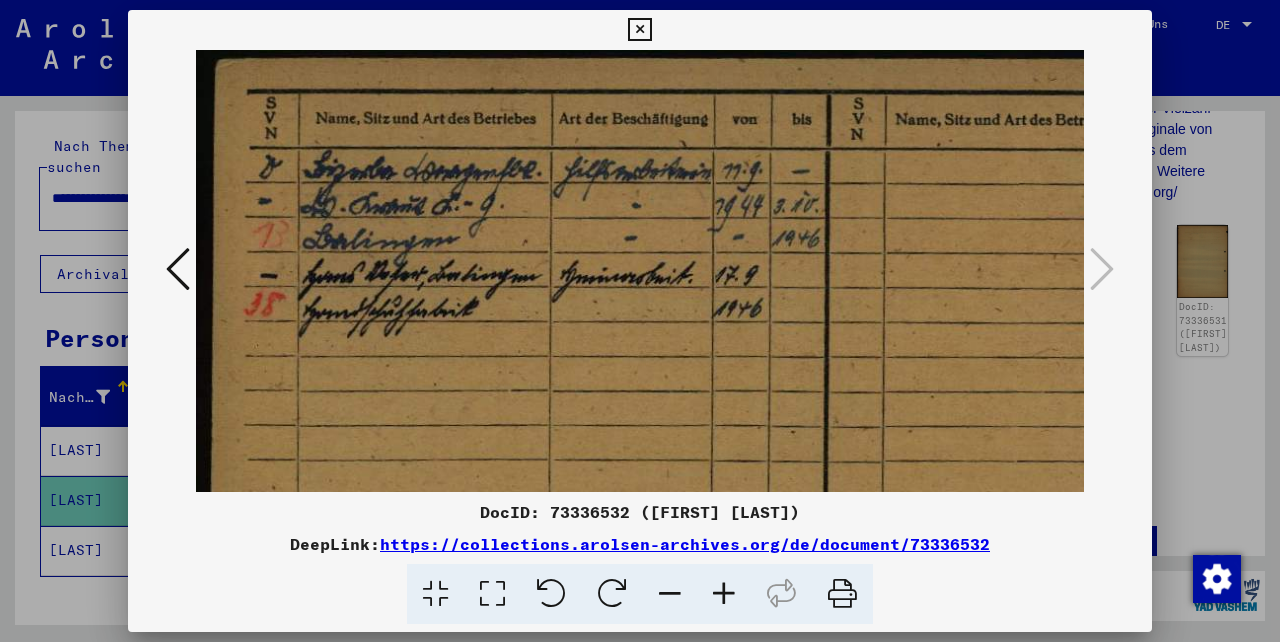 click at bounding box center [670, 594] 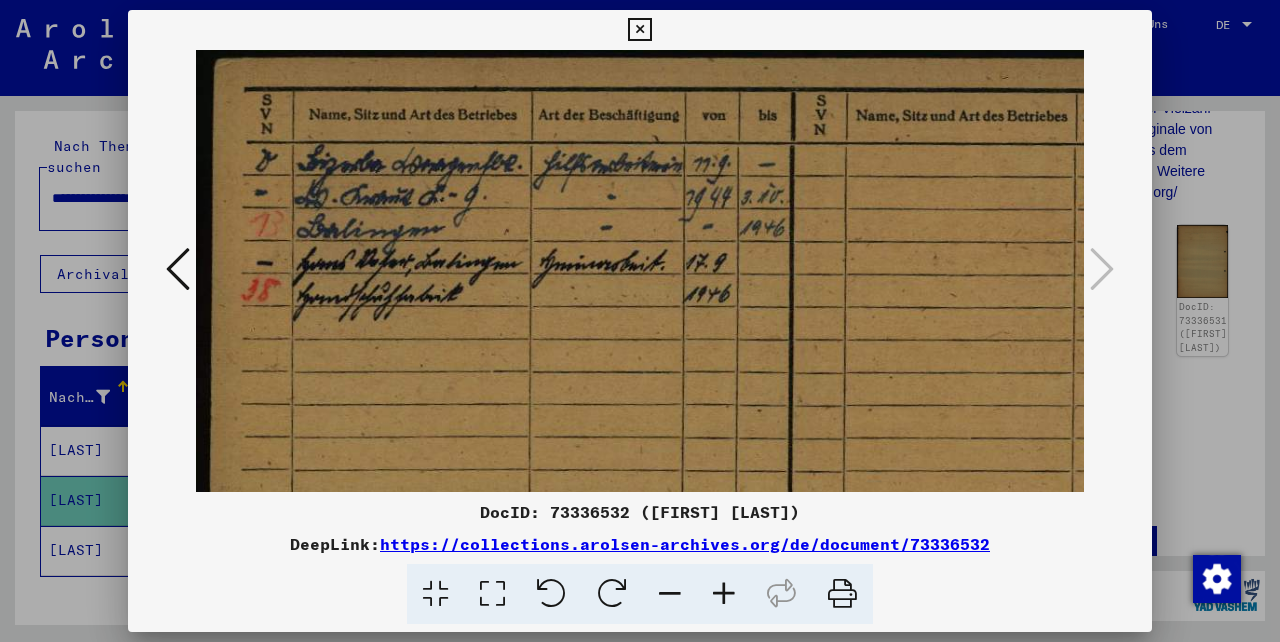 click at bounding box center [670, 594] 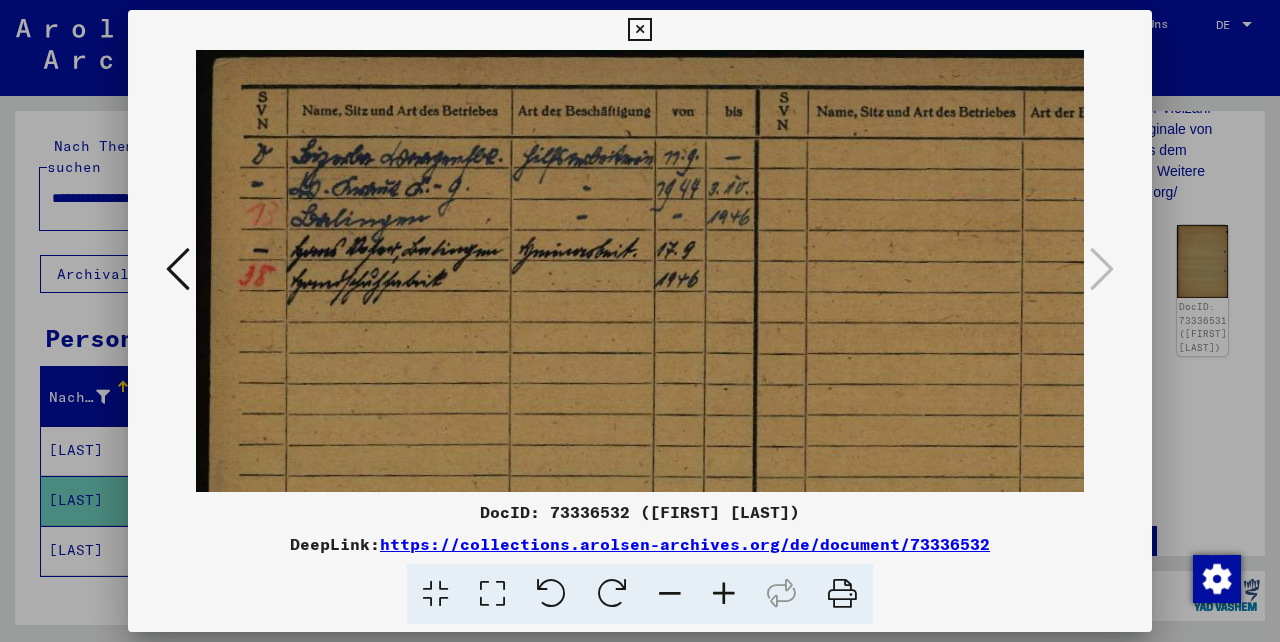 click at bounding box center (670, 594) 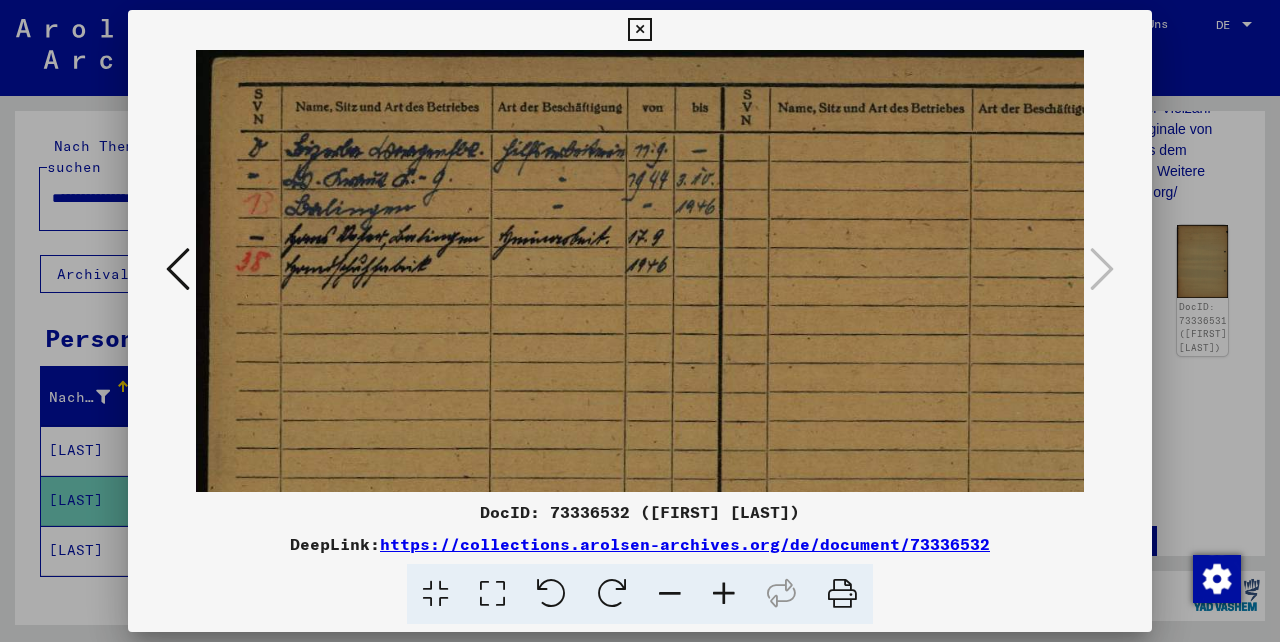 click at bounding box center (670, 594) 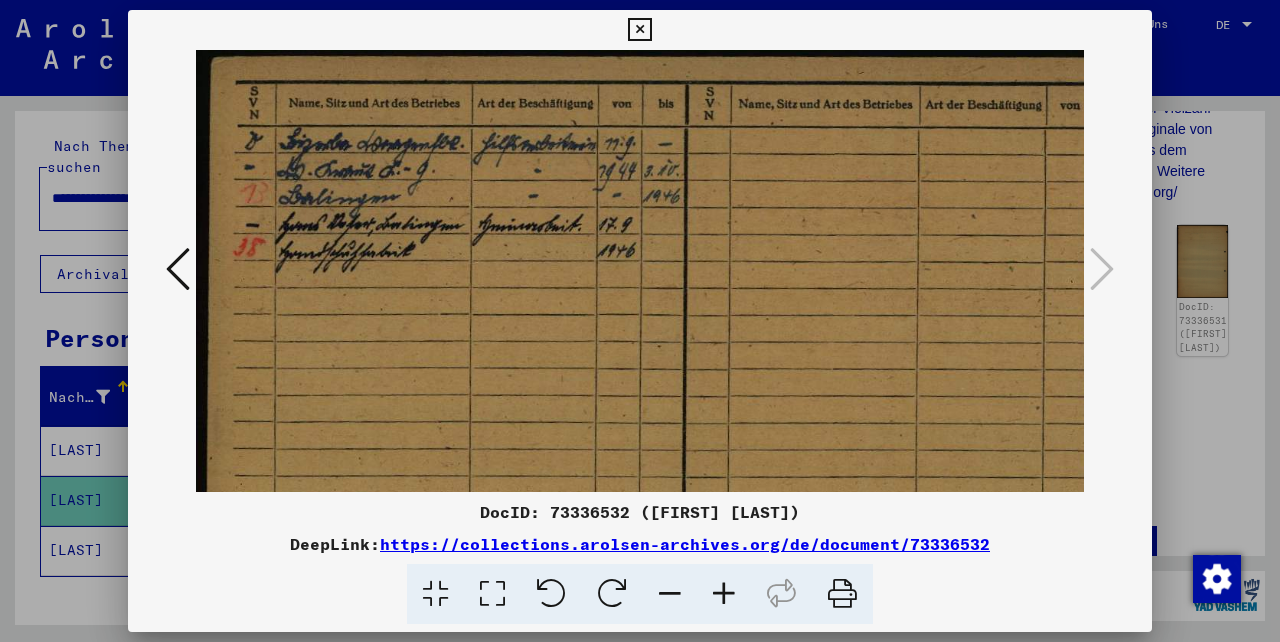 click at bounding box center [670, 594] 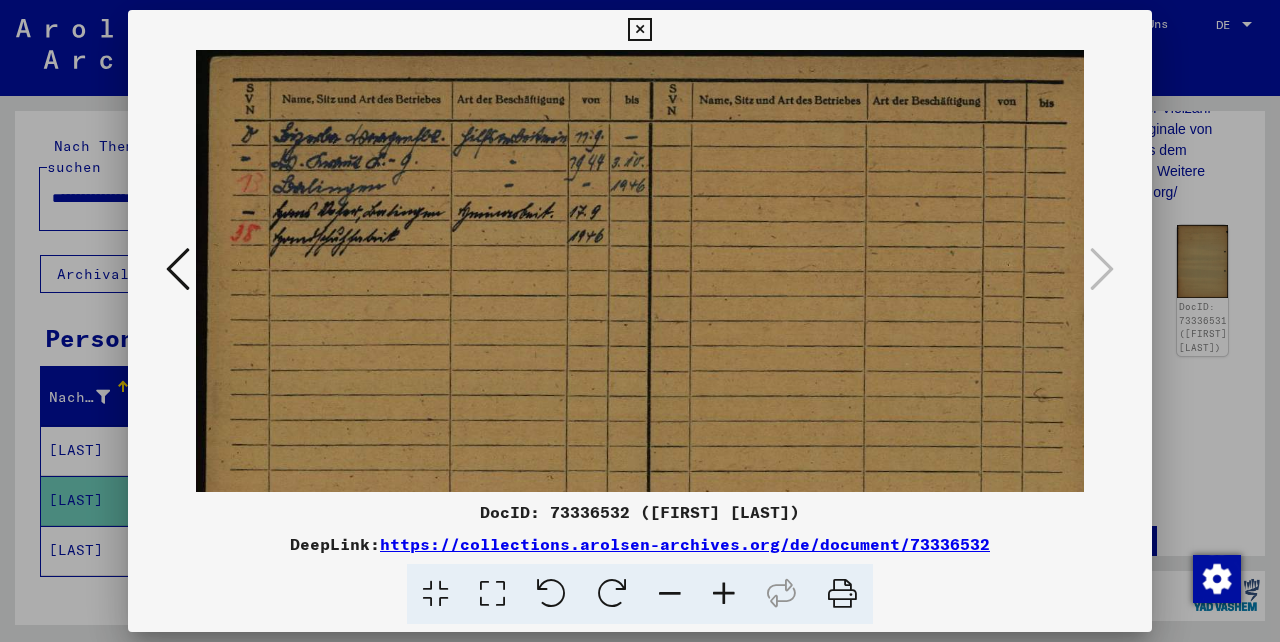 click at bounding box center (670, 594) 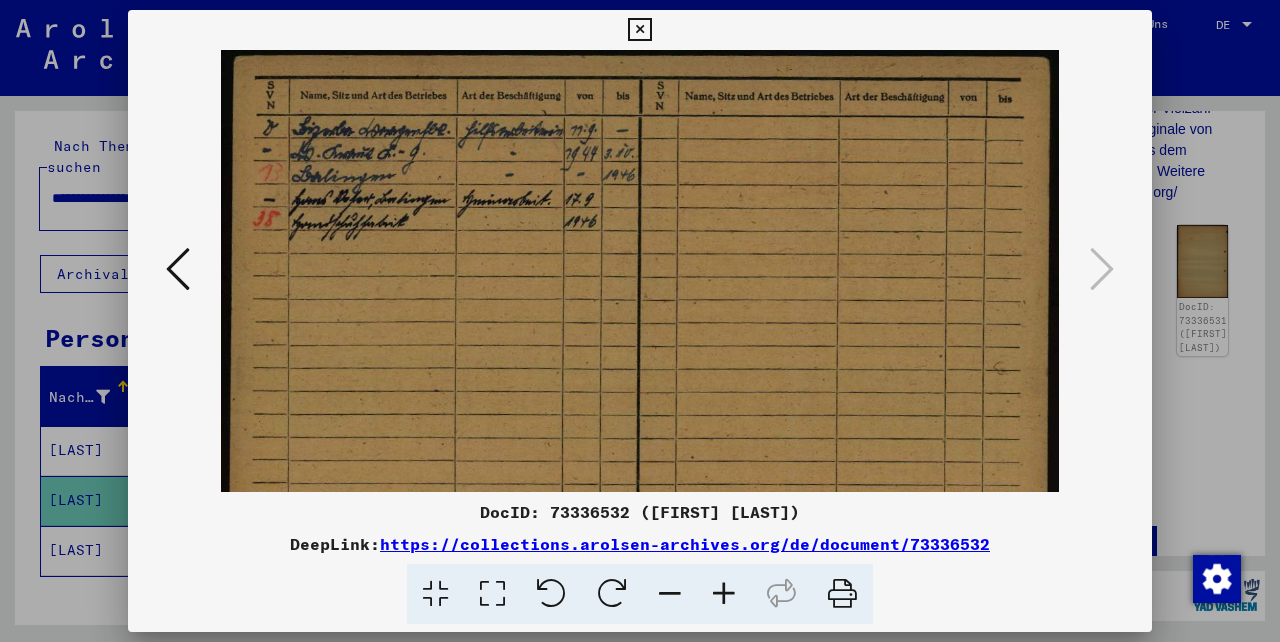 click at bounding box center (670, 594) 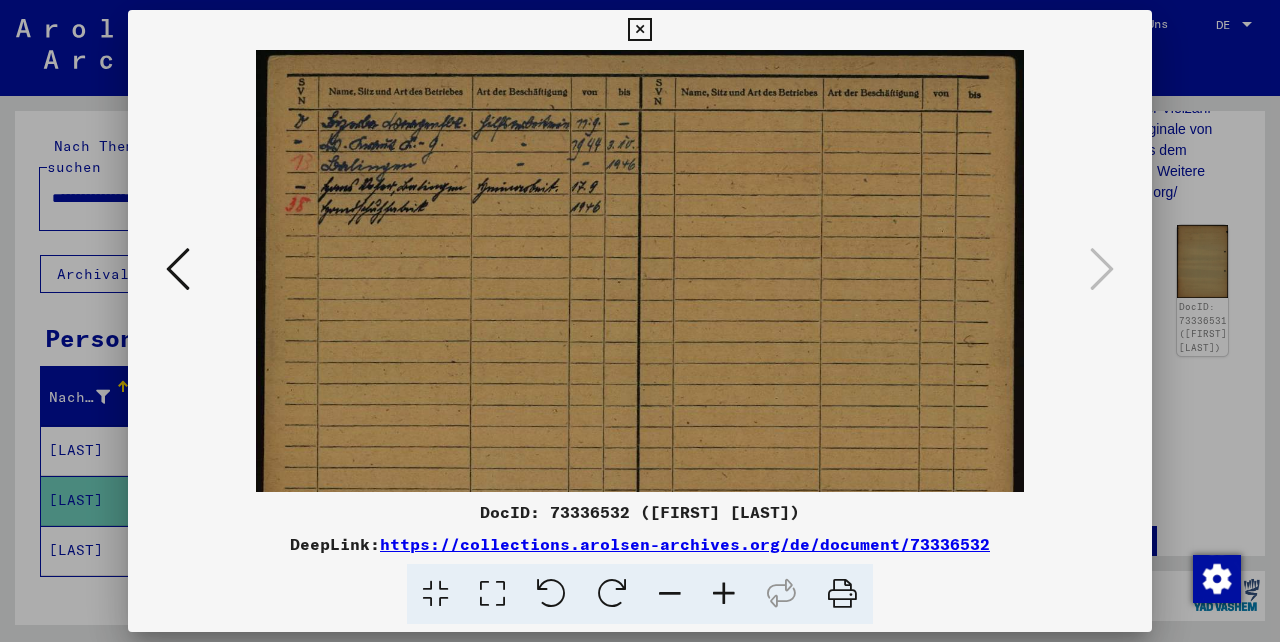 click at bounding box center (639, 30) 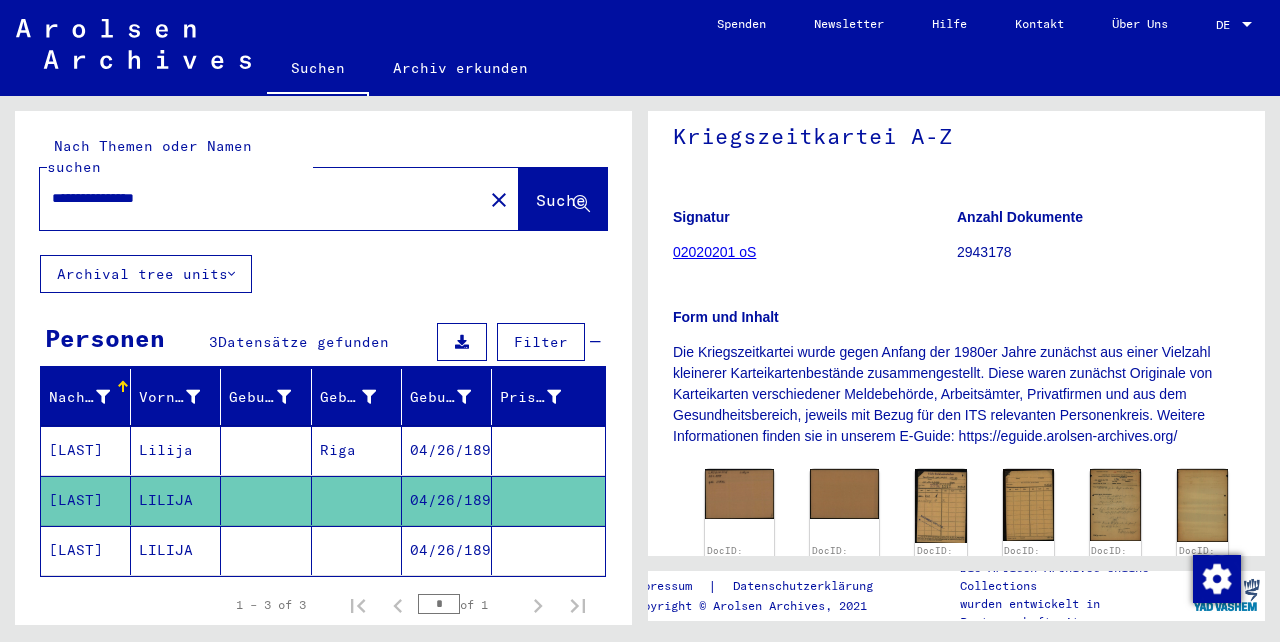 scroll, scrollTop: 191, scrollLeft: 0, axis: vertical 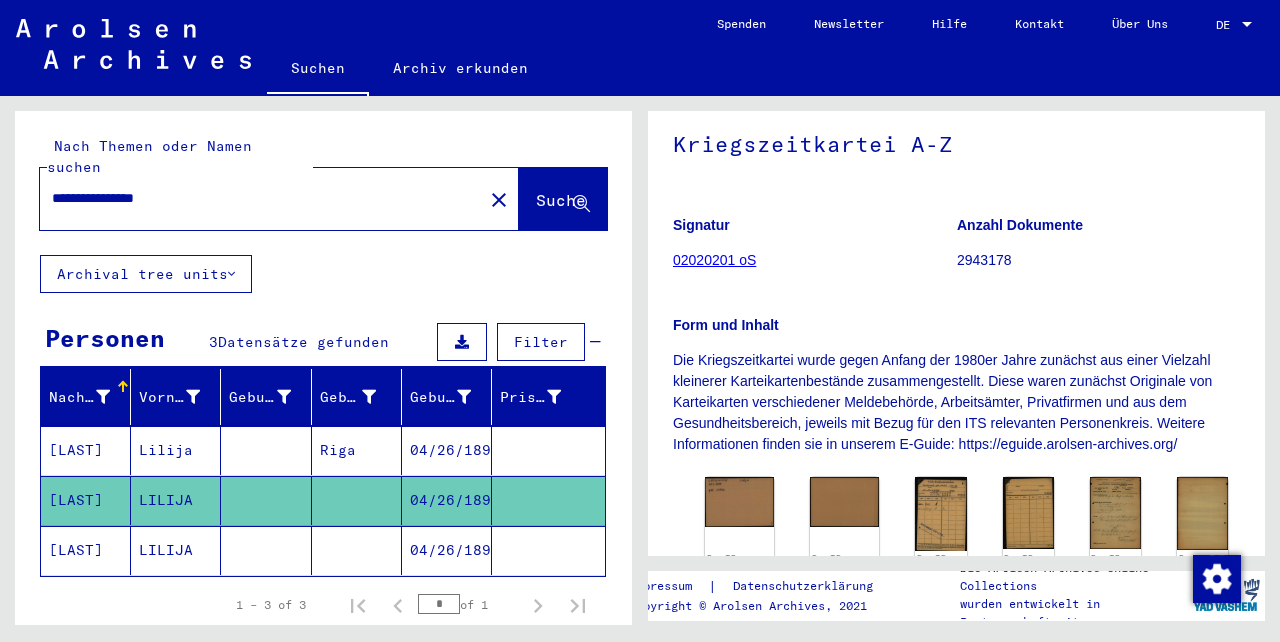 click on "LILIJA" 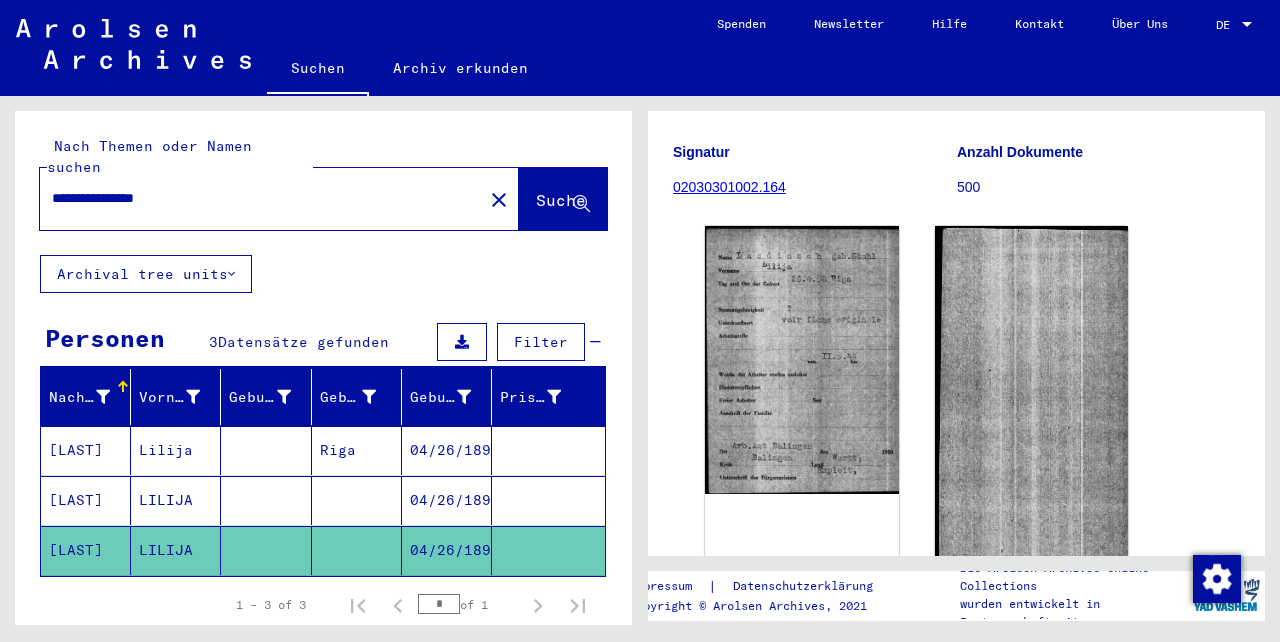 scroll, scrollTop: 278, scrollLeft: 0, axis: vertical 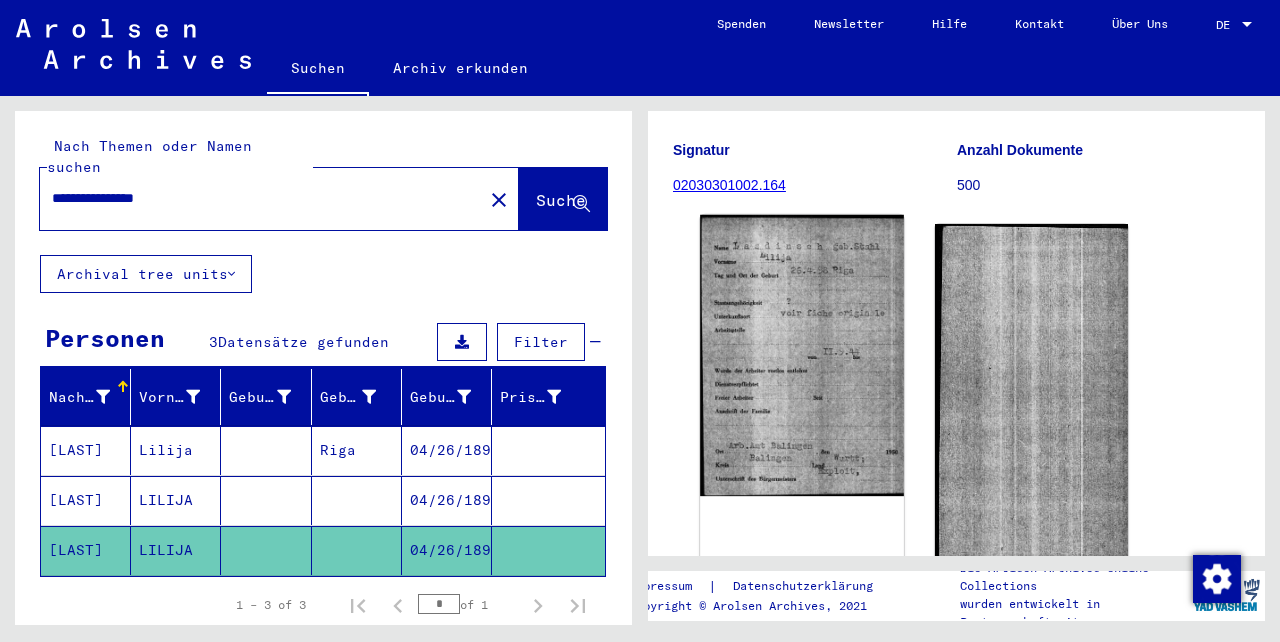 click 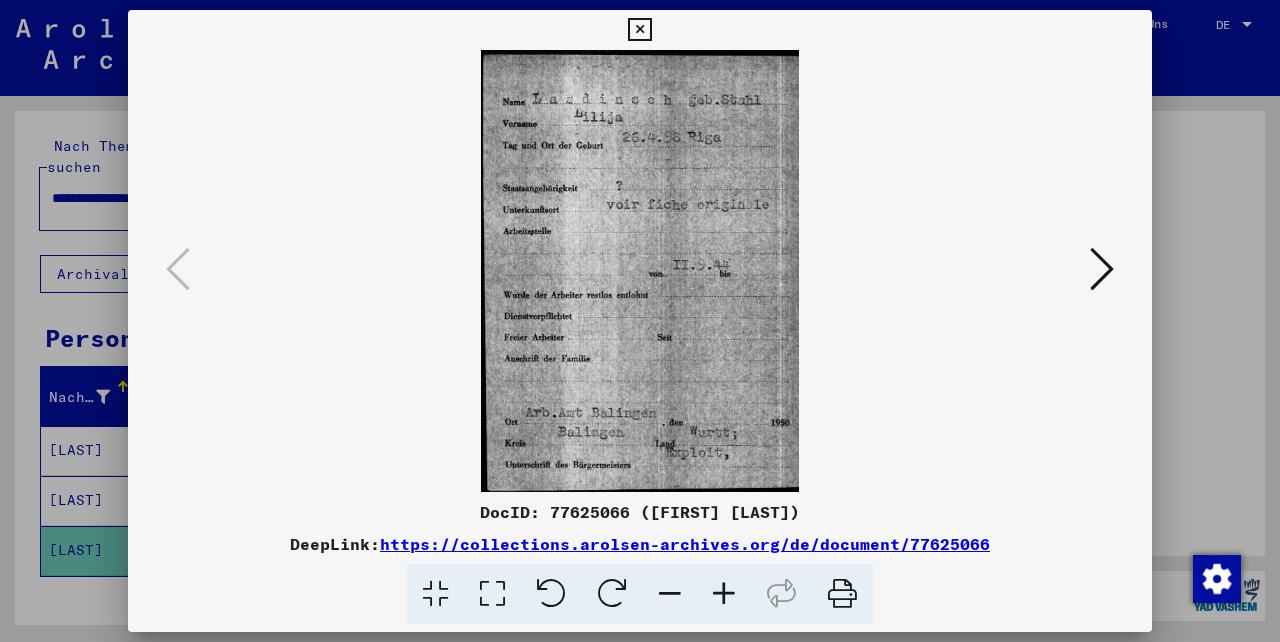click at bounding box center (639, 30) 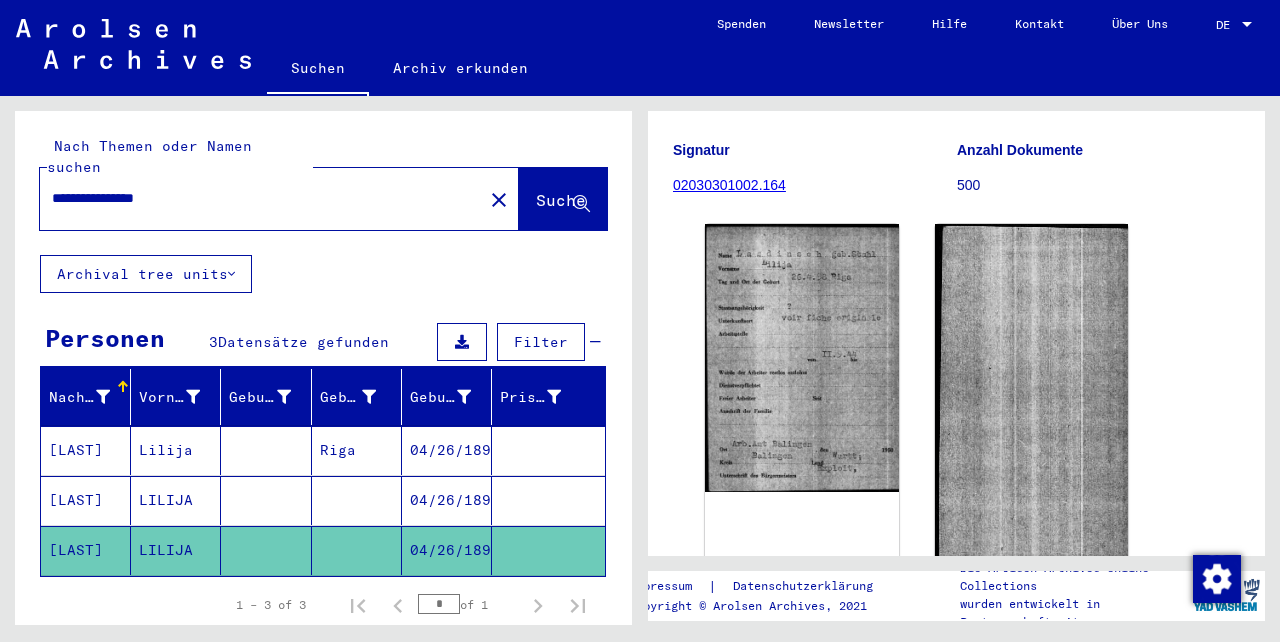 click on "**********" at bounding box center (261, 198) 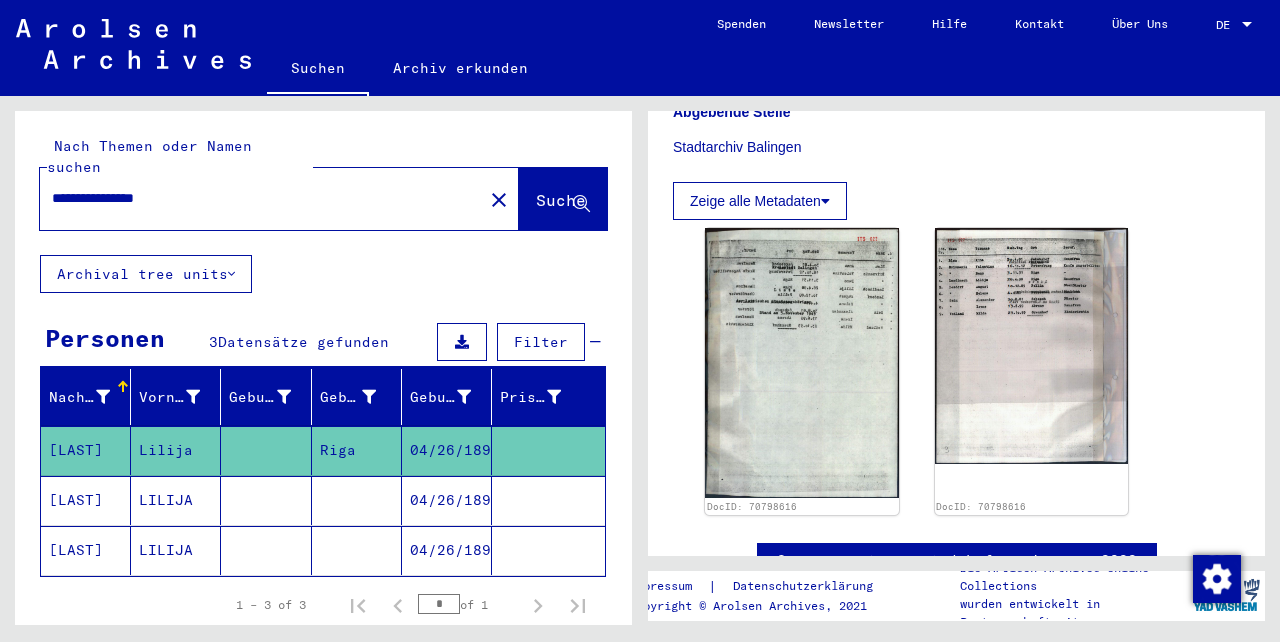 scroll, scrollTop: 595, scrollLeft: 0, axis: vertical 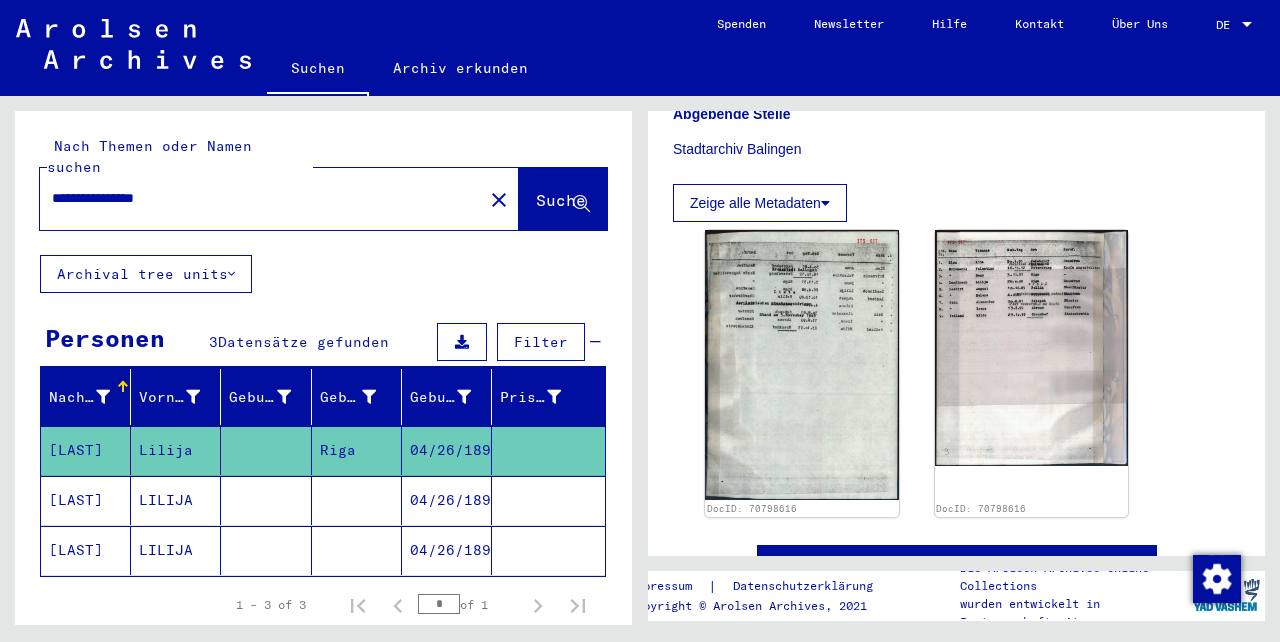 drag, startPoint x: 224, startPoint y: 187, endPoint x: -49, endPoint y: 154, distance: 274.98727 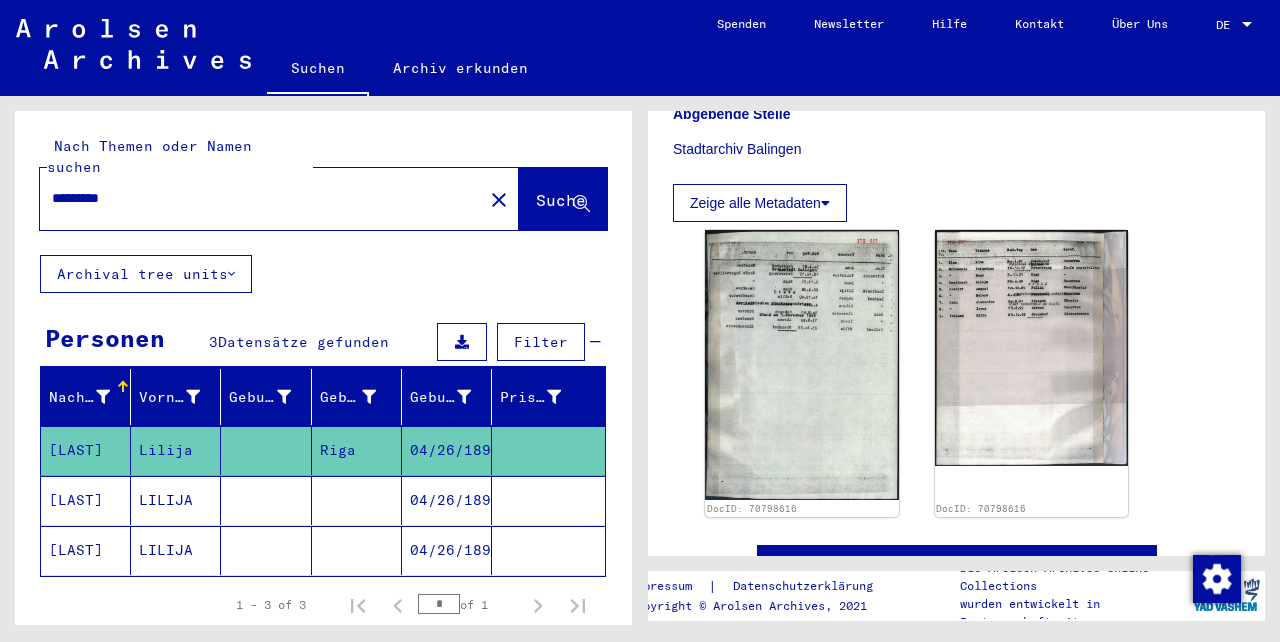 scroll, scrollTop: 0, scrollLeft: 0, axis: both 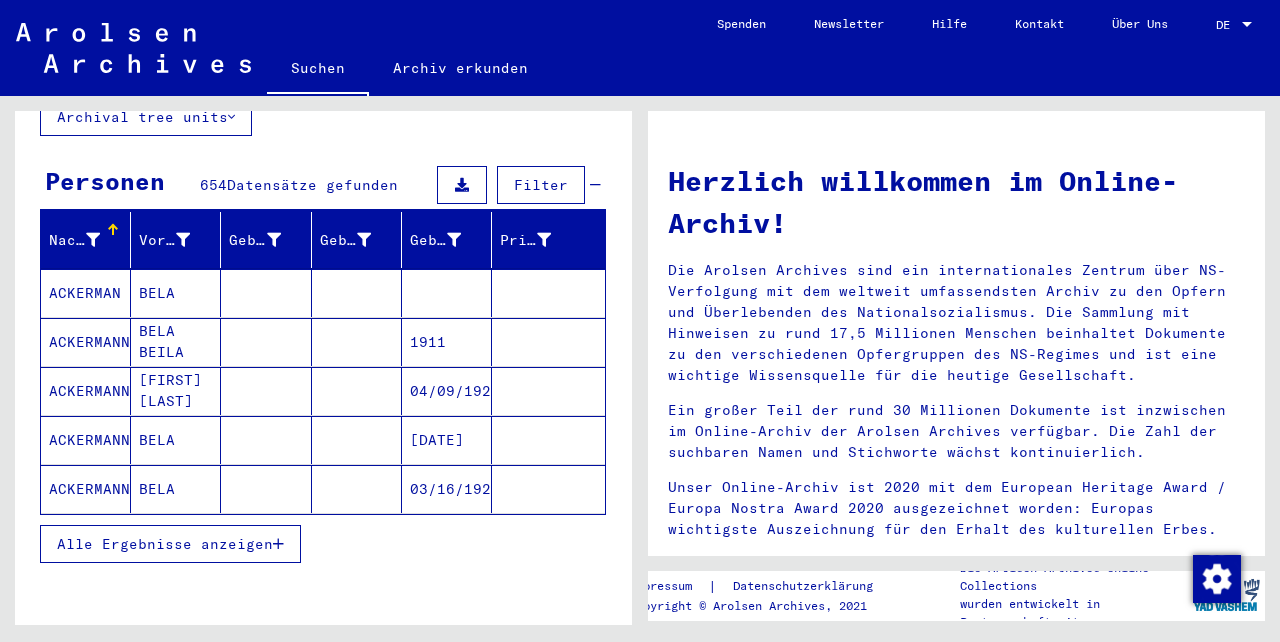 click on "Alle Ergebnisse anzeigen" at bounding box center (165, 544) 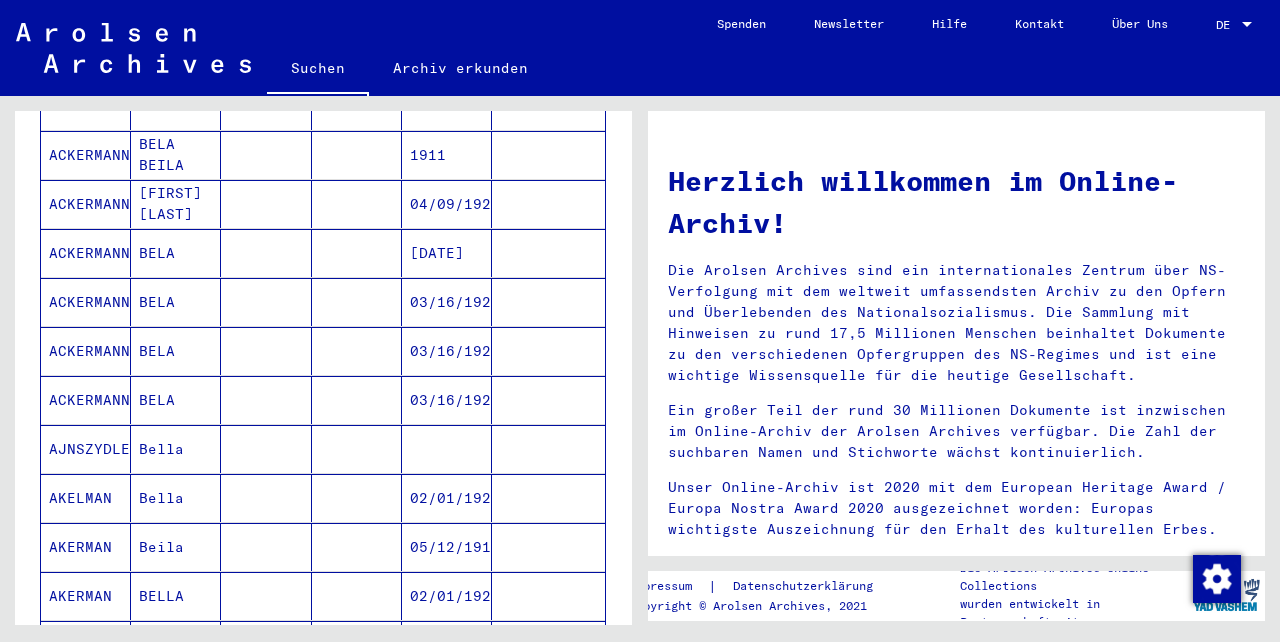 scroll, scrollTop: 0, scrollLeft: 0, axis: both 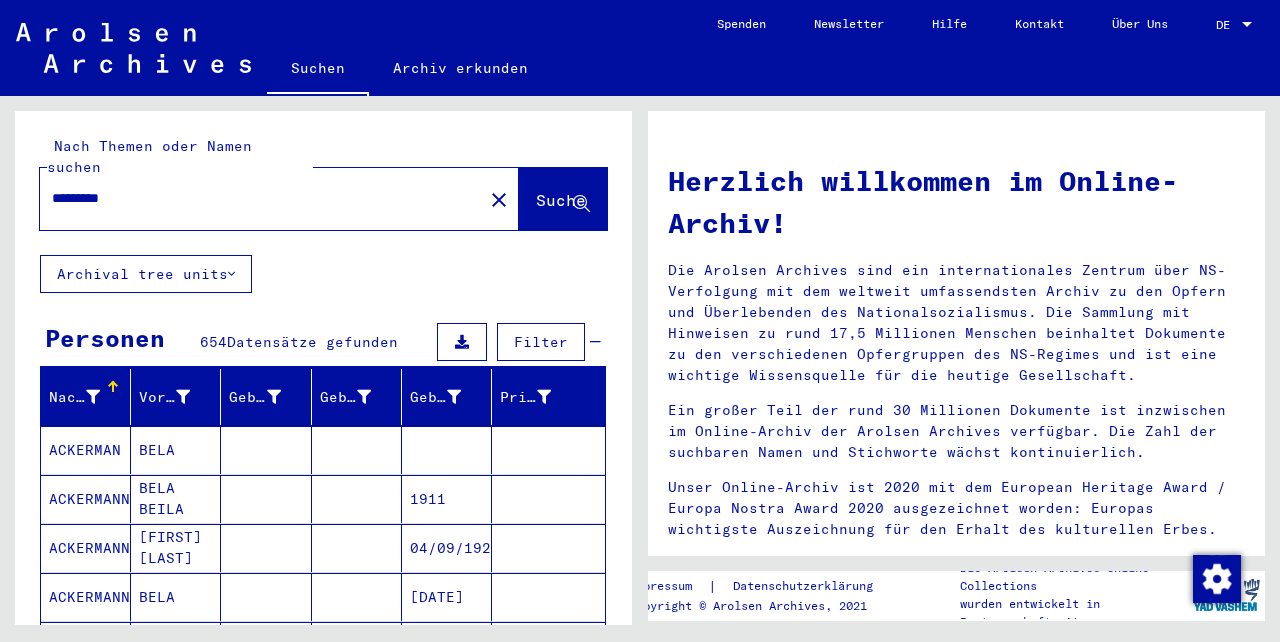click on "*********" at bounding box center [255, 198] 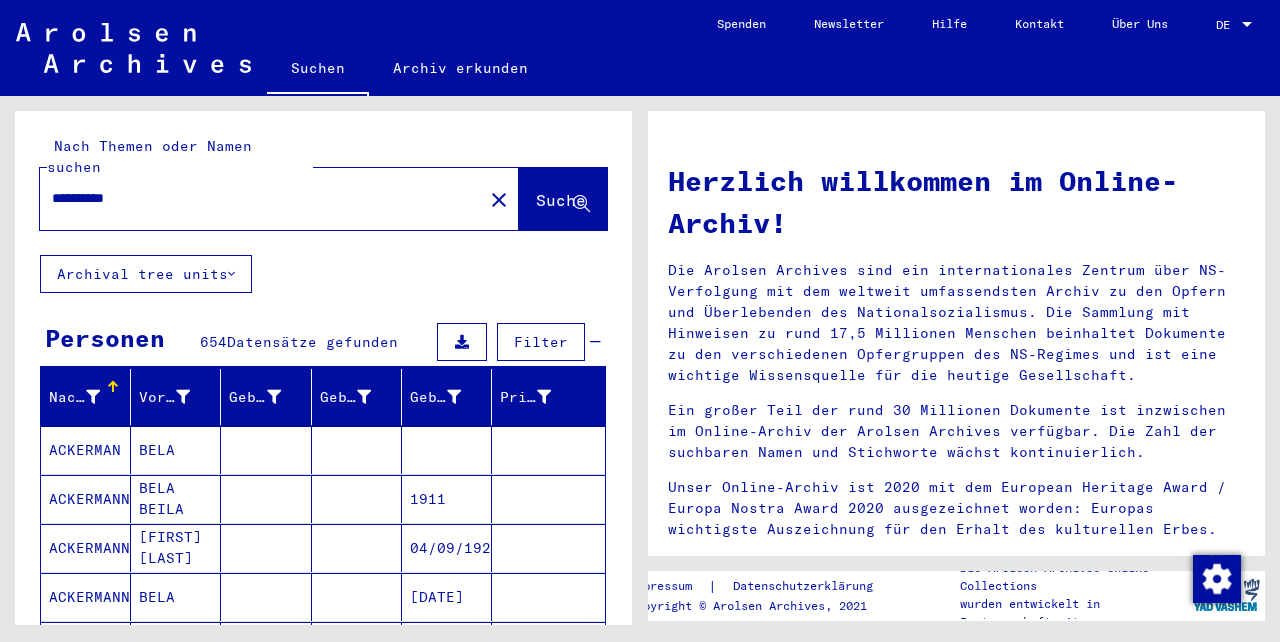click on "**********" at bounding box center (255, 198) 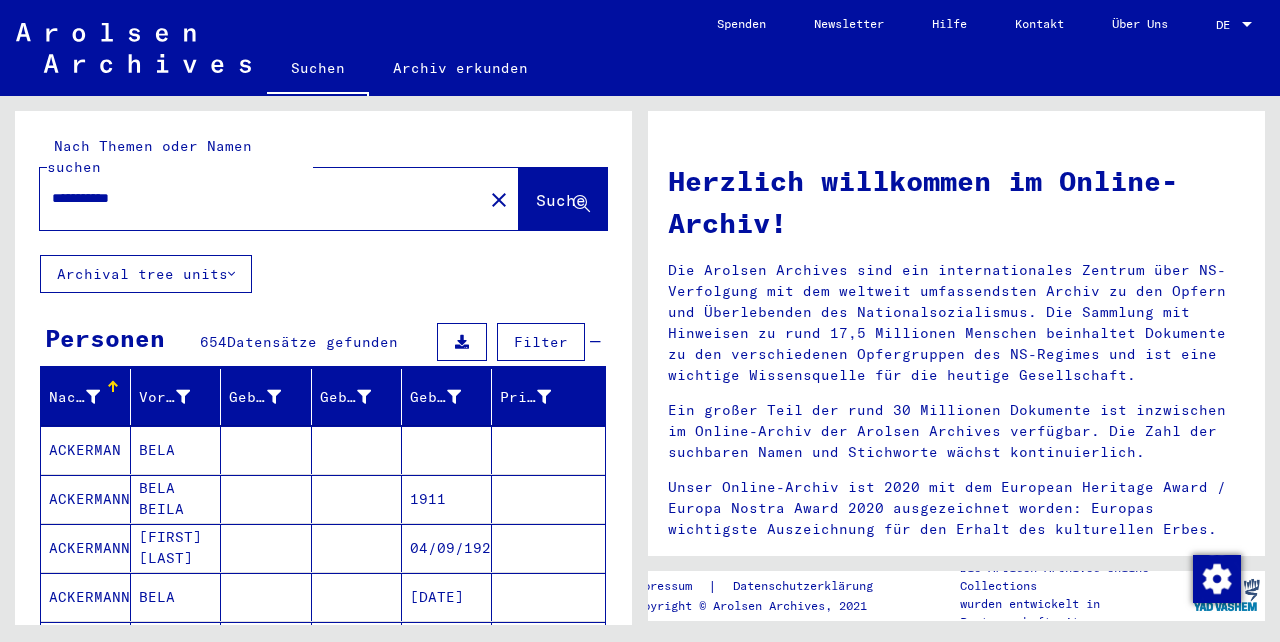 type on "**********" 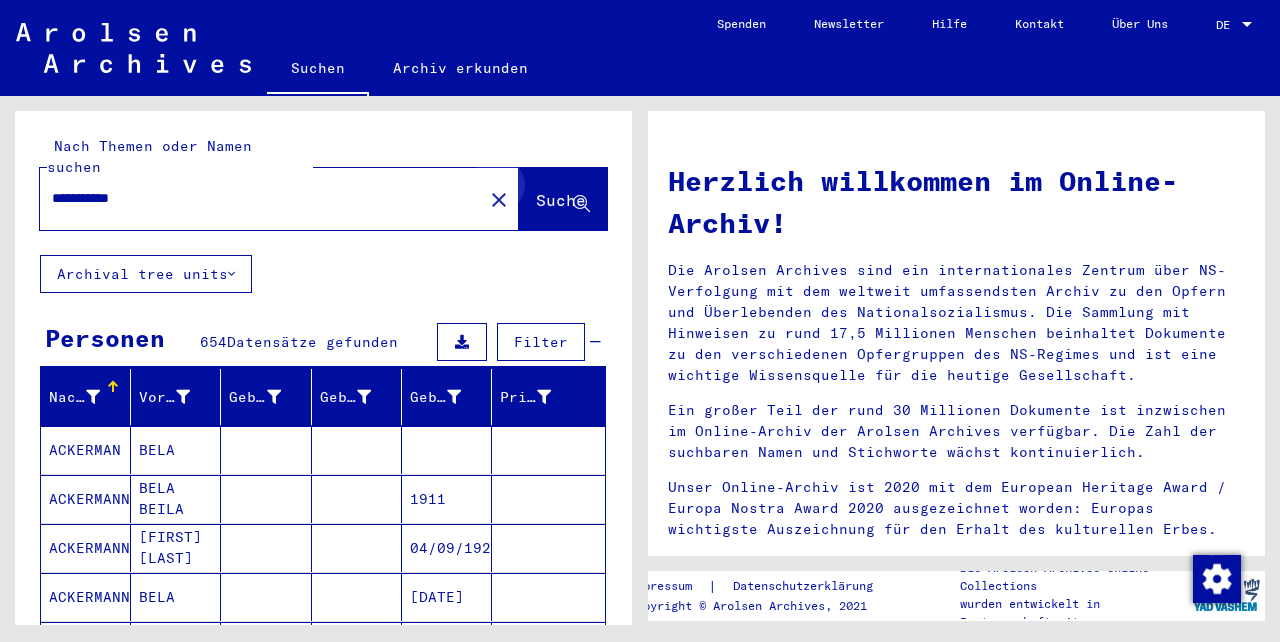 click on "Suche" 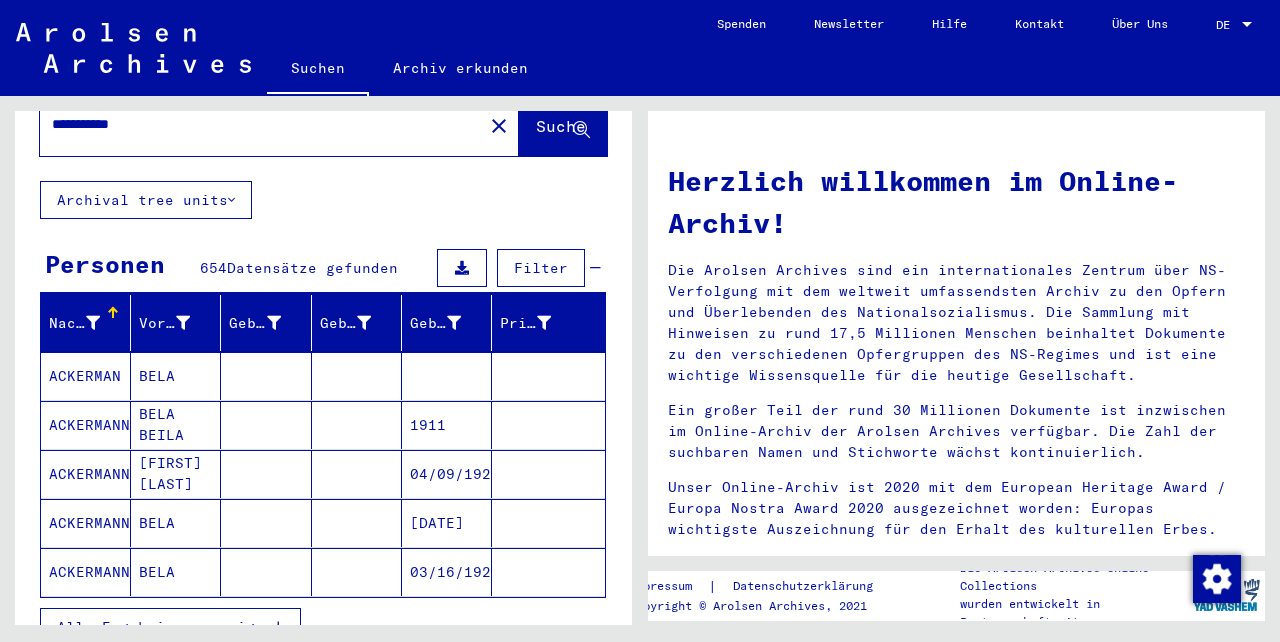 scroll, scrollTop: 75, scrollLeft: 0, axis: vertical 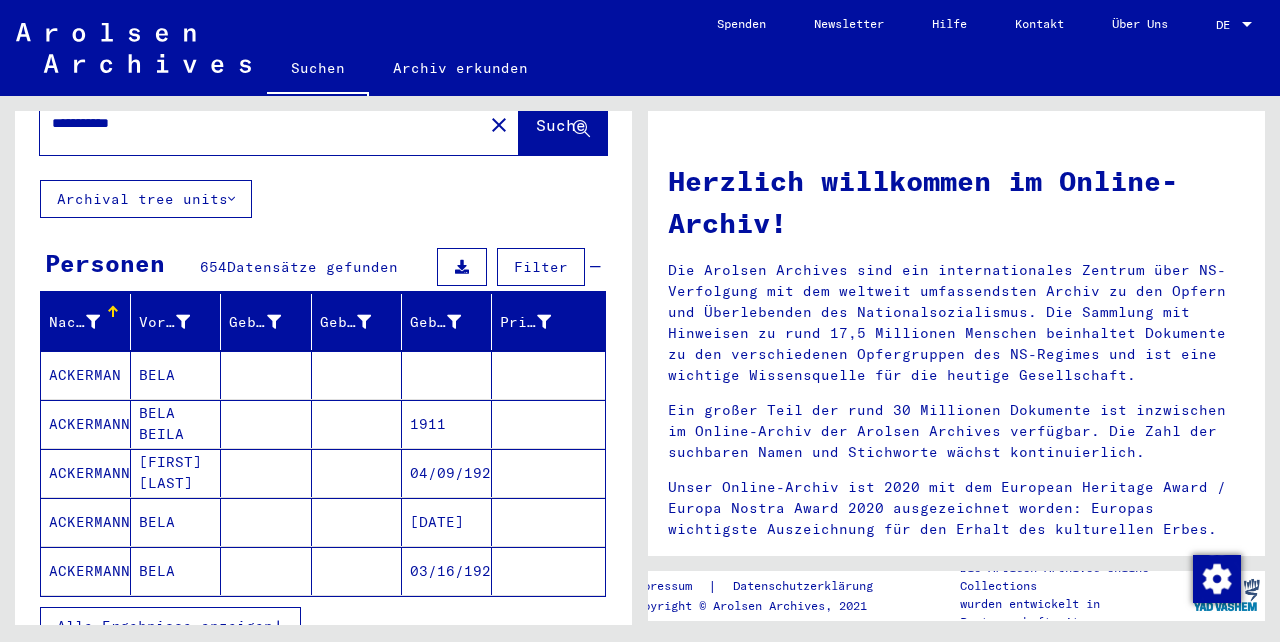 click on "Nachname" at bounding box center [74, 322] 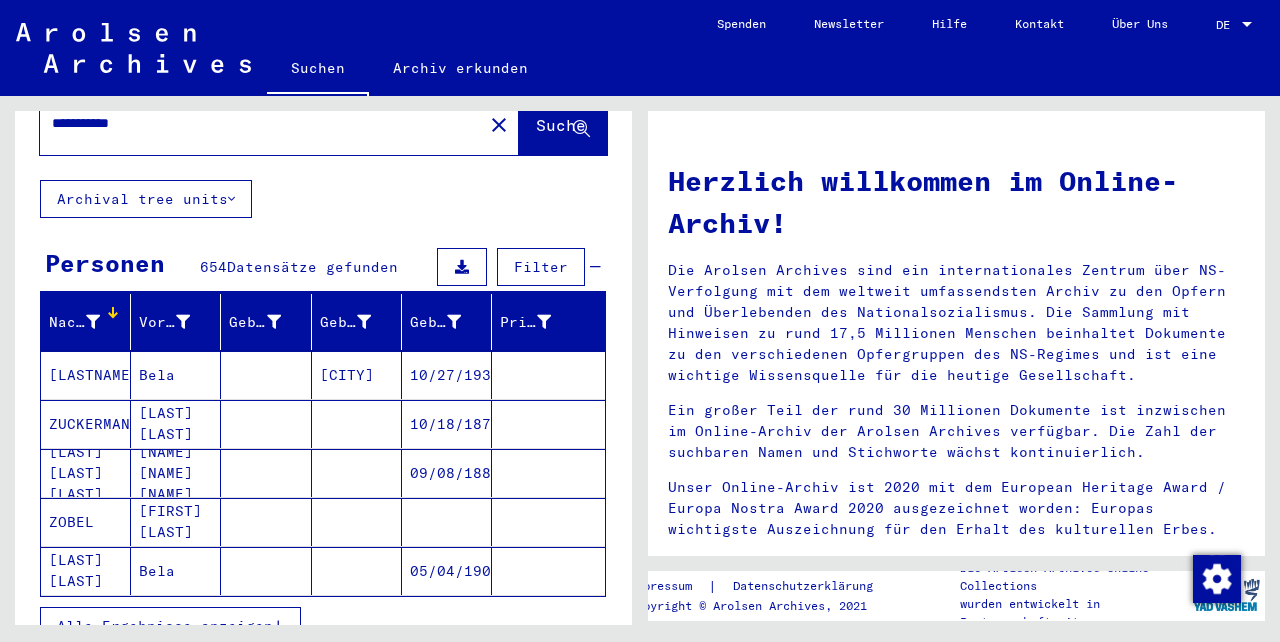 click on "Nachname" at bounding box center (74, 322) 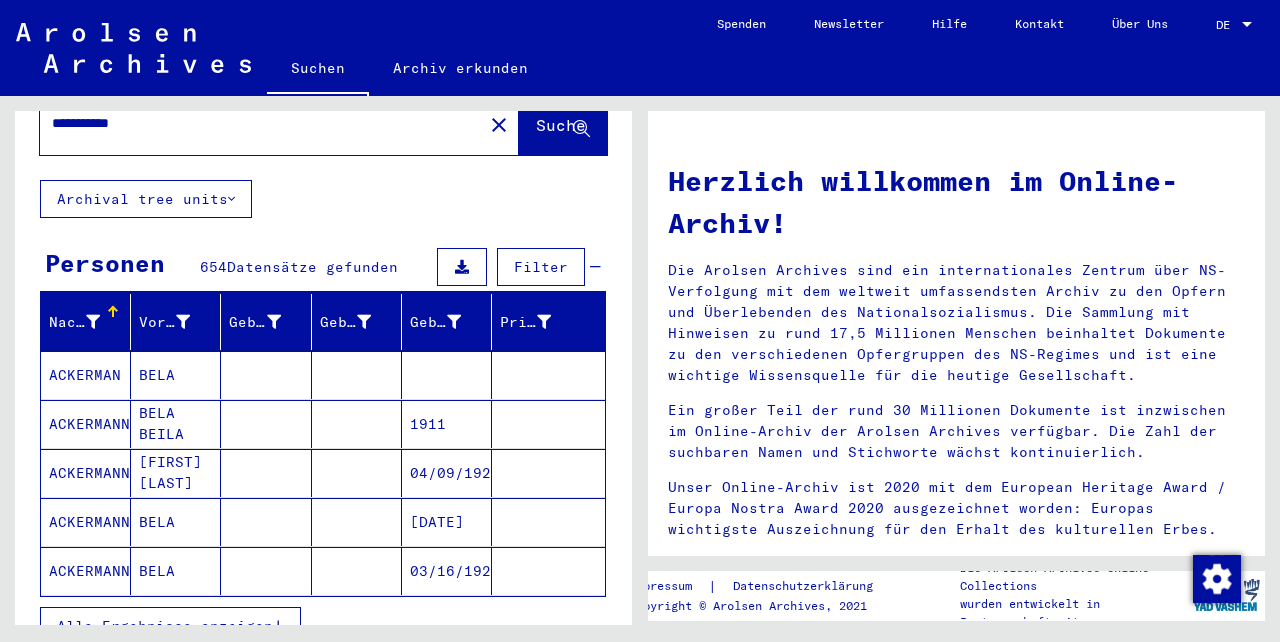 click on "Nachname" at bounding box center [74, 322] 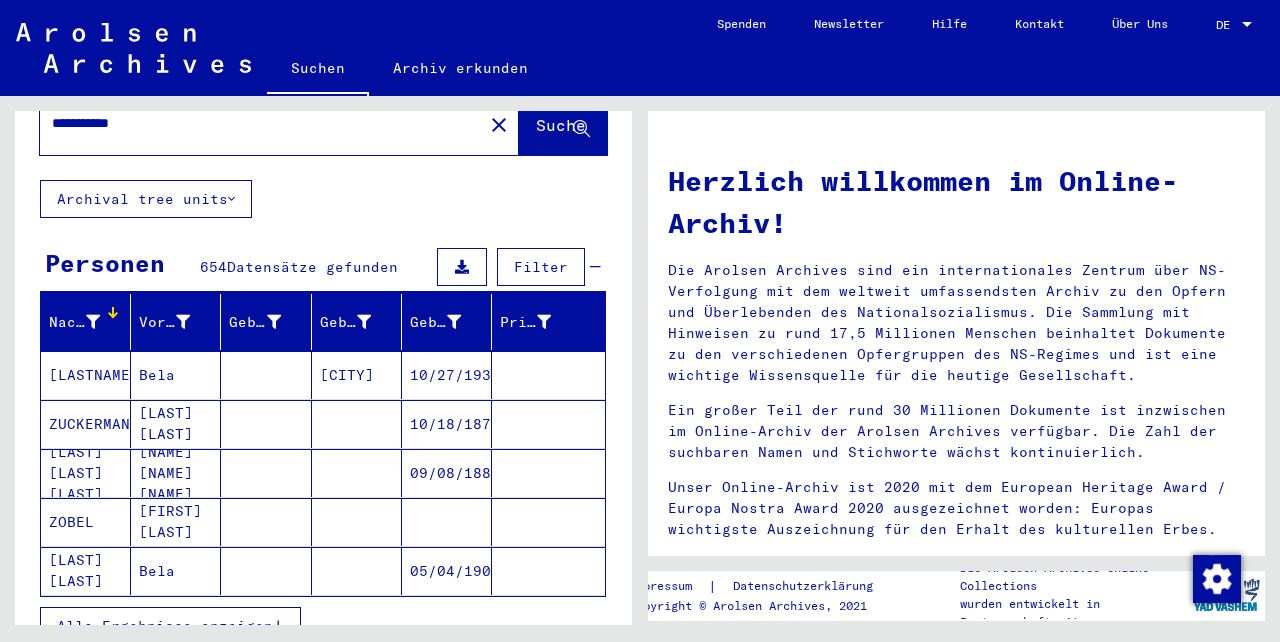 click on "Nachname" at bounding box center (74, 322) 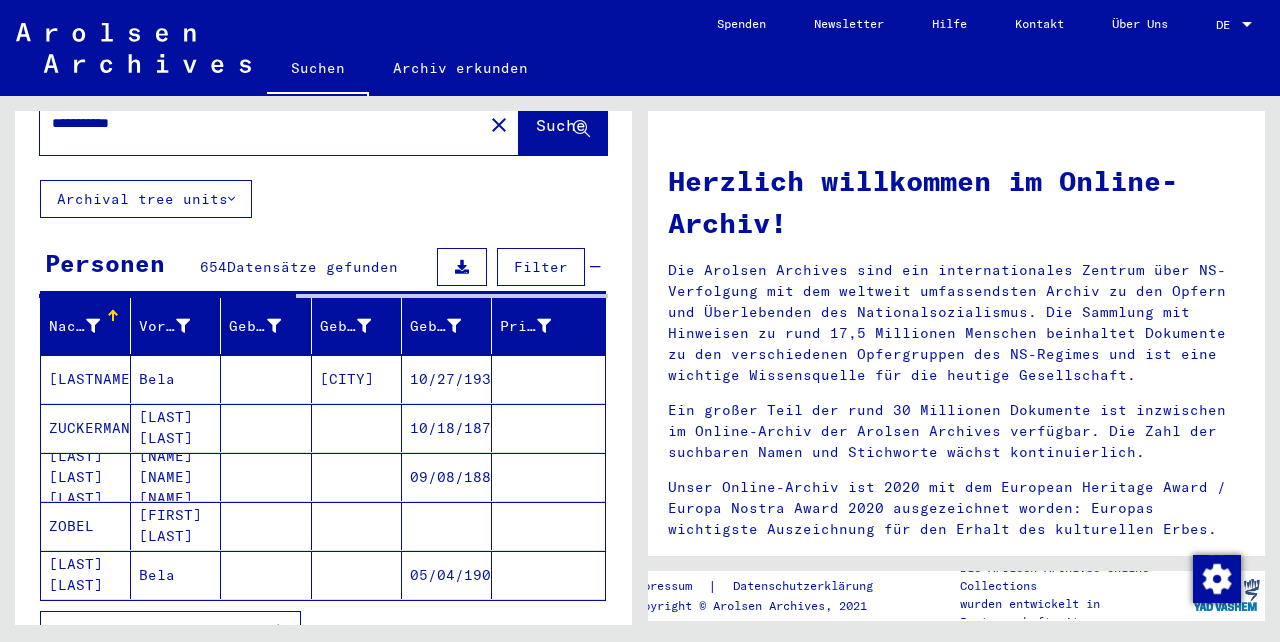 click on "Filter" at bounding box center (541, 267) 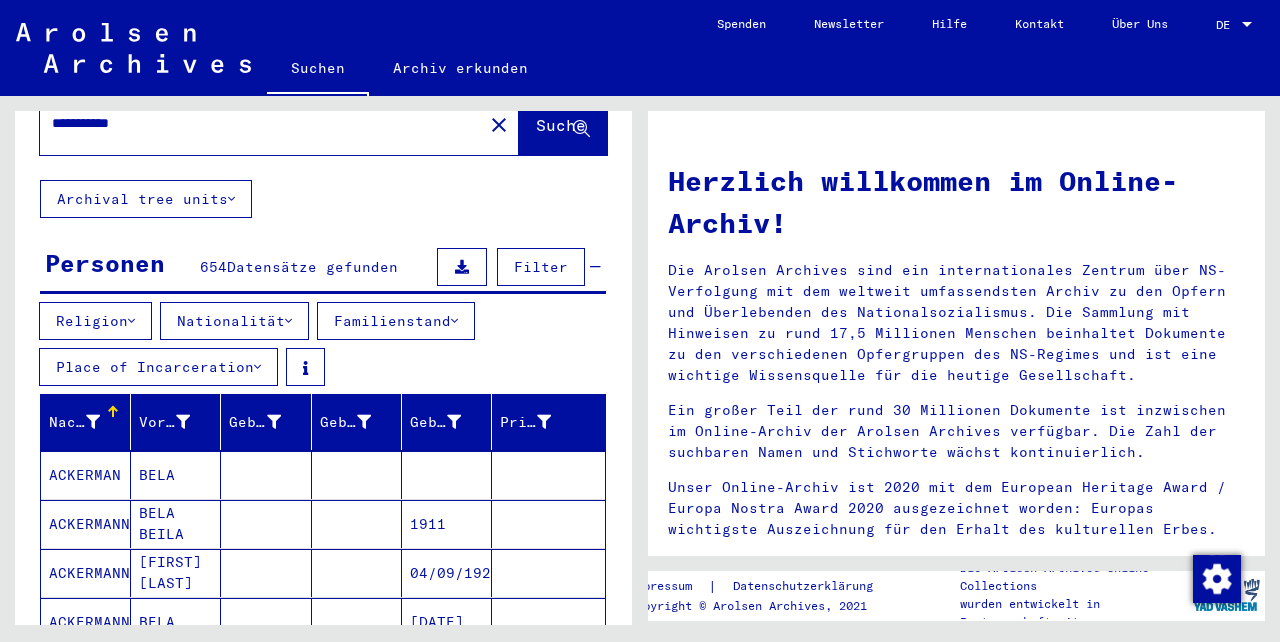 click on "Filter" at bounding box center (541, 267) 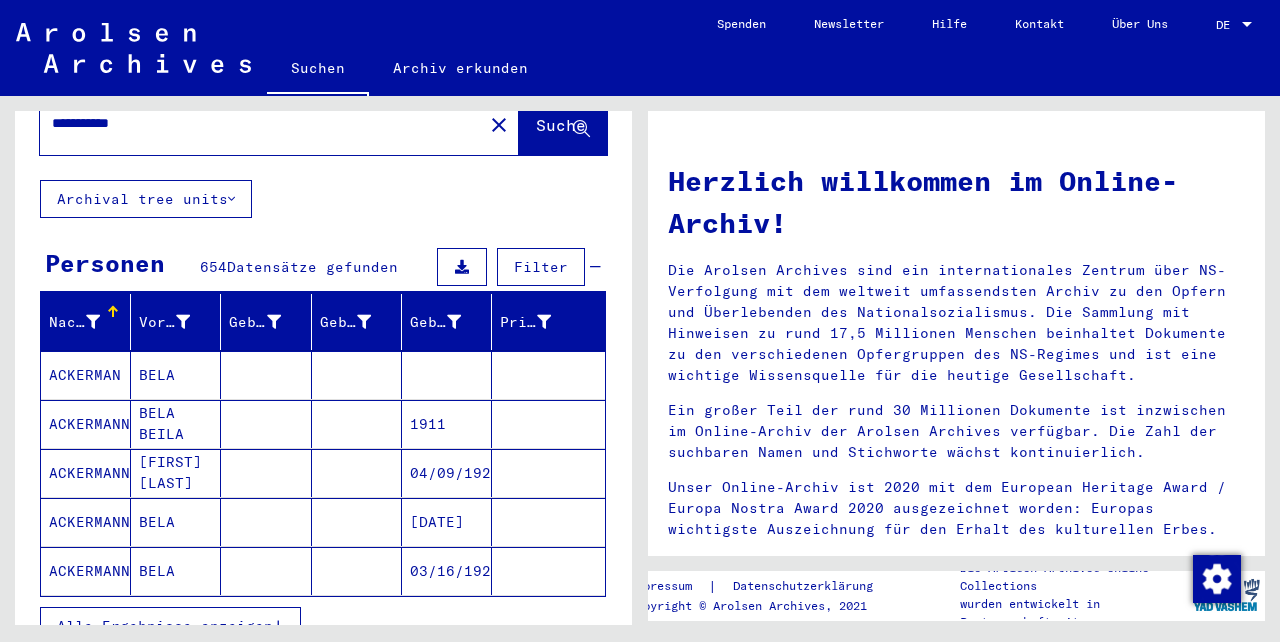 type 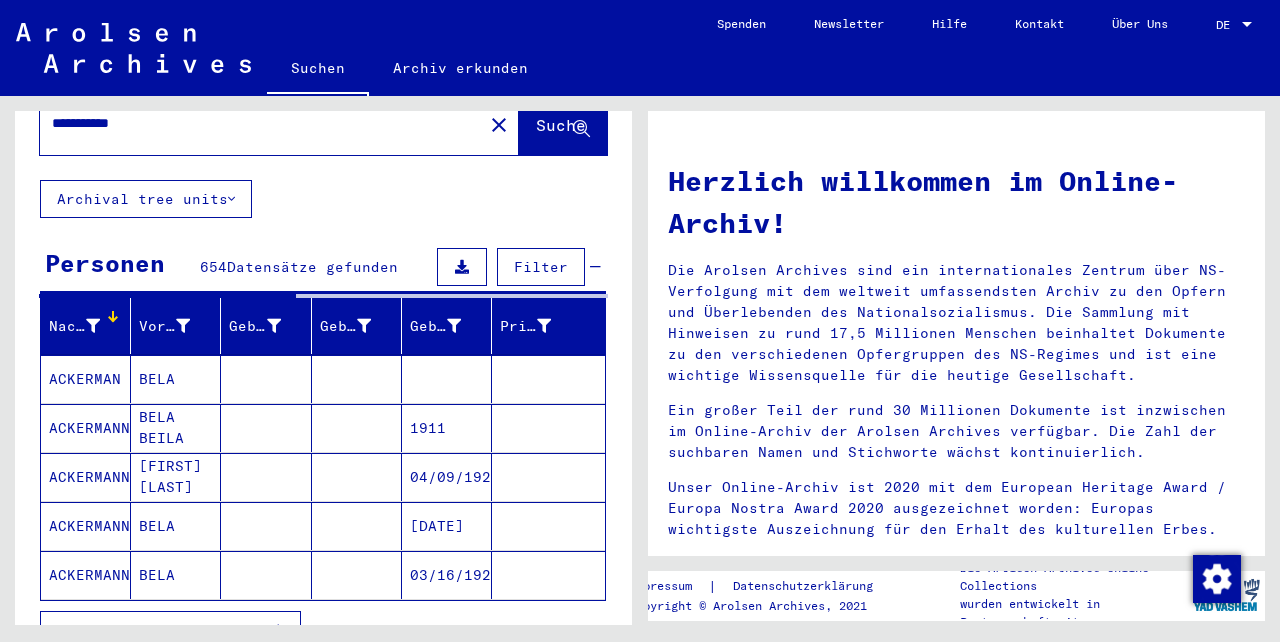 click on "Nachname" at bounding box center [74, 326] 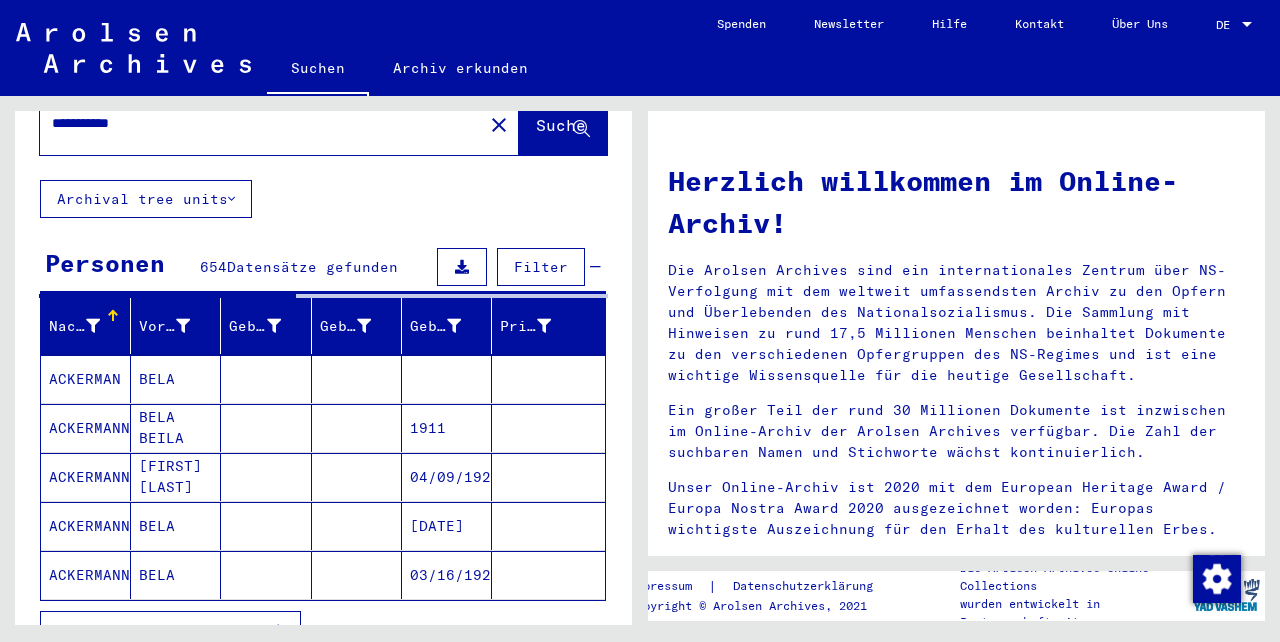 click on "Nachname" at bounding box center (89, 326) 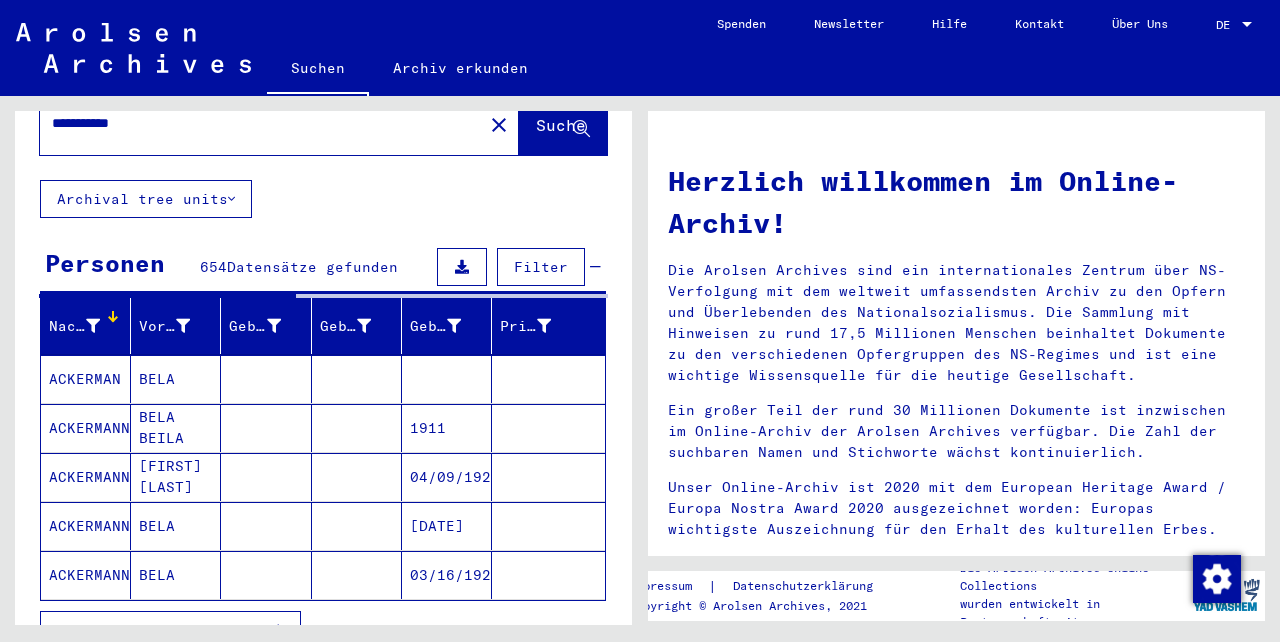 click on "ACKERMAN" at bounding box center [86, 428] 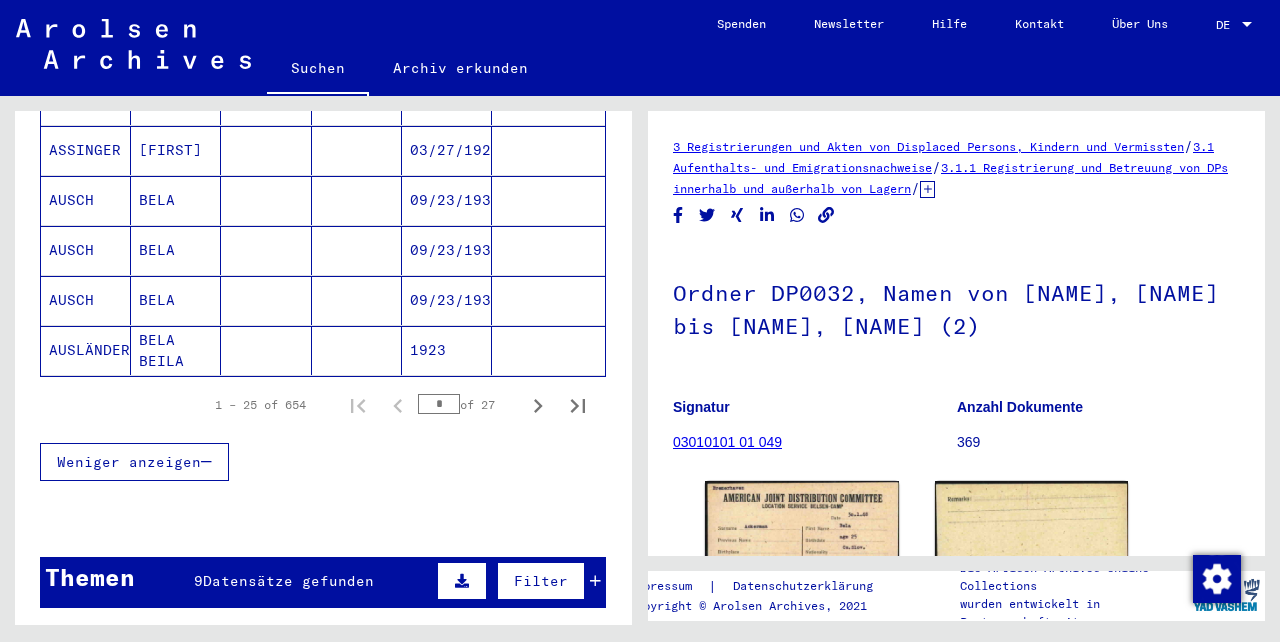 scroll, scrollTop: 1288, scrollLeft: 0, axis: vertical 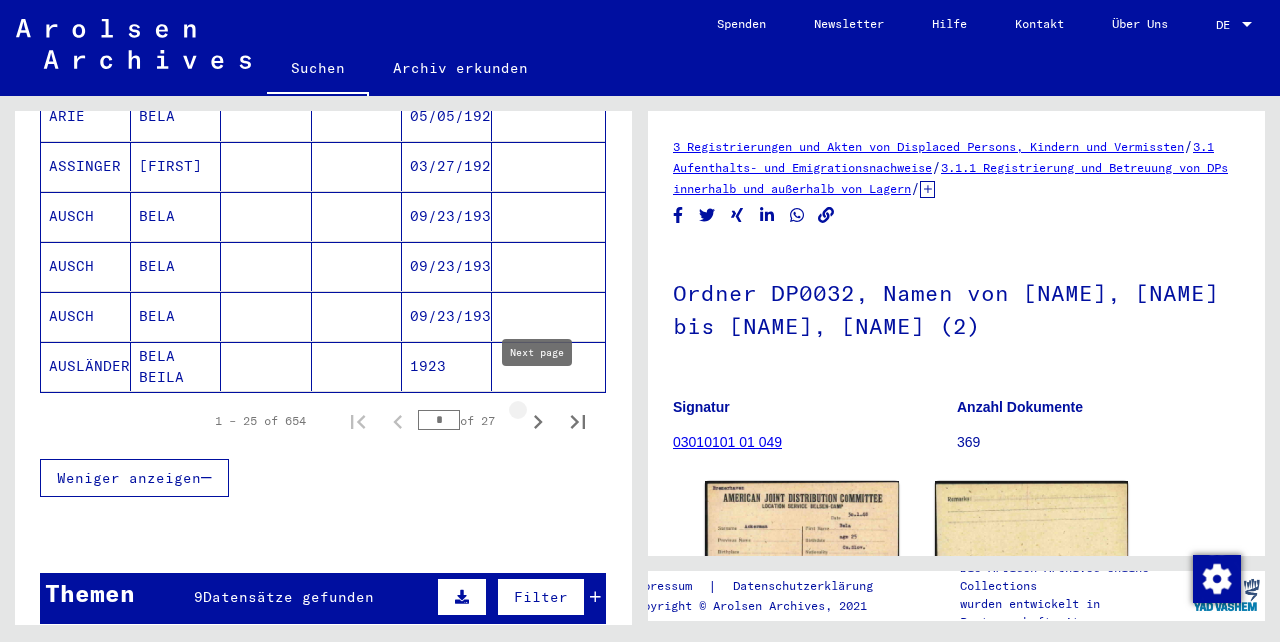 click 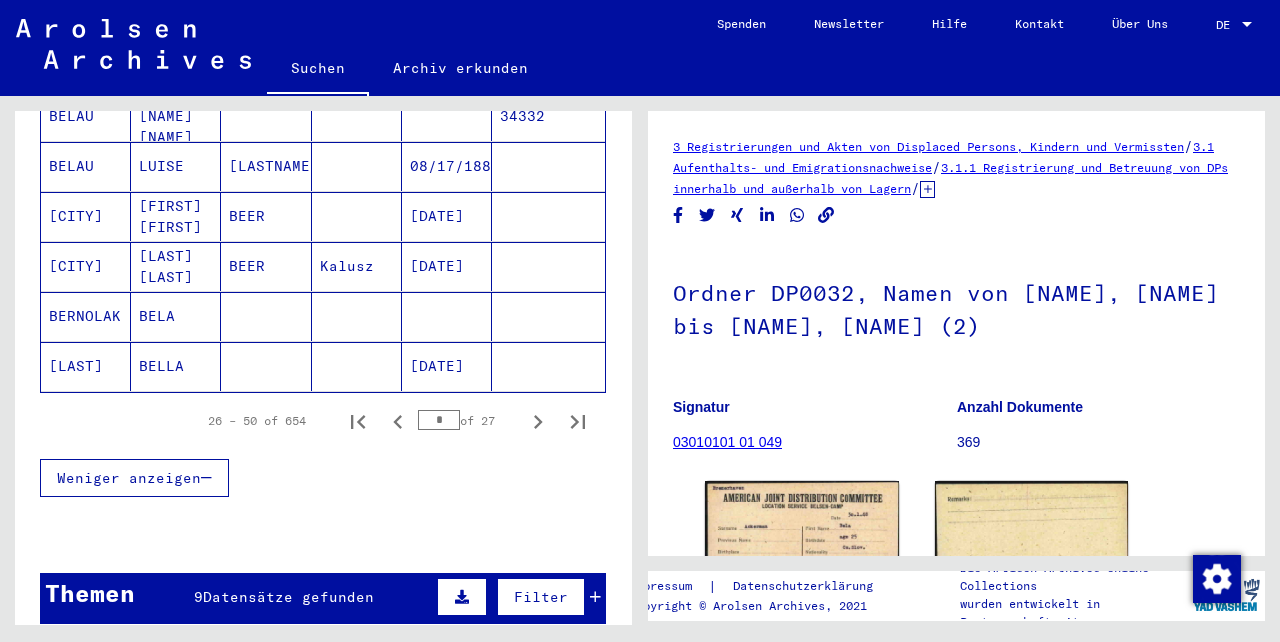 drag, startPoint x: 541, startPoint y: 404, endPoint x: 493, endPoint y: 444, distance: 62.482 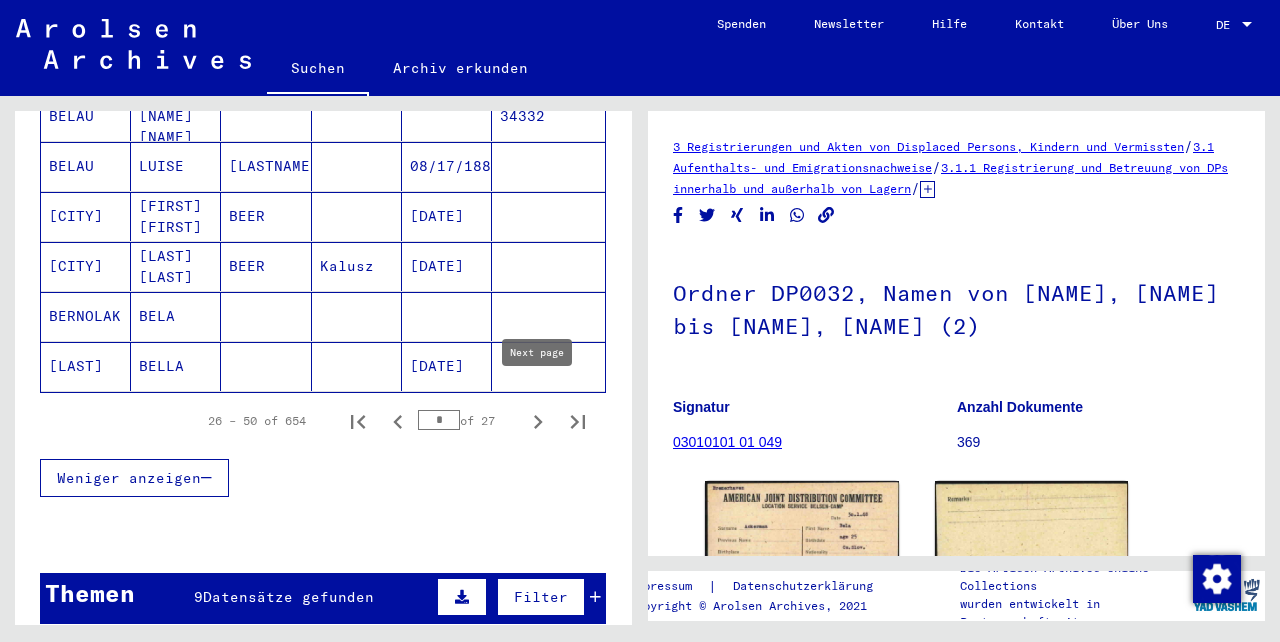 click 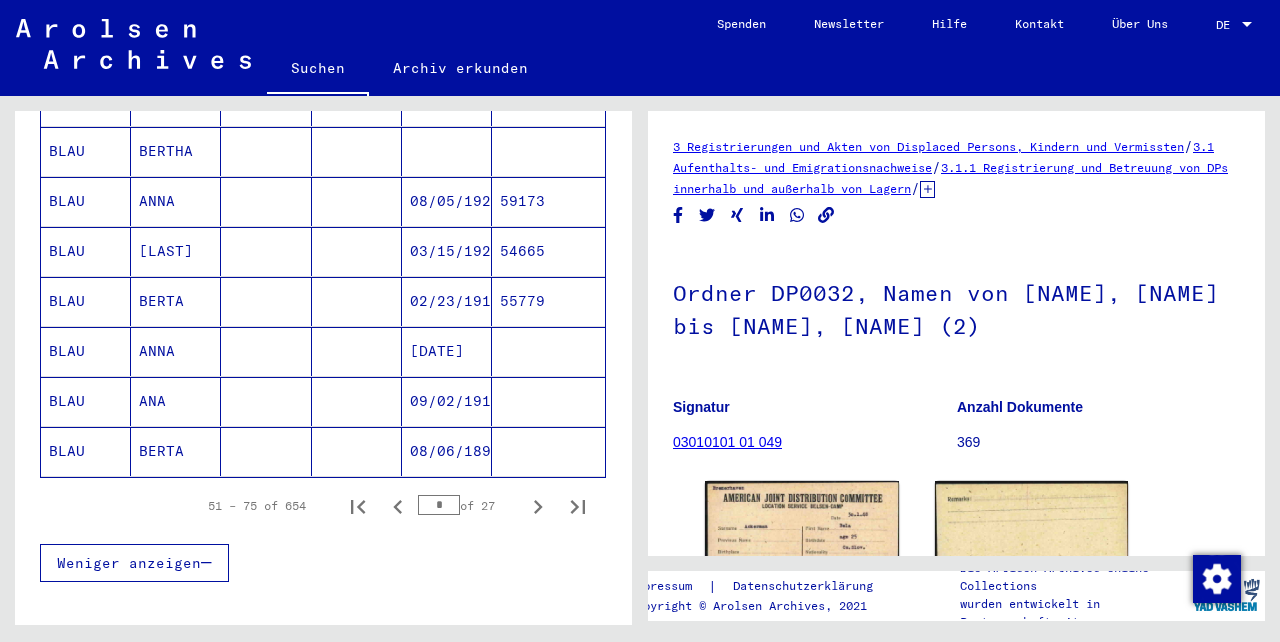 scroll, scrollTop: 1201, scrollLeft: 0, axis: vertical 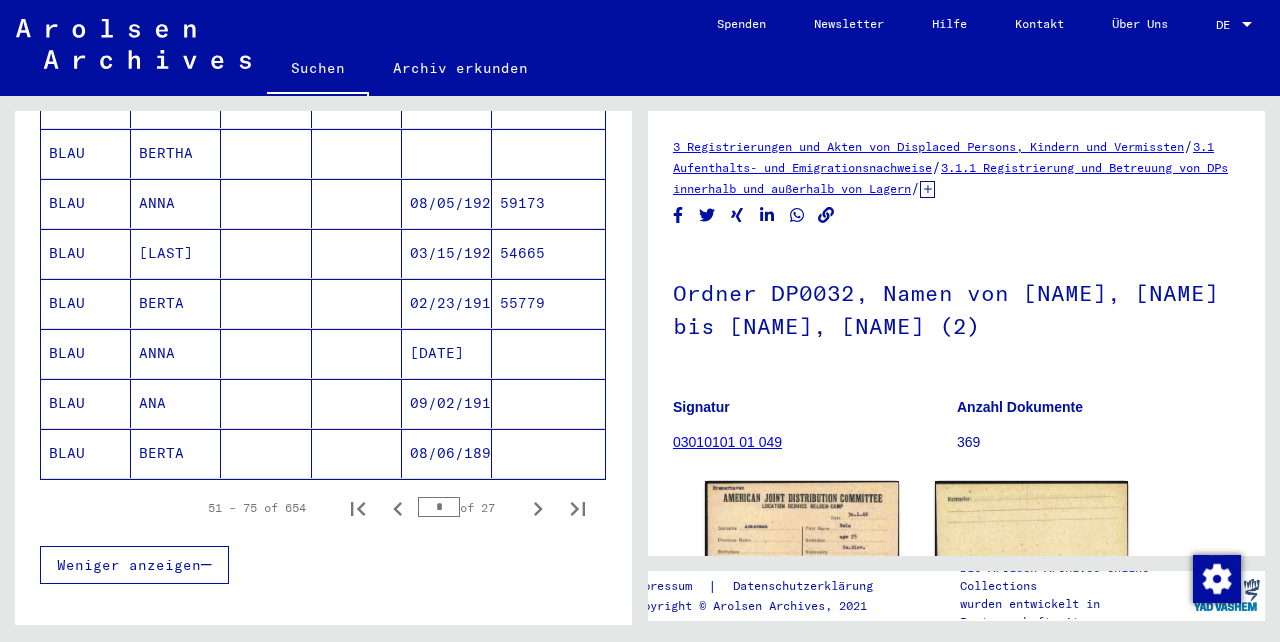 click on "ANA" at bounding box center (176, 453) 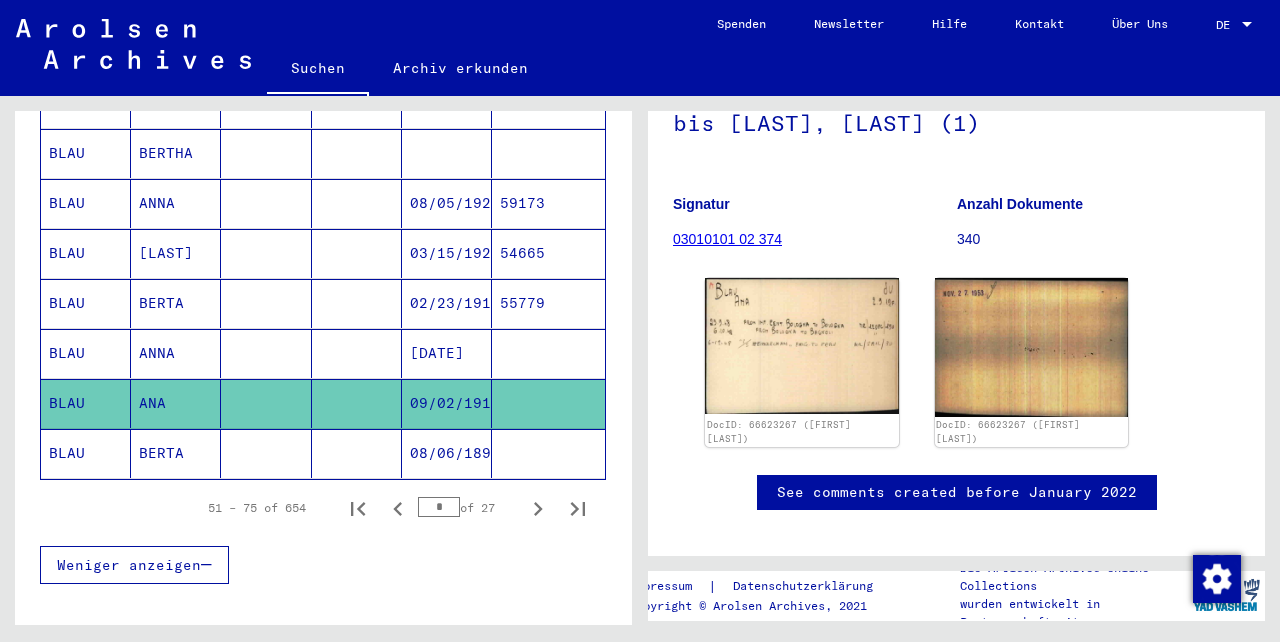 scroll, scrollTop: 205, scrollLeft: 0, axis: vertical 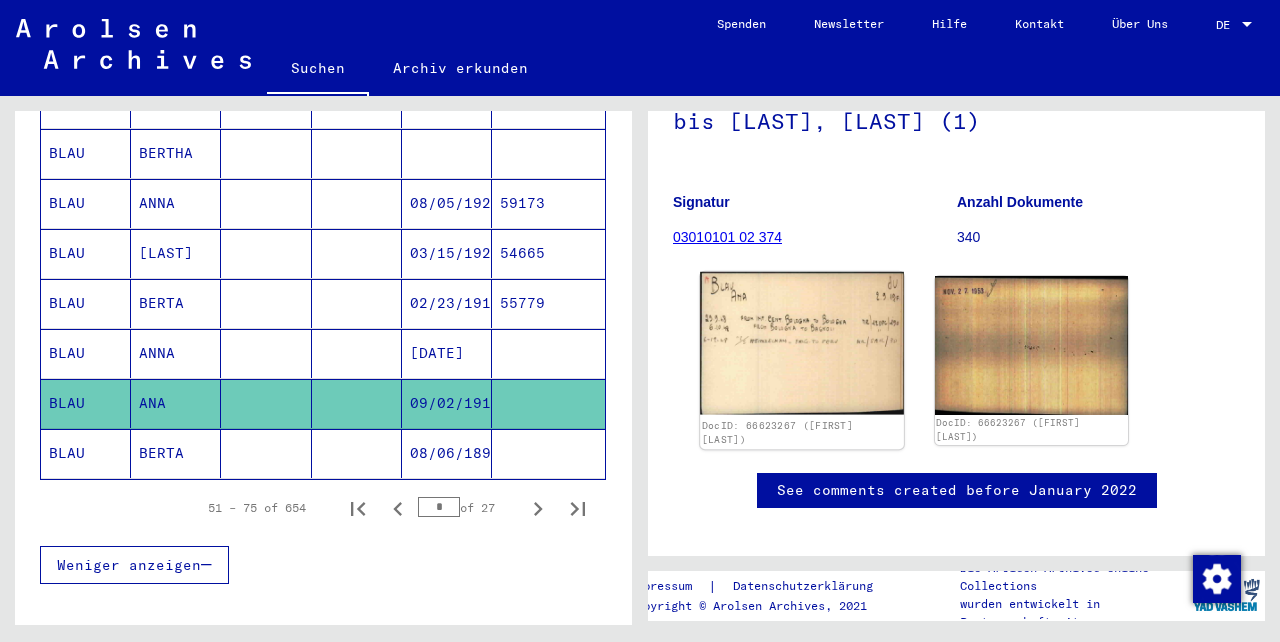 click 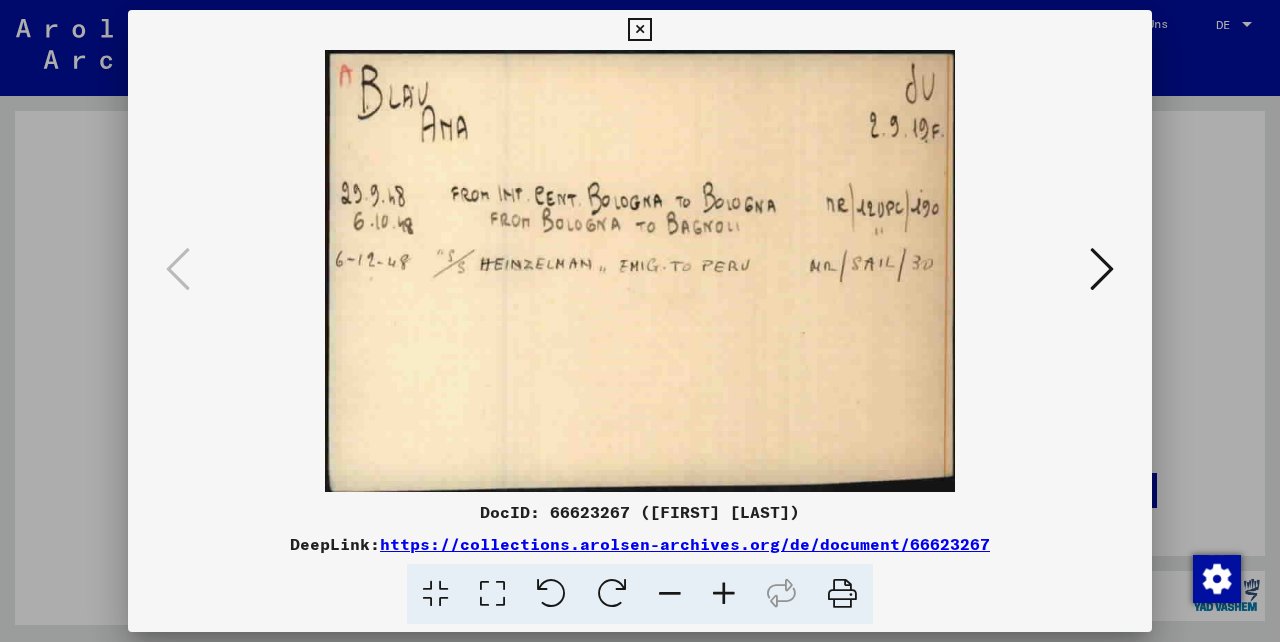 click at bounding box center [1102, 269] 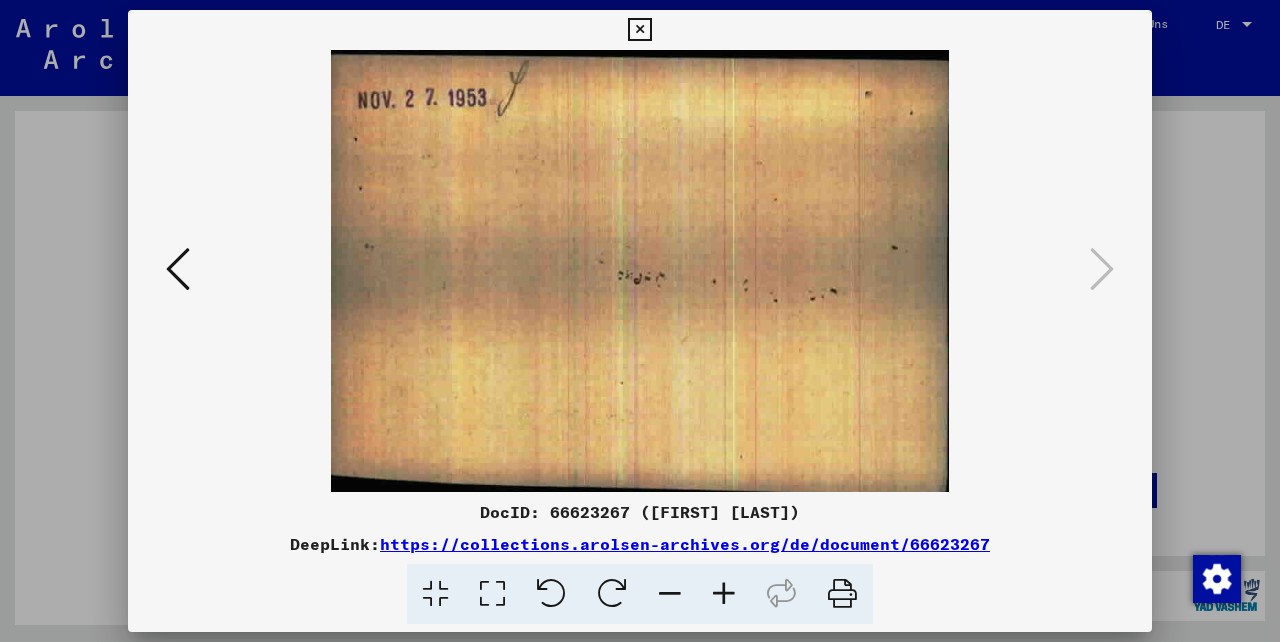 scroll, scrollTop: 802, scrollLeft: 0, axis: vertical 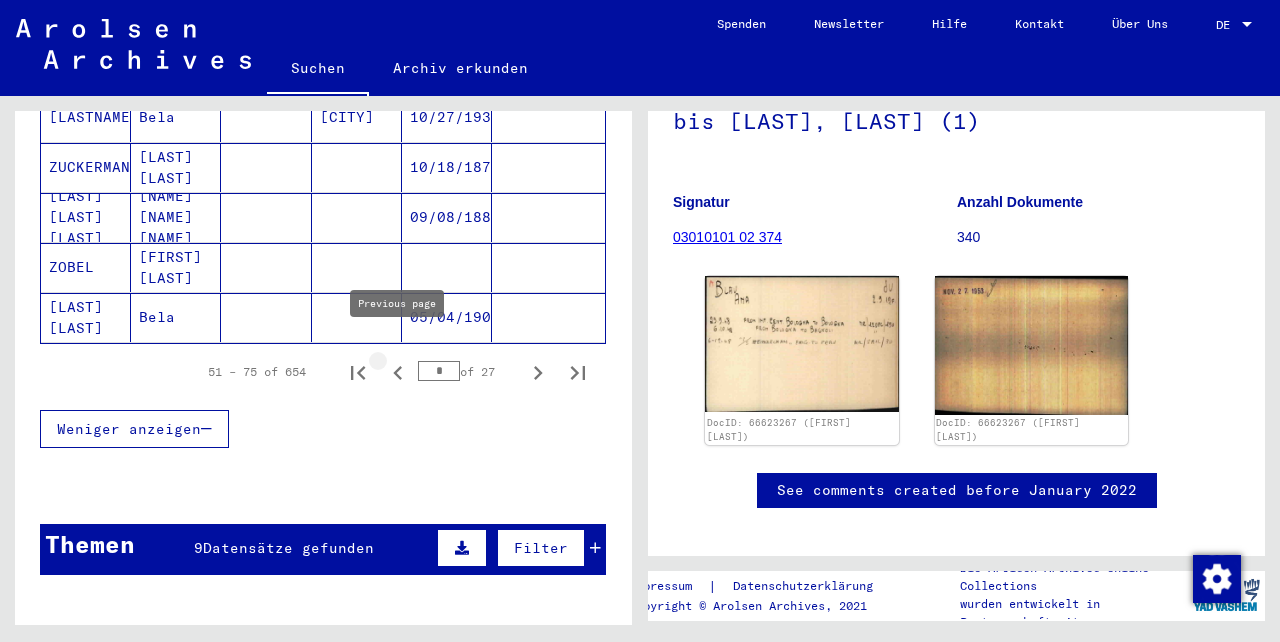 click 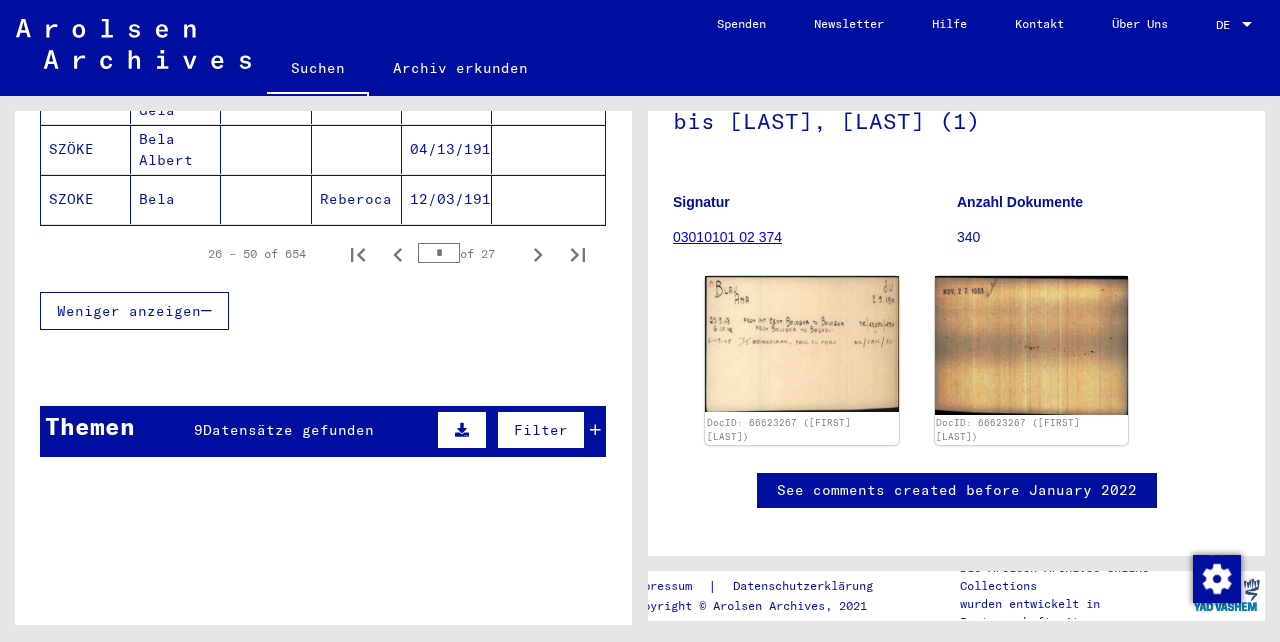 scroll, scrollTop: 1323, scrollLeft: 0, axis: vertical 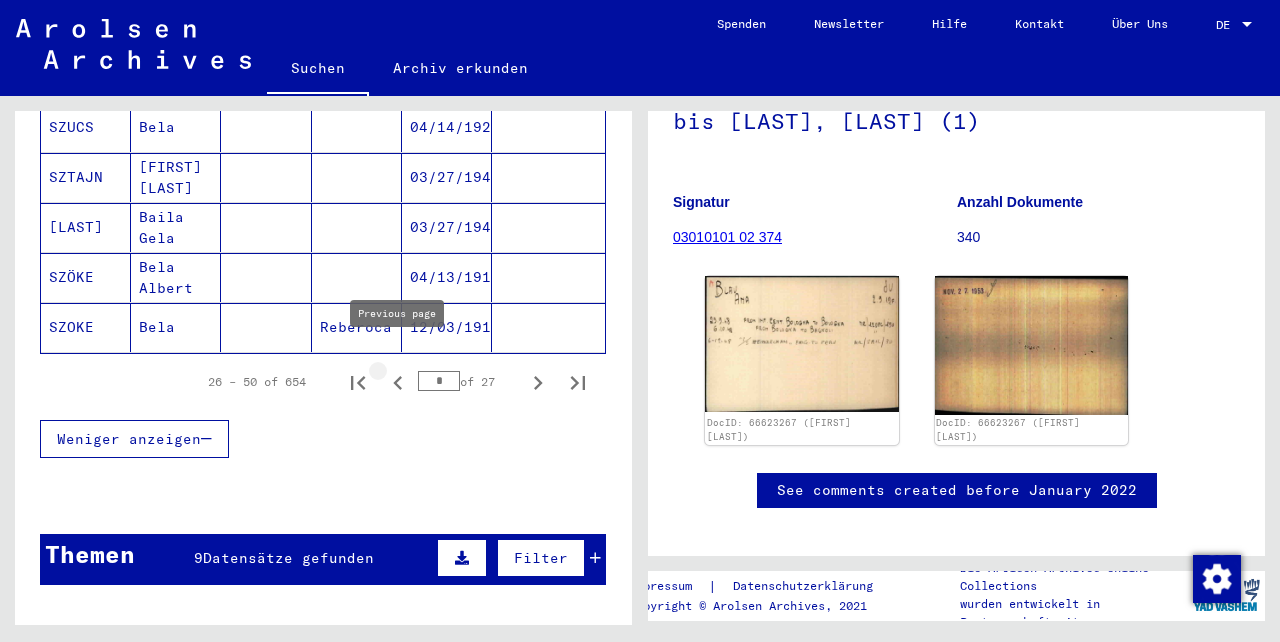 click 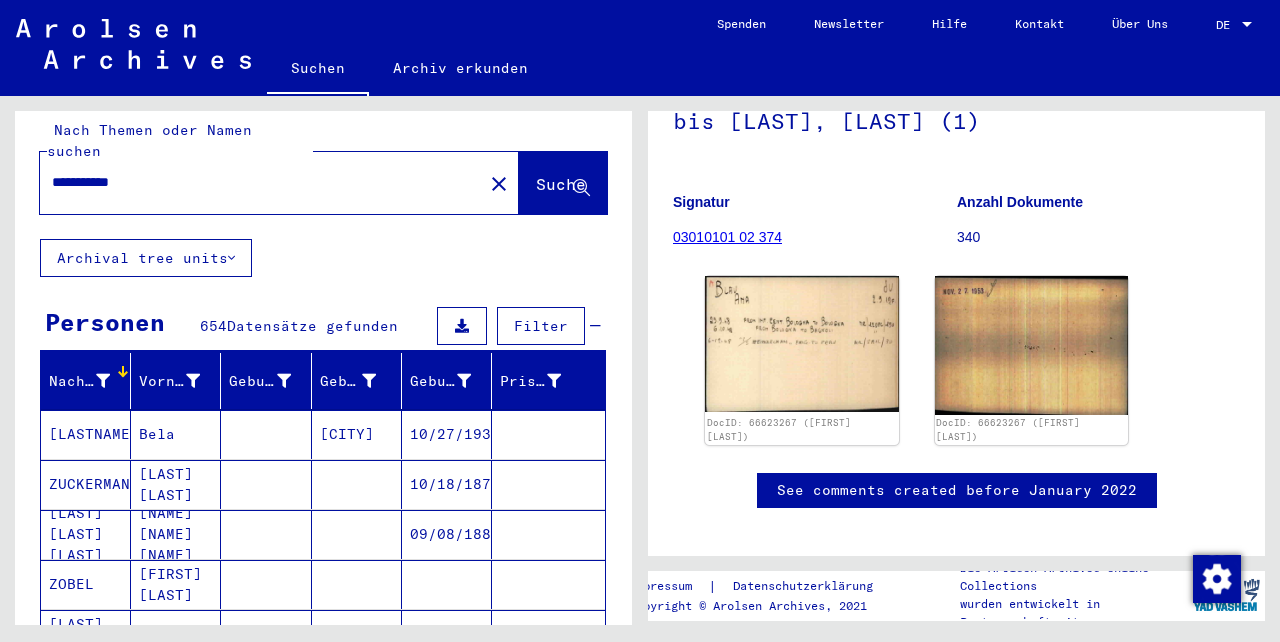 scroll, scrollTop: 15, scrollLeft: 0, axis: vertical 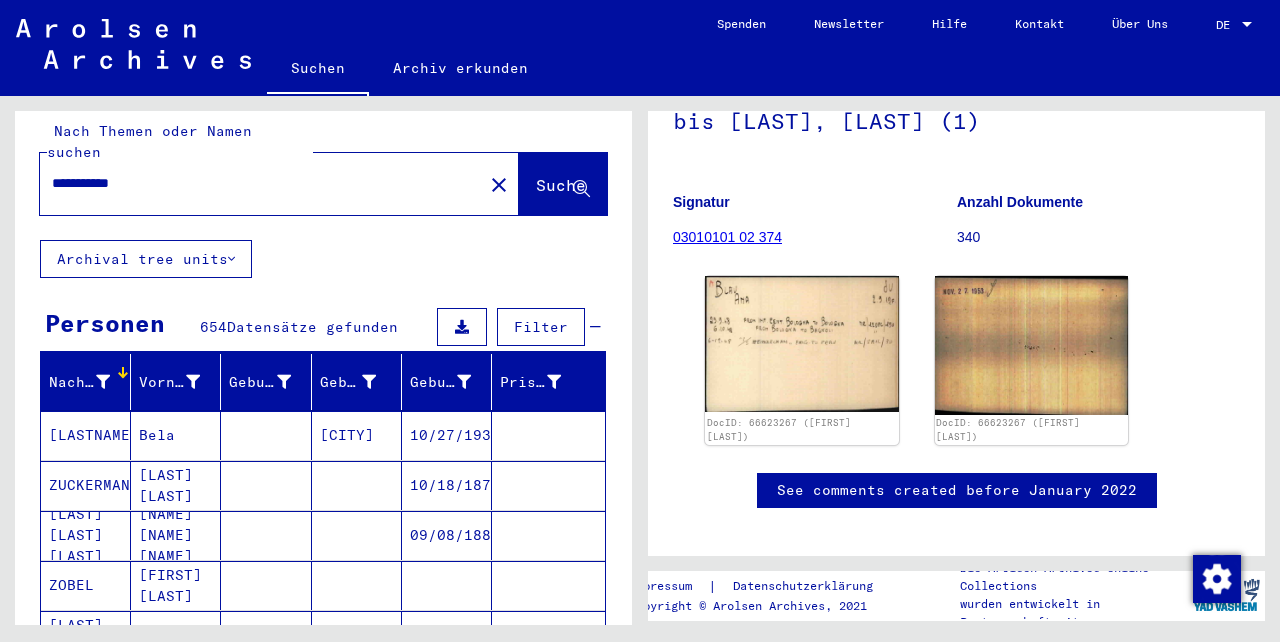 click on "Nachname" at bounding box center [79, 382] 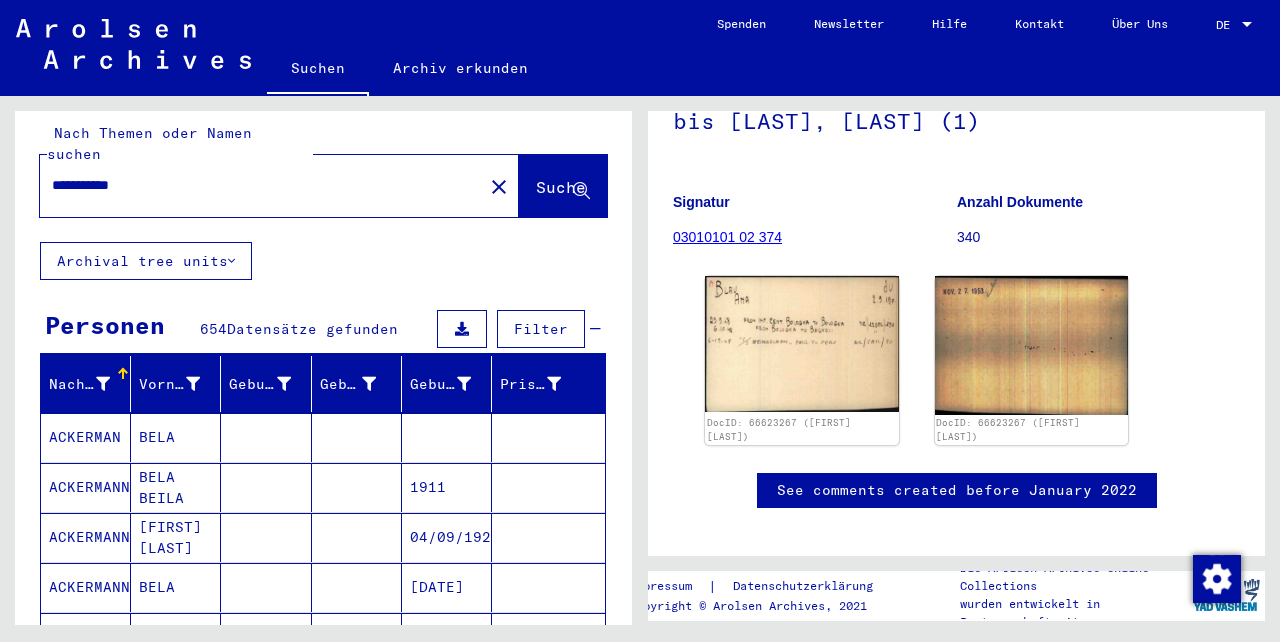 scroll, scrollTop: 0, scrollLeft: 0, axis: both 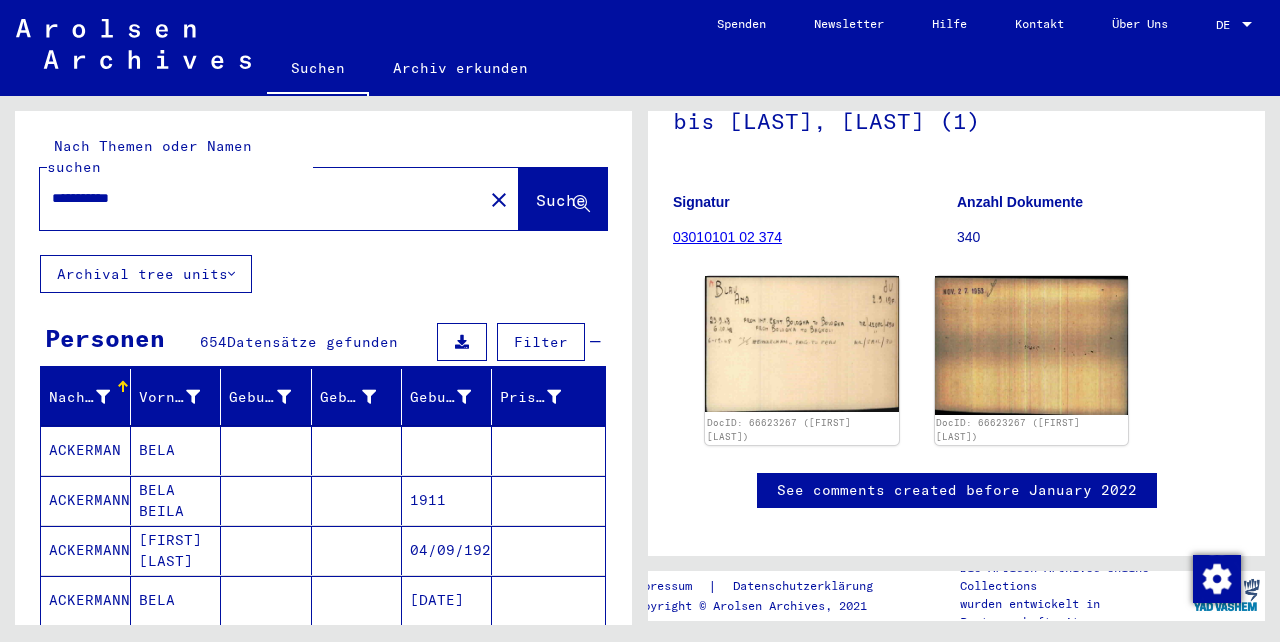 click on "Suche" 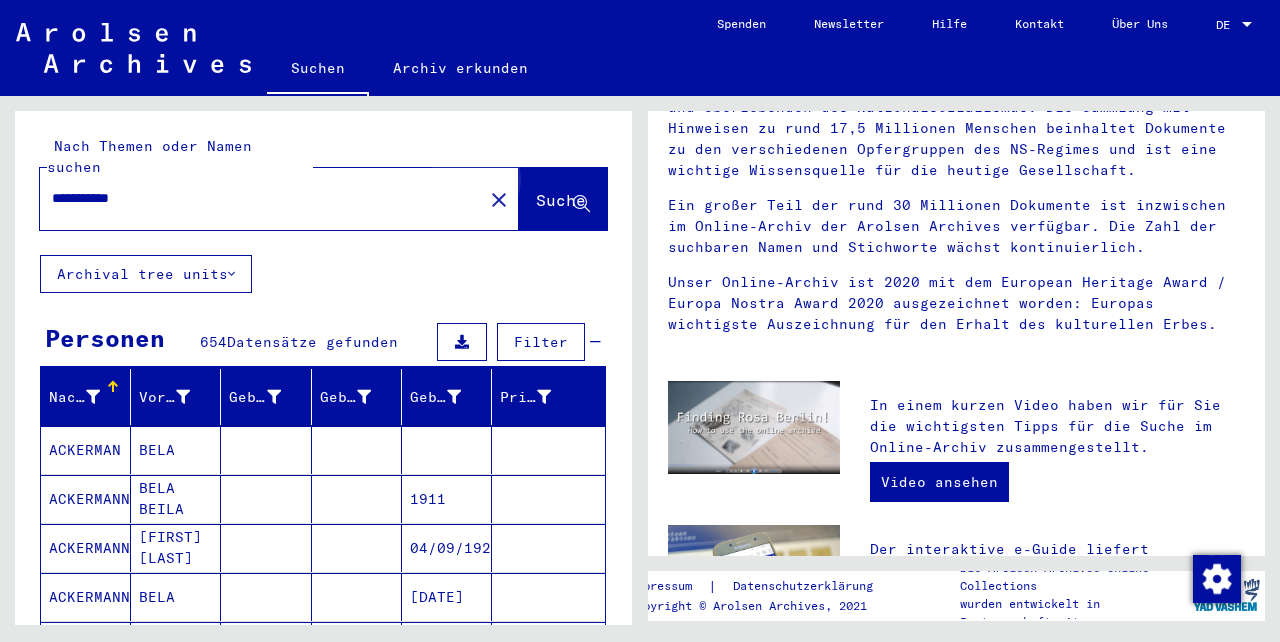 scroll, scrollTop: 0, scrollLeft: 0, axis: both 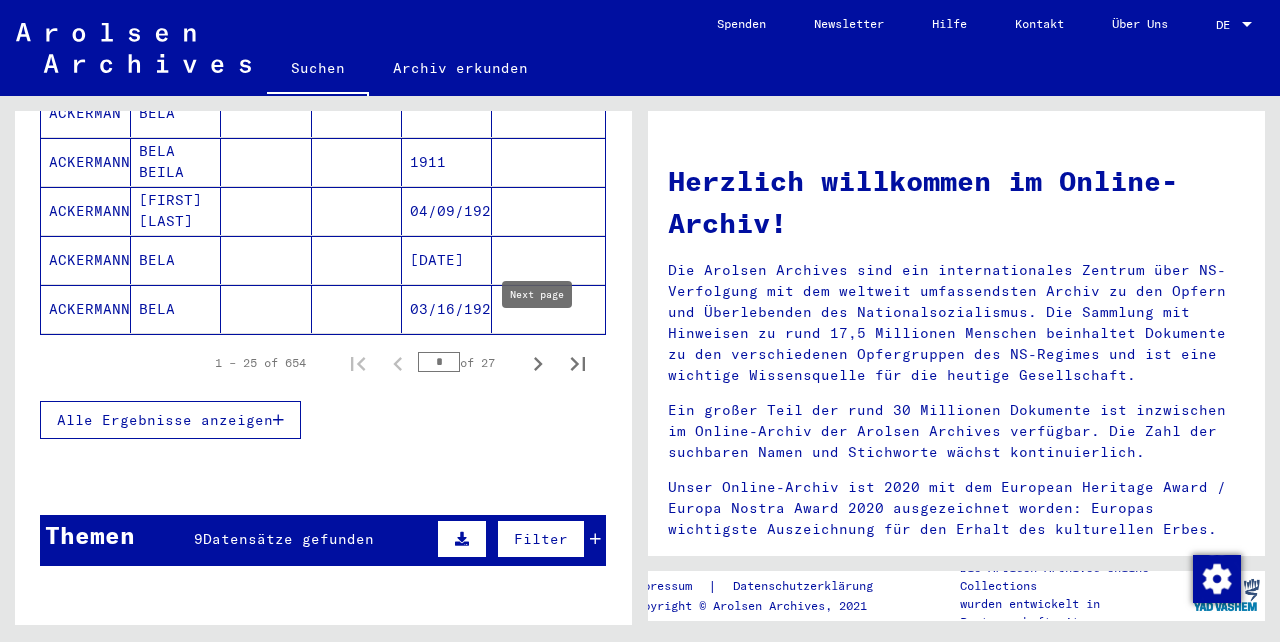 click 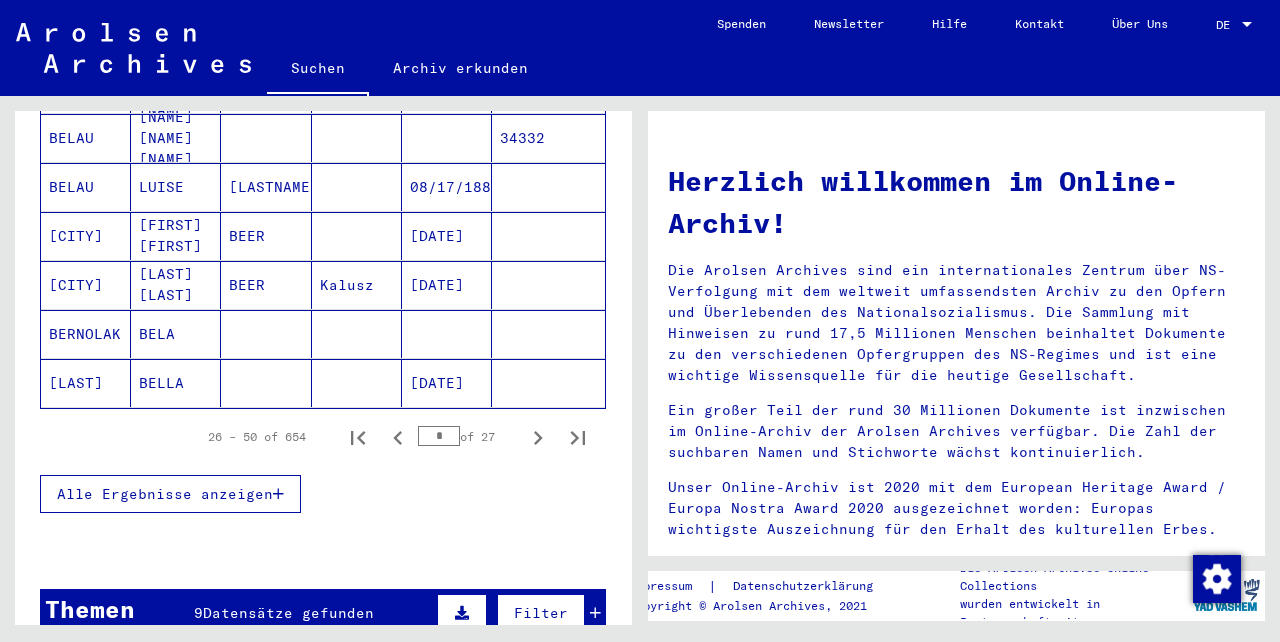 scroll, scrollTop: 1256, scrollLeft: 0, axis: vertical 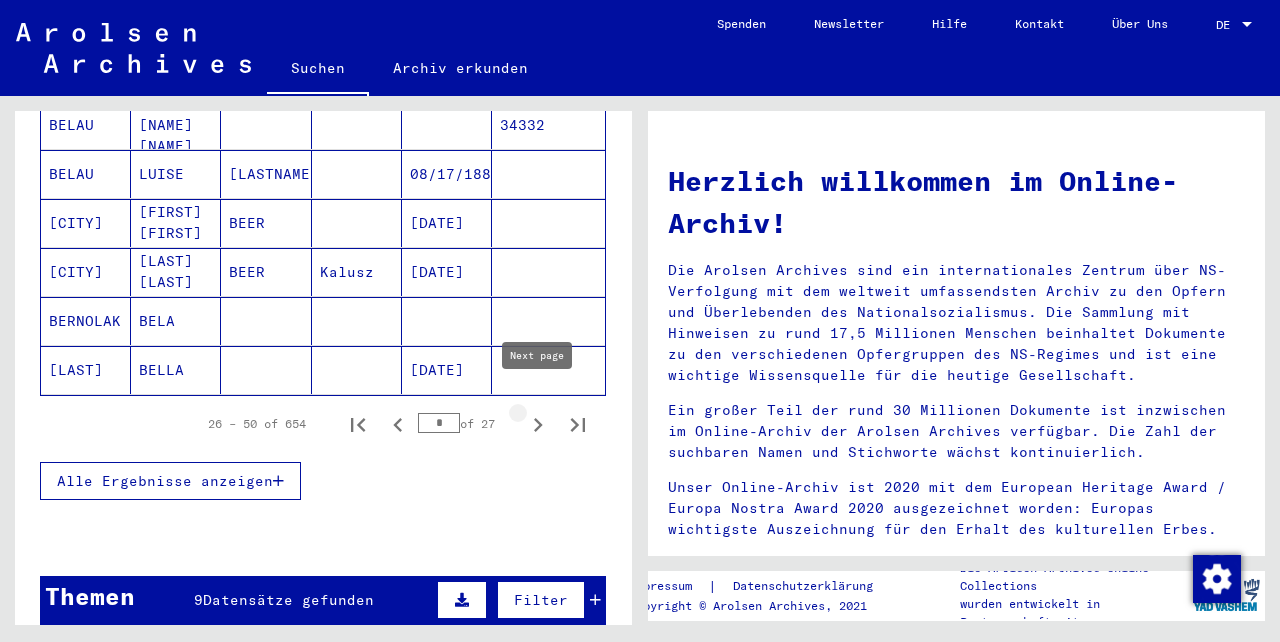 click 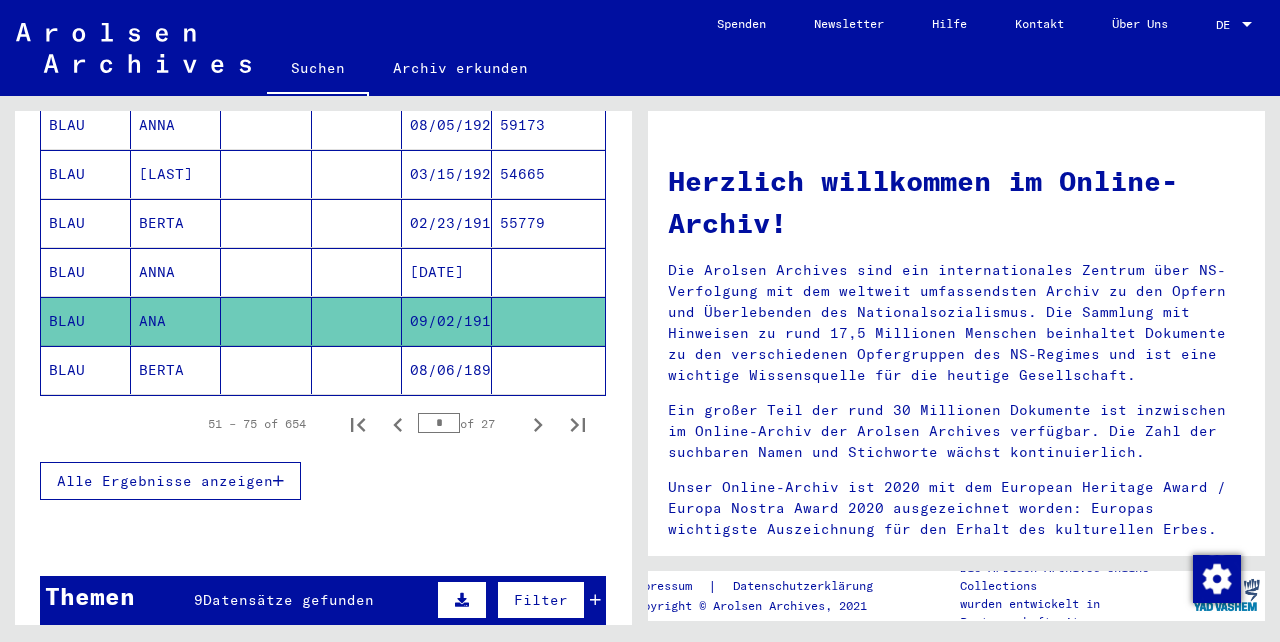 click on "ANNA" at bounding box center [176, 321] 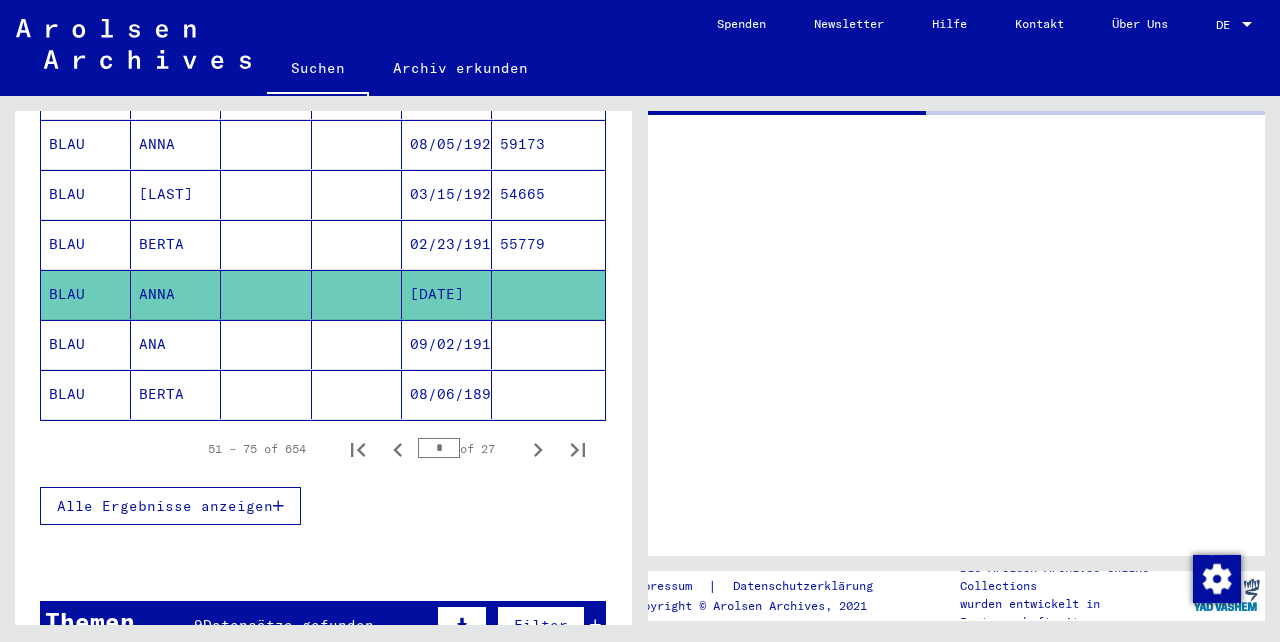 scroll, scrollTop: 1276, scrollLeft: 0, axis: vertical 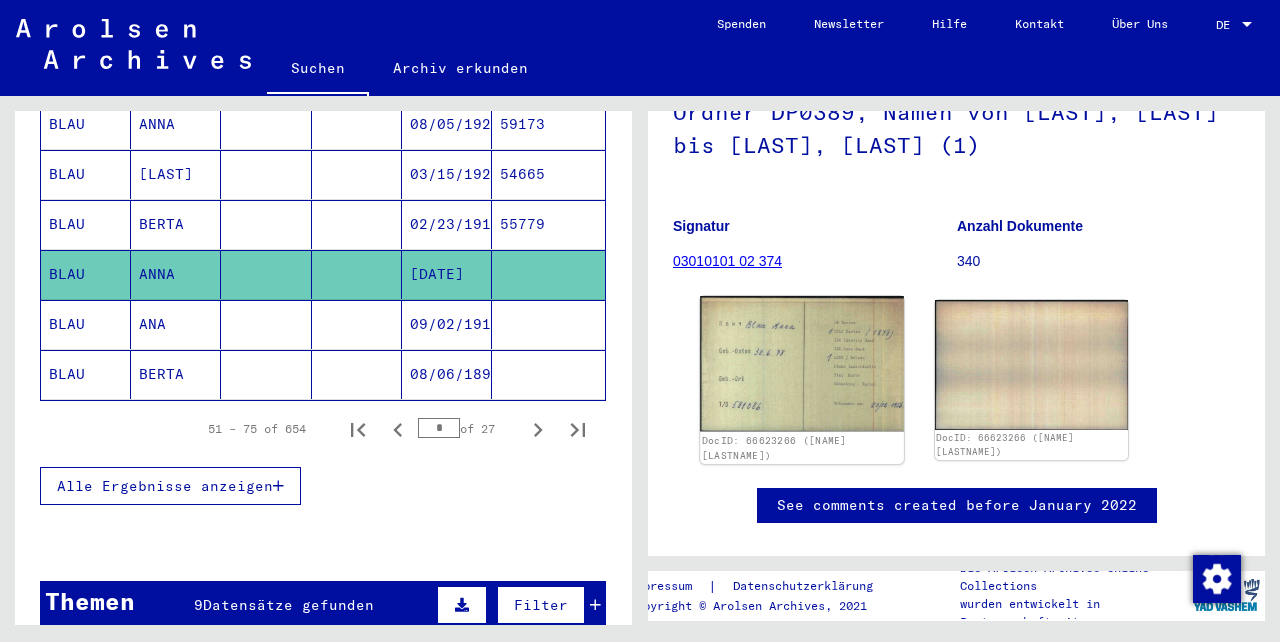 click 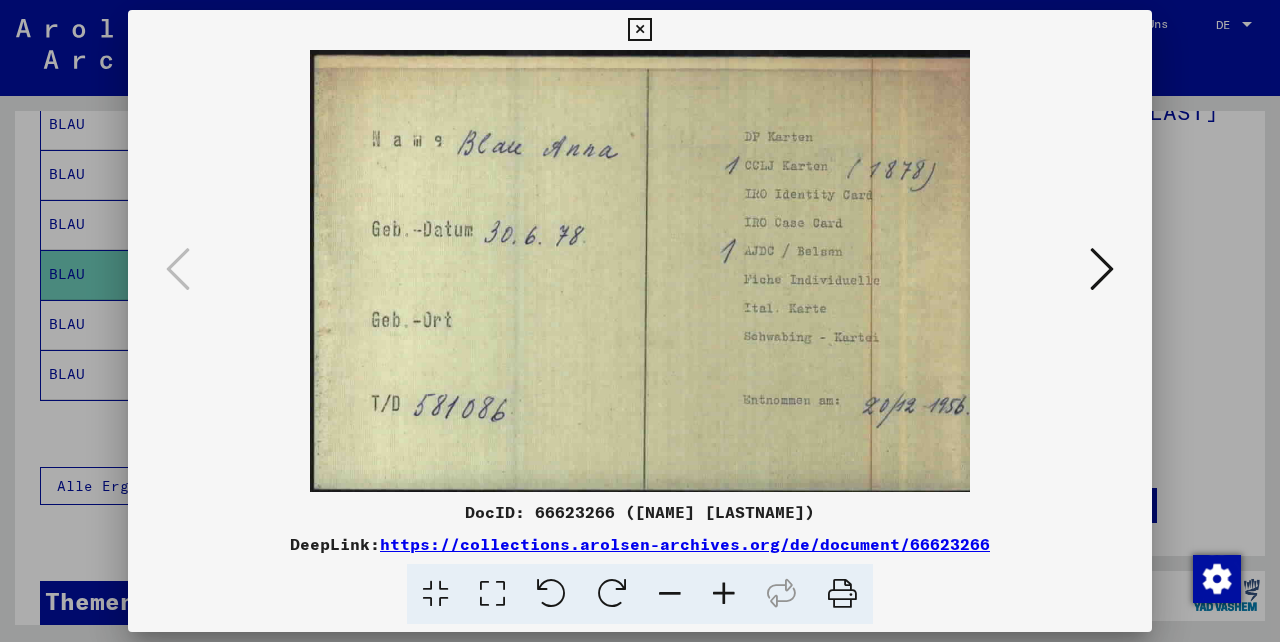 click at bounding box center (1102, 269) 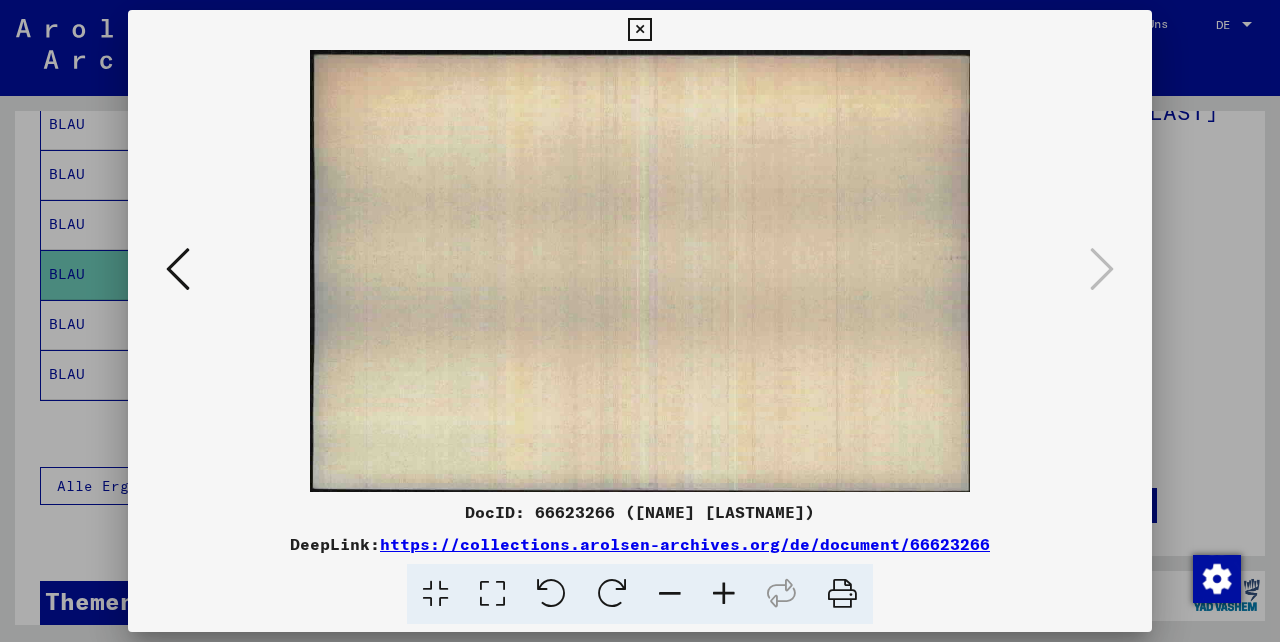 click at bounding box center [639, 30] 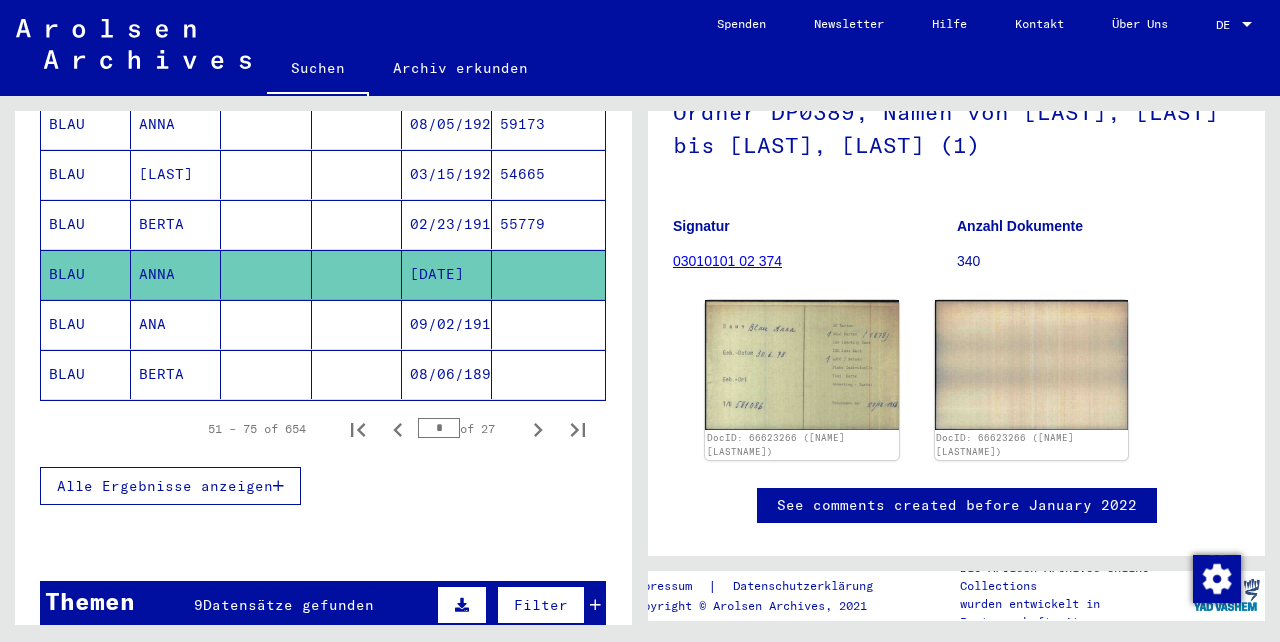 click on "[LAST]" at bounding box center [176, 224] 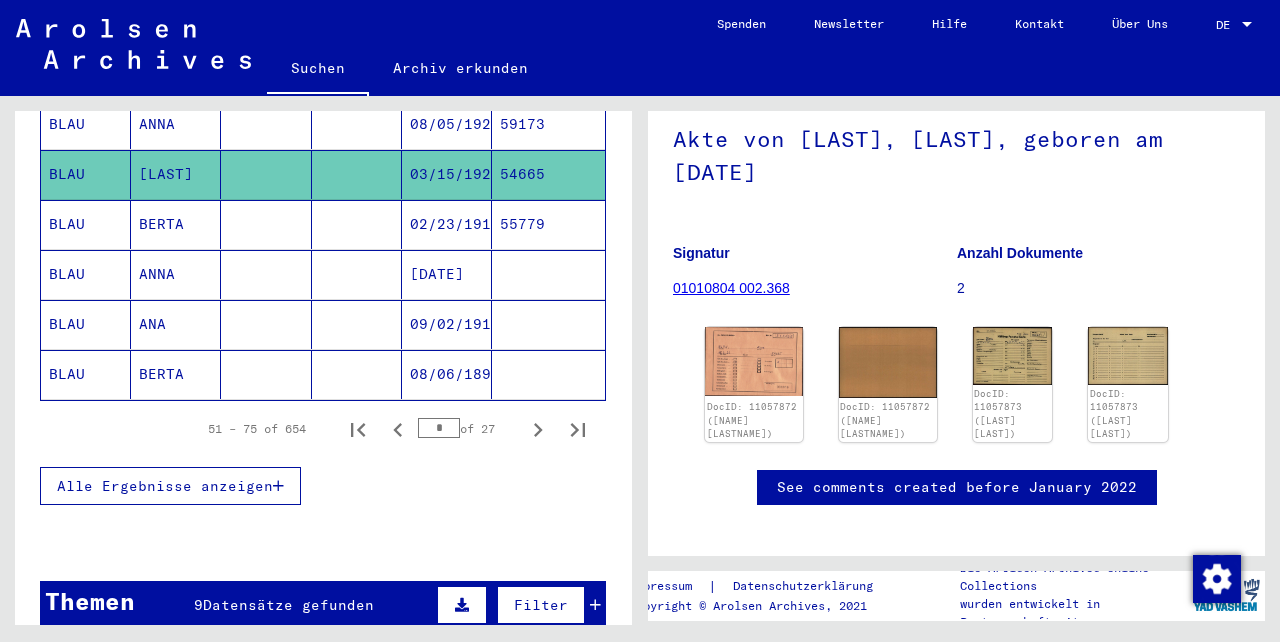 scroll, scrollTop: 145, scrollLeft: 0, axis: vertical 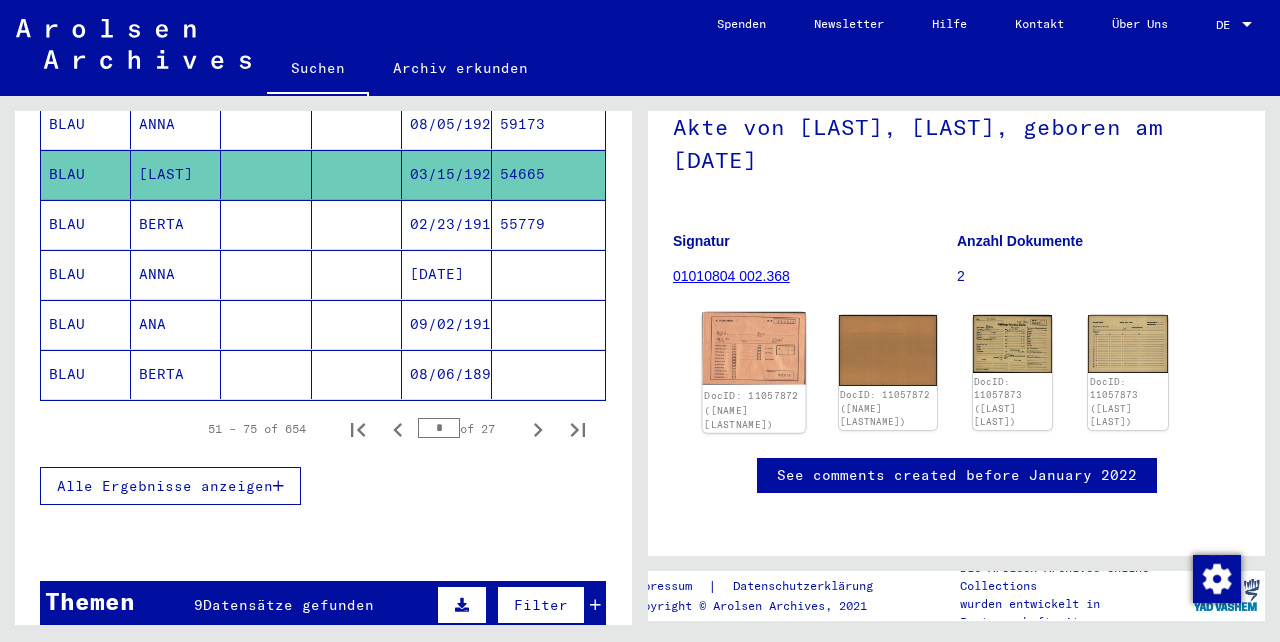 click 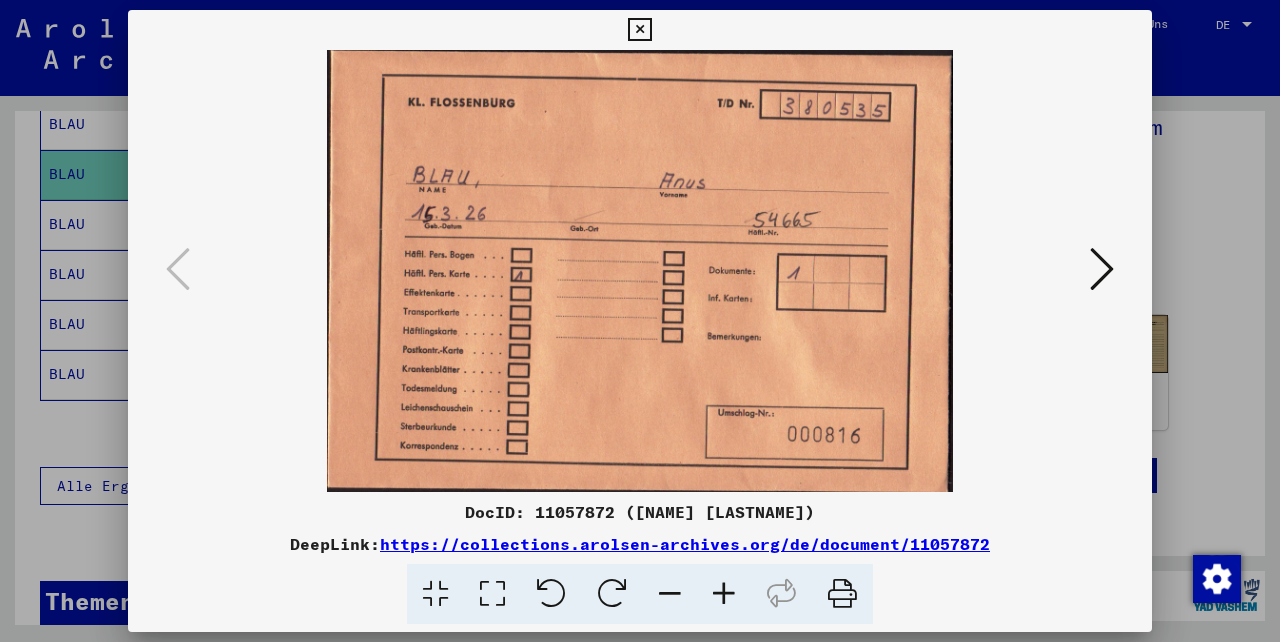 click at bounding box center [640, 271] 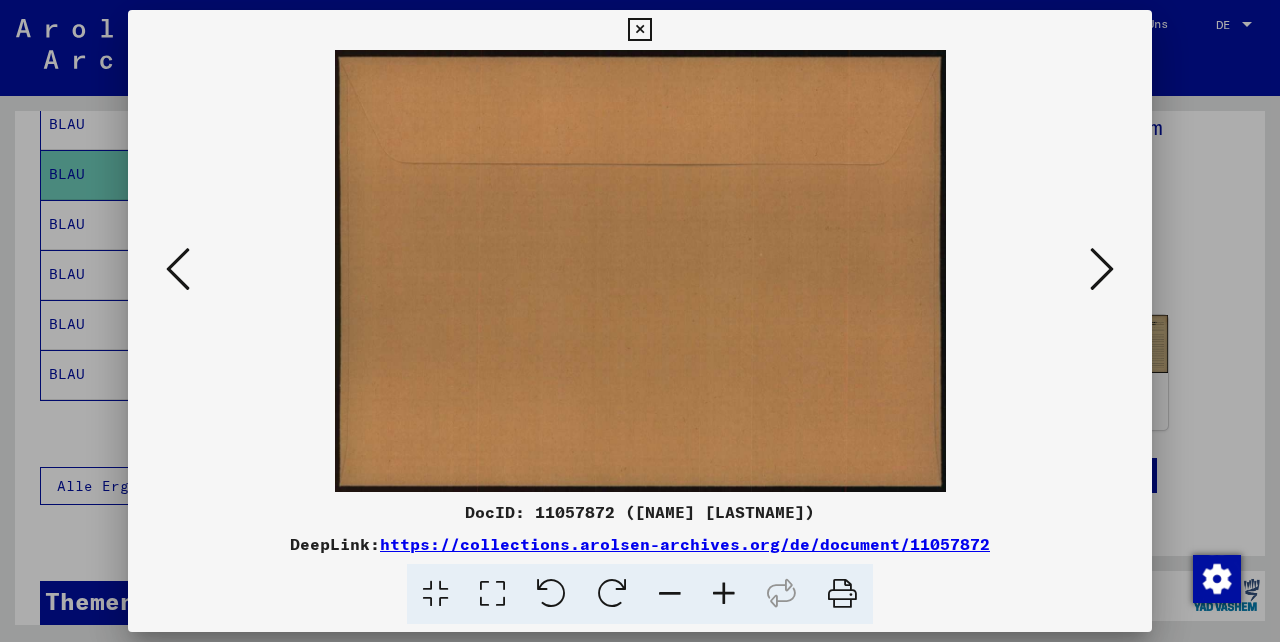 click at bounding box center [1102, 269] 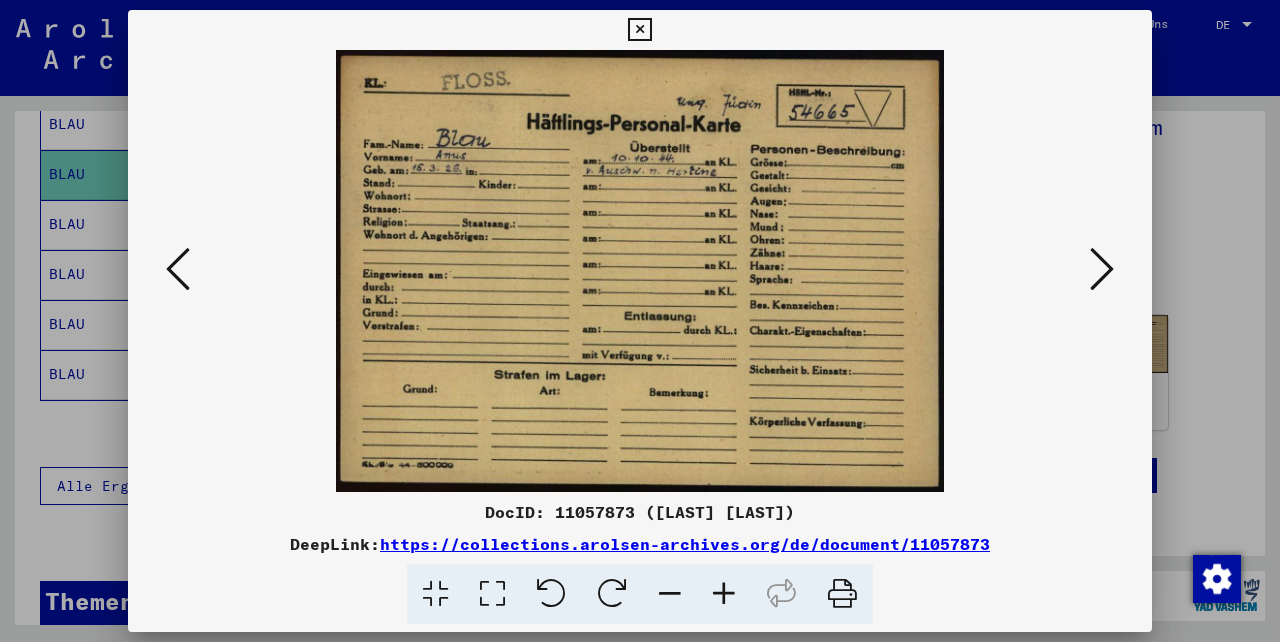 click at bounding box center [1102, 269] 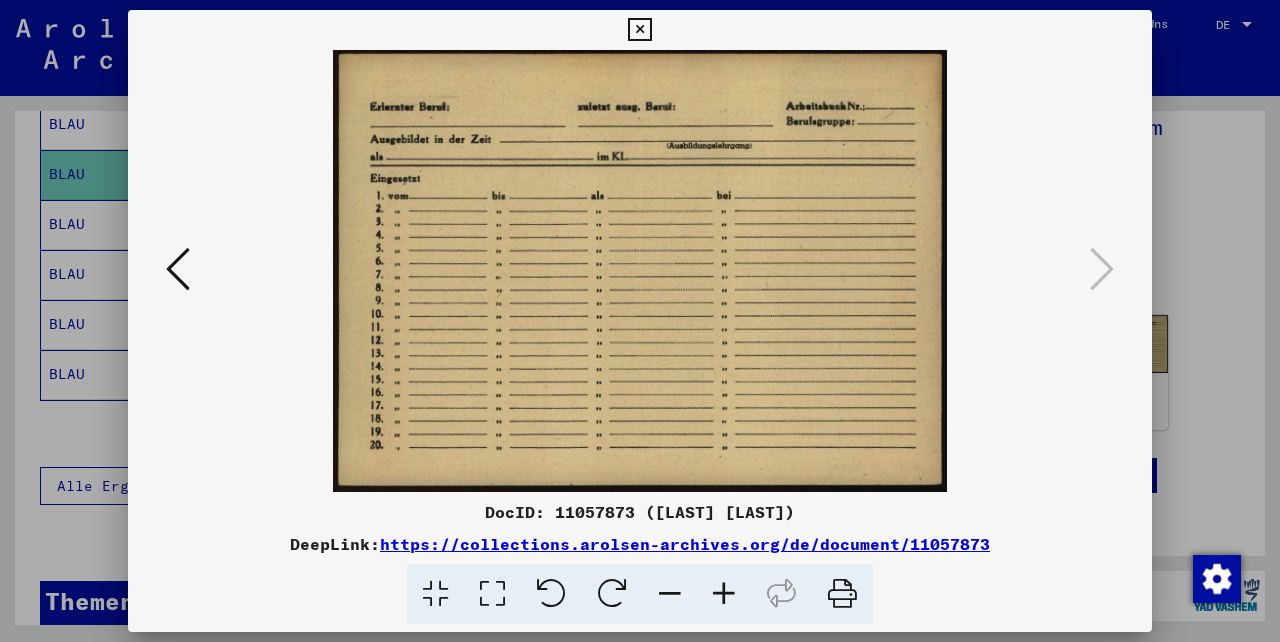 click at bounding box center [639, 30] 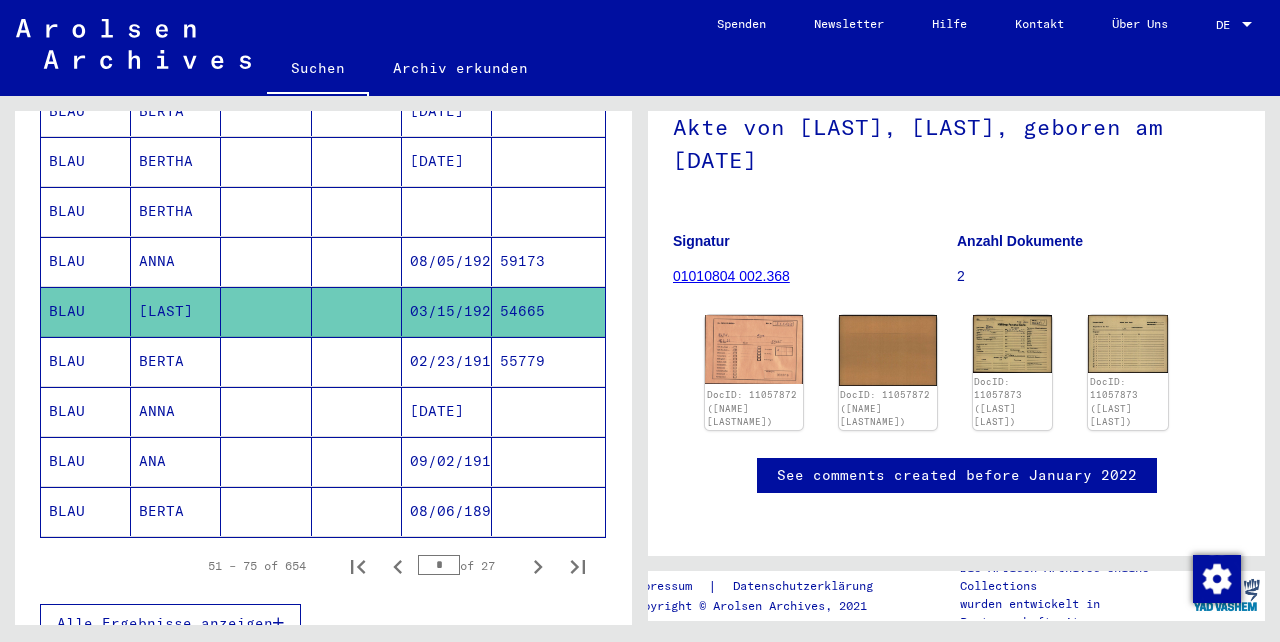 scroll, scrollTop: 1076, scrollLeft: 0, axis: vertical 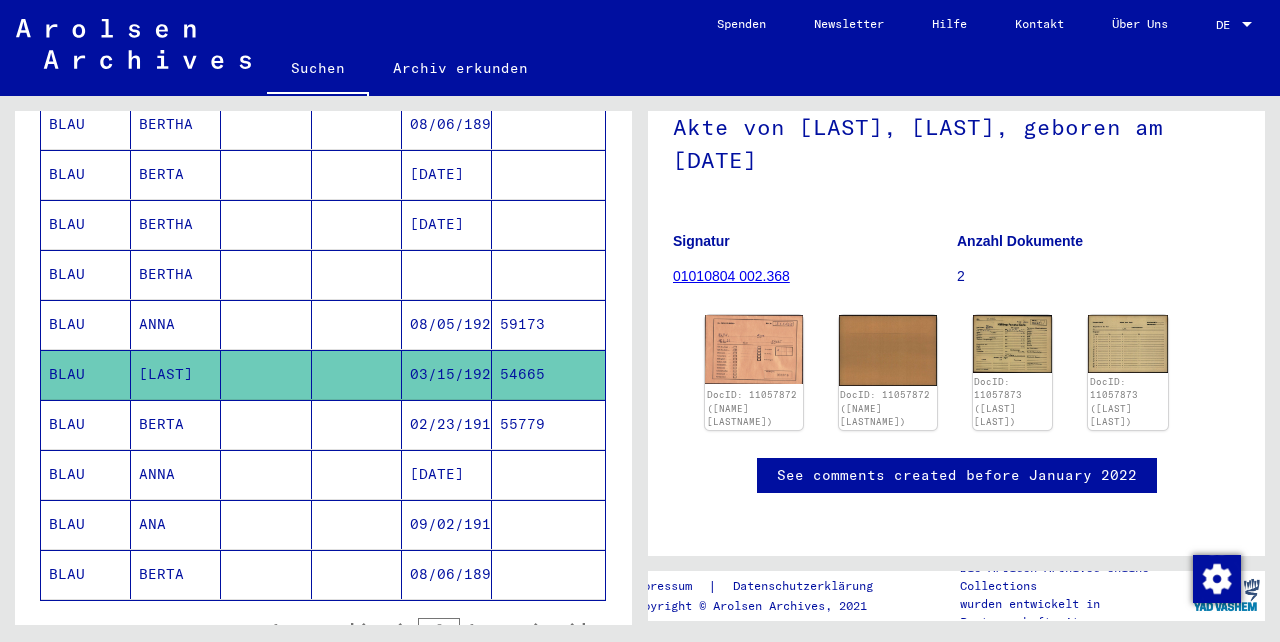 click on "ANNA" at bounding box center [176, 374] 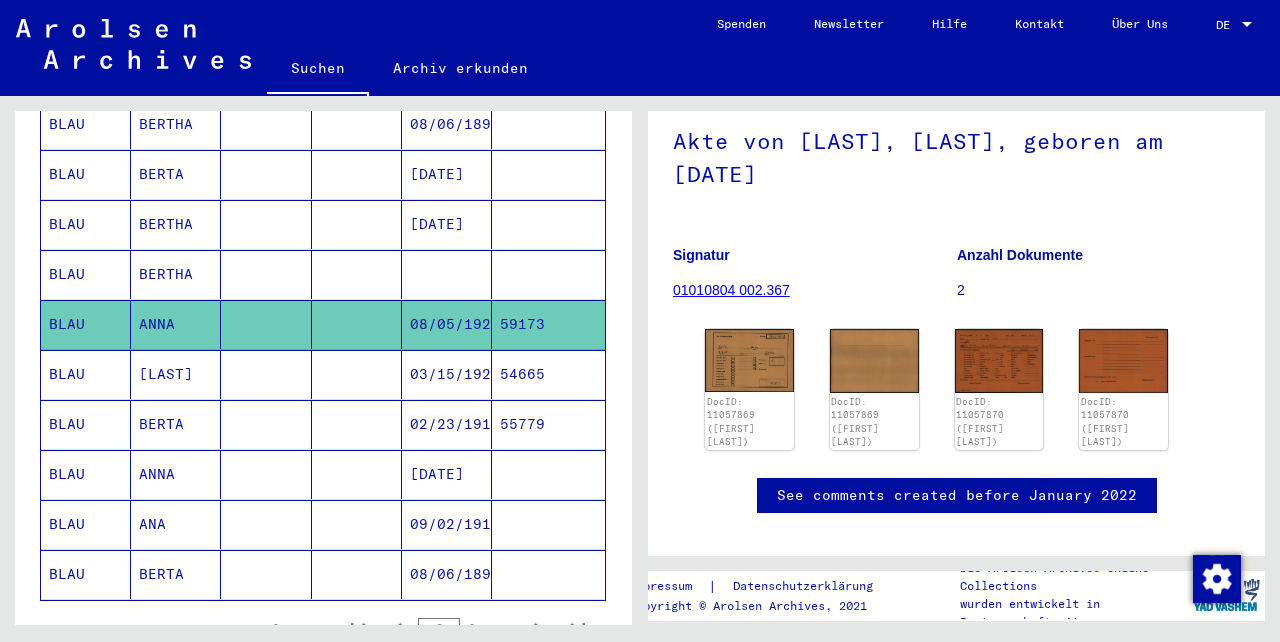 scroll, scrollTop: 220, scrollLeft: 0, axis: vertical 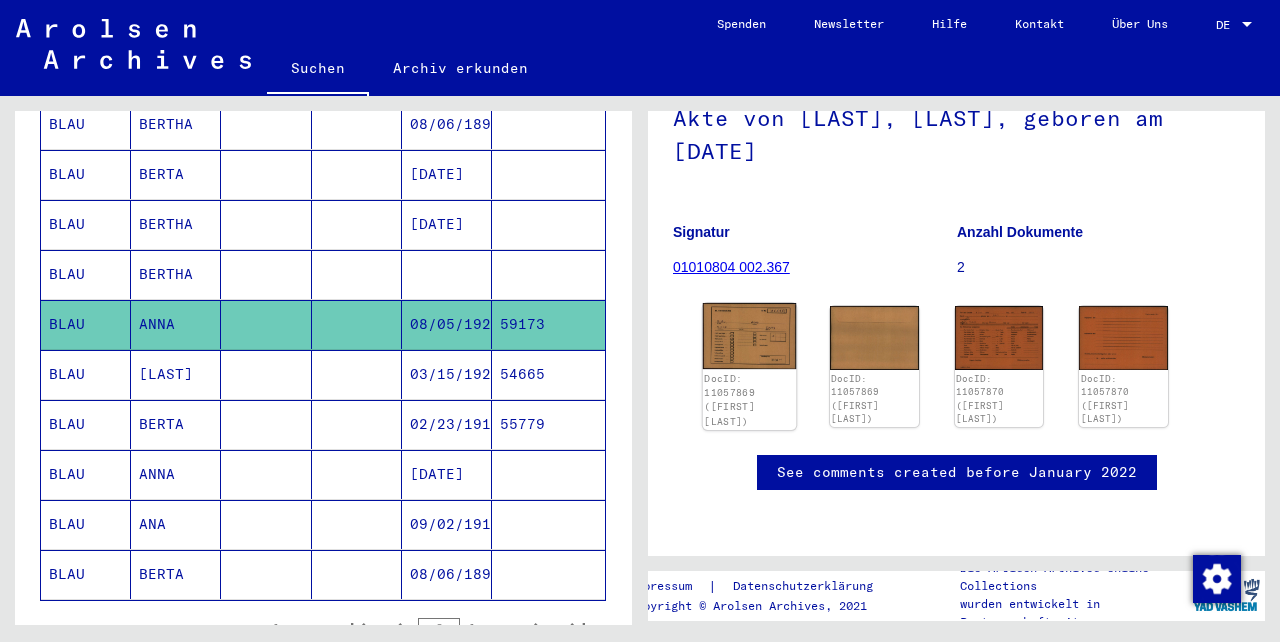 click 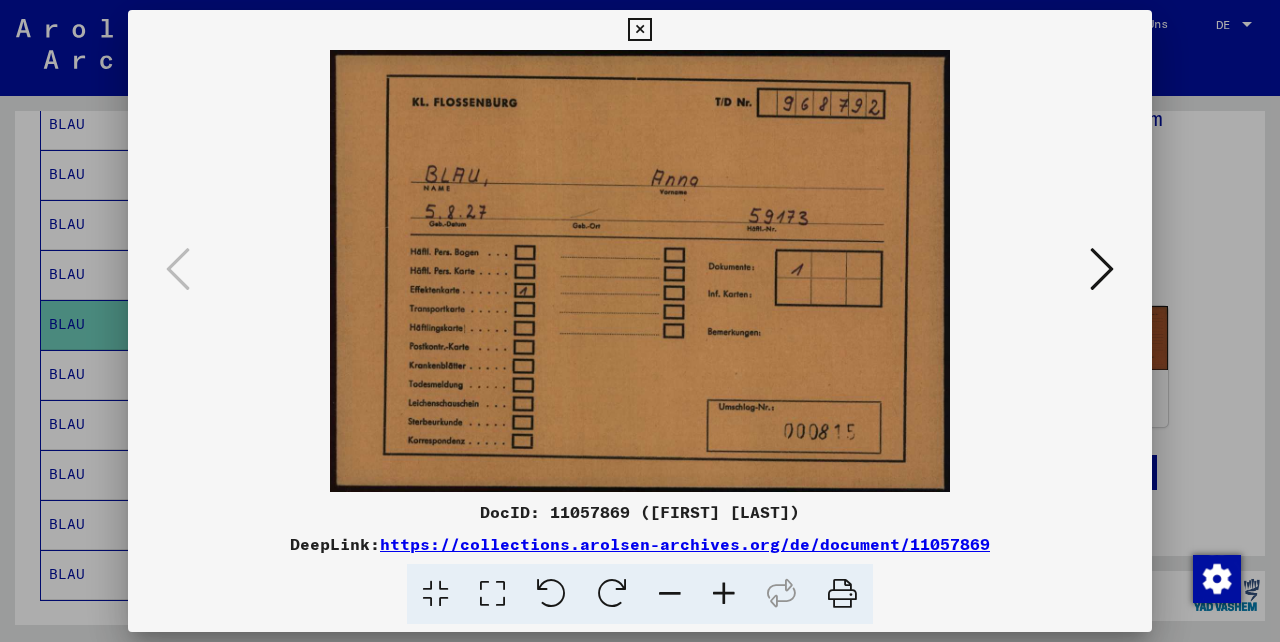 click at bounding box center [1102, 269] 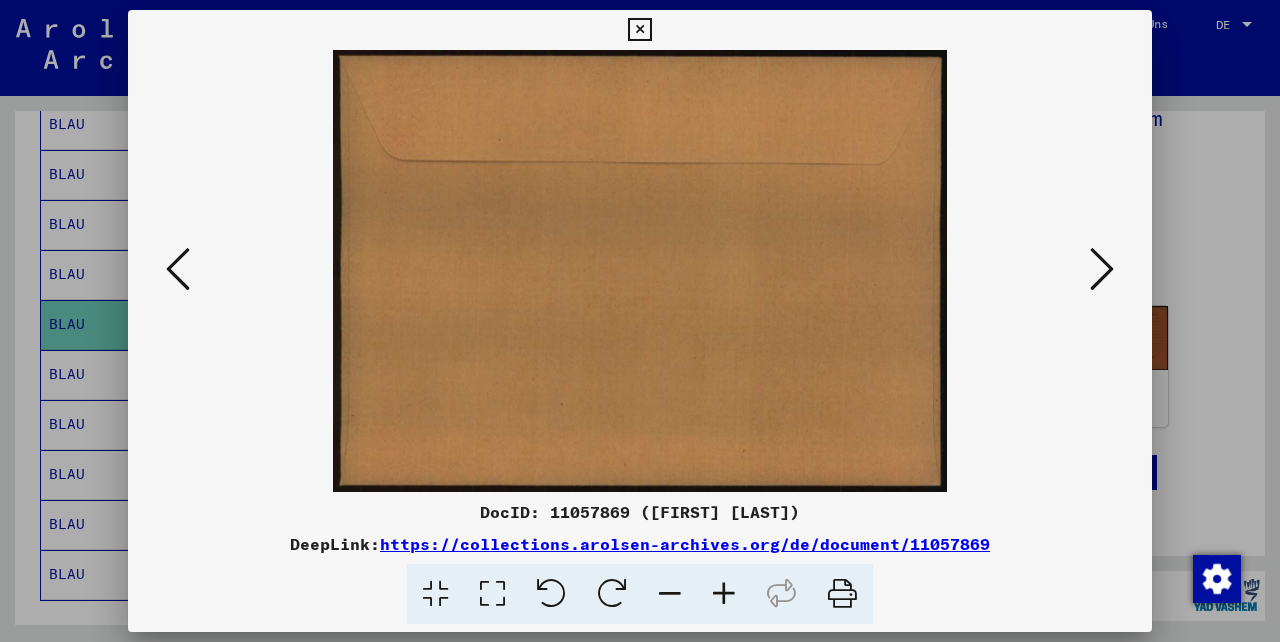 click at bounding box center (1102, 269) 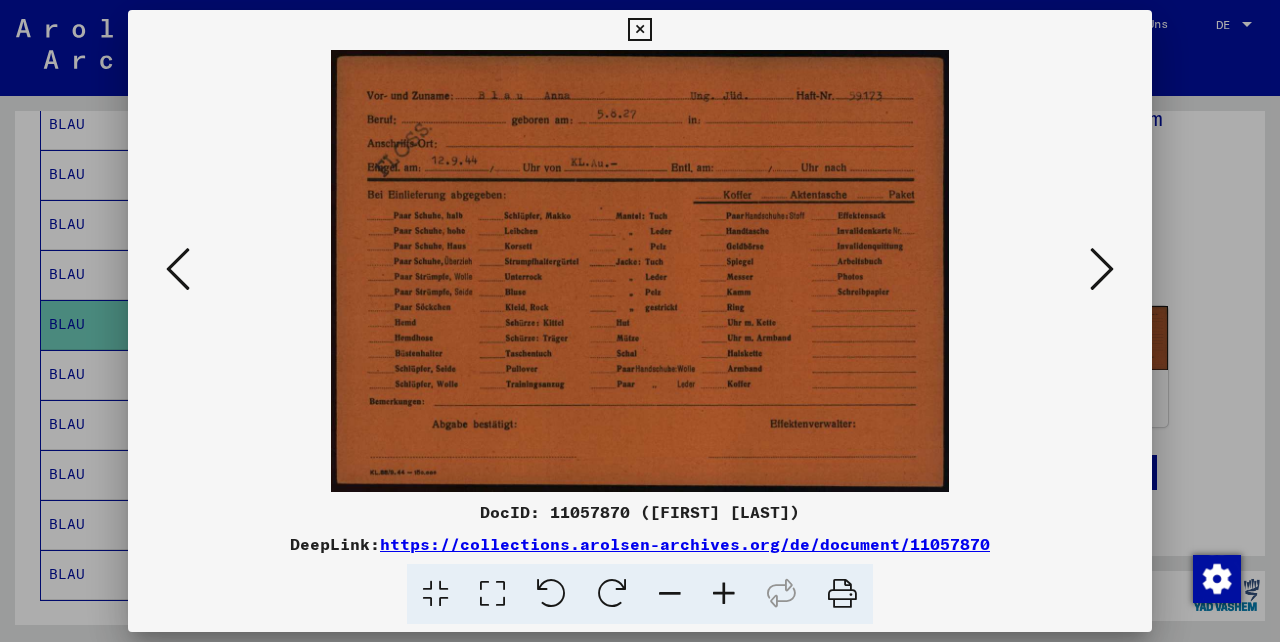 click at bounding box center [1102, 269] 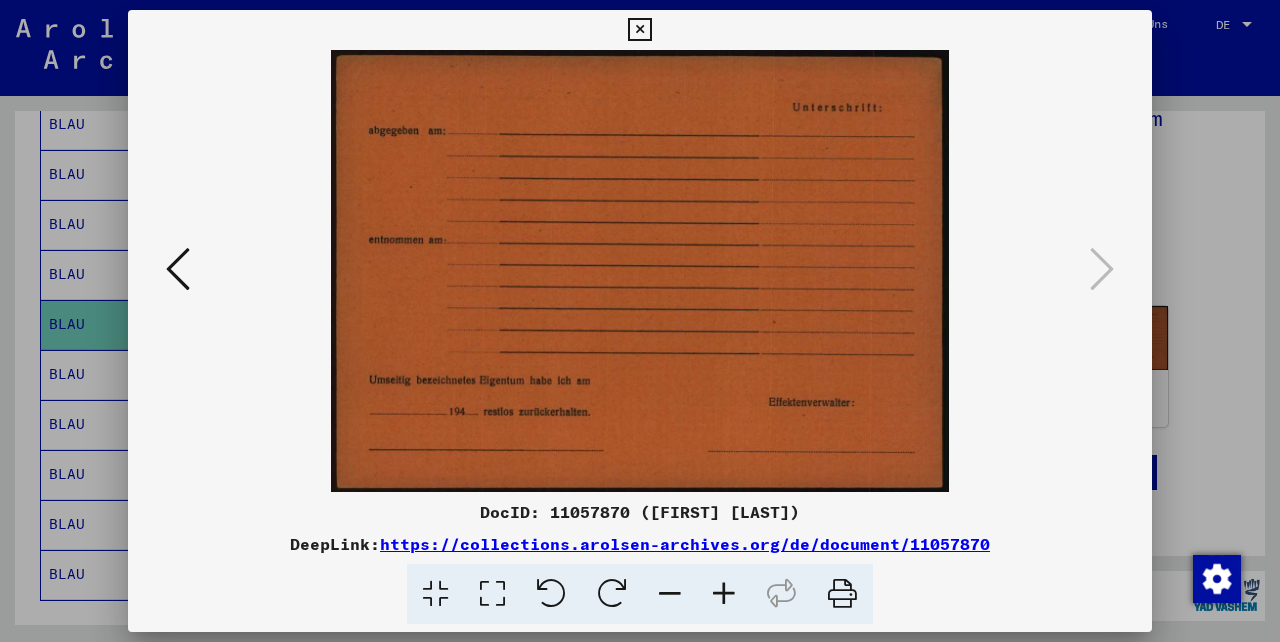 click at bounding box center [639, 30] 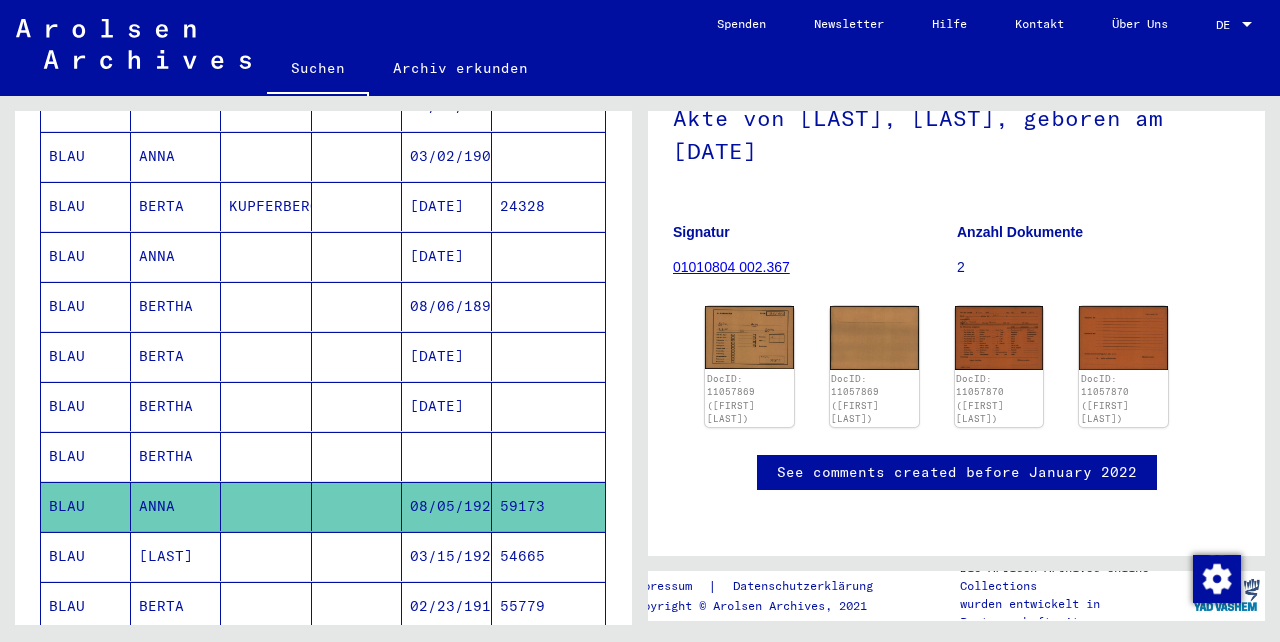 scroll, scrollTop: 890, scrollLeft: 0, axis: vertical 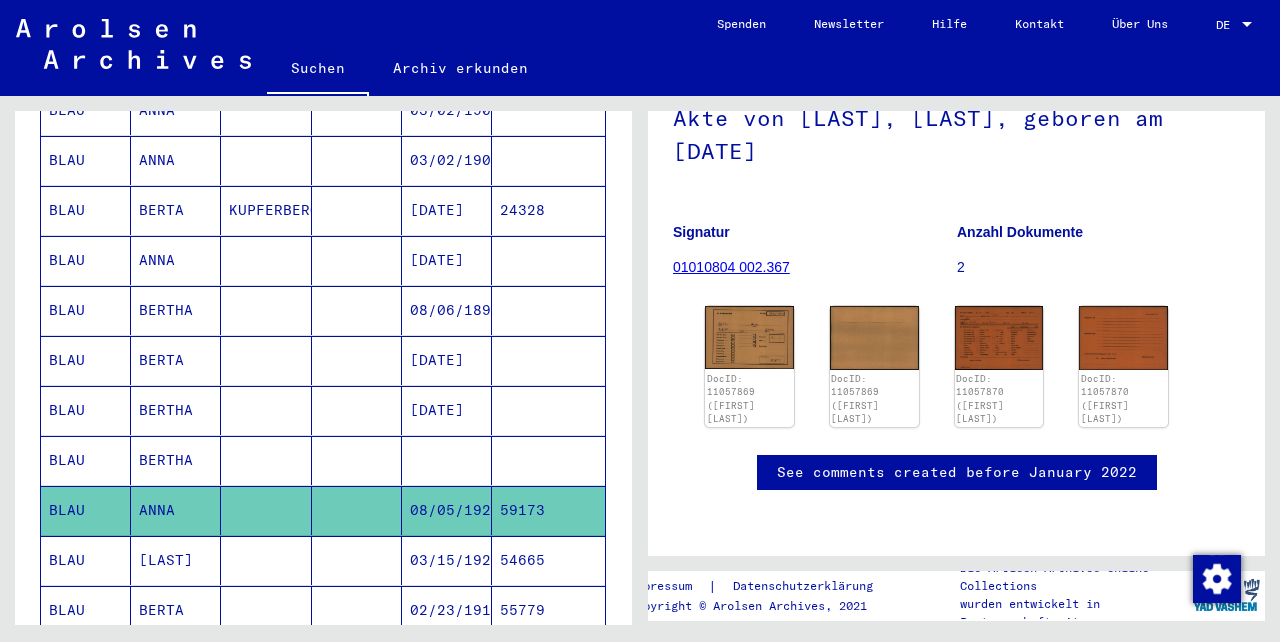 click on "ANNA" at bounding box center [176, 310] 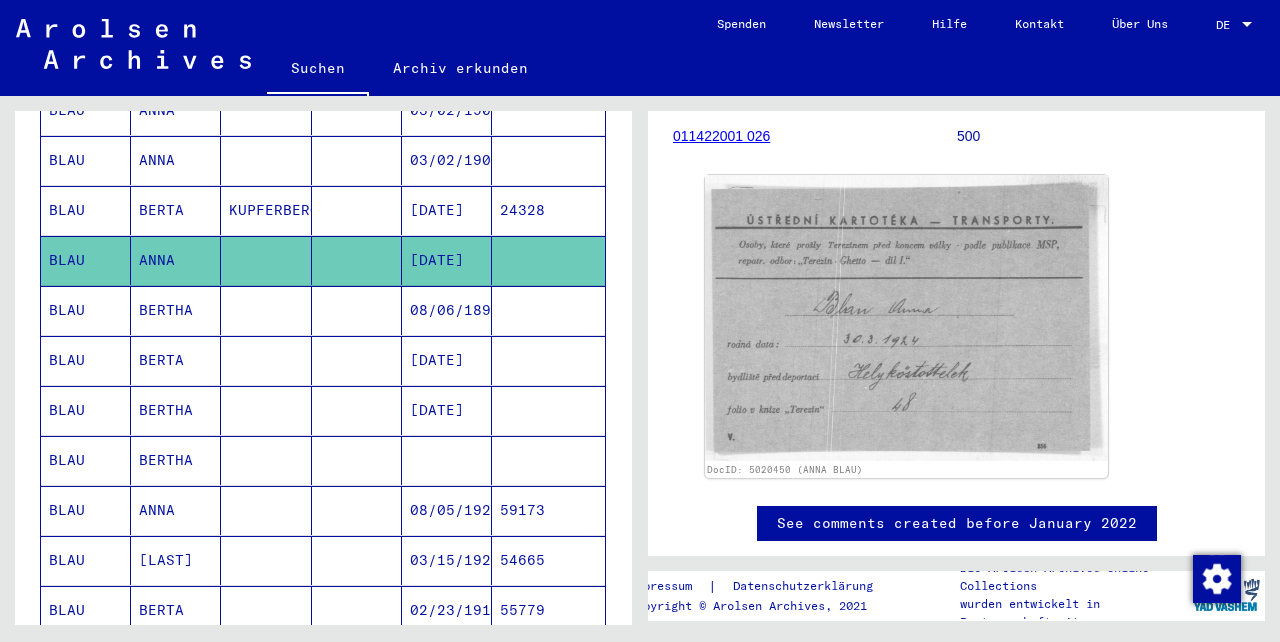 scroll, scrollTop: 235, scrollLeft: 0, axis: vertical 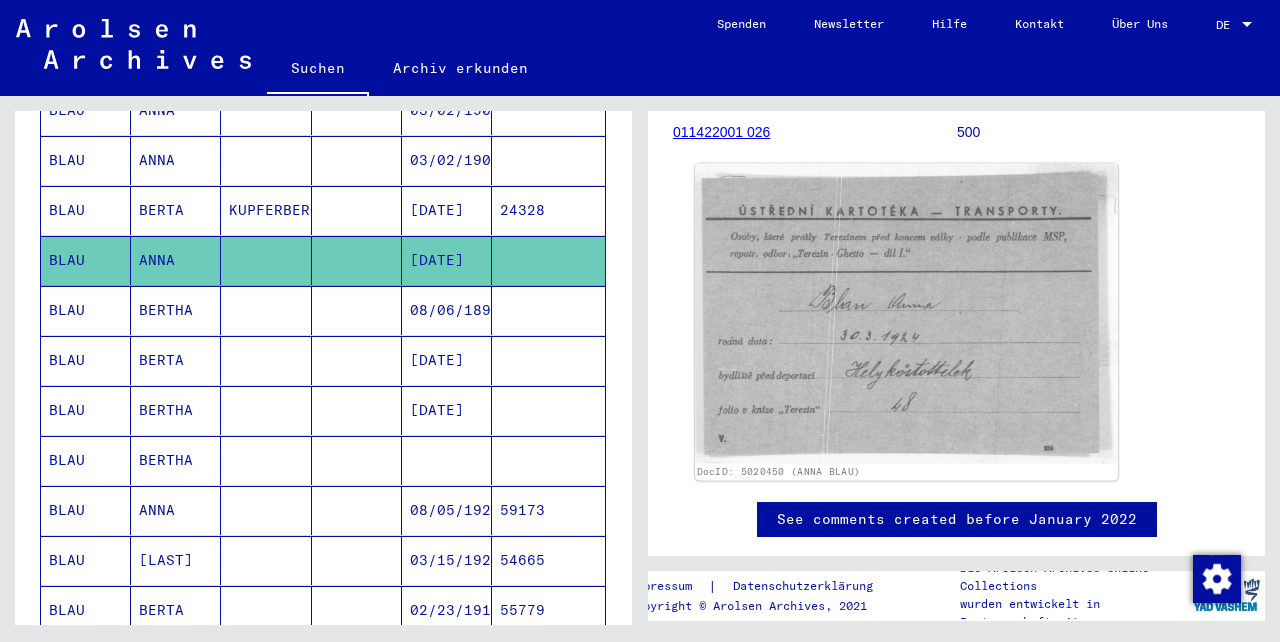 click 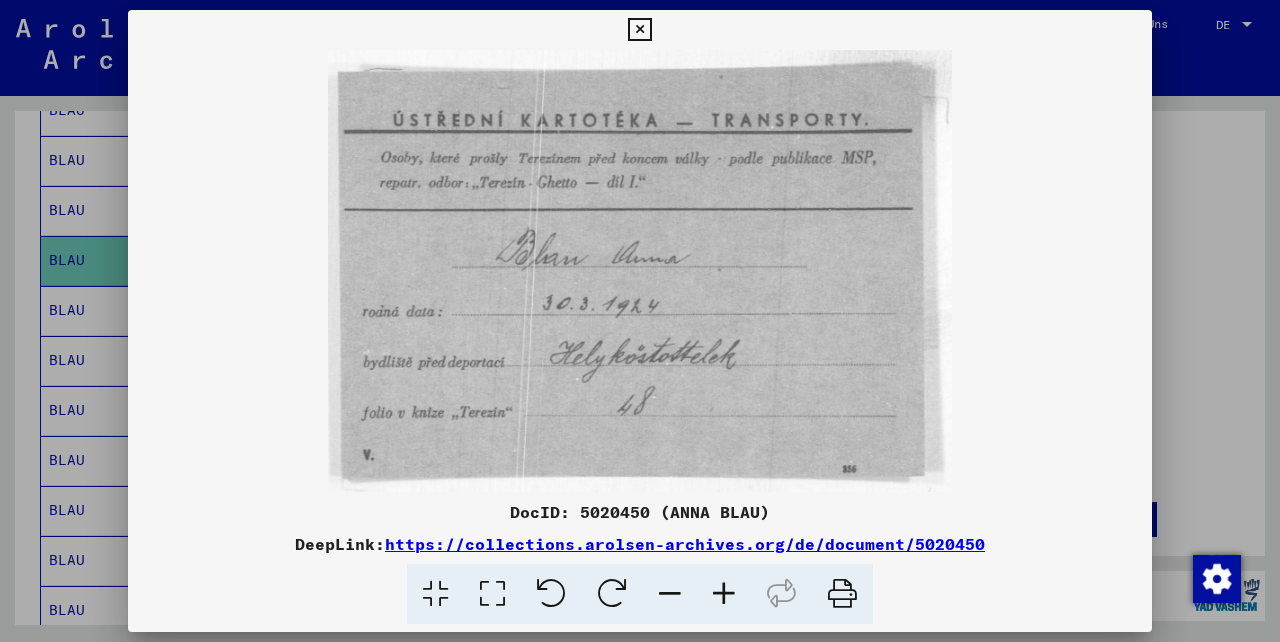 click at bounding box center (639, 30) 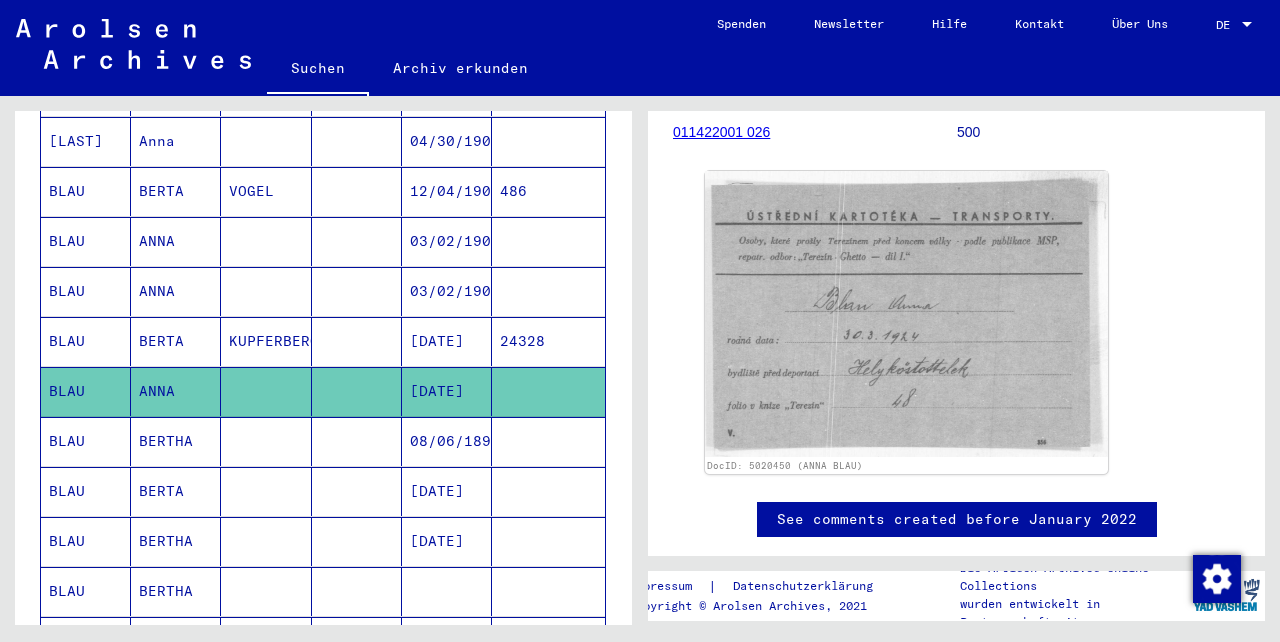 scroll, scrollTop: 745, scrollLeft: 0, axis: vertical 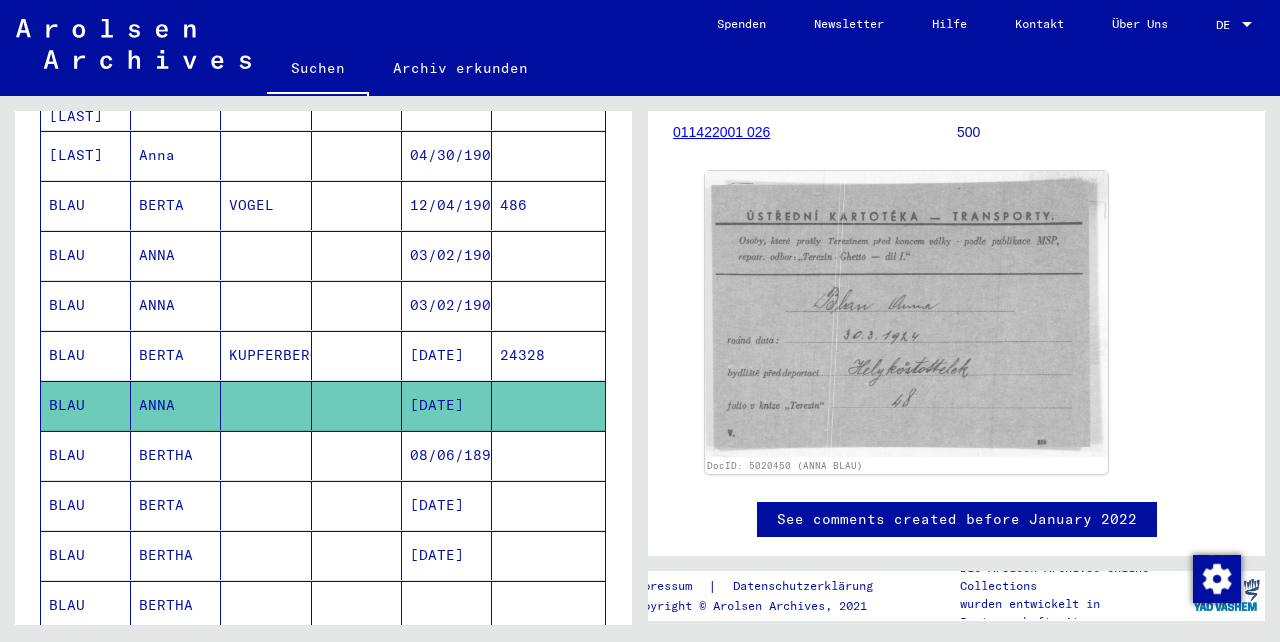 click on "ANNA" at bounding box center [176, 355] 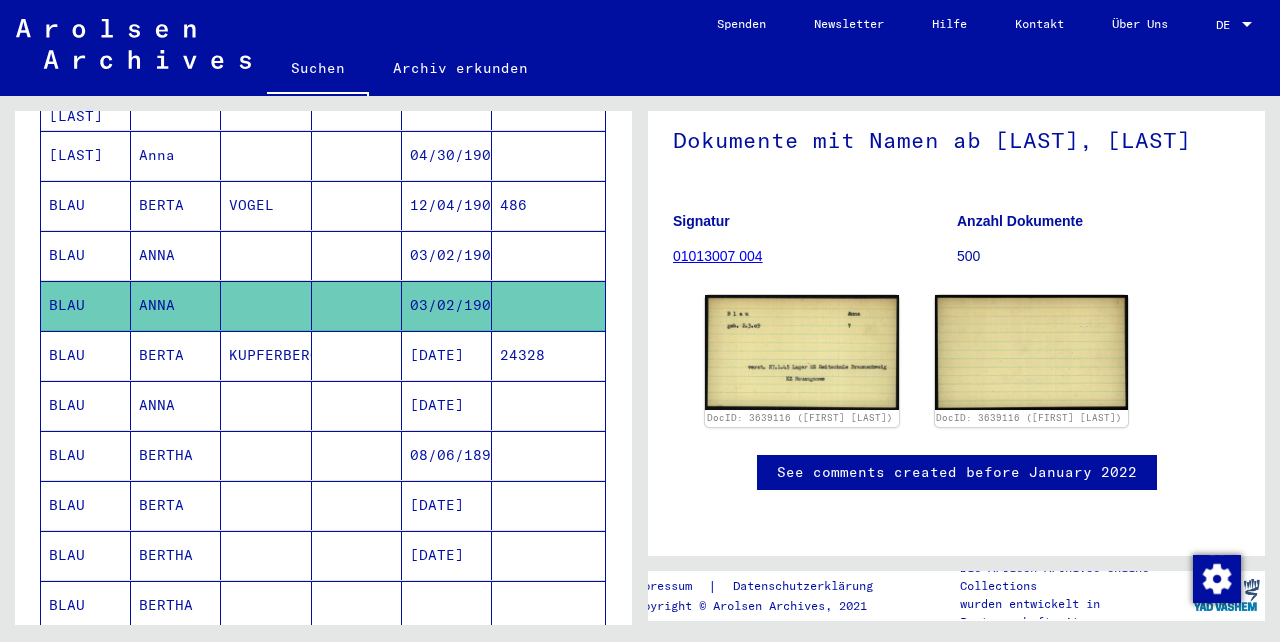 scroll, scrollTop: 182, scrollLeft: 0, axis: vertical 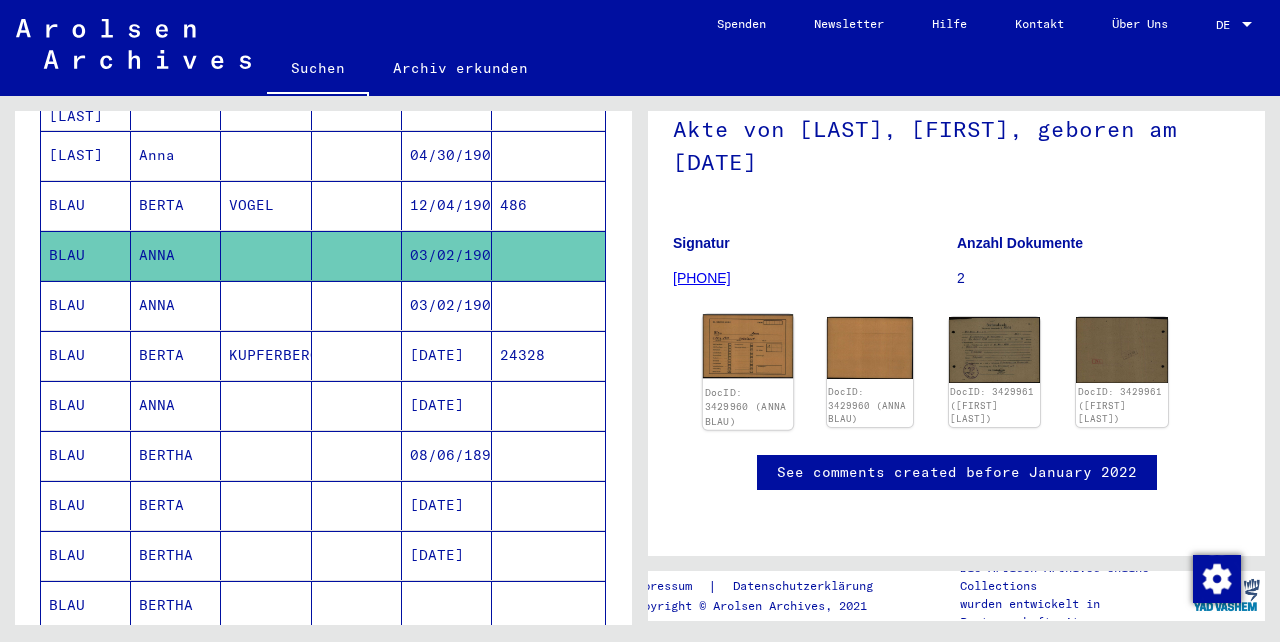 click 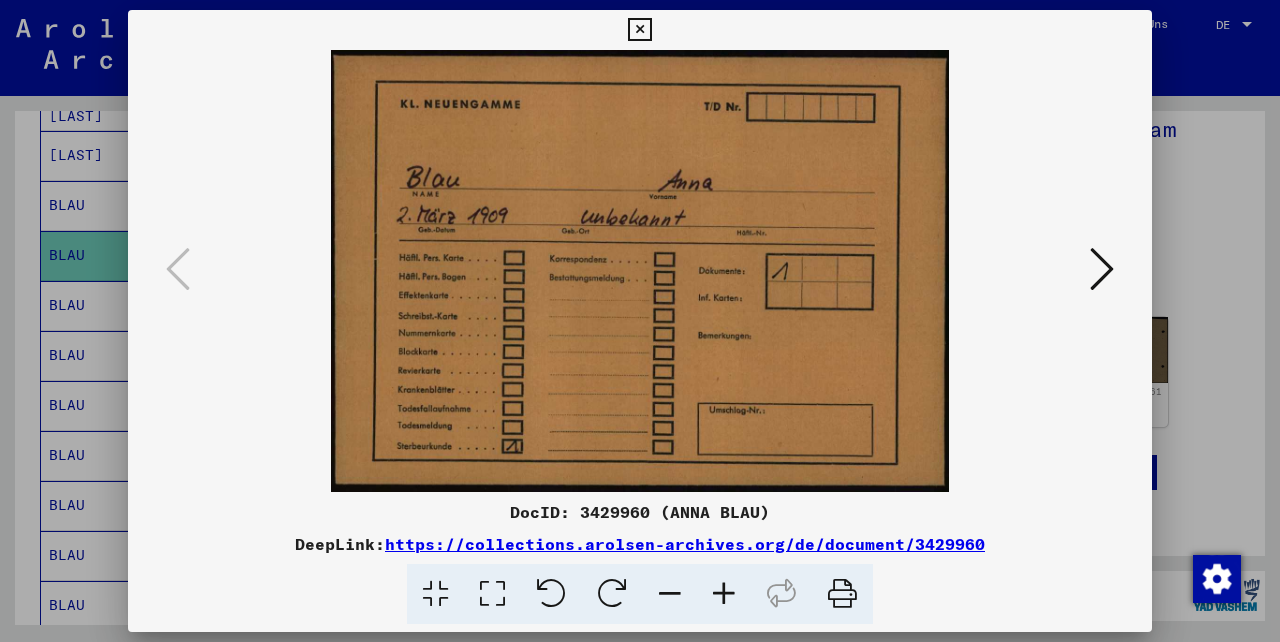 click at bounding box center (1102, 269) 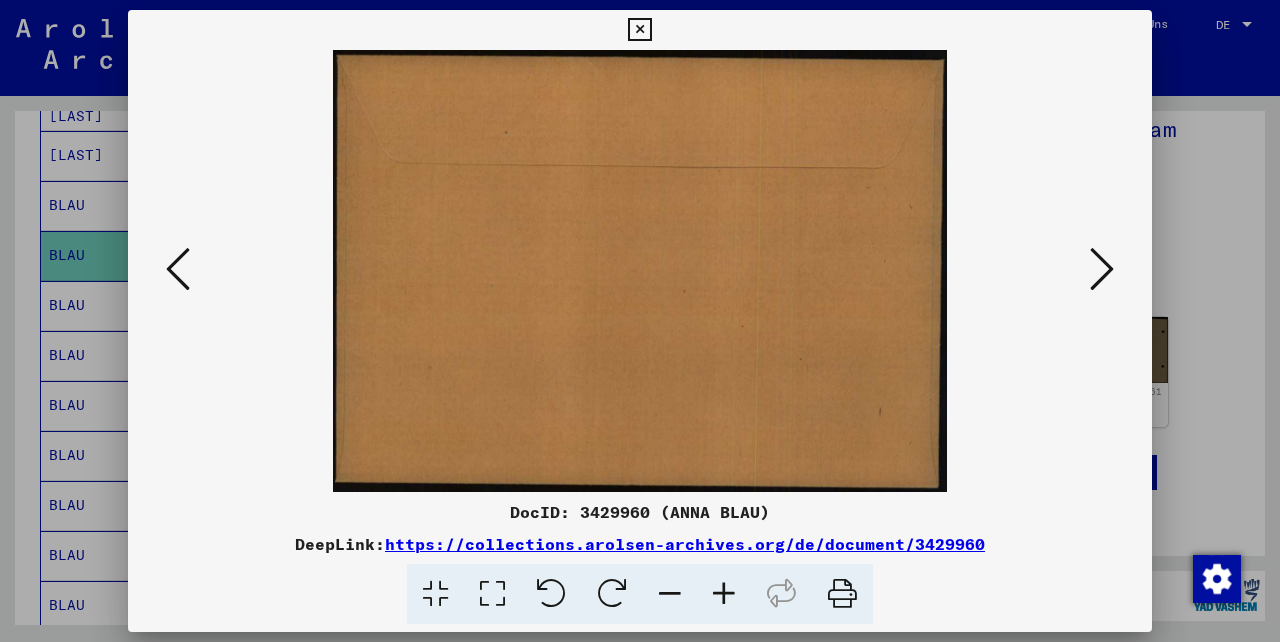 click at bounding box center [1102, 269] 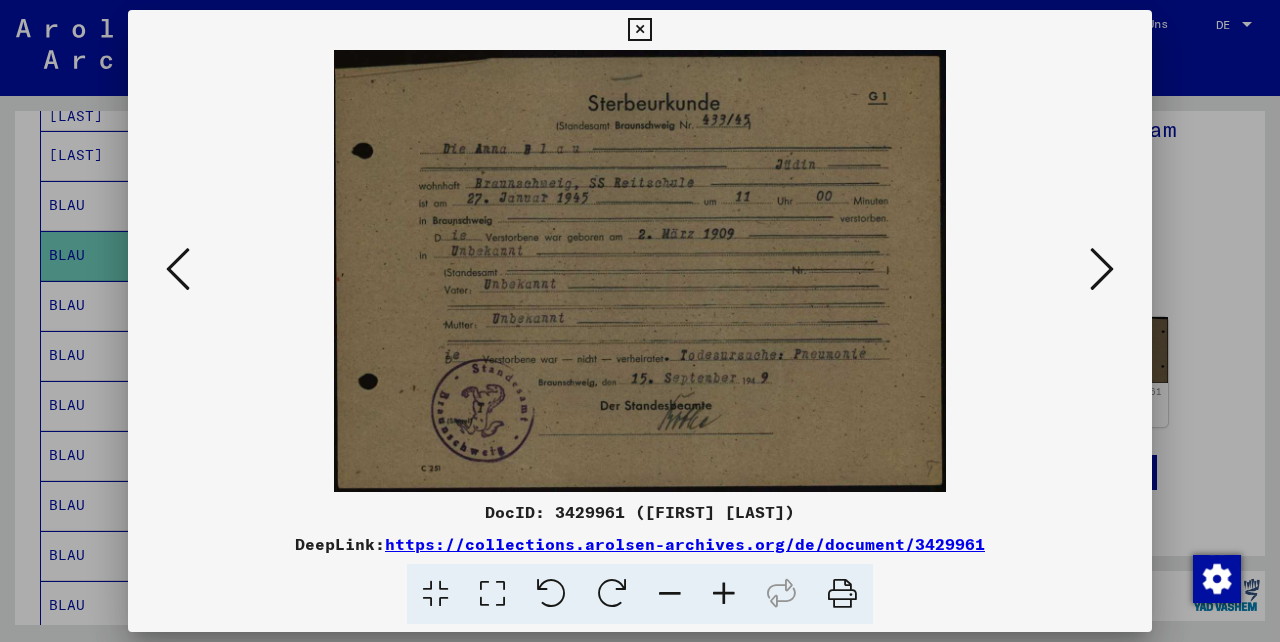 click at bounding box center (639, 30) 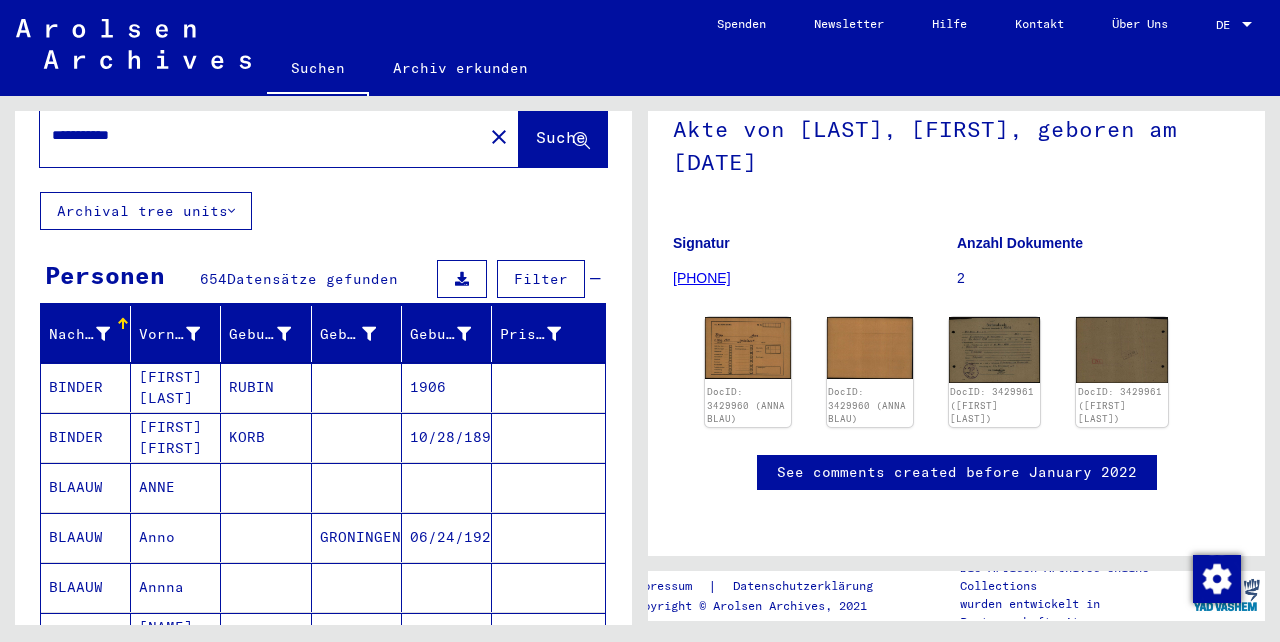 scroll, scrollTop: 0, scrollLeft: 0, axis: both 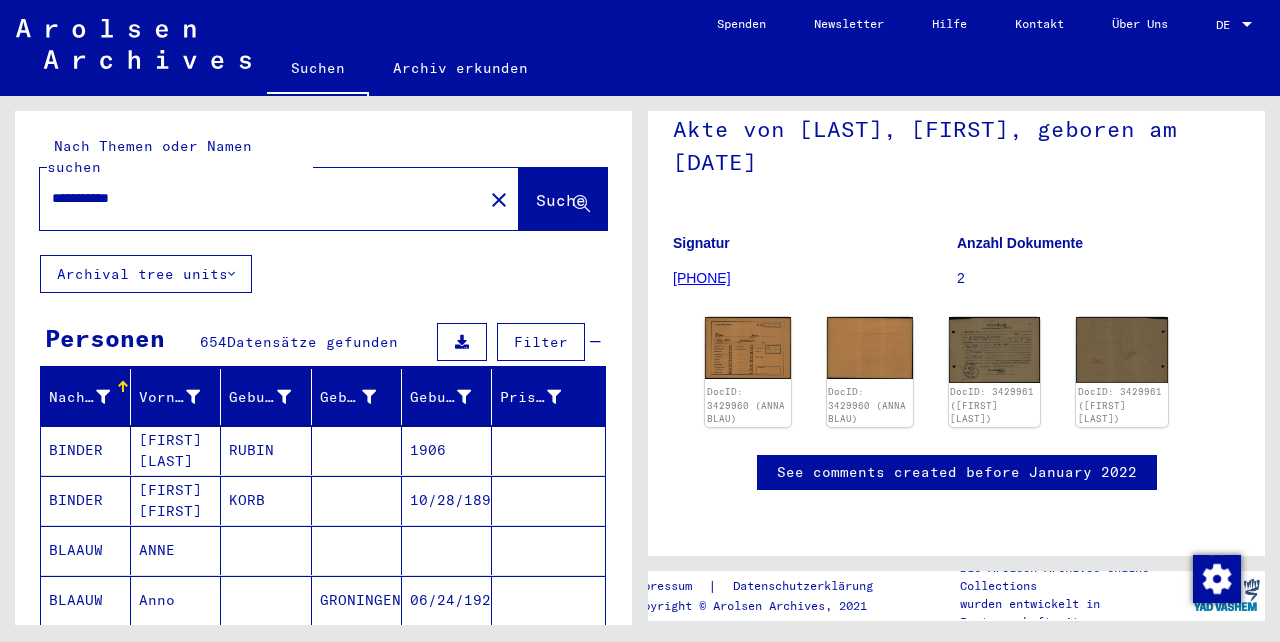 drag, startPoint x: 140, startPoint y: 178, endPoint x: 63, endPoint y: 178, distance: 77 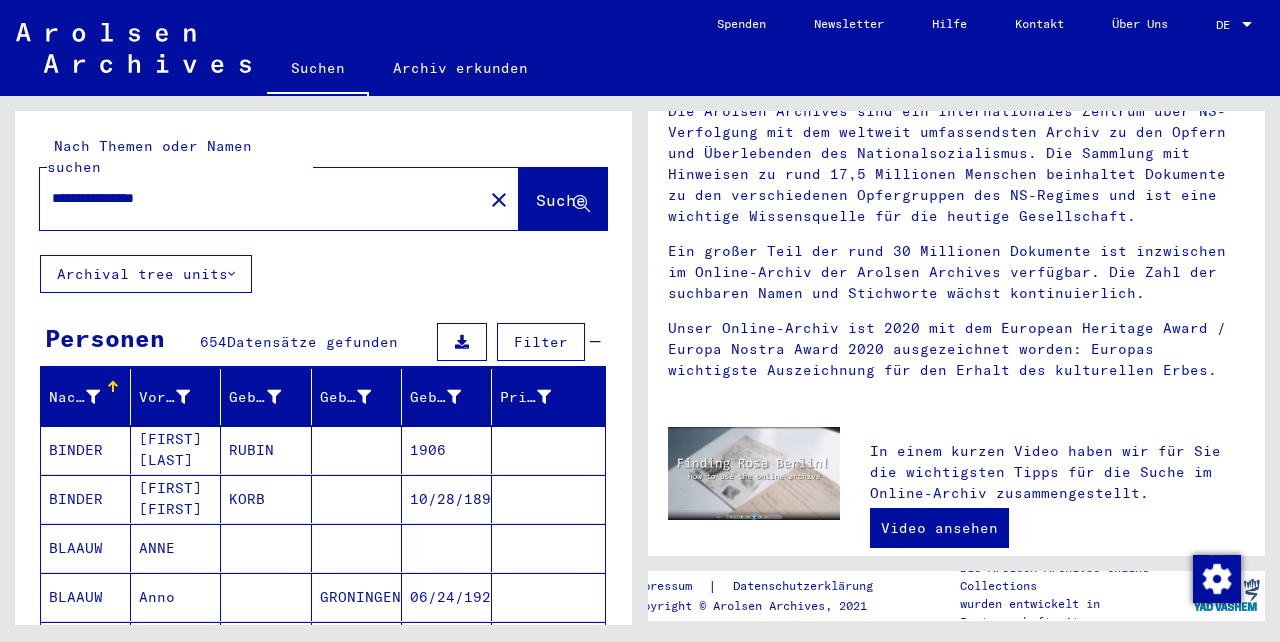 scroll, scrollTop: 0, scrollLeft: 0, axis: both 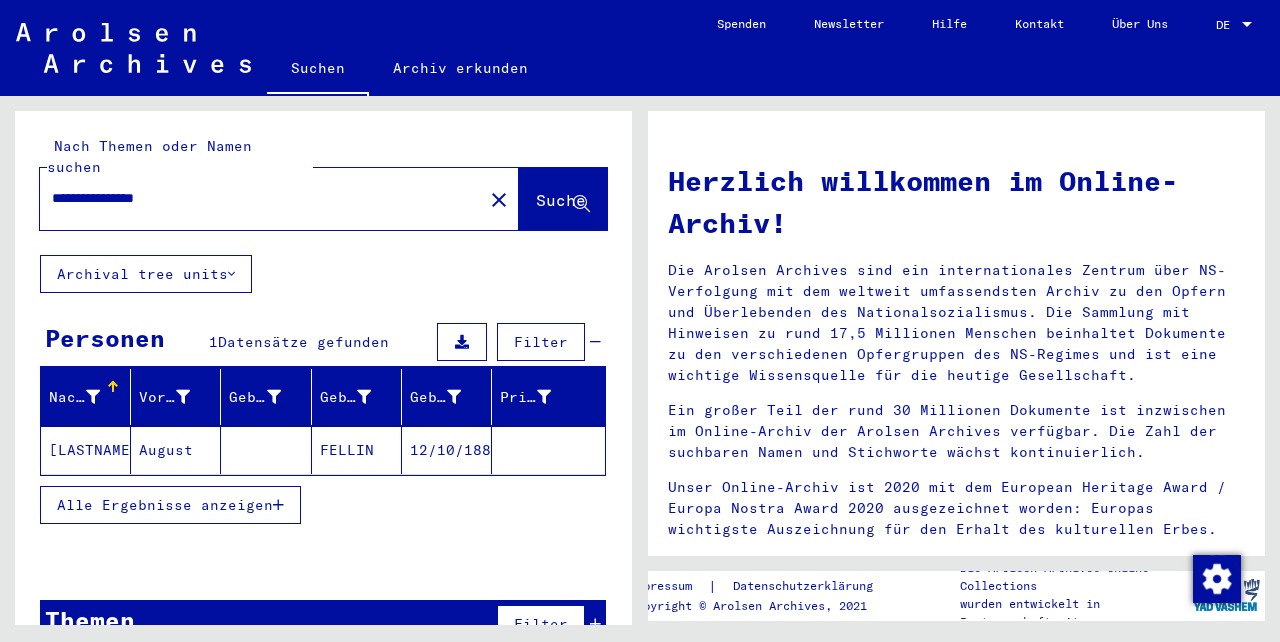 click on "August" 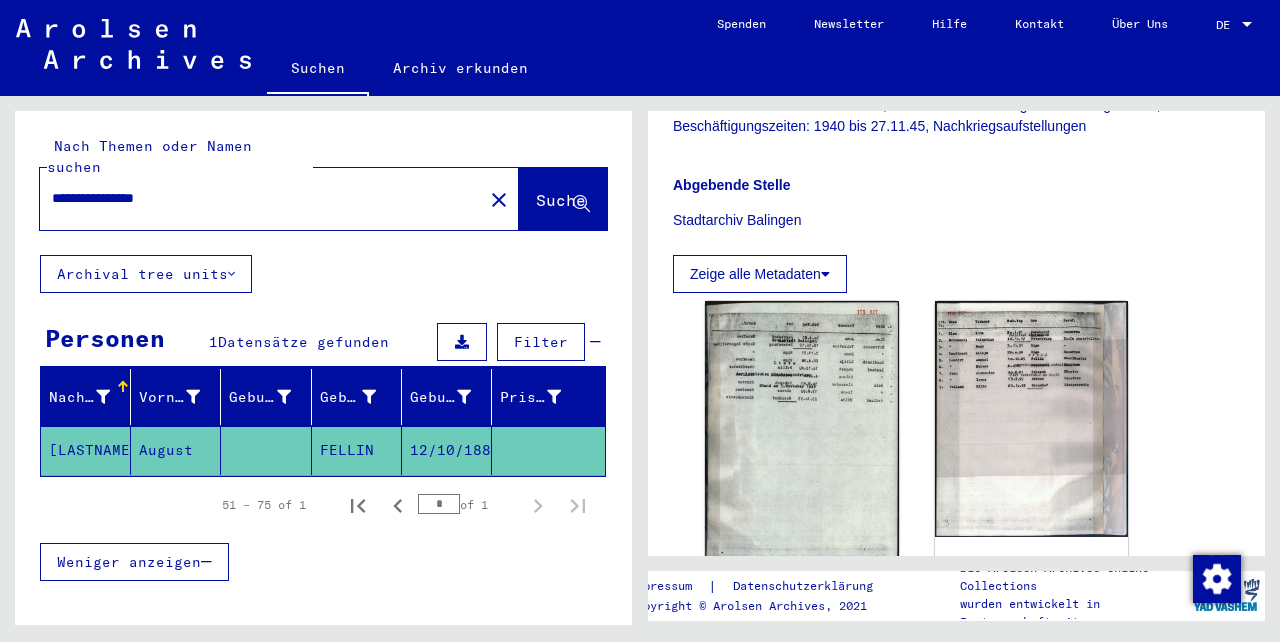 scroll, scrollTop: 491, scrollLeft: 0, axis: vertical 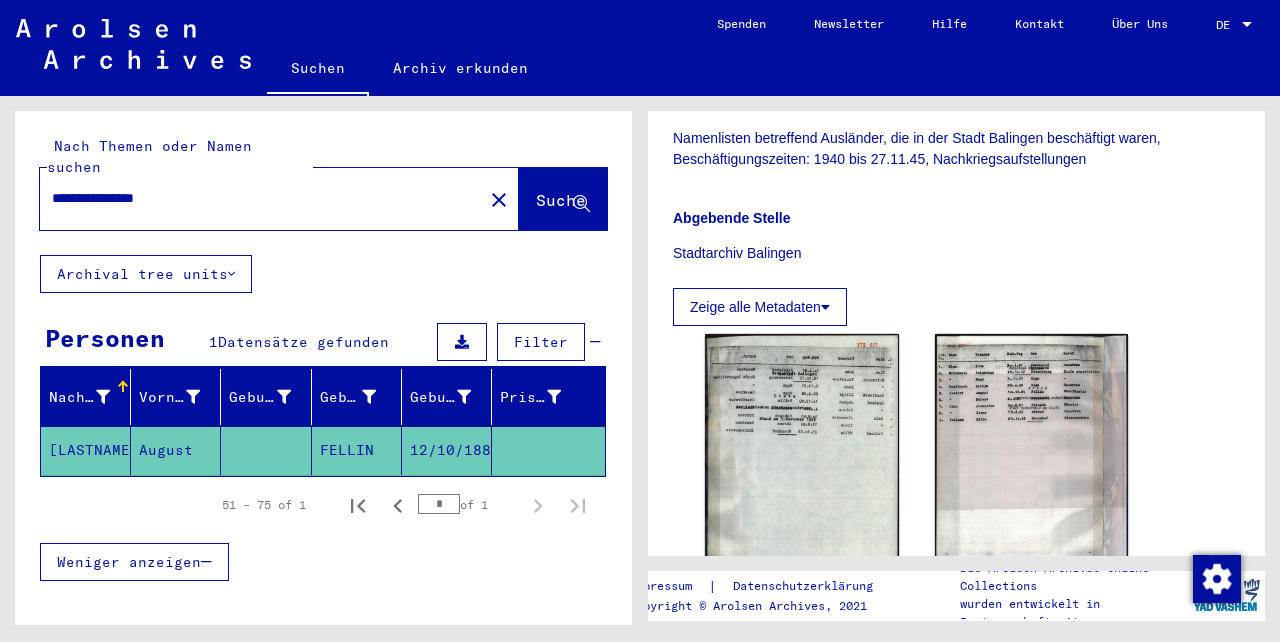 drag, startPoint x: 115, startPoint y: 179, endPoint x: 60, endPoint y: 181, distance: 55.03635 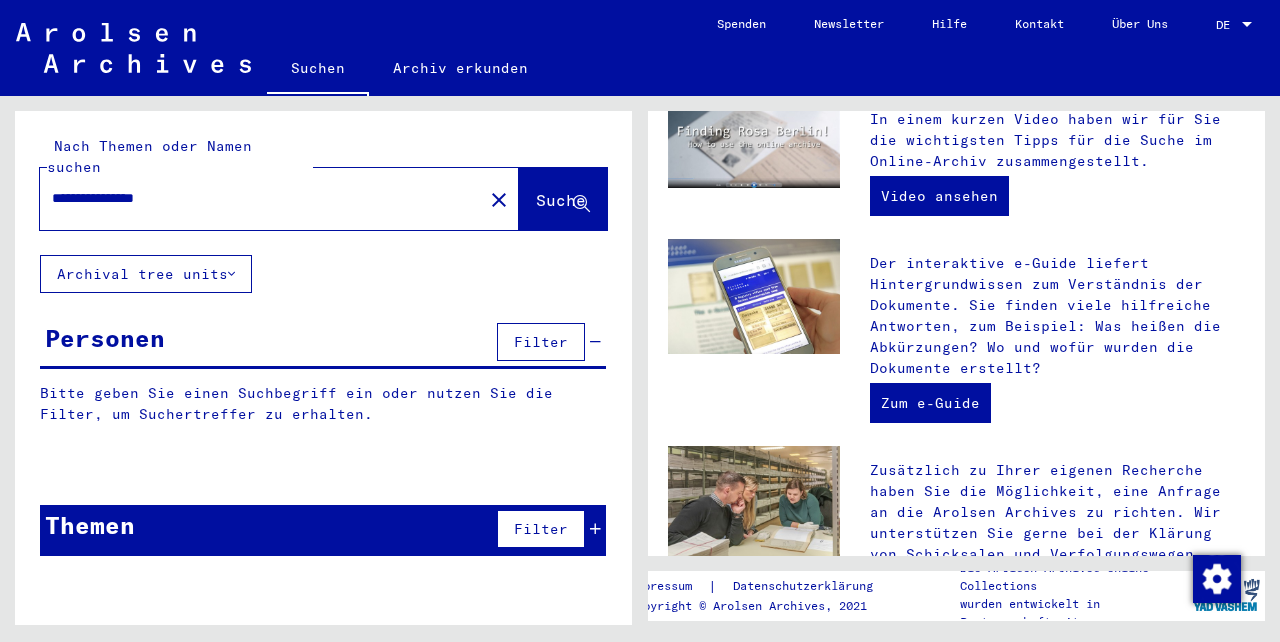 scroll, scrollTop: 0, scrollLeft: 0, axis: both 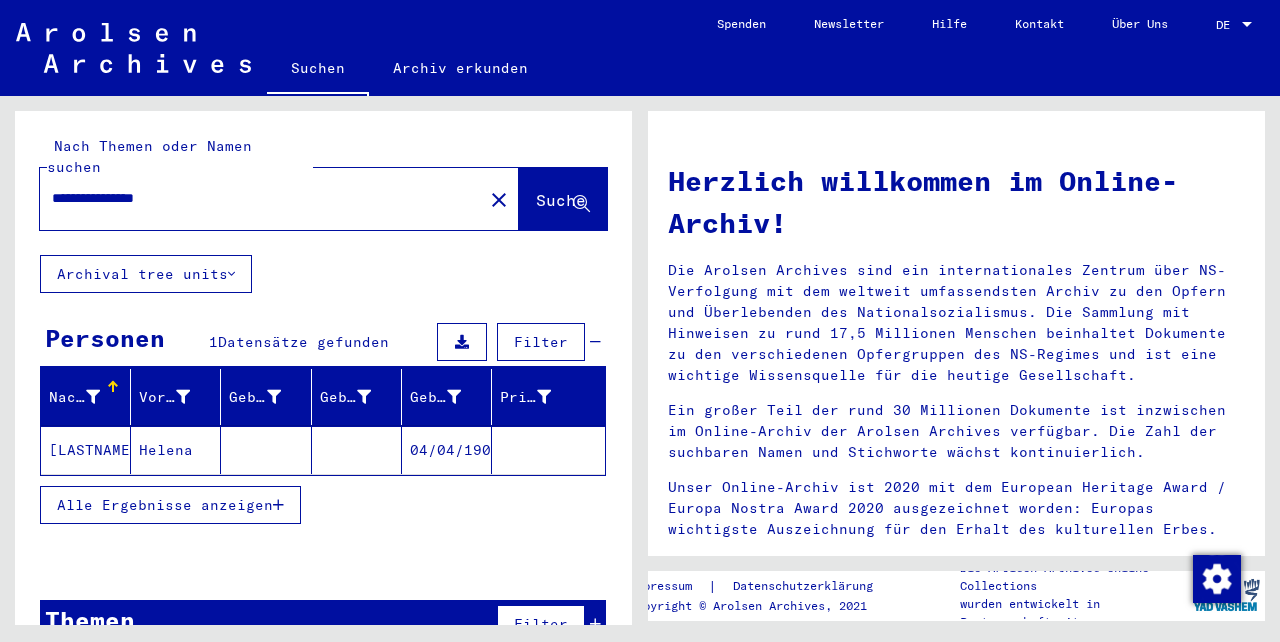 click on "**********" 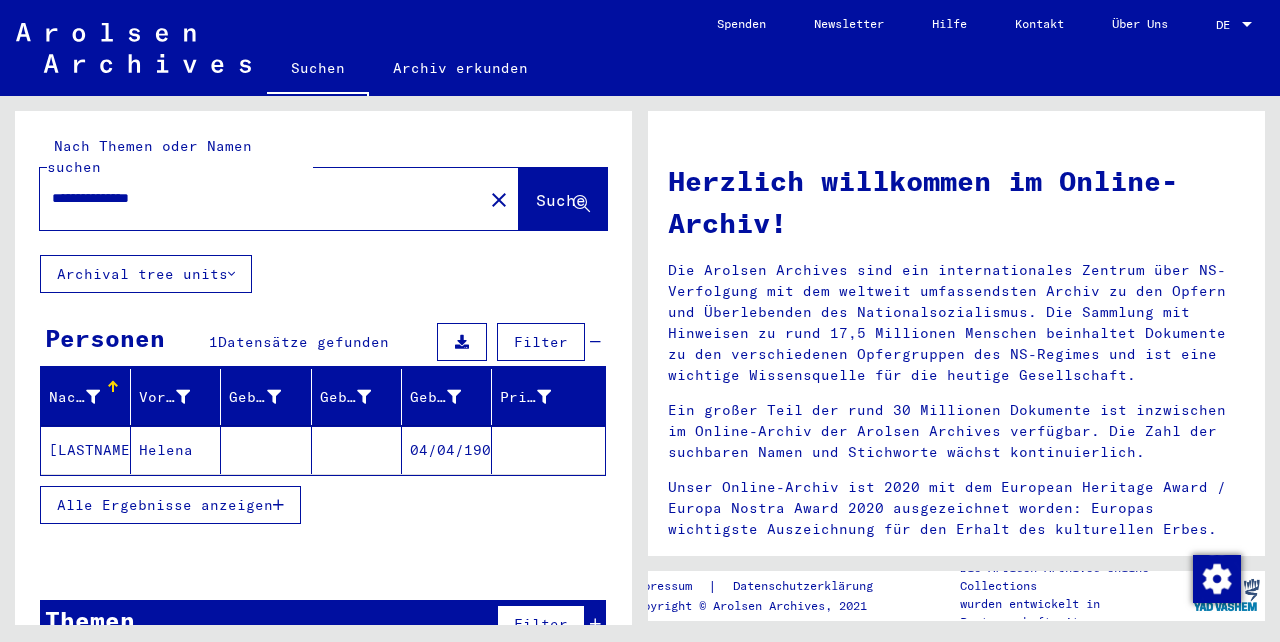 click on "**********" at bounding box center [255, 198] 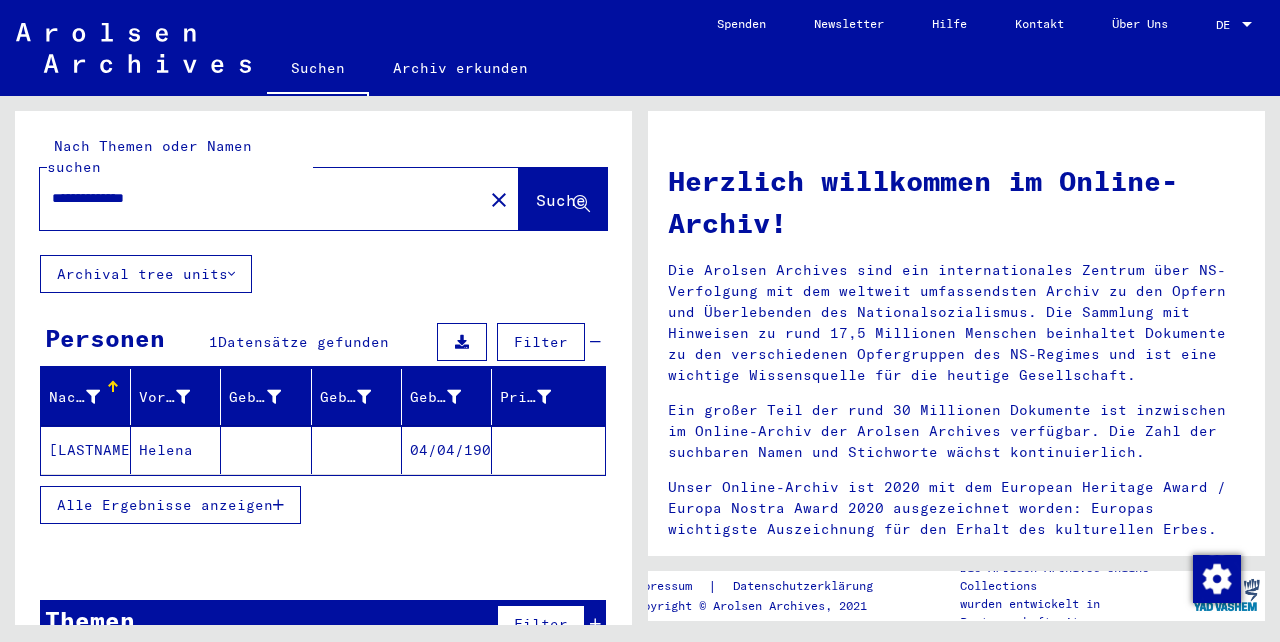 drag, startPoint x: 187, startPoint y: 181, endPoint x: -15, endPoint y: 183, distance: 202.0099 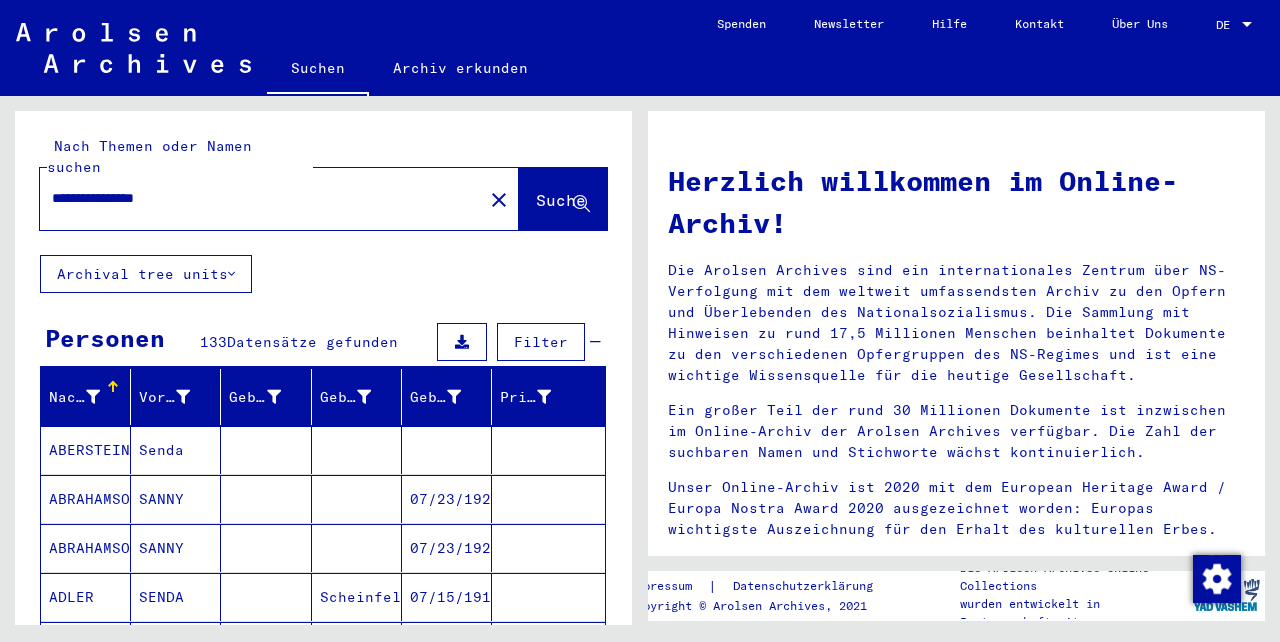 scroll, scrollTop: 223, scrollLeft: 0, axis: vertical 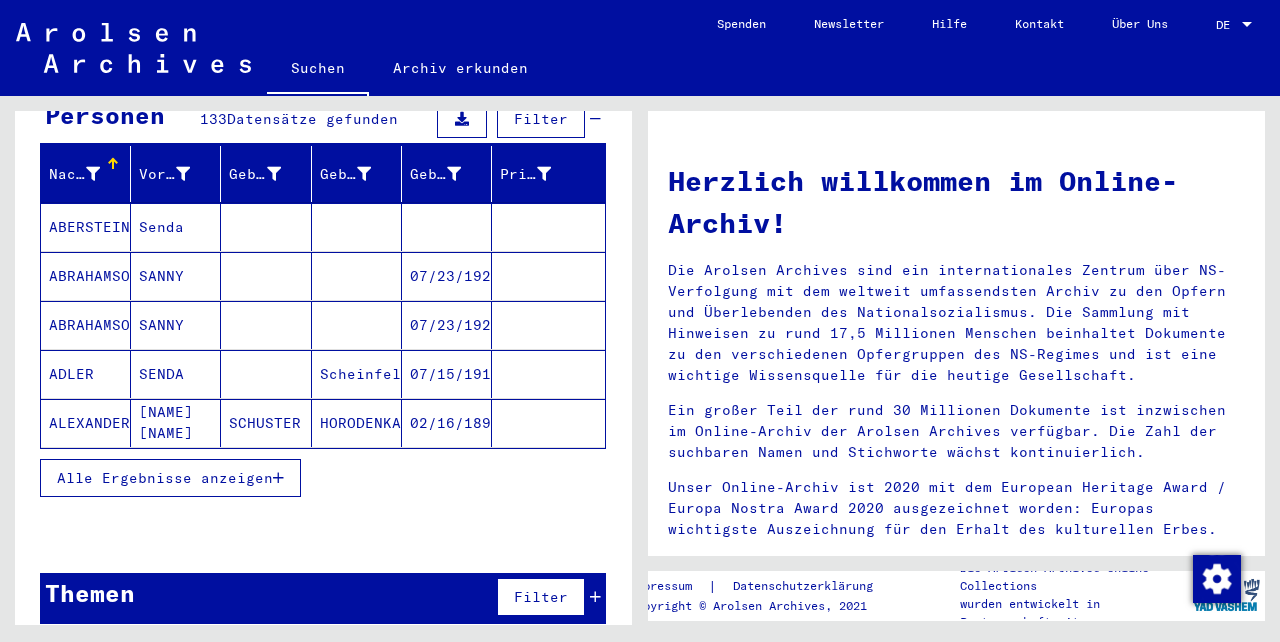 click on "Alle Ergebnisse anzeigen" at bounding box center (165, 478) 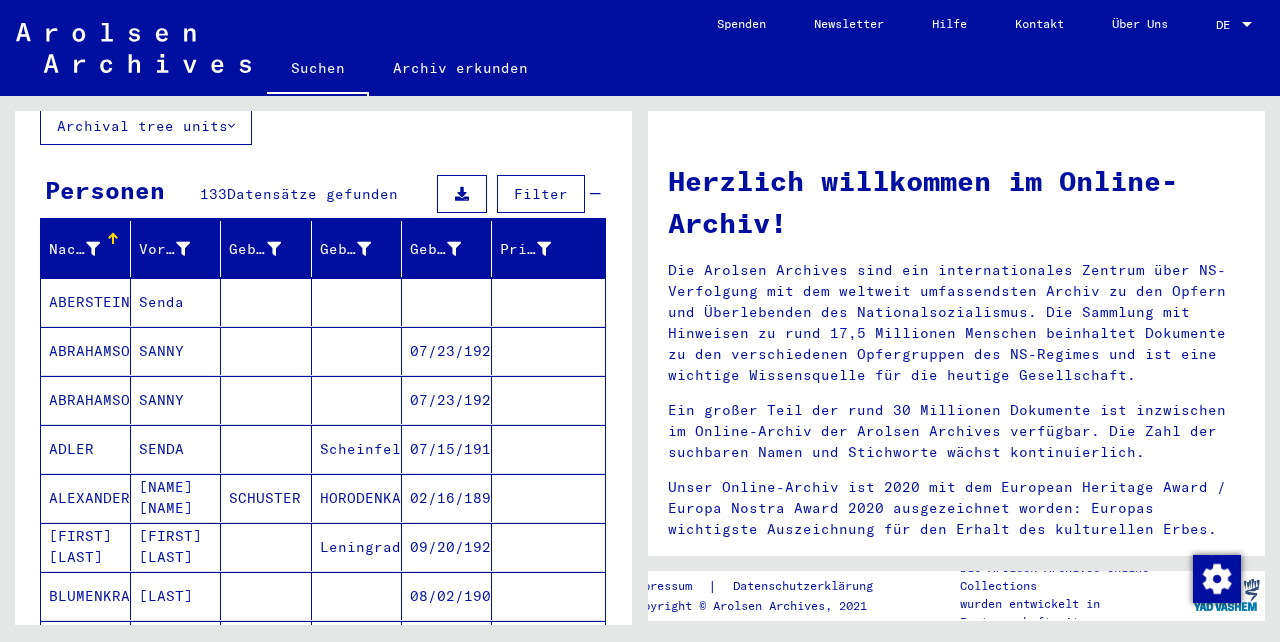 scroll, scrollTop: 0, scrollLeft: 0, axis: both 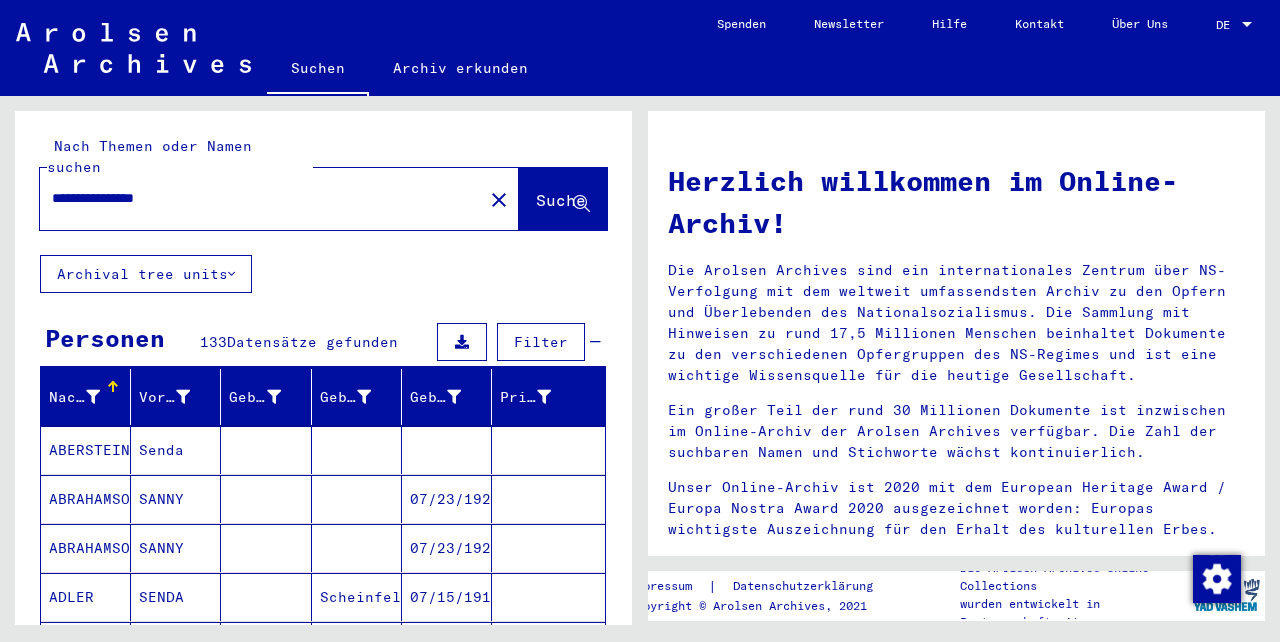 drag, startPoint x: 183, startPoint y: 180, endPoint x: 63, endPoint y: 180, distance: 120 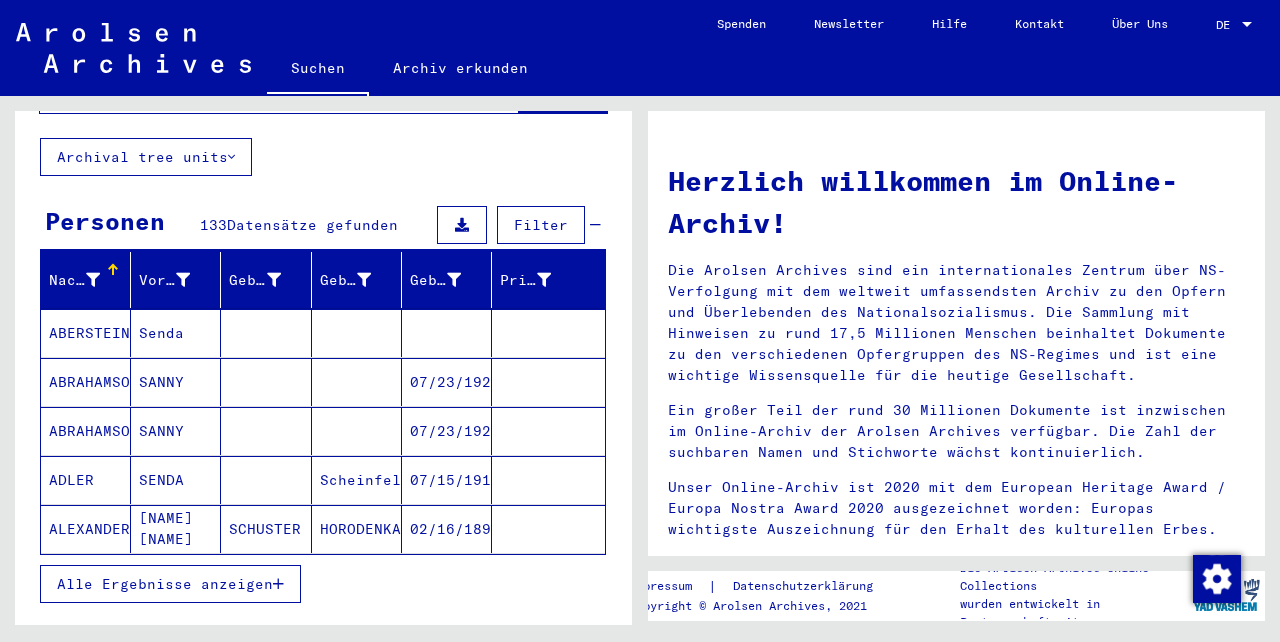 scroll, scrollTop: 223, scrollLeft: 0, axis: vertical 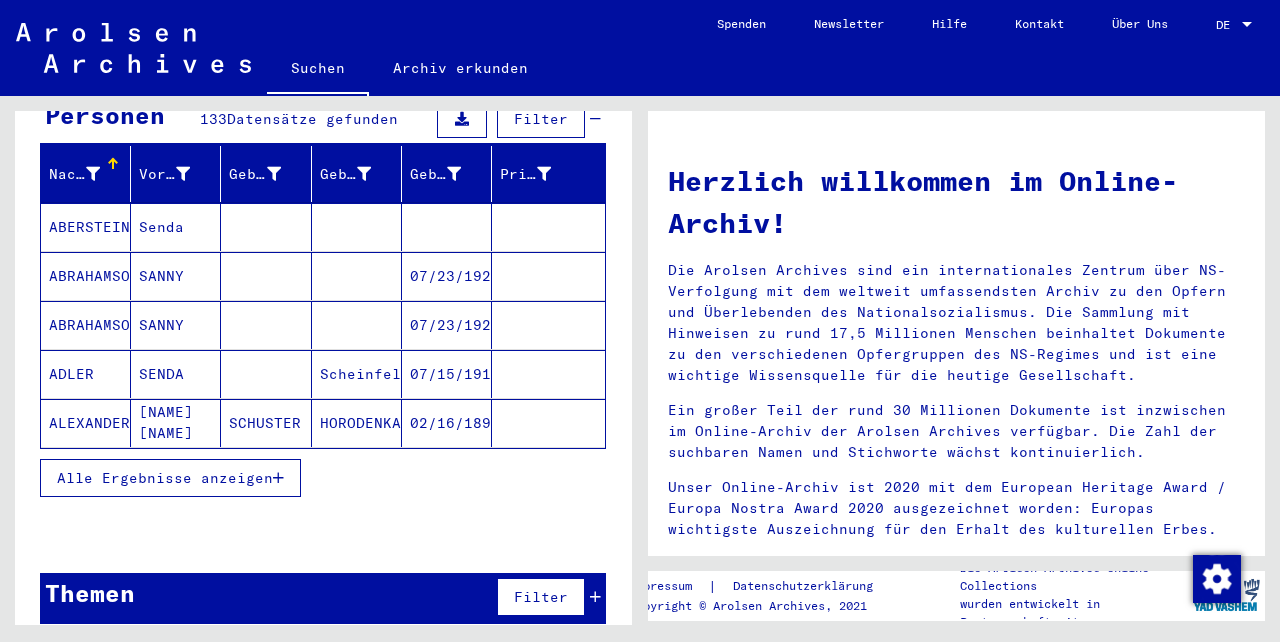 click on "Alle Ergebnisse anzeigen" at bounding box center (165, 478) 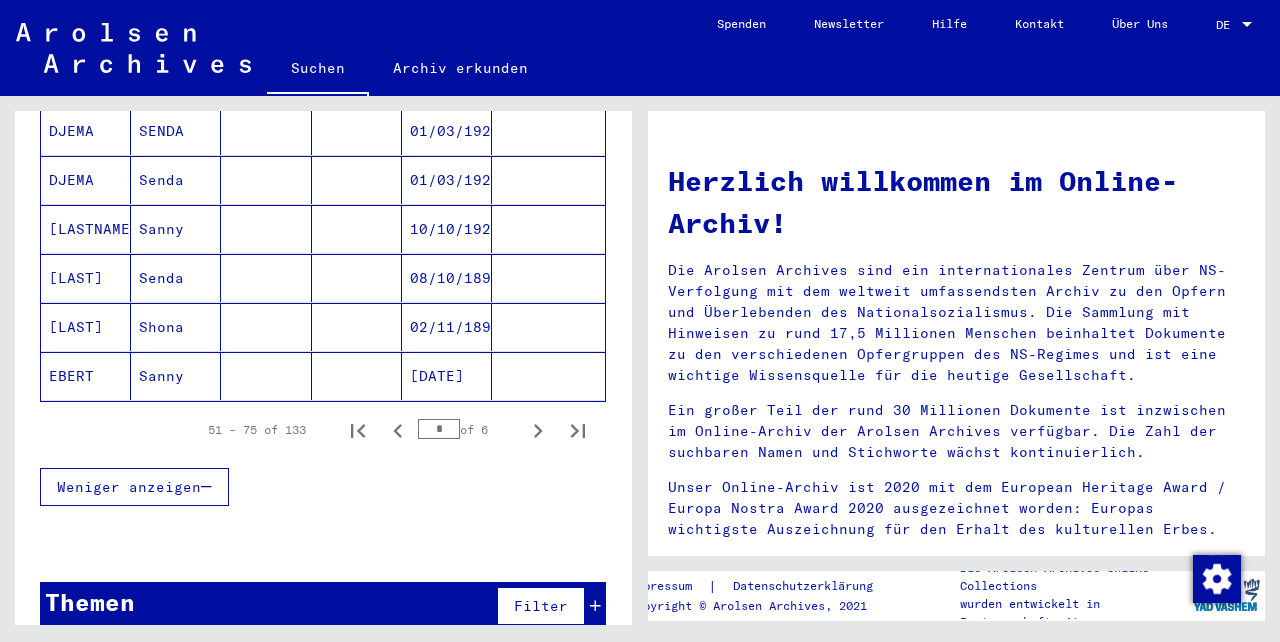 scroll, scrollTop: 1259, scrollLeft: 0, axis: vertical 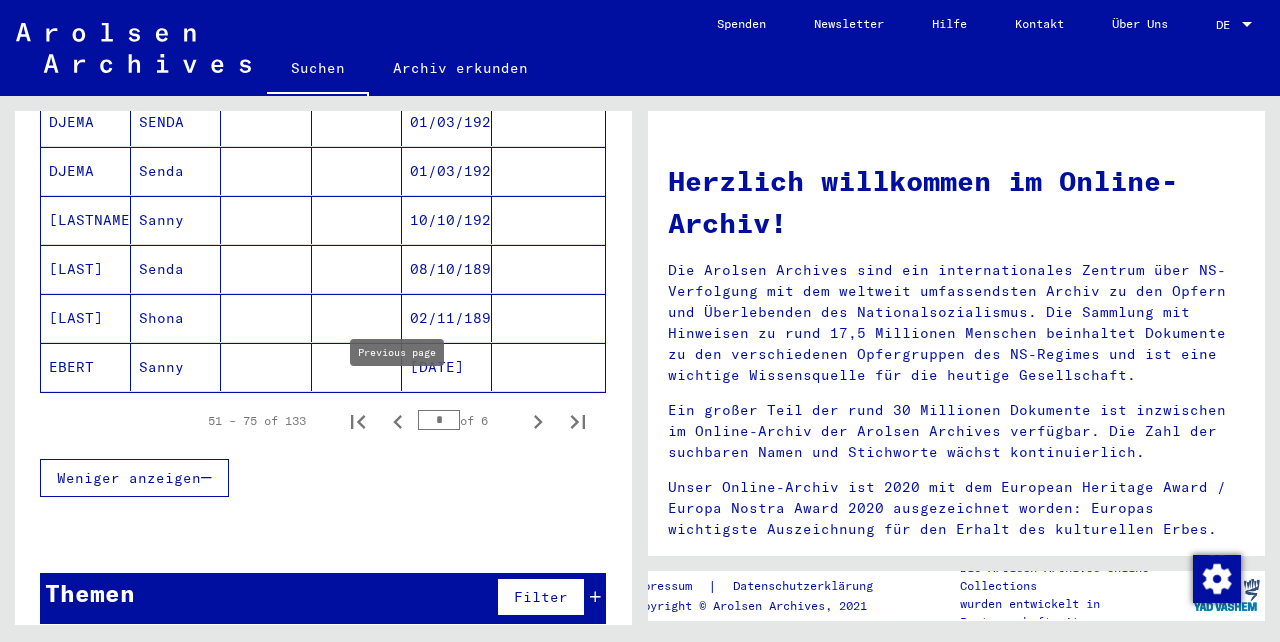 click 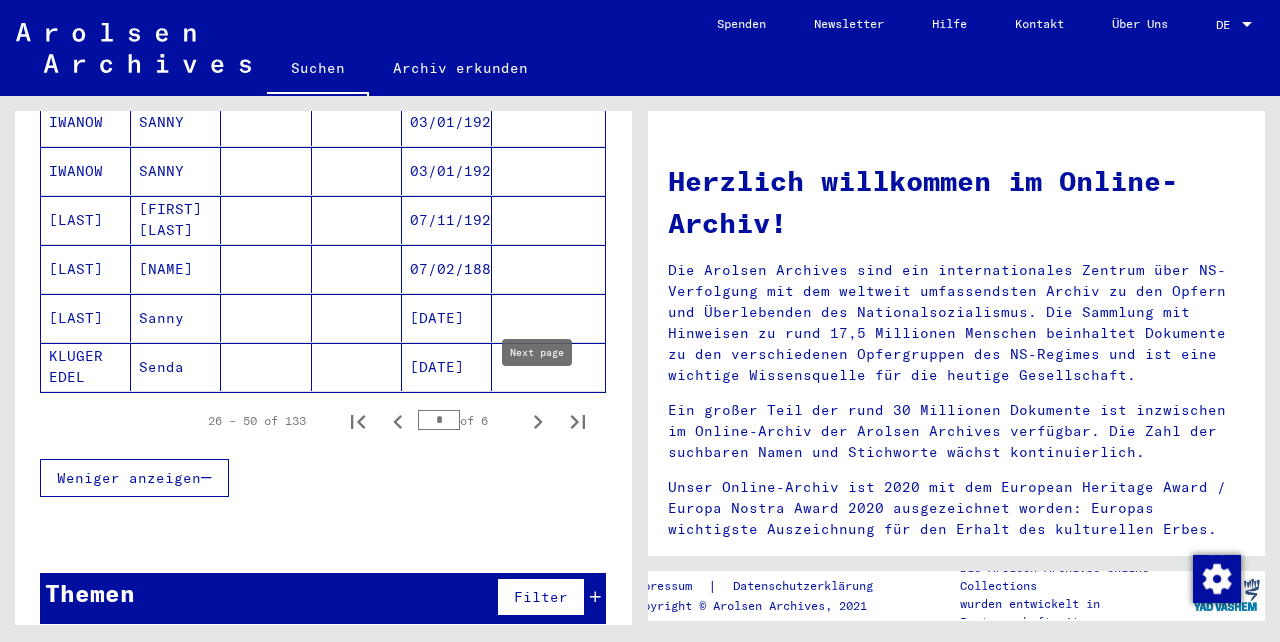 click 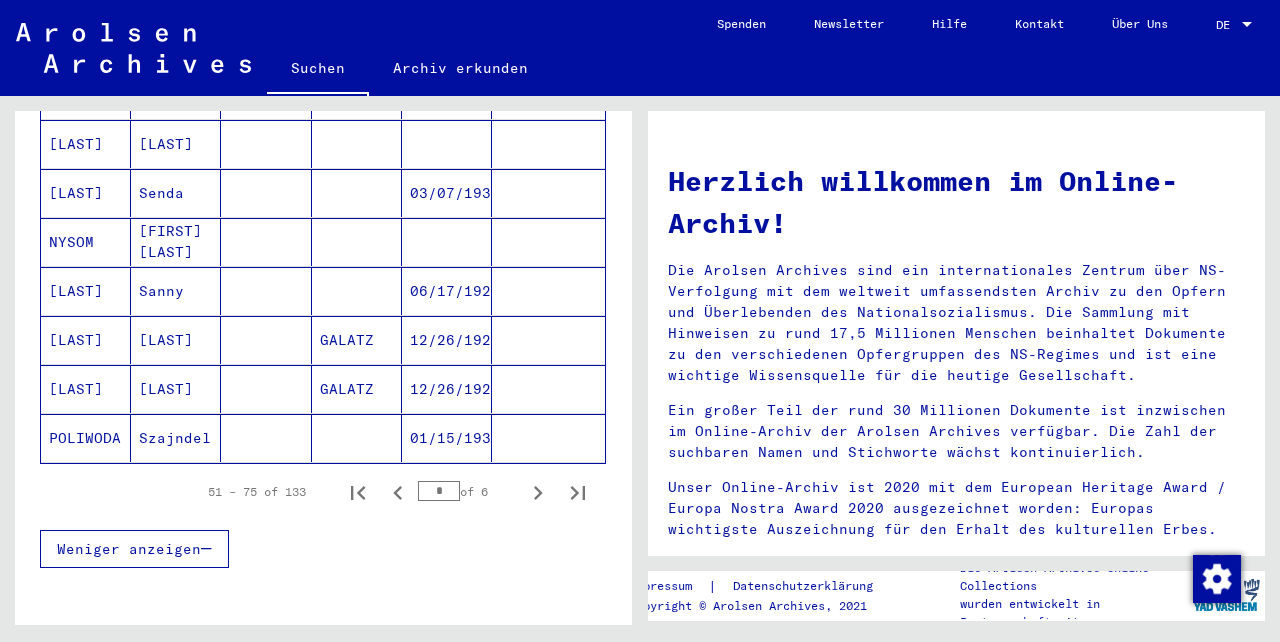 scroll, scrollTop: 1202, scrollLeft: 0, axis: vertical 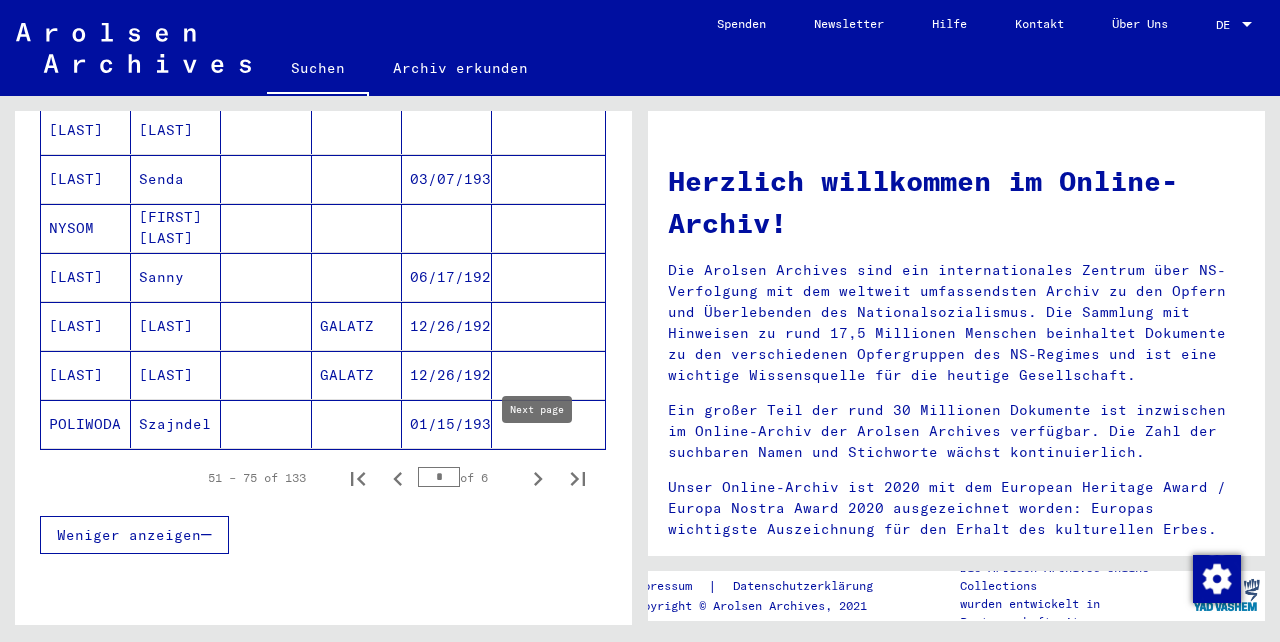 click 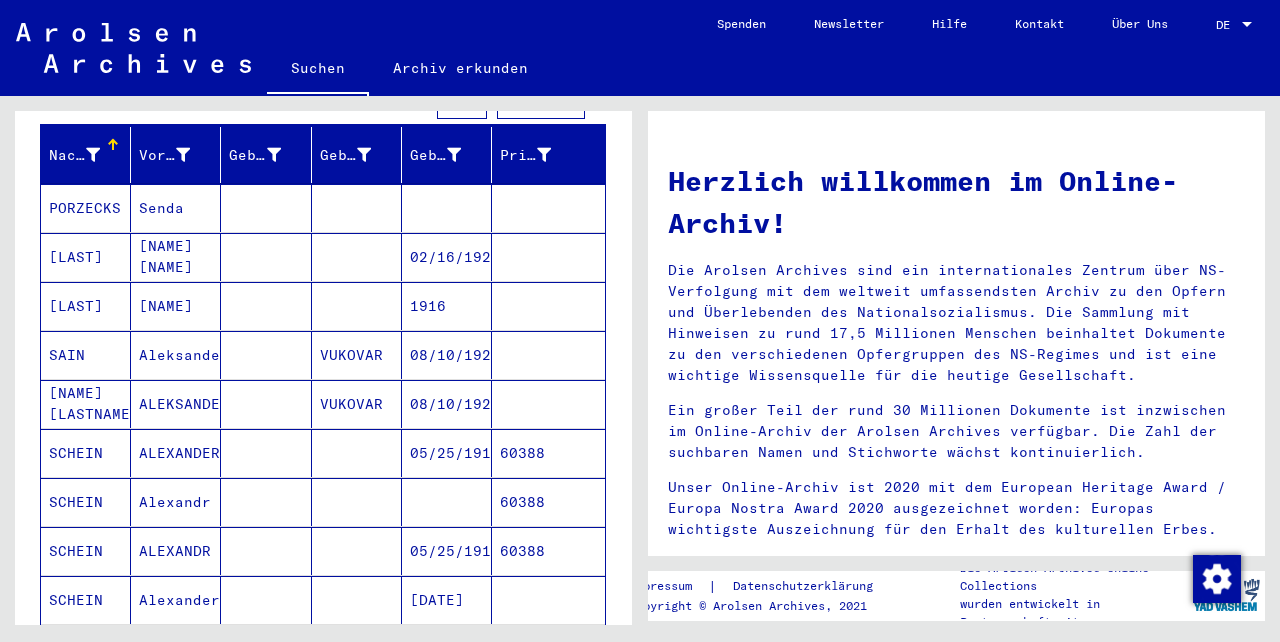 scroll, scrollTop: 252, scrollLeft: 0, axis: vertical 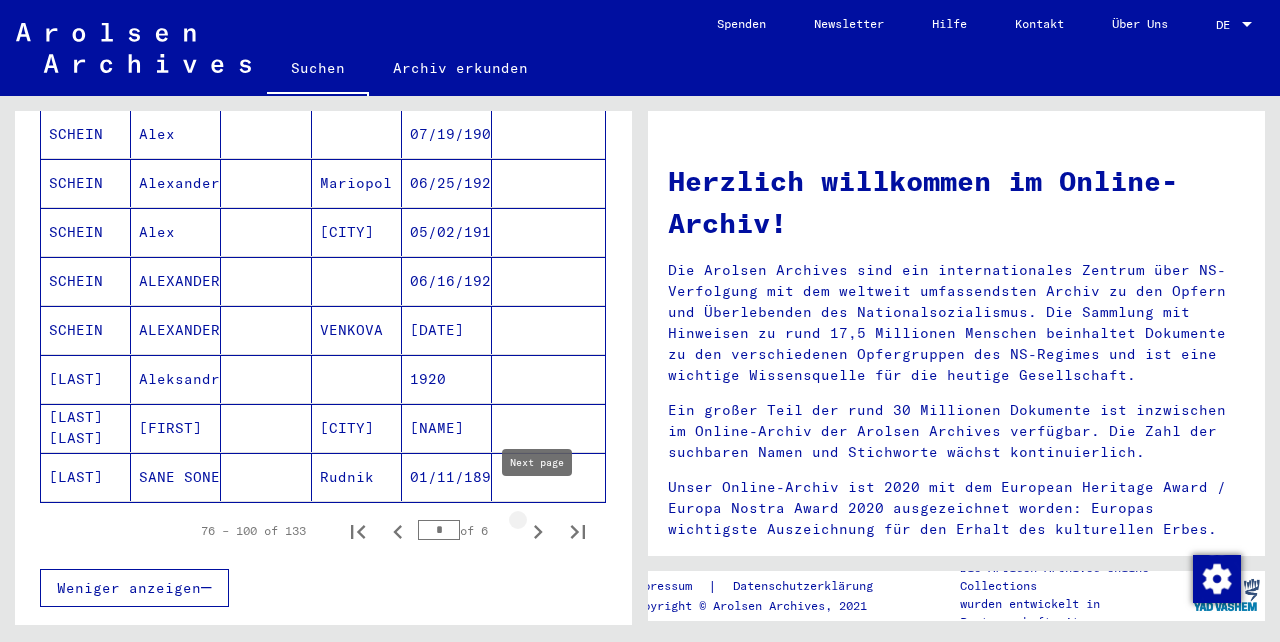 click 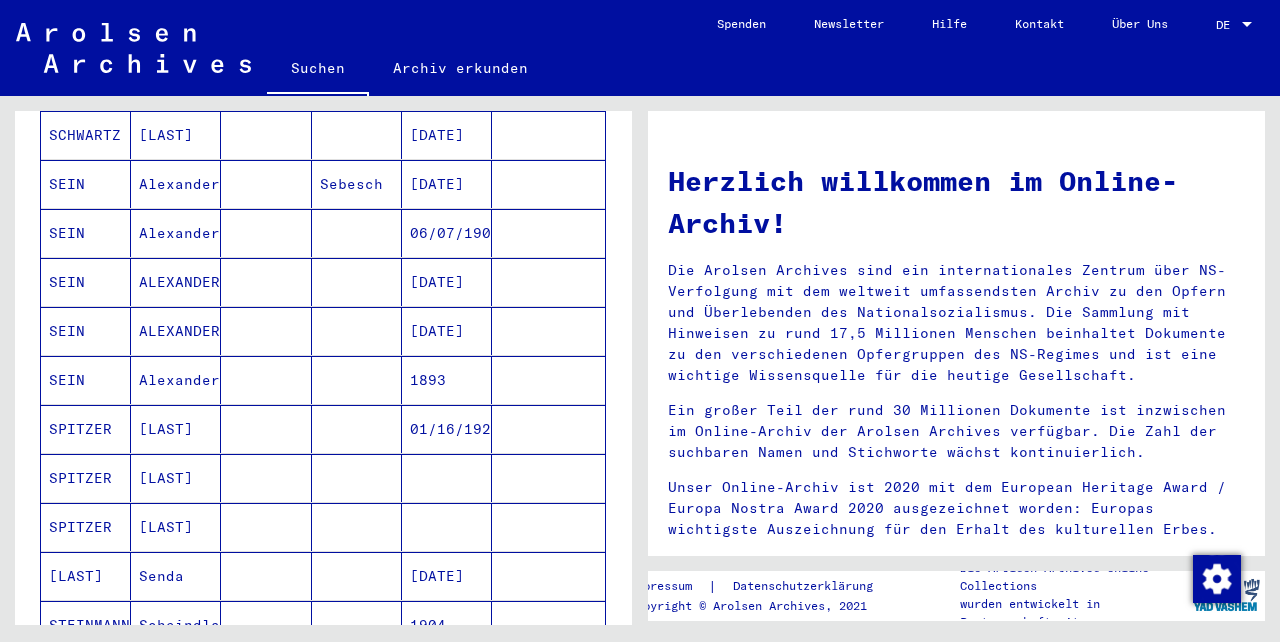 scroll, scrollTop: 411, scrollLeft: 0, axis: vertical 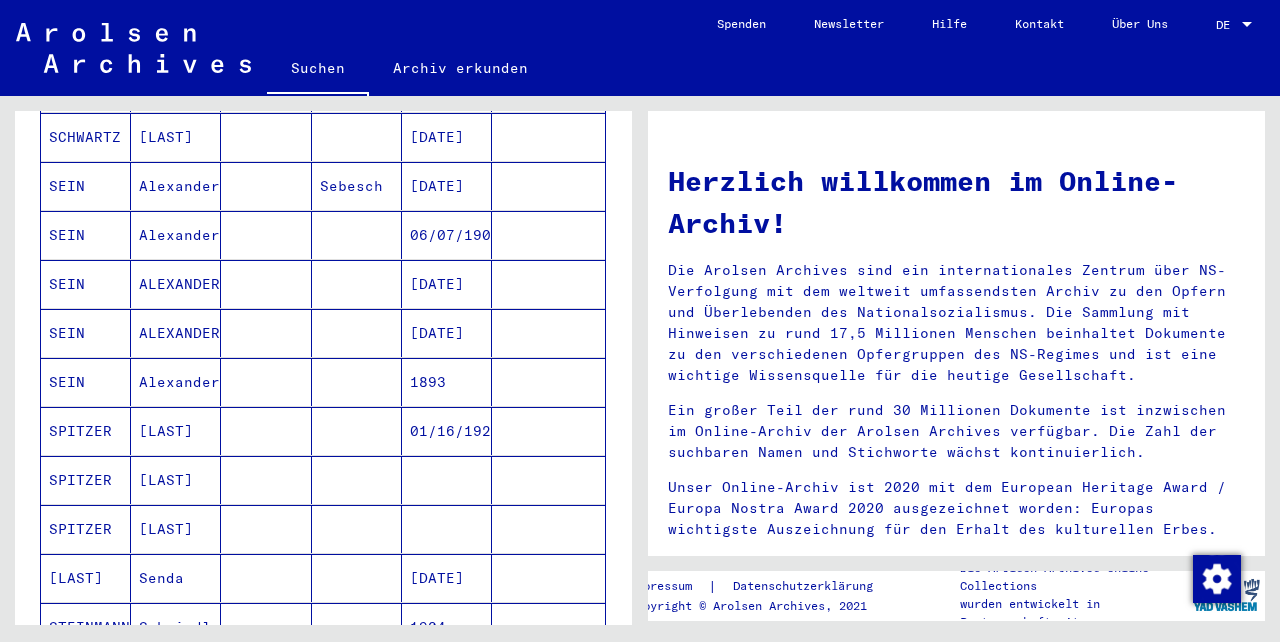 click on "Alexander" at bounding box center [176, 431] 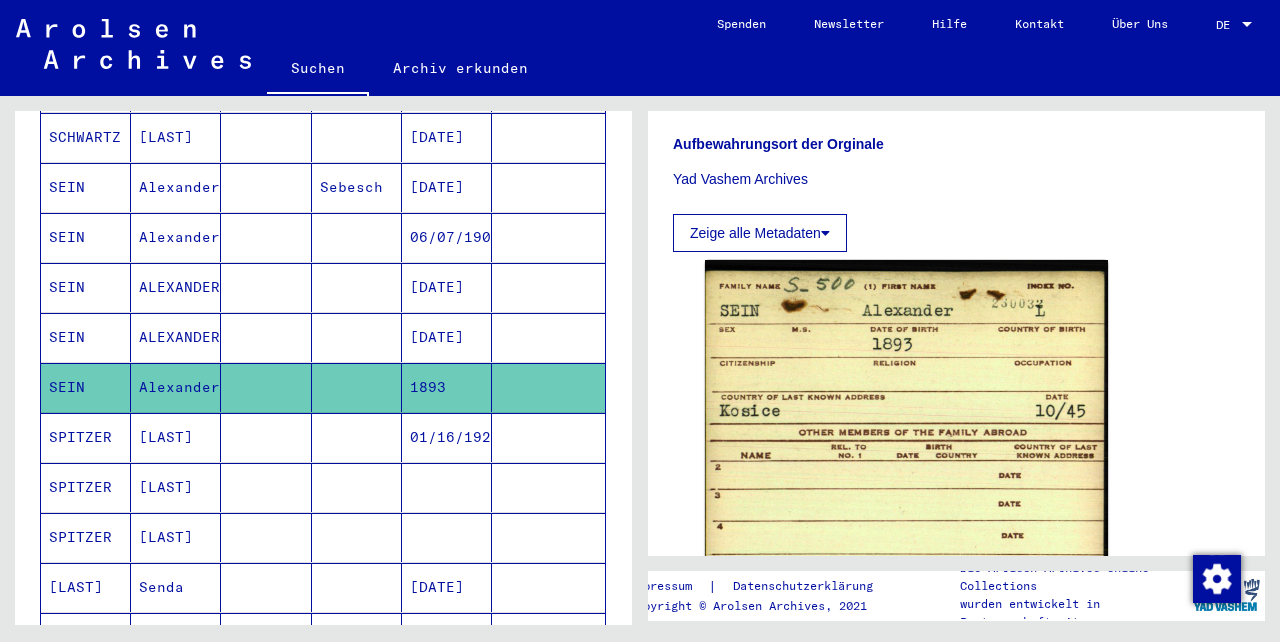 scroll, scrollTop: 1030, scrollLeft: 0, axis: vertical 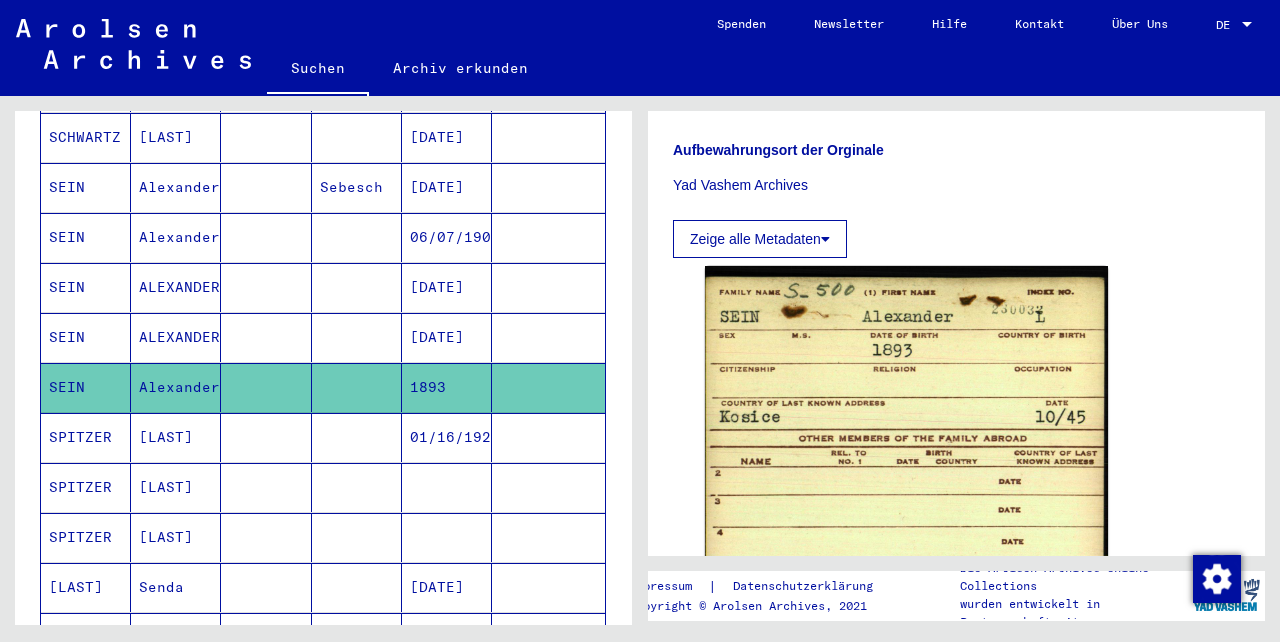 click on "ALEXANDER" at bounding box center [176, 387] 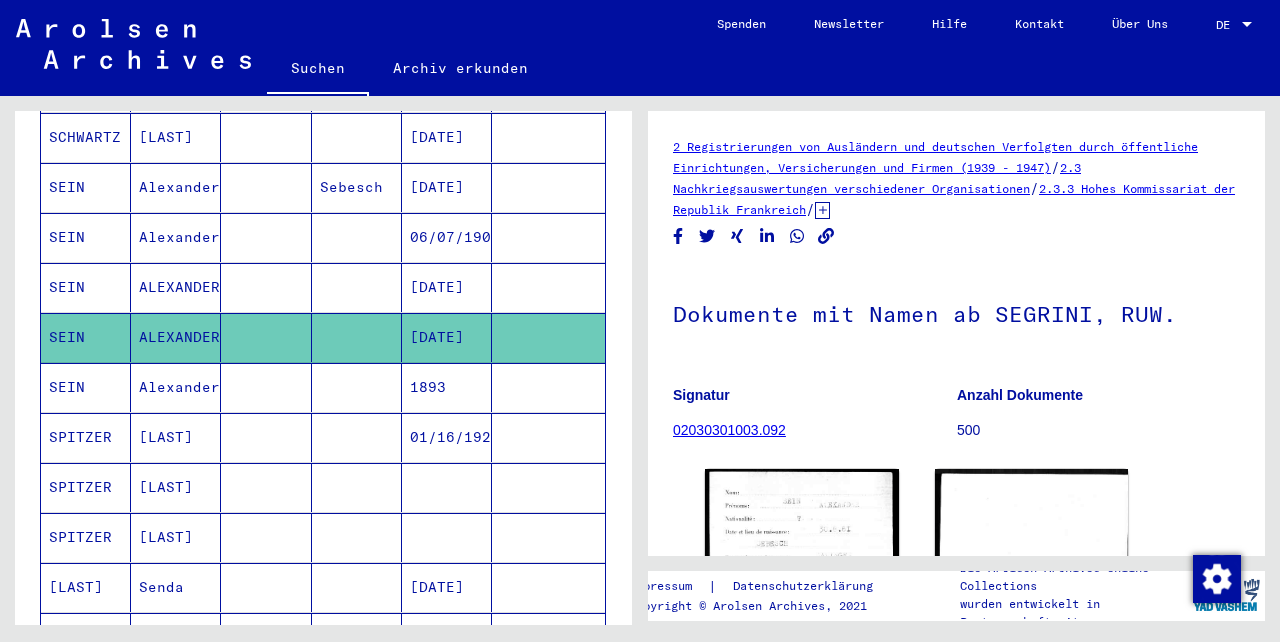 scroll, scrollTop: 227, scrollLeft: 0, axis: vertical 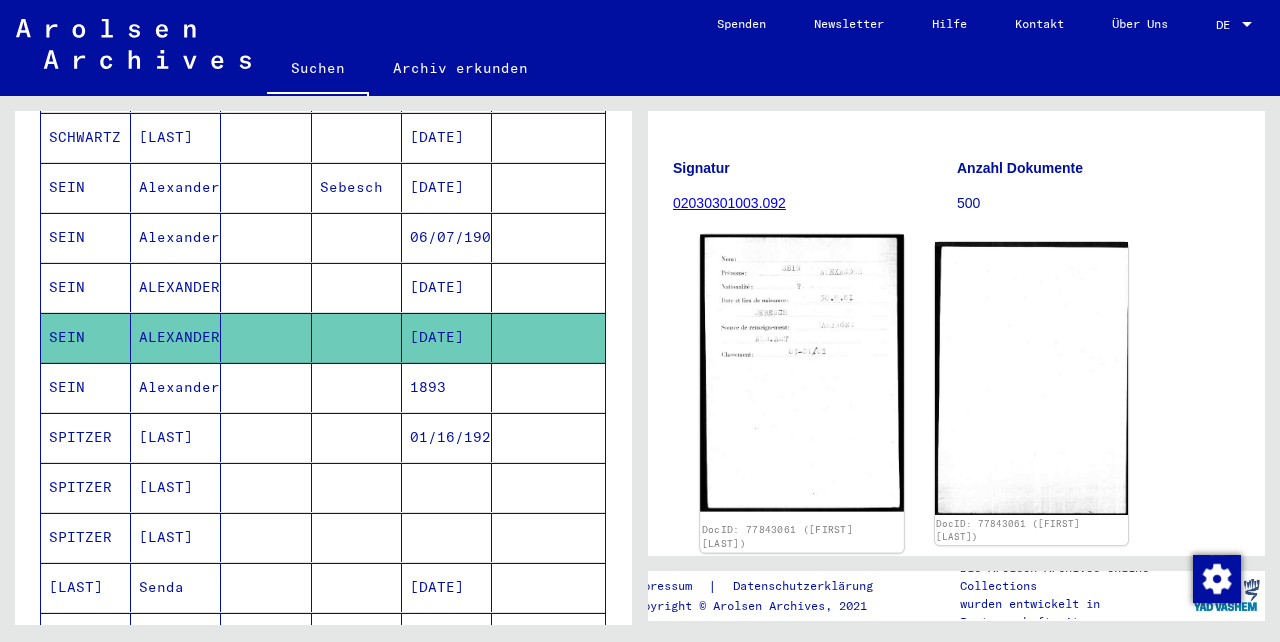 click 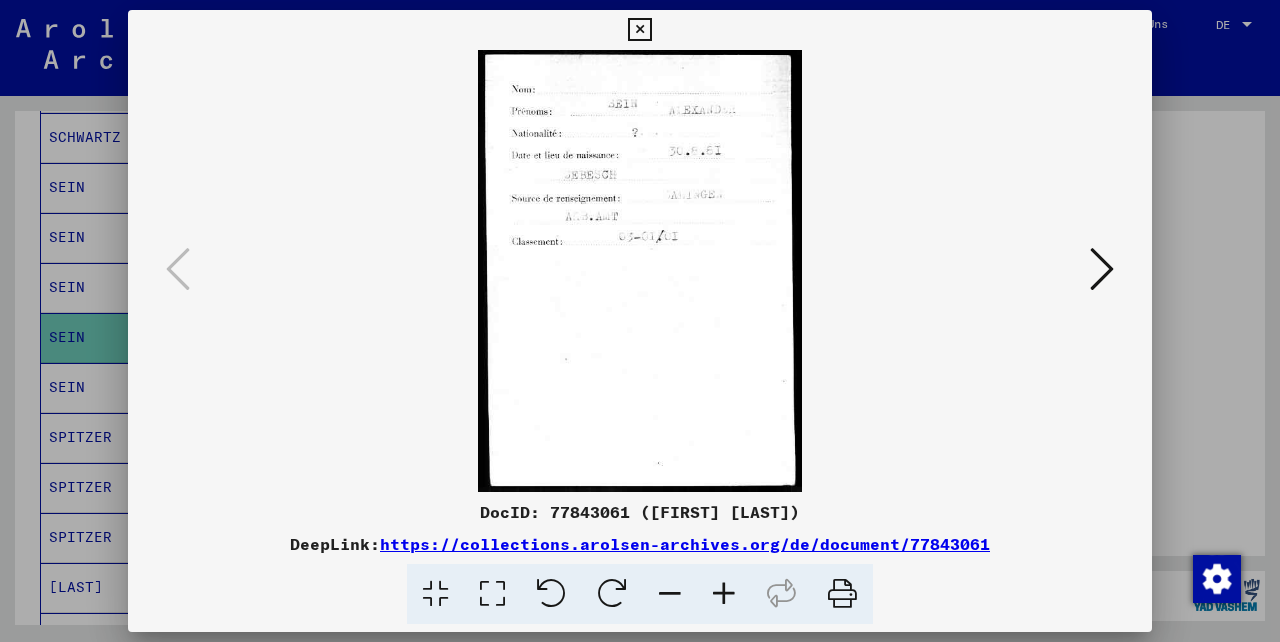 click at bounding box center (639, 30) 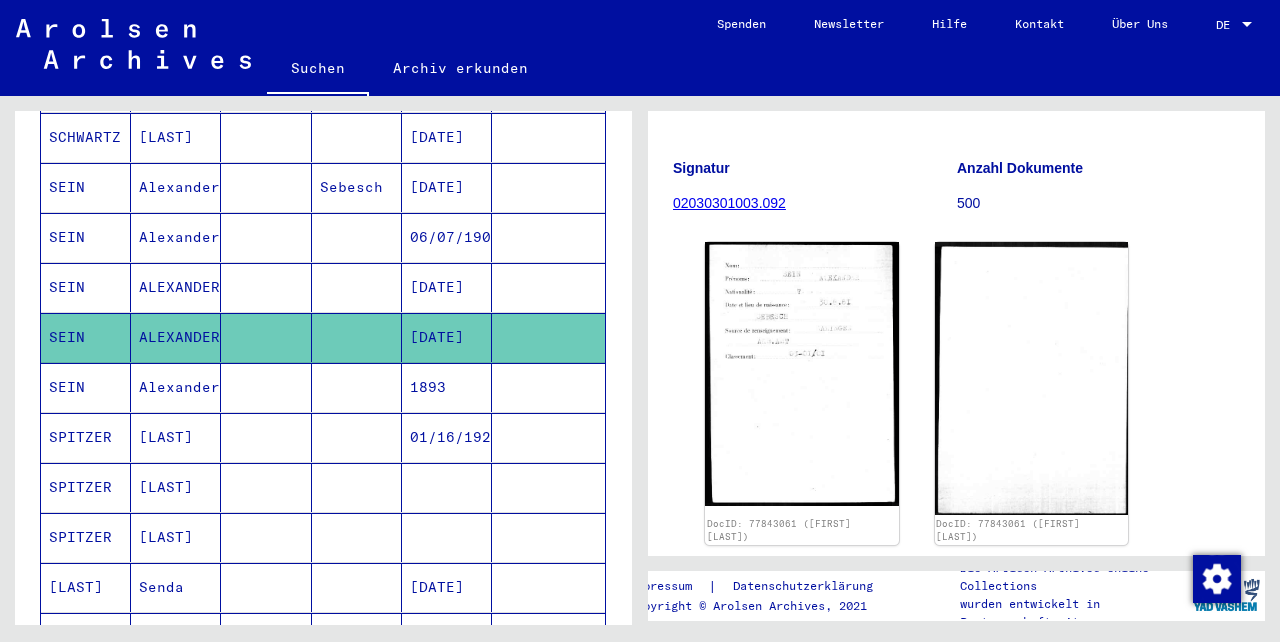 click on "ALEXANDER" at bounding box center [176, 337] 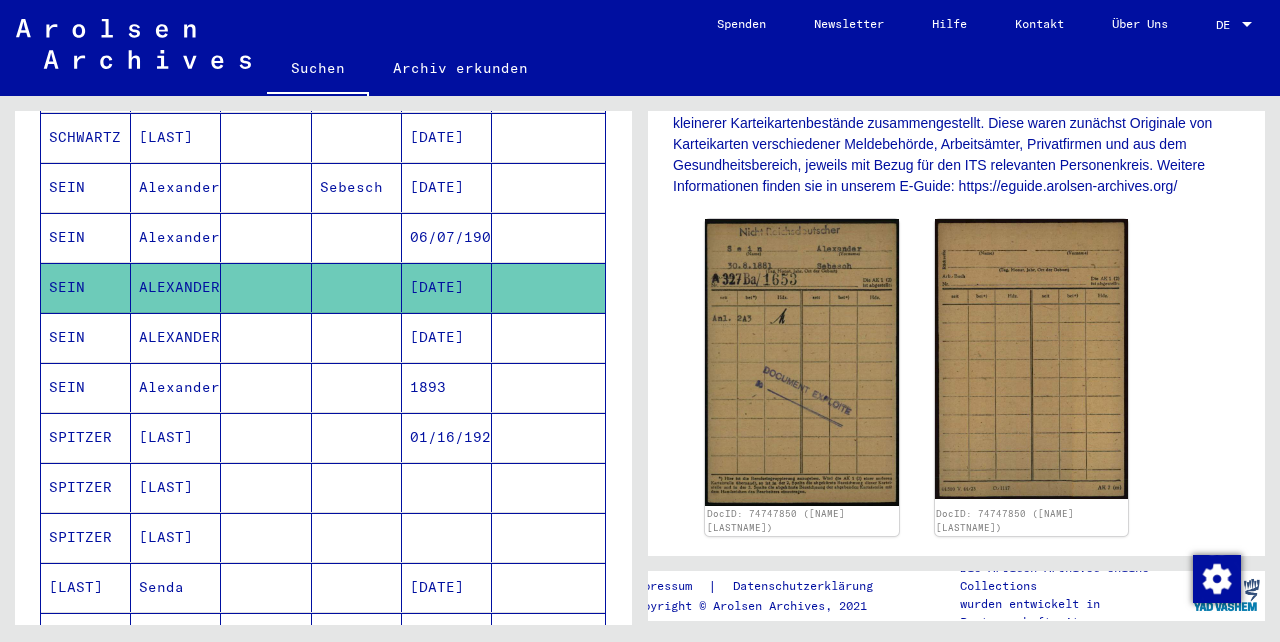 scroll, scrollTop: 460, scrollLeft: 0, axis: vertical 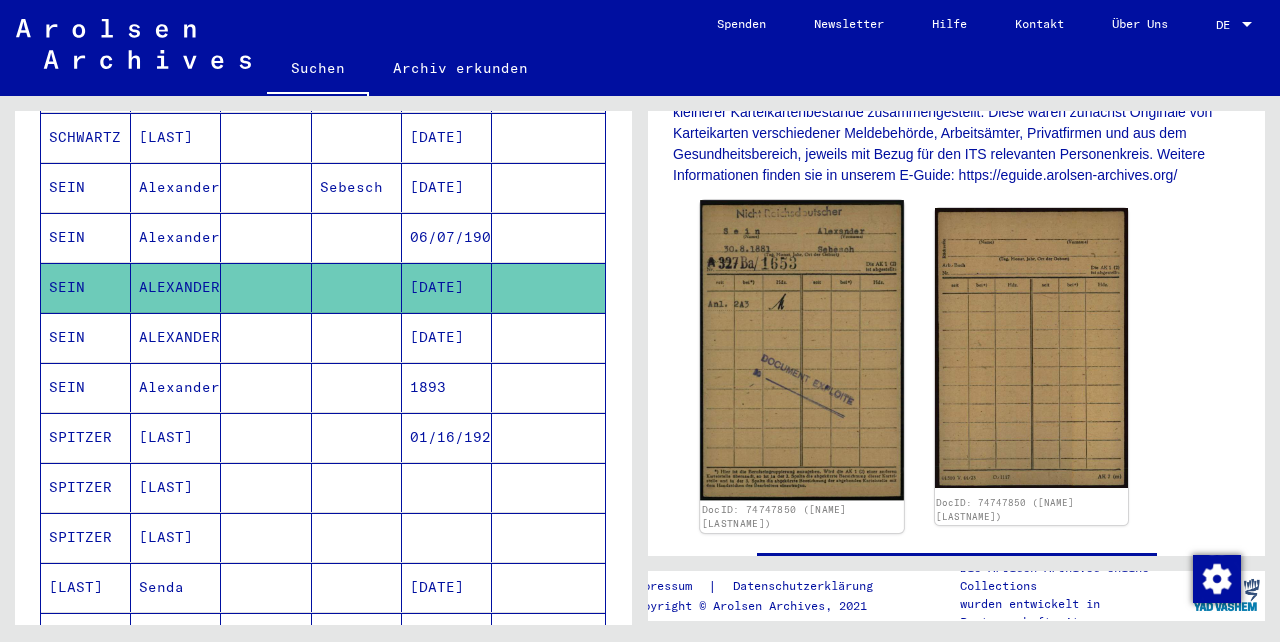 click 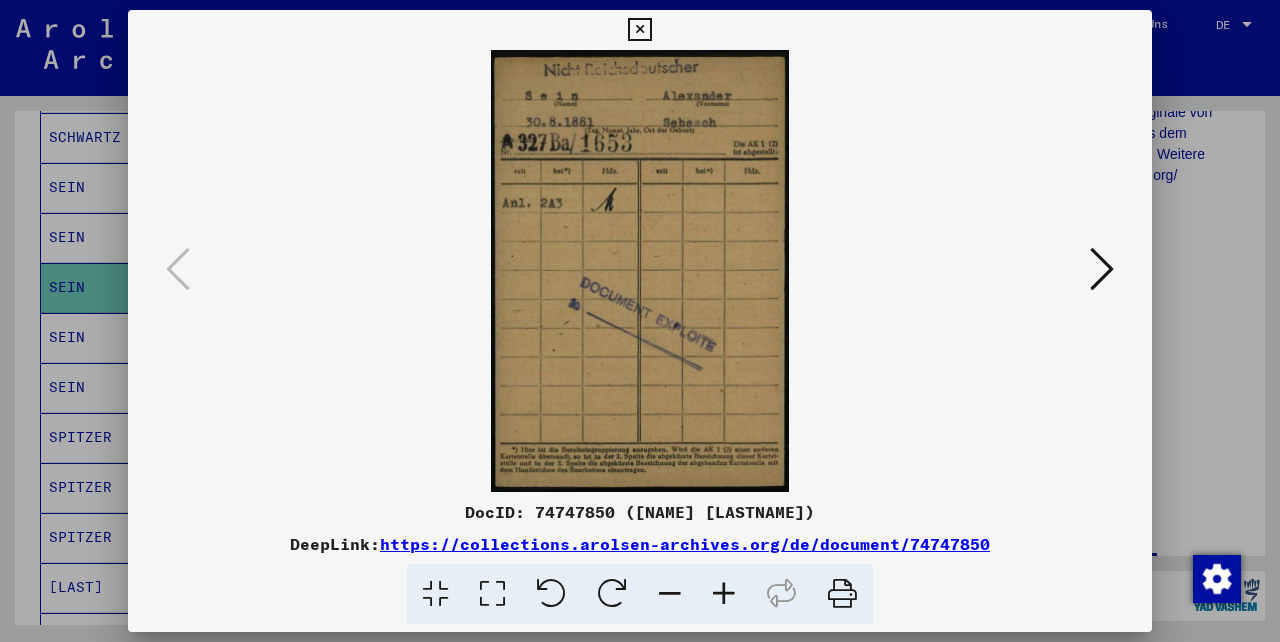 click at bounding box center [639, 30] 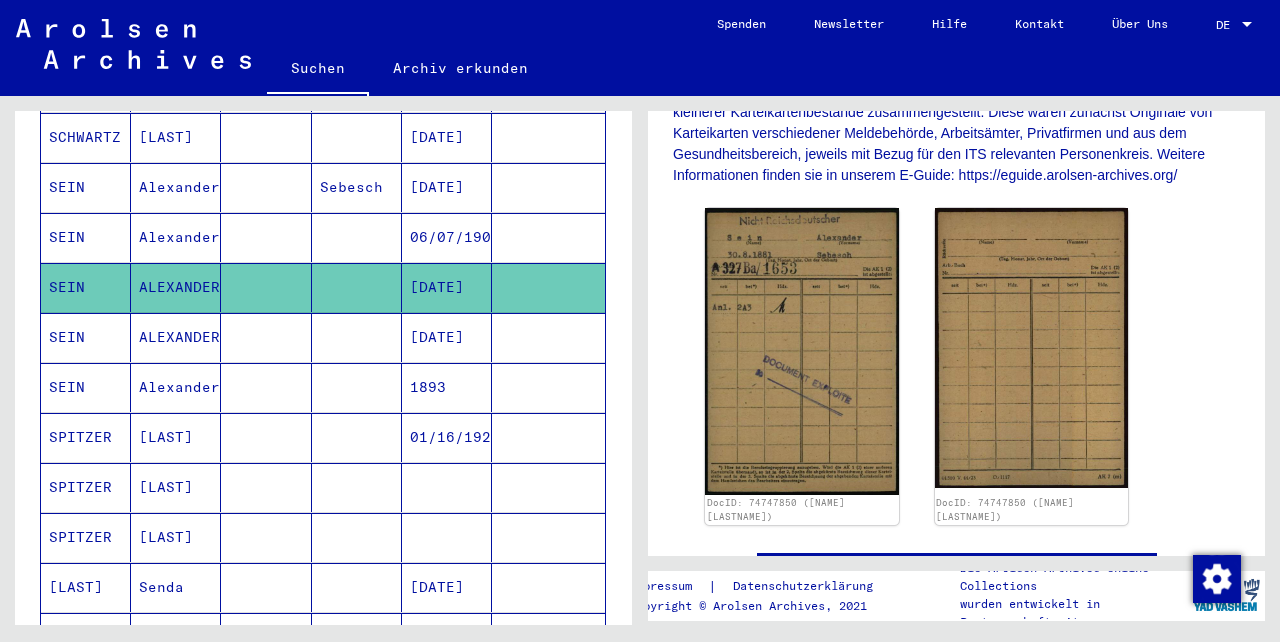 click on "Alexander" at bounding box center (176, 287) 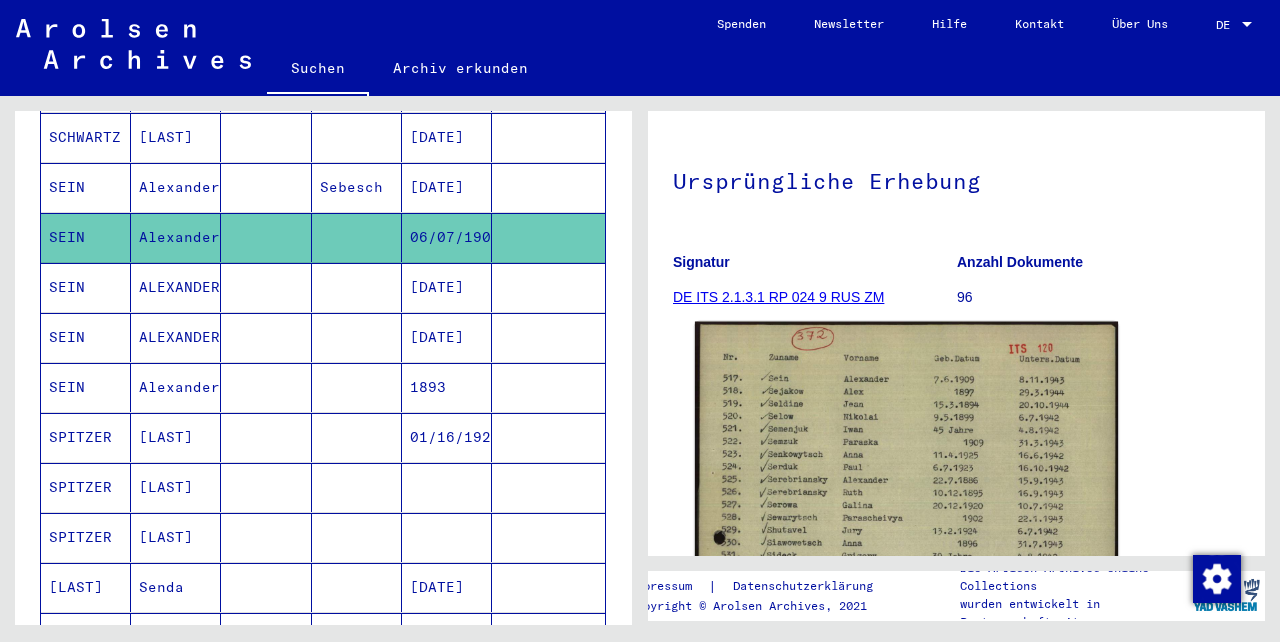 scroll, scrollTop: 142, scrollLeft: 0, axis: vertical 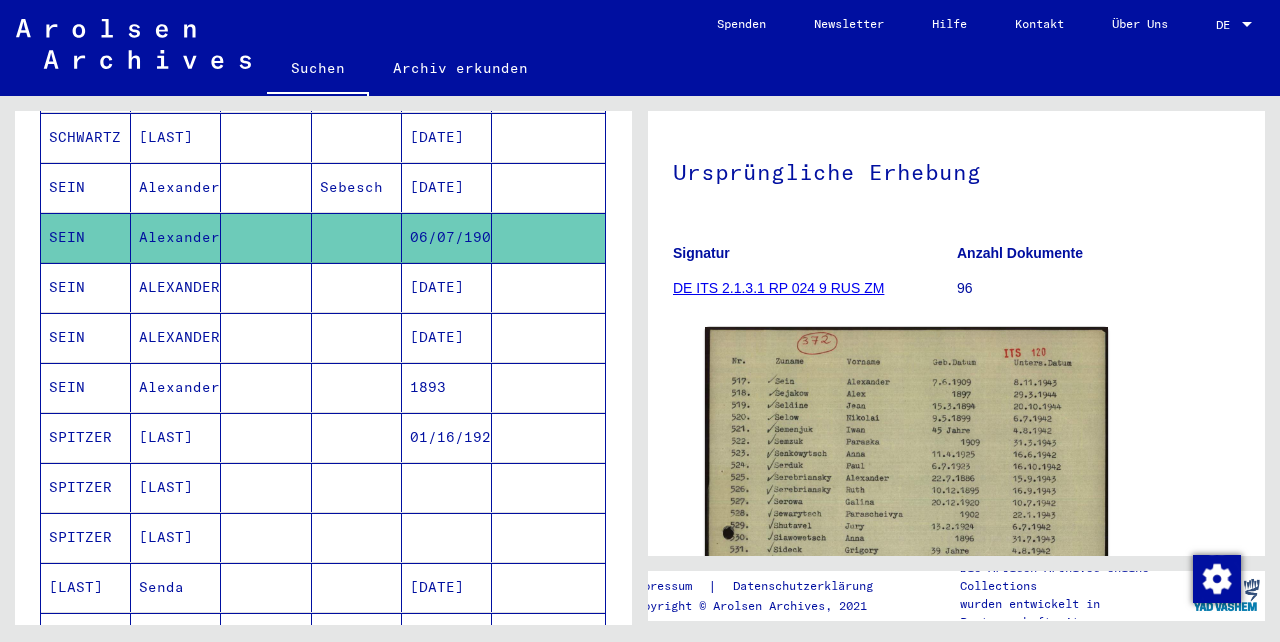 click on "Alexander" at bounding box center [176, 237] 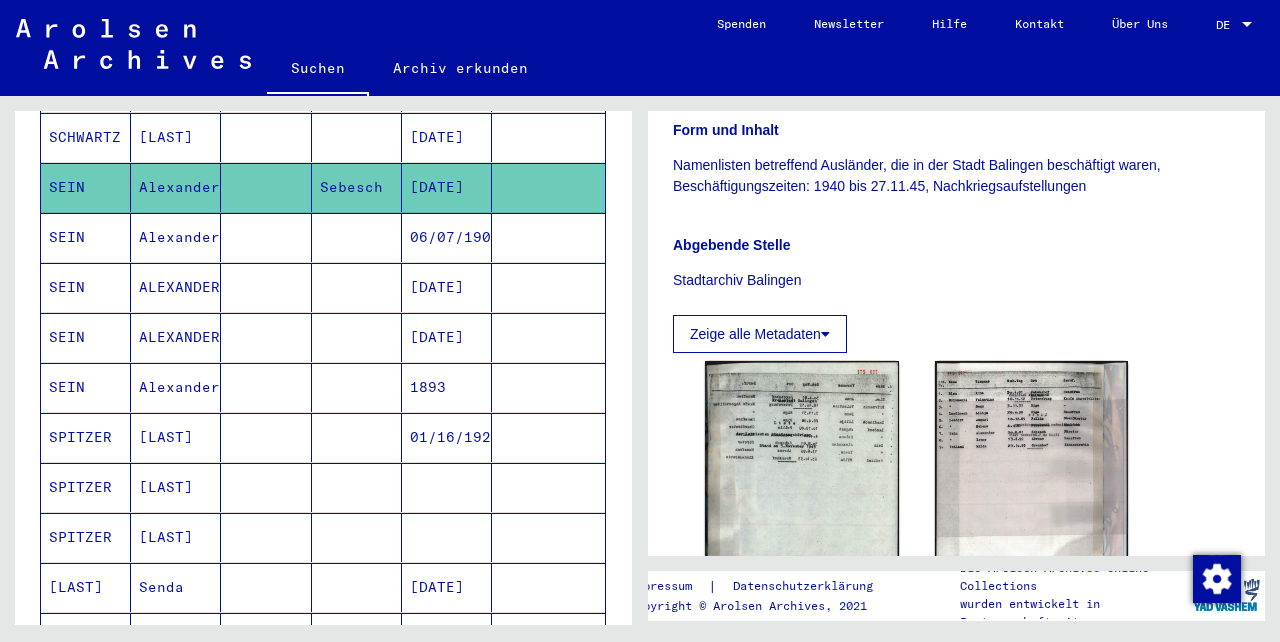 scroll, scrollTop: 454, scrollLeft: 0, axis: vertical 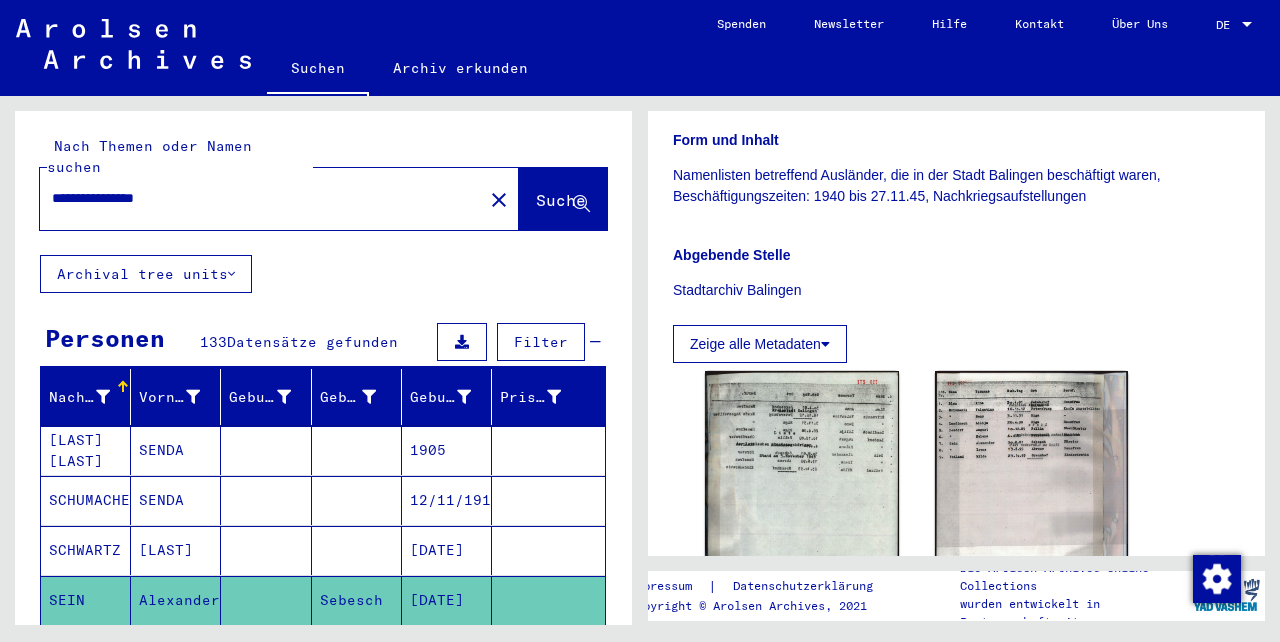 drag, startPoint x: 142, startPoint y: 179, endPoint x: 64, endPoint y: 178, distance: 78.00641 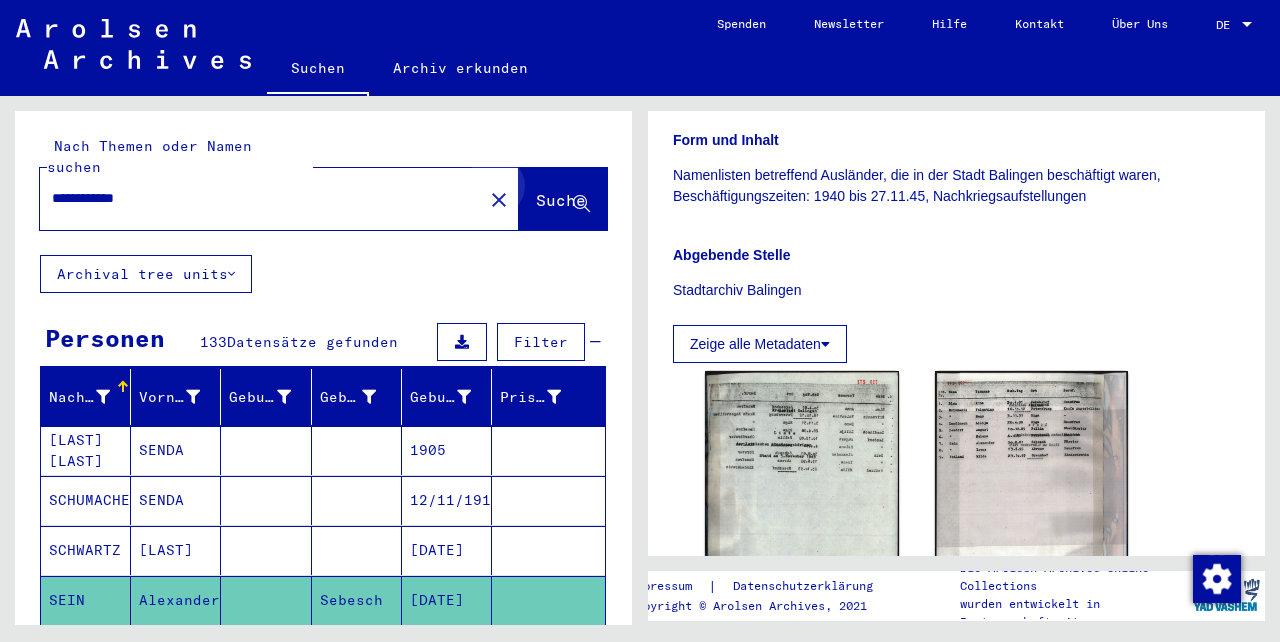 click on "Suche" 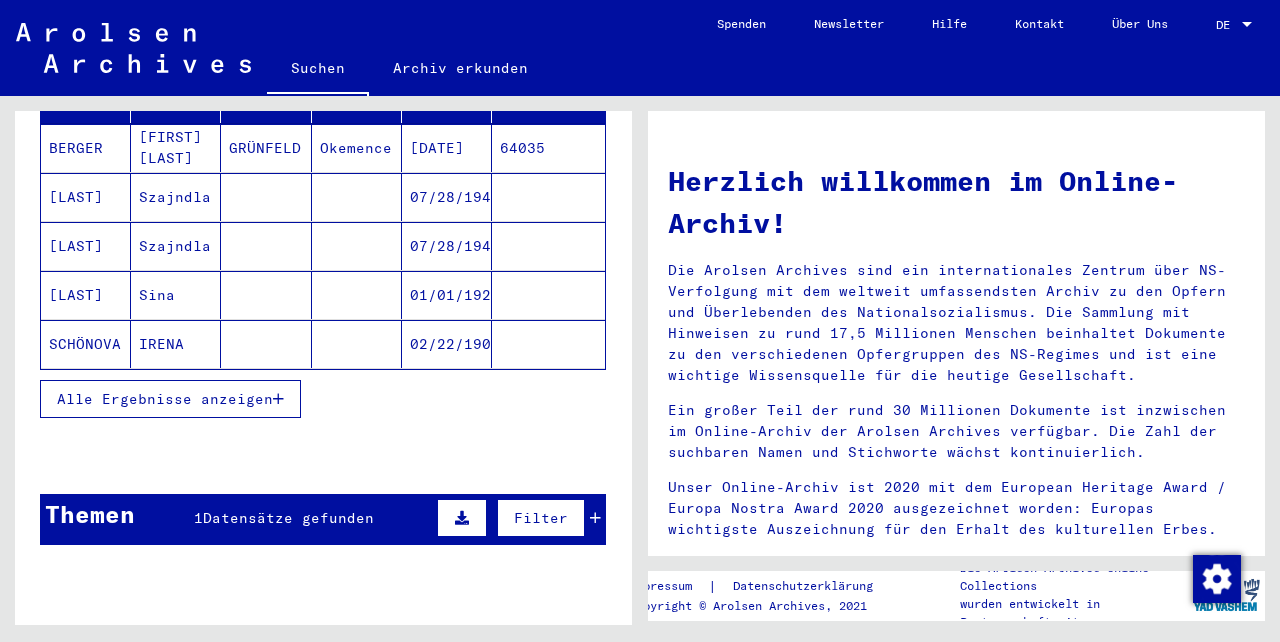 scroll, scrollTop: 303, scrollLeft: 0, axis: vertical 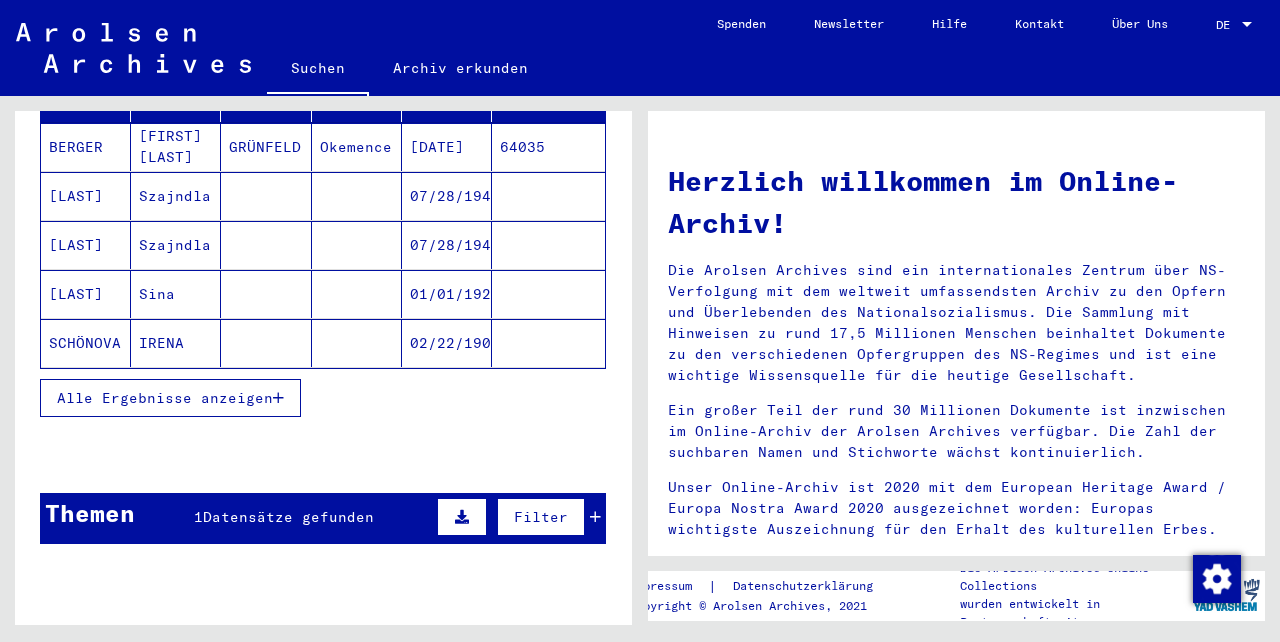 click on "Alle Ergebnisse anzeigen" at bounding box center (165, 398) 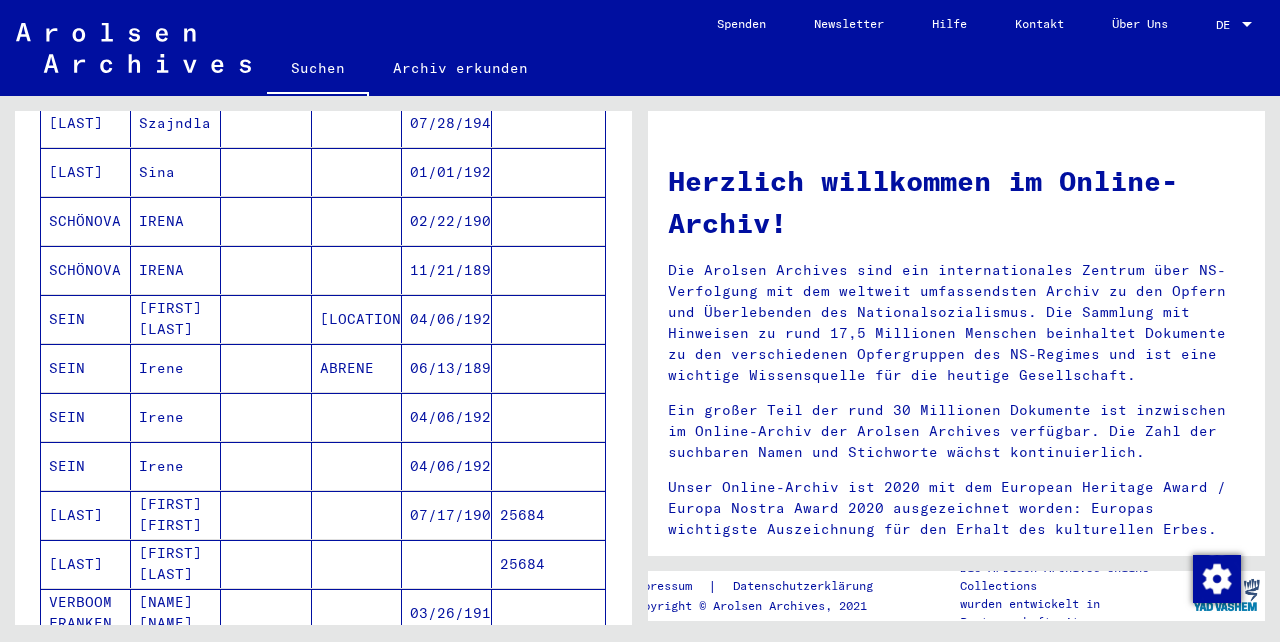 scroll, scrollTop: 436, scrollLeft: 0, axis: vertical 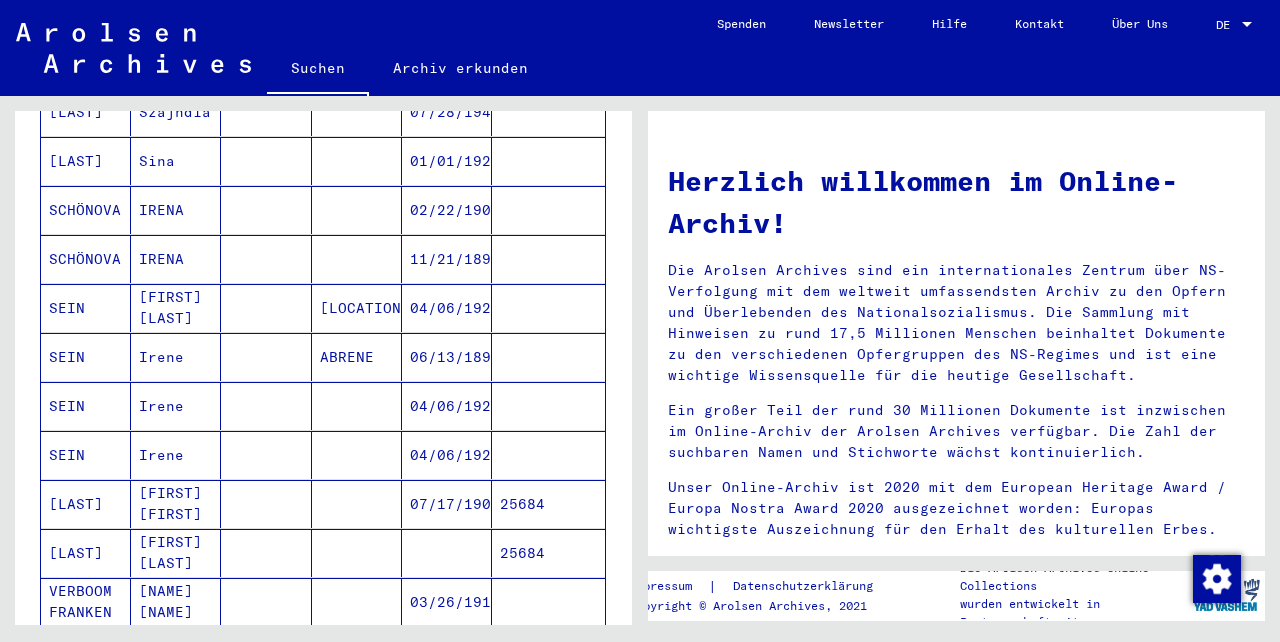 click on "[FIRST] [LAST]" at bounding box center (176, 357) 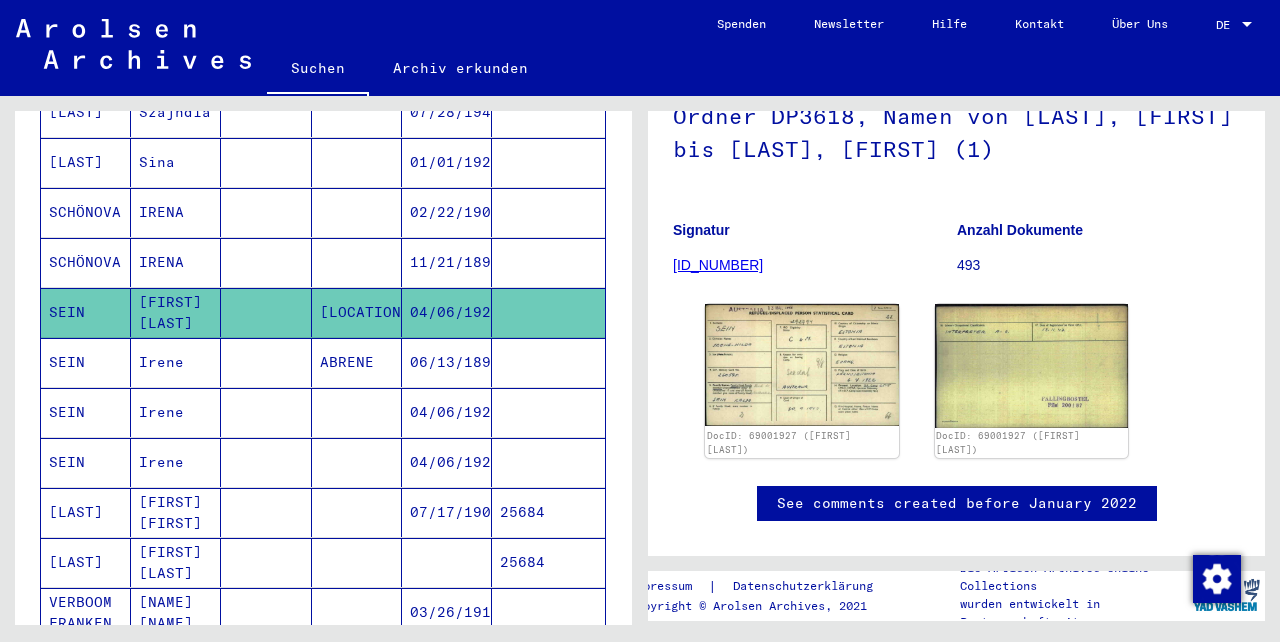 scroll, scrollTop: 190, scrollLeft: 0, axis: vertical 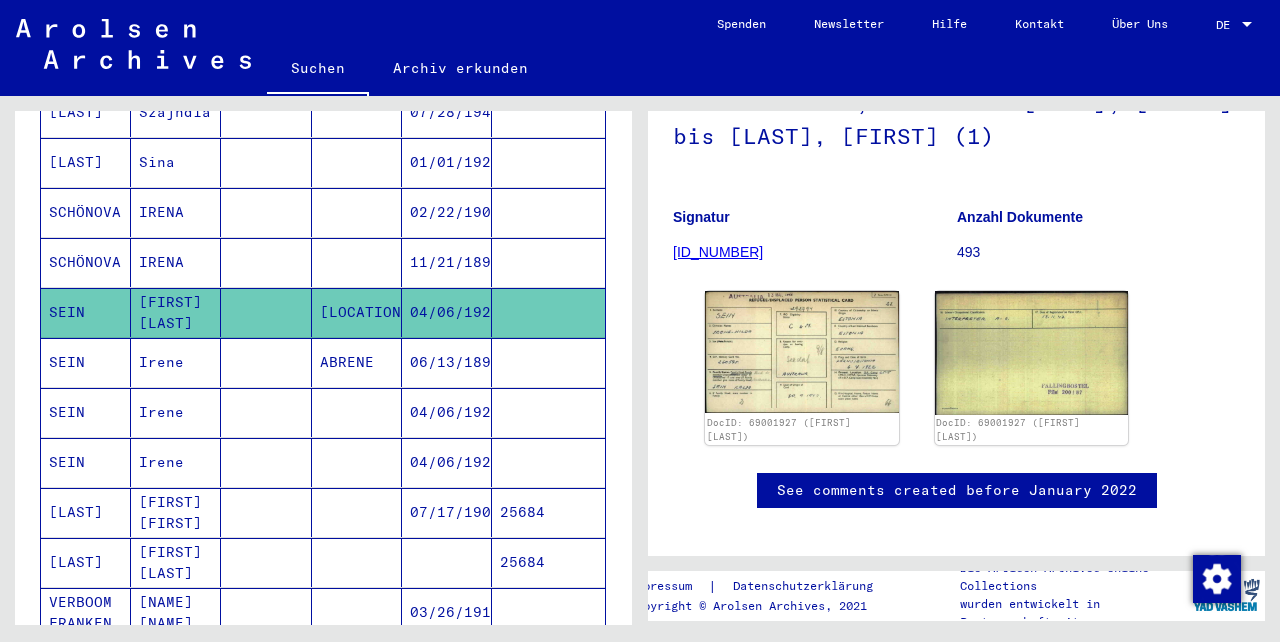 click 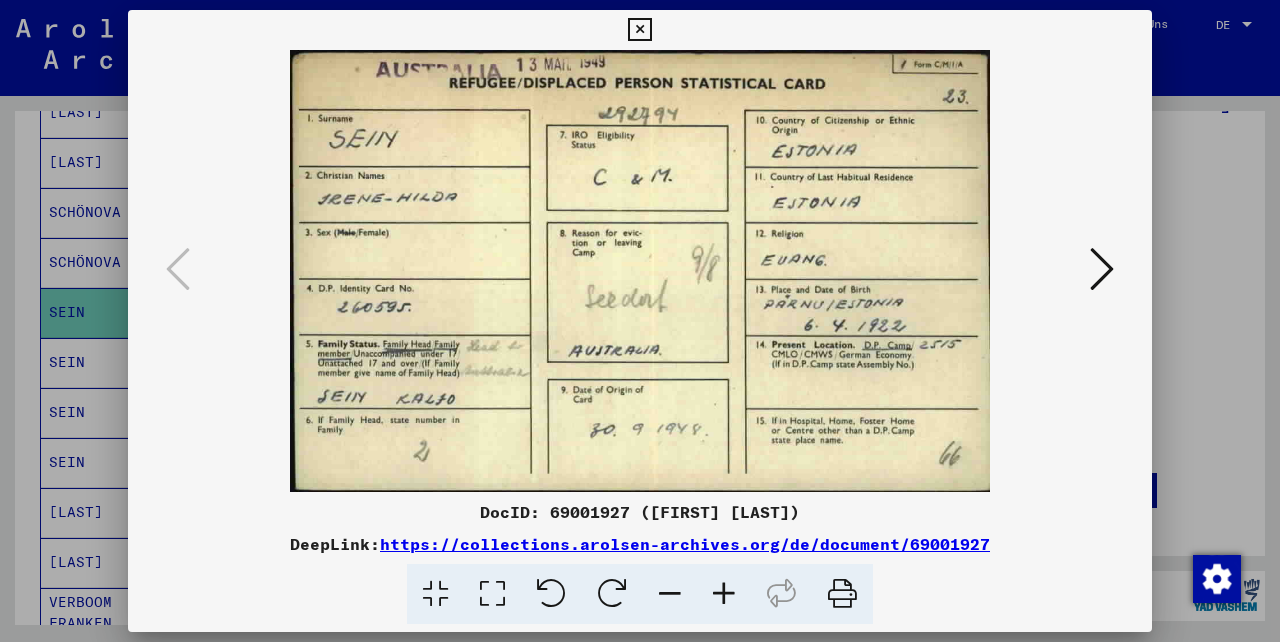 click at bounding box center [639, 30] 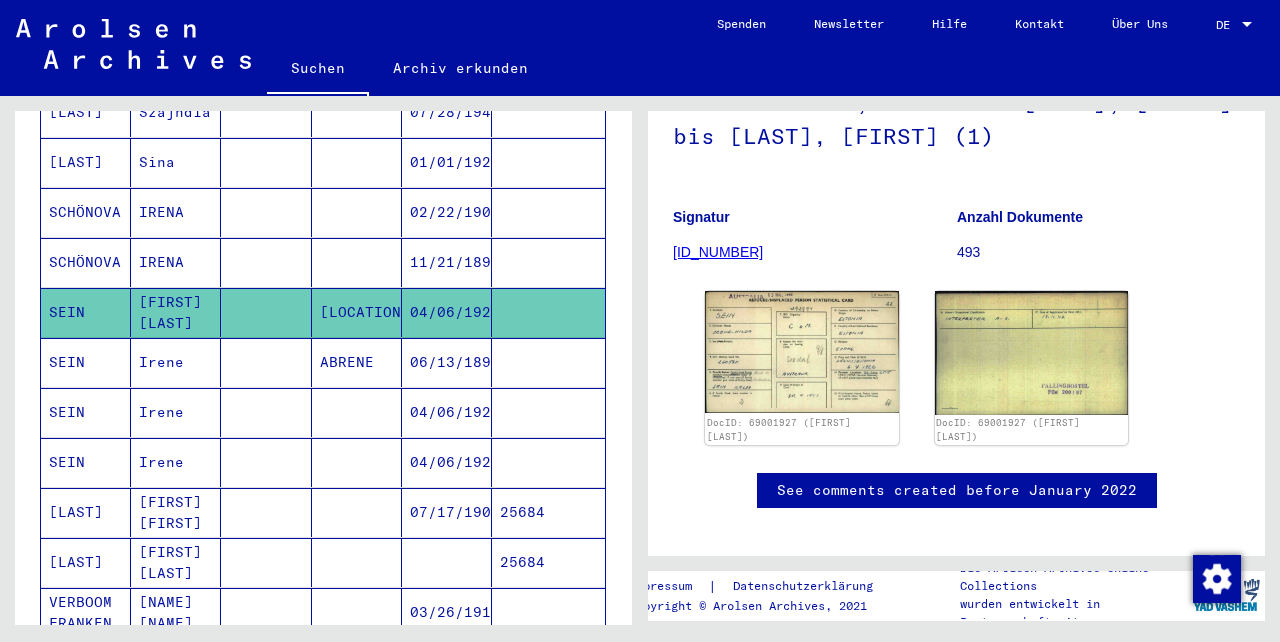 click on "Irene" at bounding box center (176, 412) 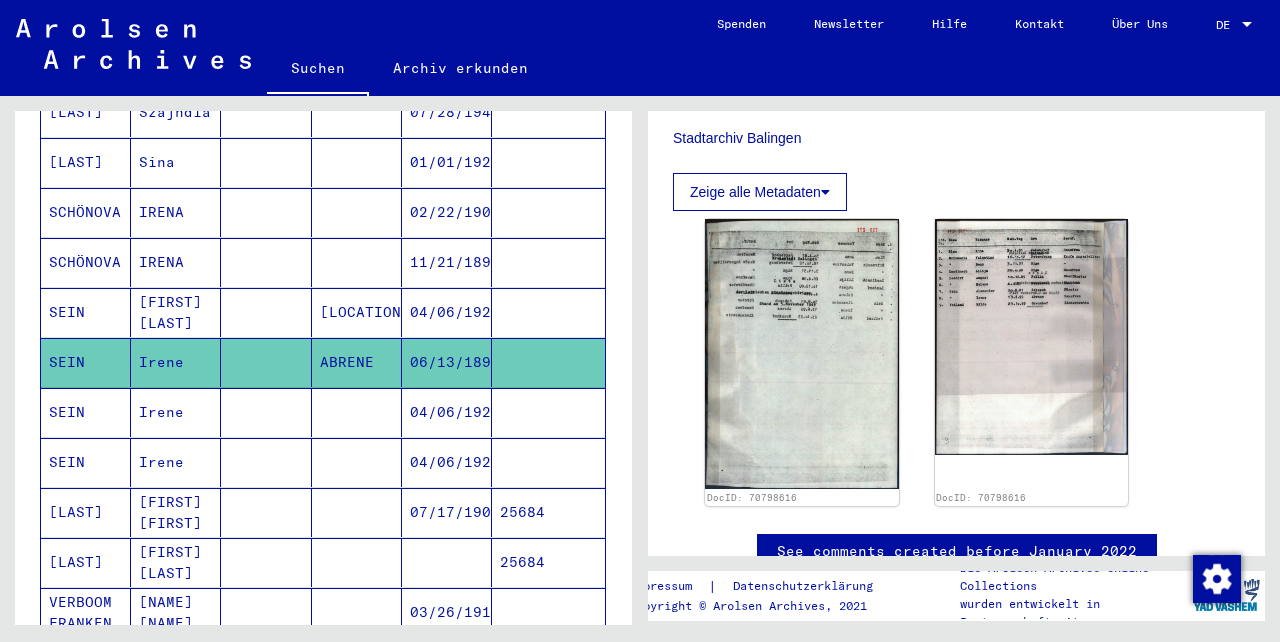 scroll, scrollTop: 612, scrollLeft: 0, axis: vertical 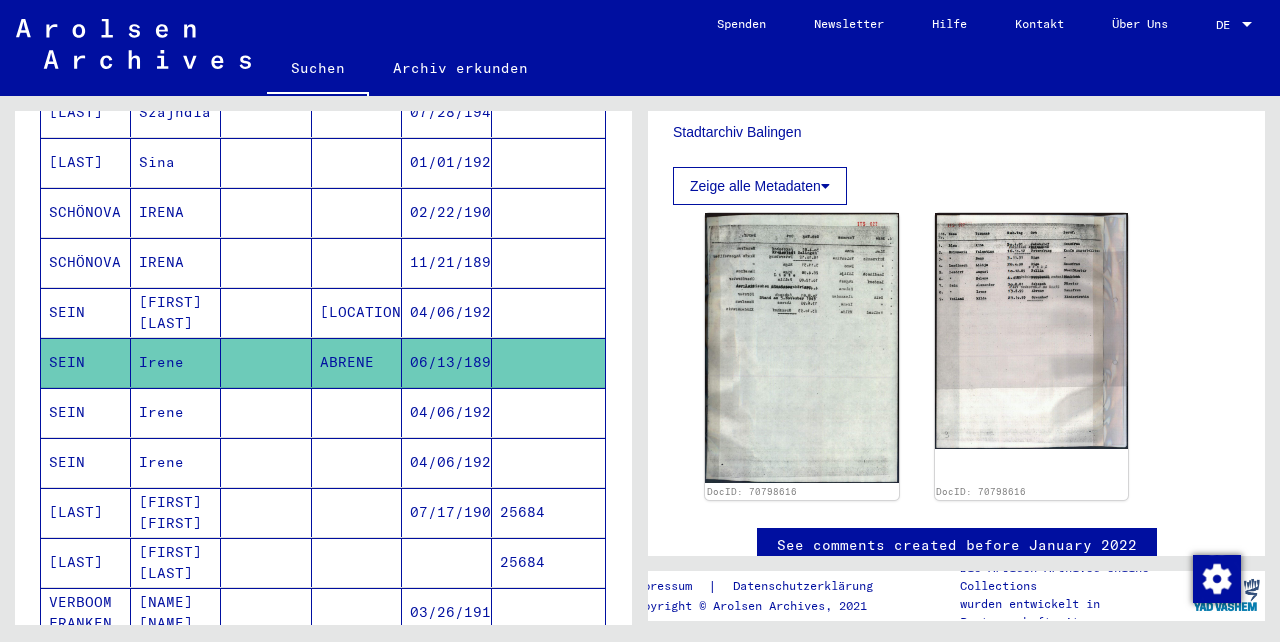 click on "Irene" at bounding box center [176, 462] 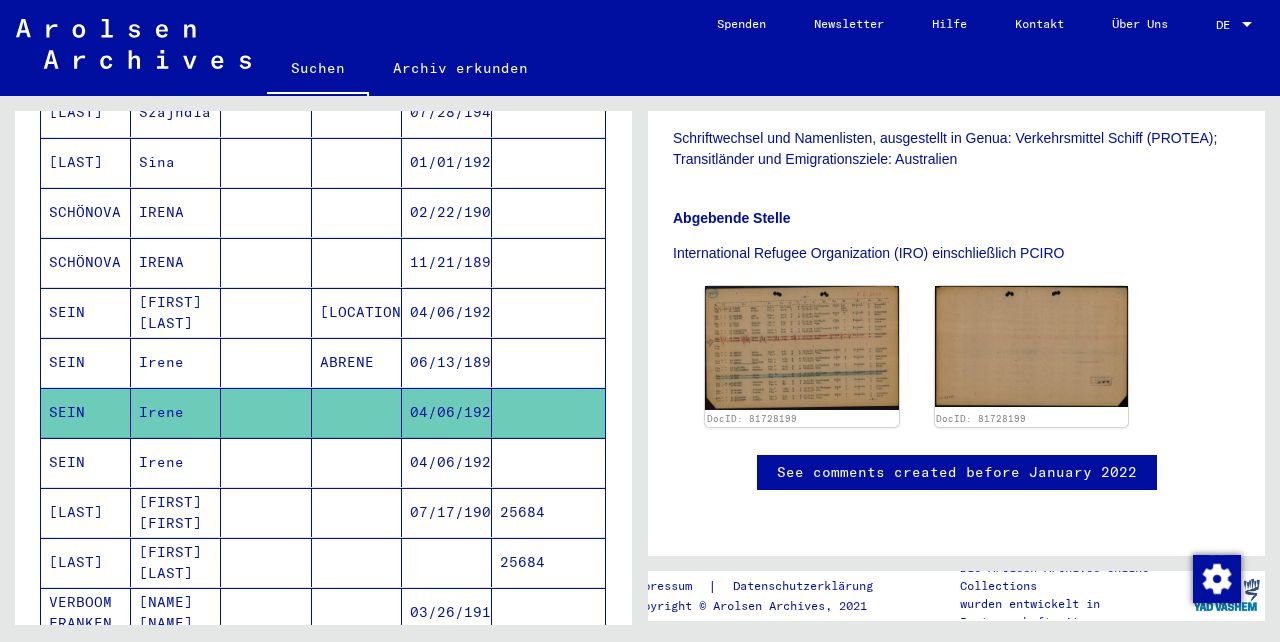 scroll, scrollTop: 472, scrollLeft: 0, axis: vertical 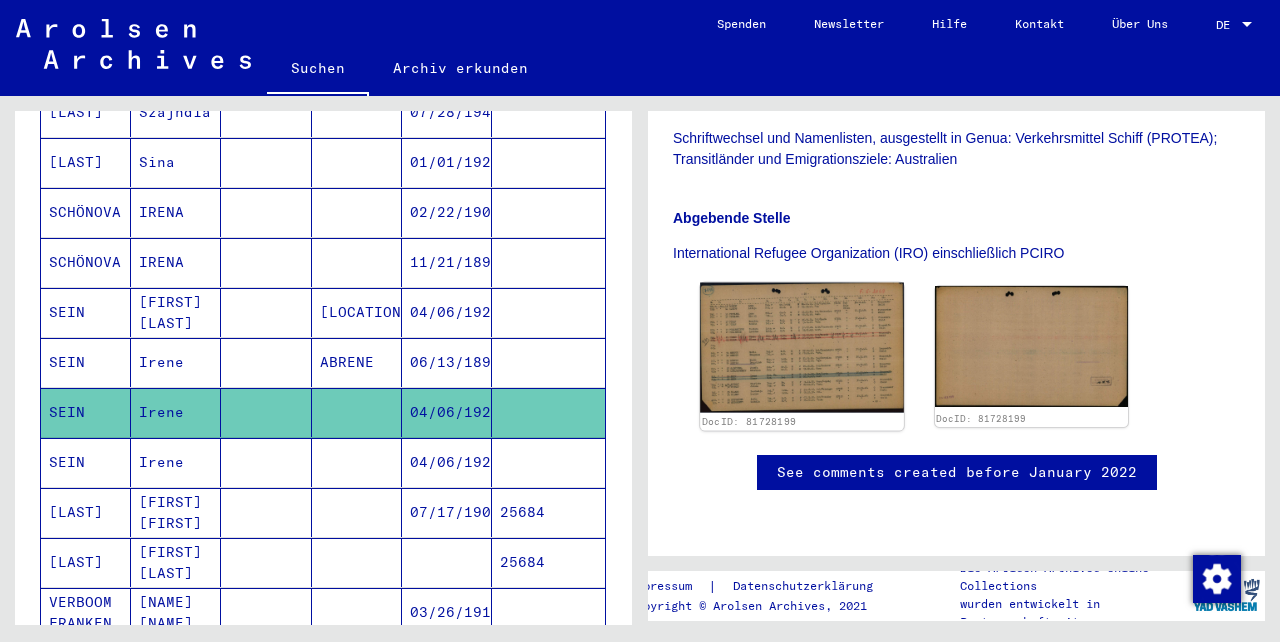 click 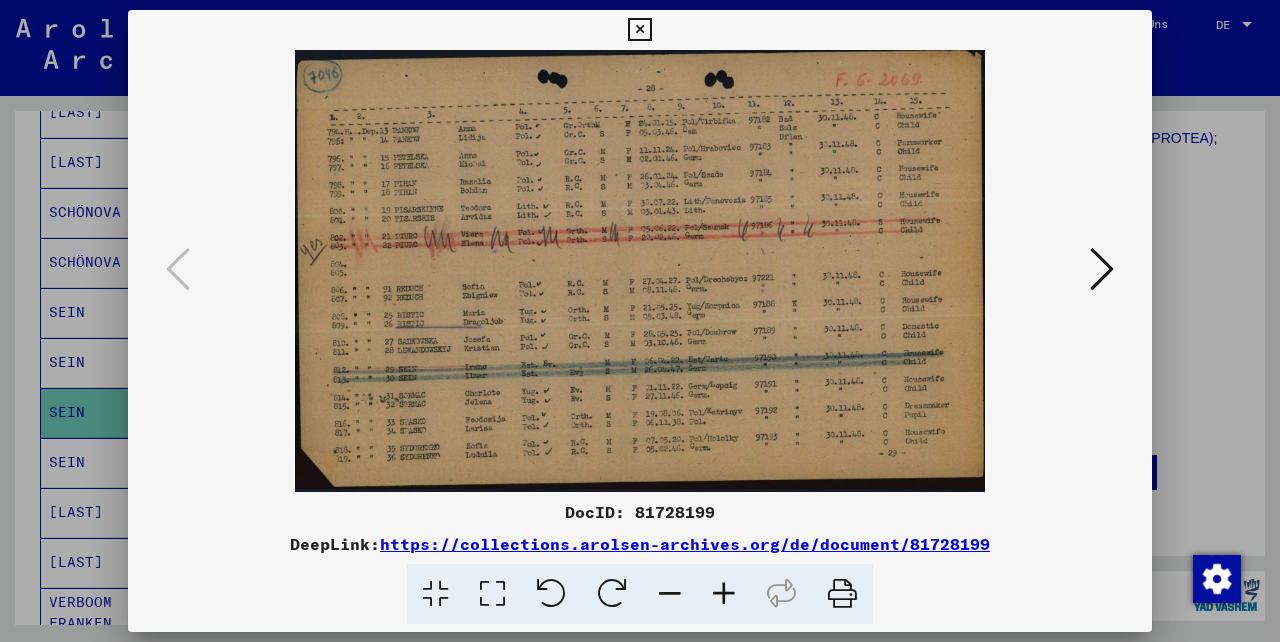 click at bounding box center (639, 30) 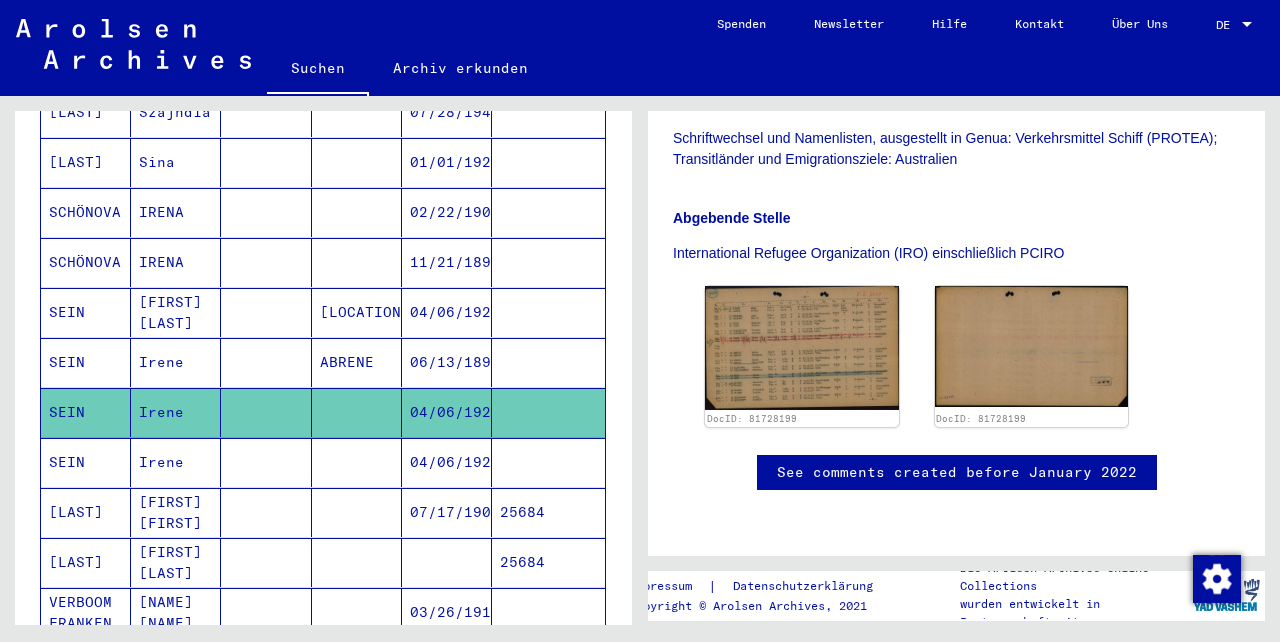 click on "Irene" at bounding box center (176, 512) 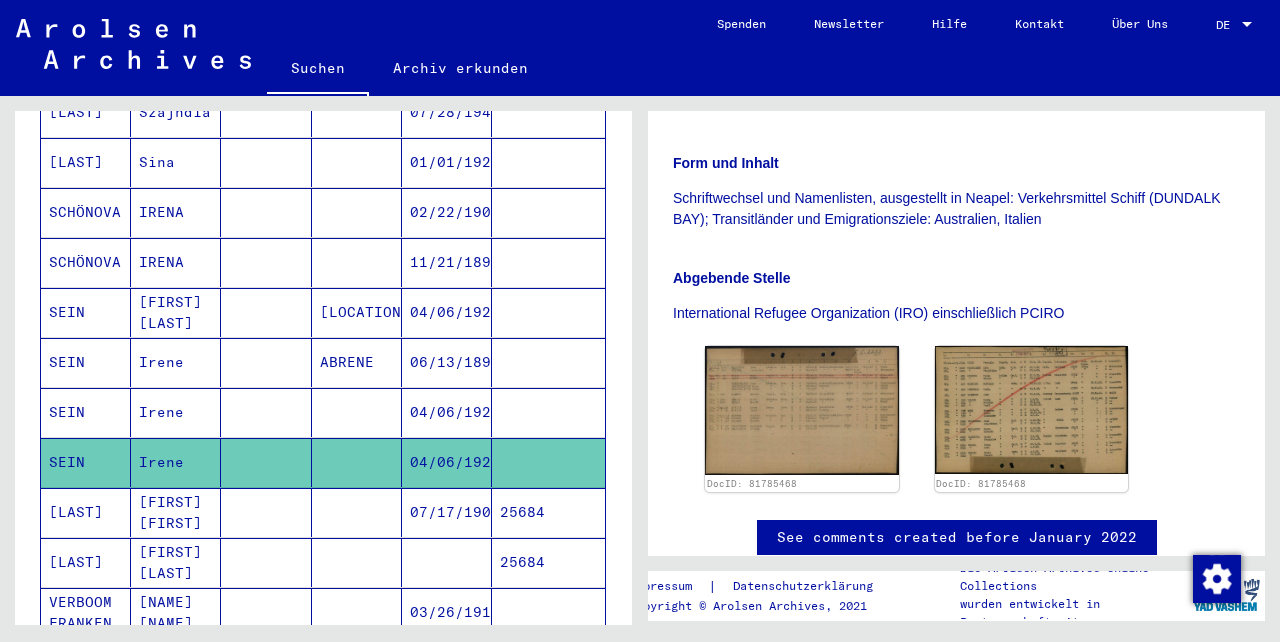 scroll, scrollTop: 447, scrollLeft: 0, axis: vertical 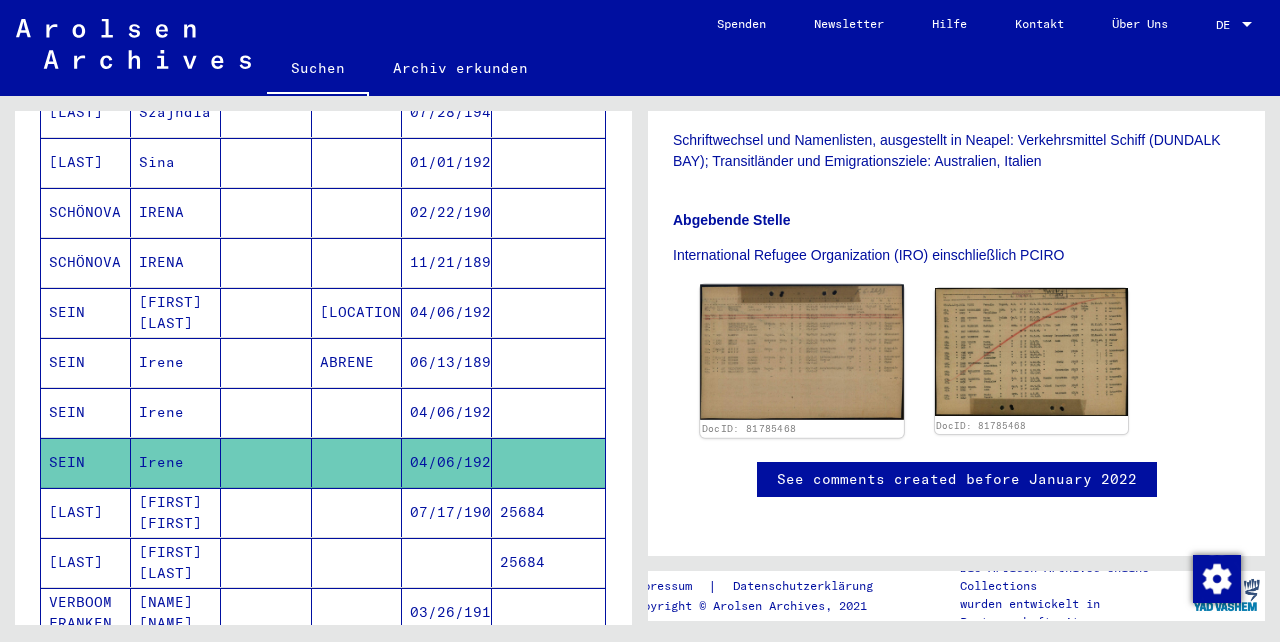 click 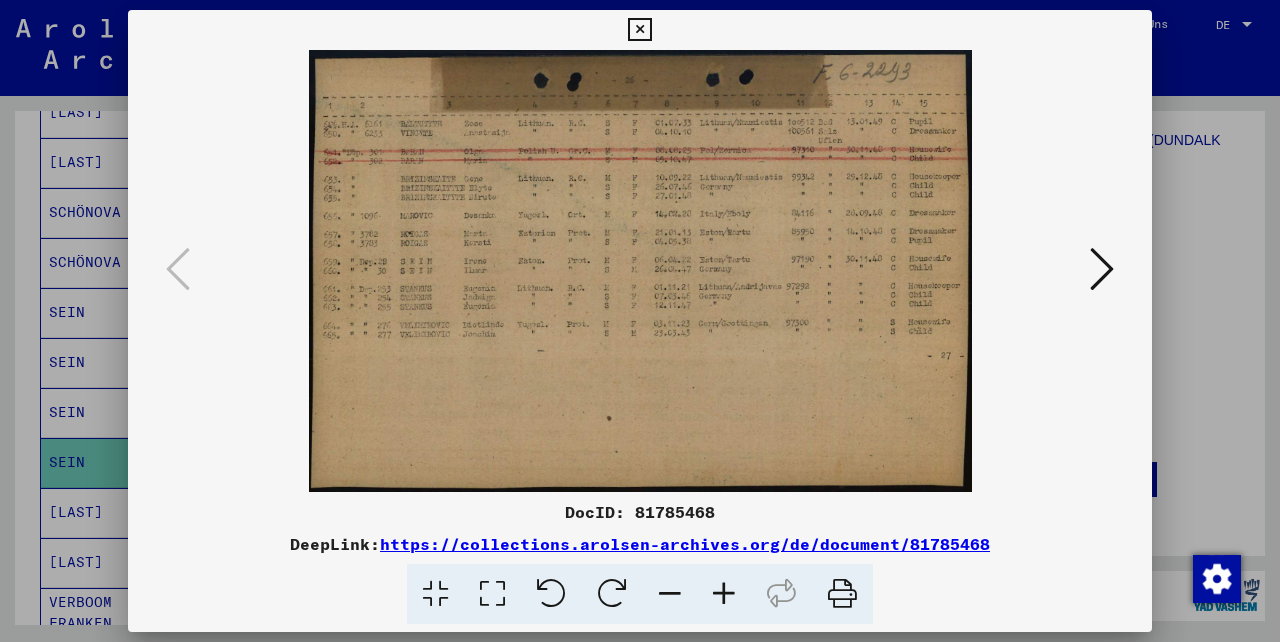 click at bounding box center [639, 30] 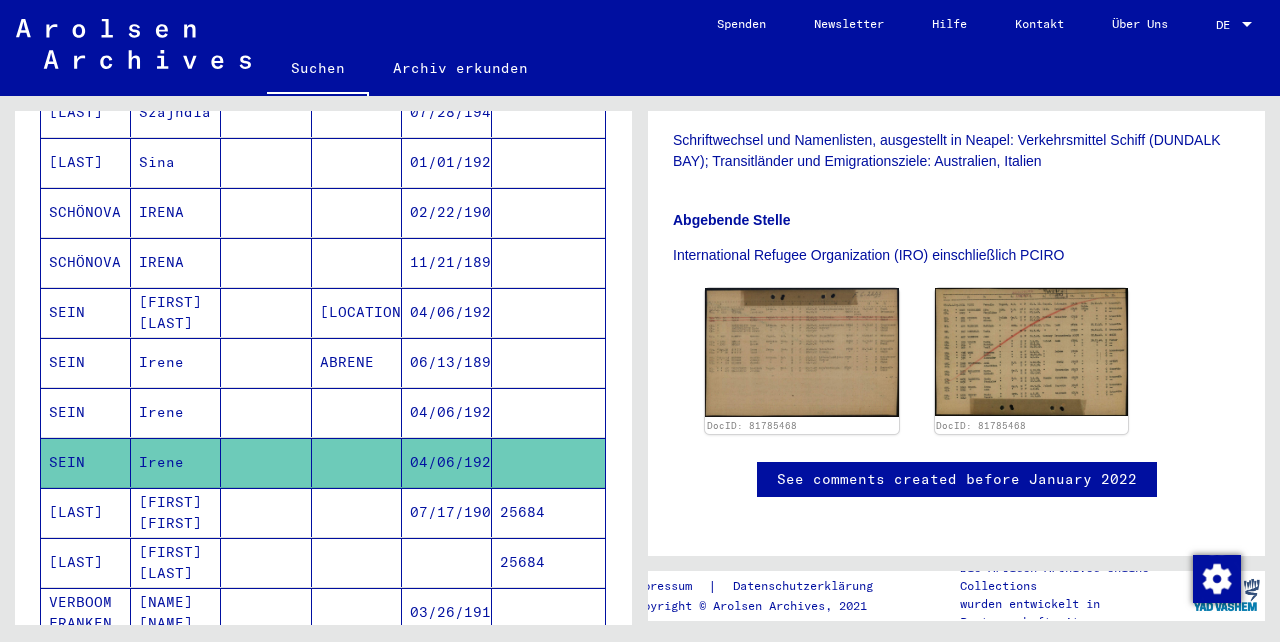 click on "[FIRST] [FIRST]" at bounding box center (176, 562) 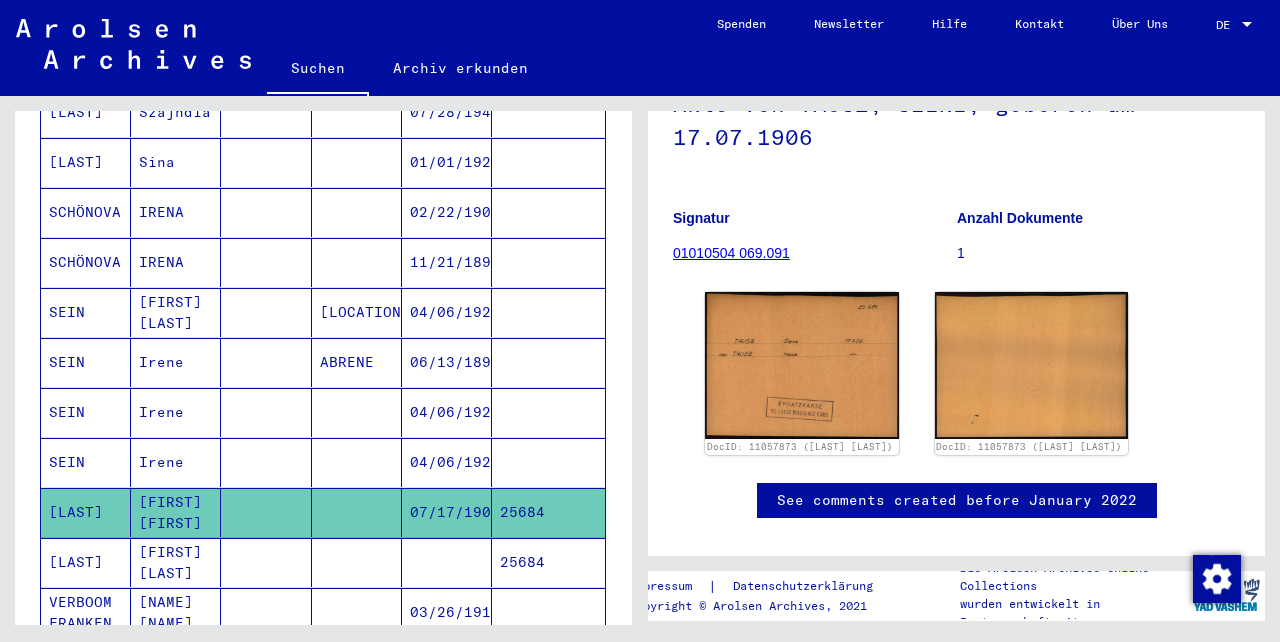 scroll, scrollTop: 182, scrollLeft: 0, axis: vertical 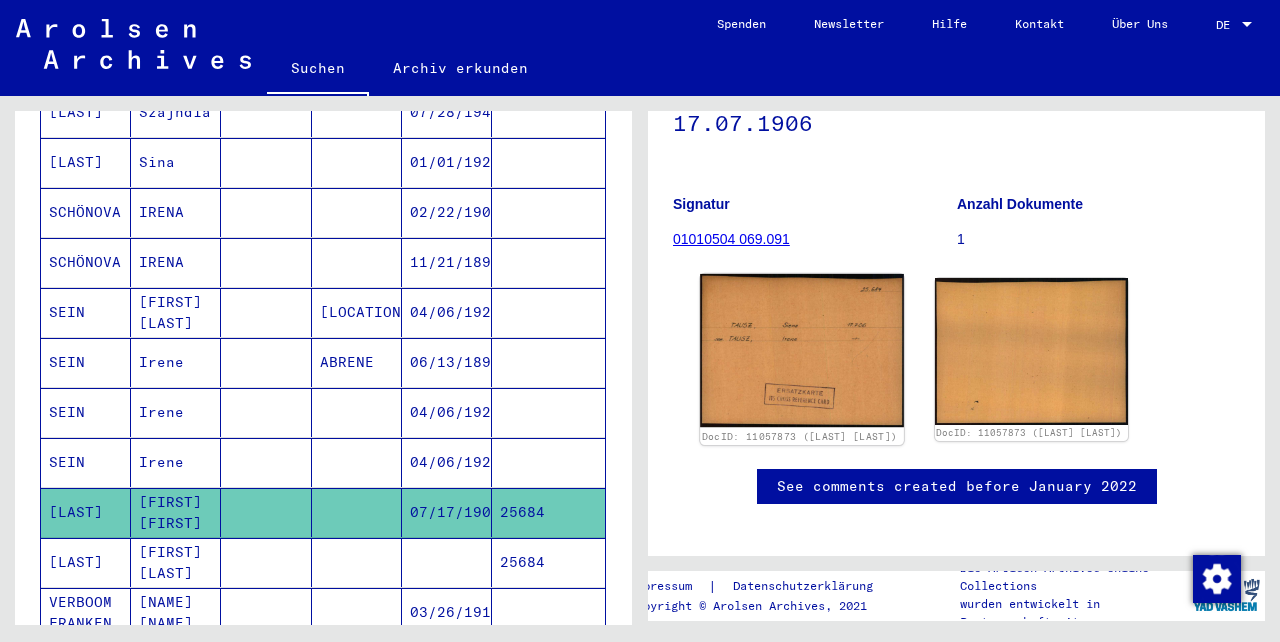 click 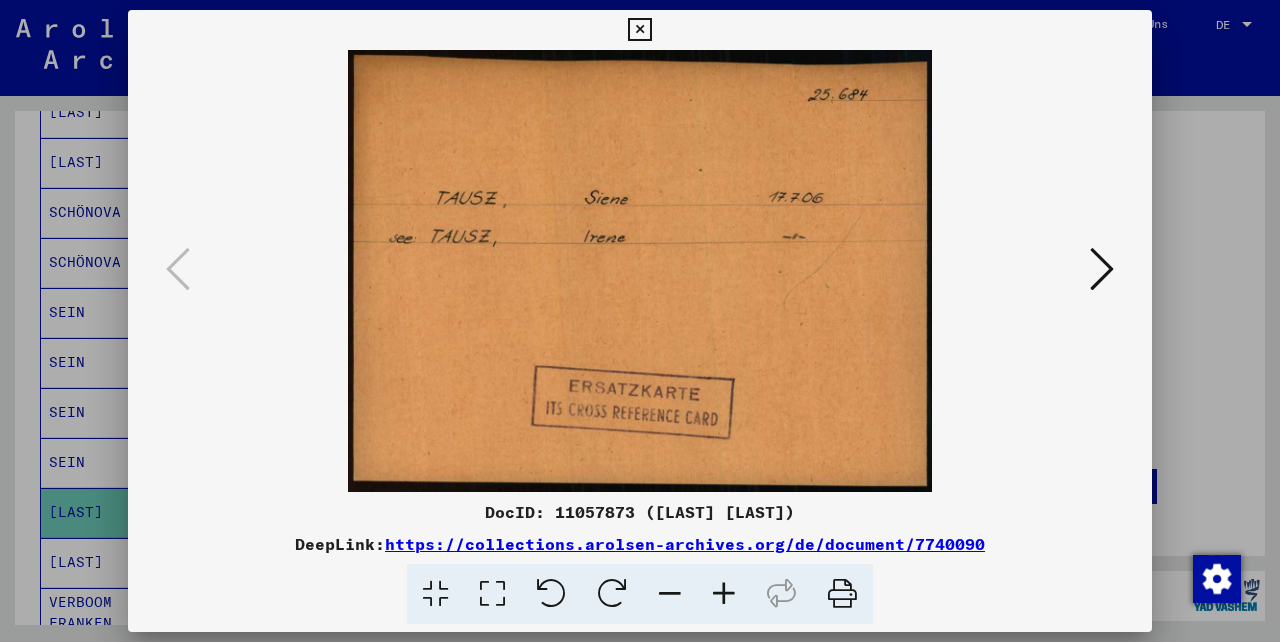 click at bounding box center [639, 30] 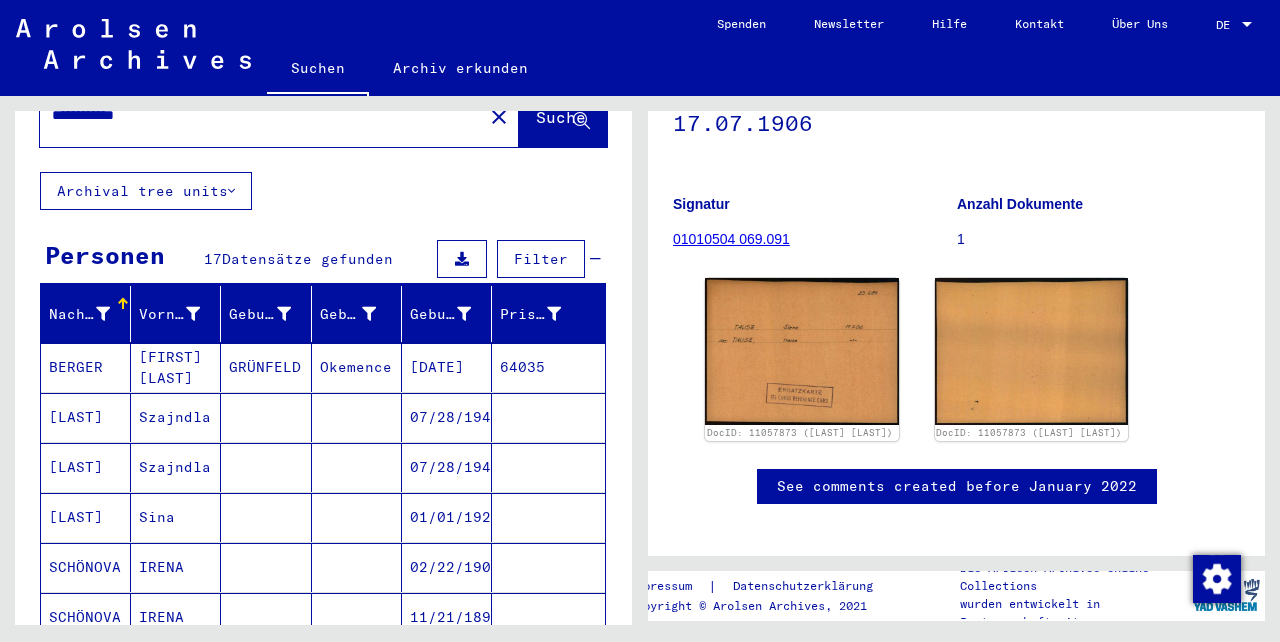 scroll, scrollTop: 0, scrollLeft: 0, axis: both 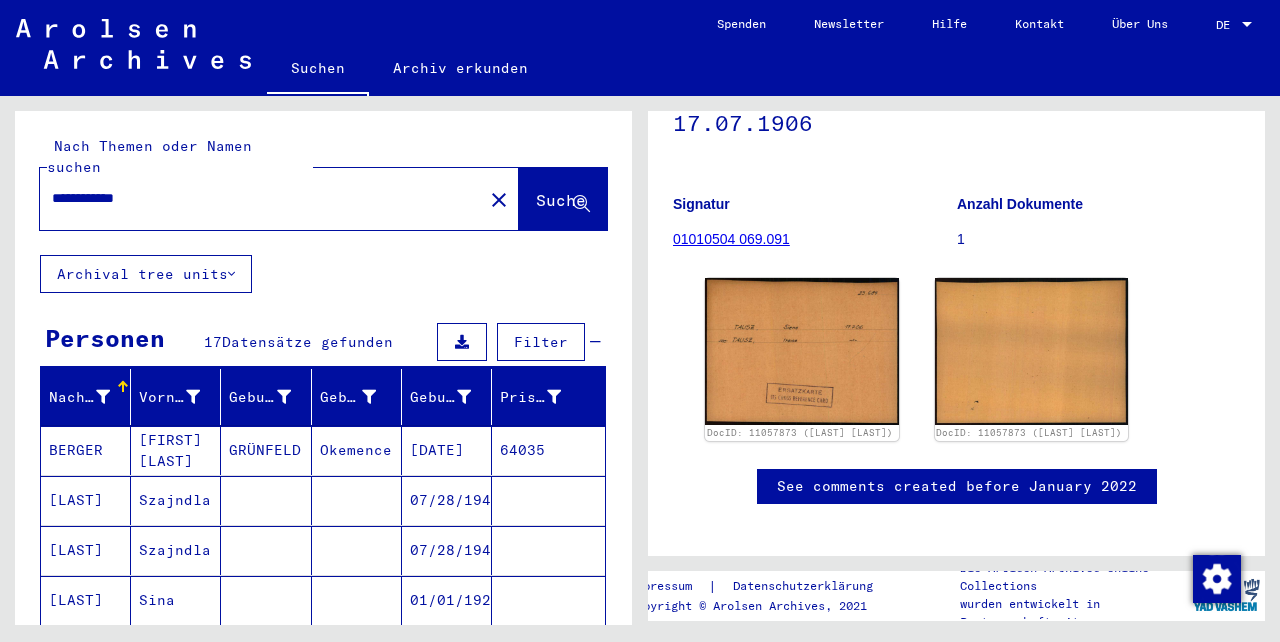 drag, startPoint x: 148, startPoint y: 184, endPoint x: 57, endPoint y: 187, distance: 91.04944 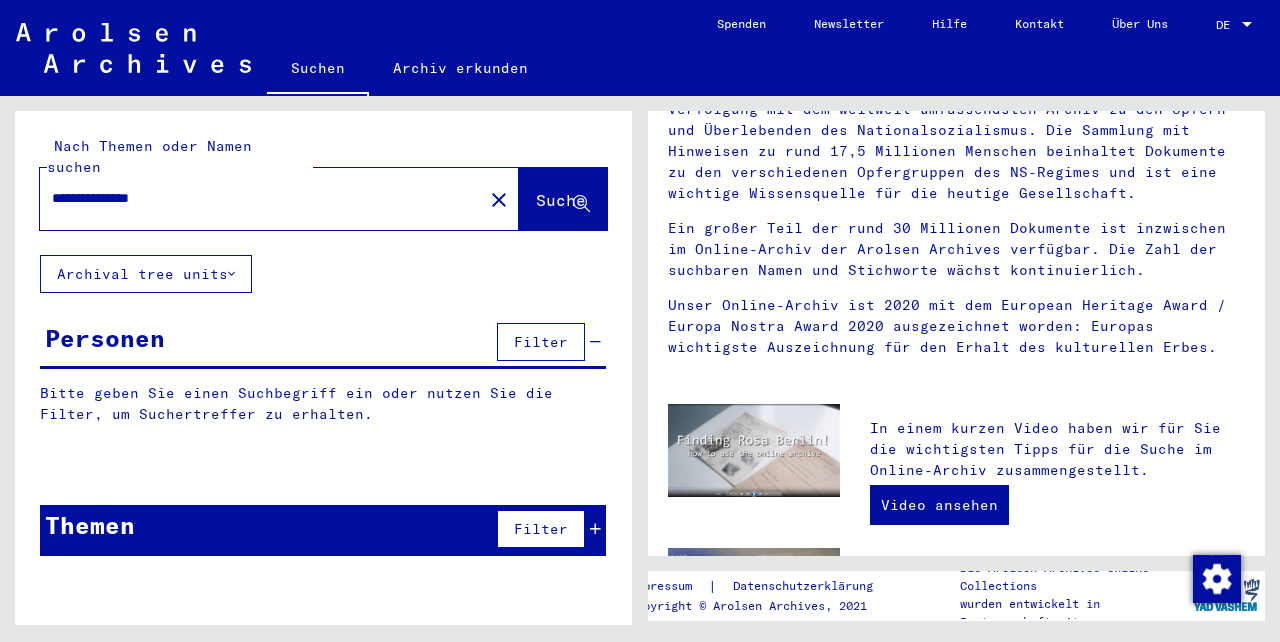 scroll, scrollTop: 0, scrollLeft: 0, axis: both 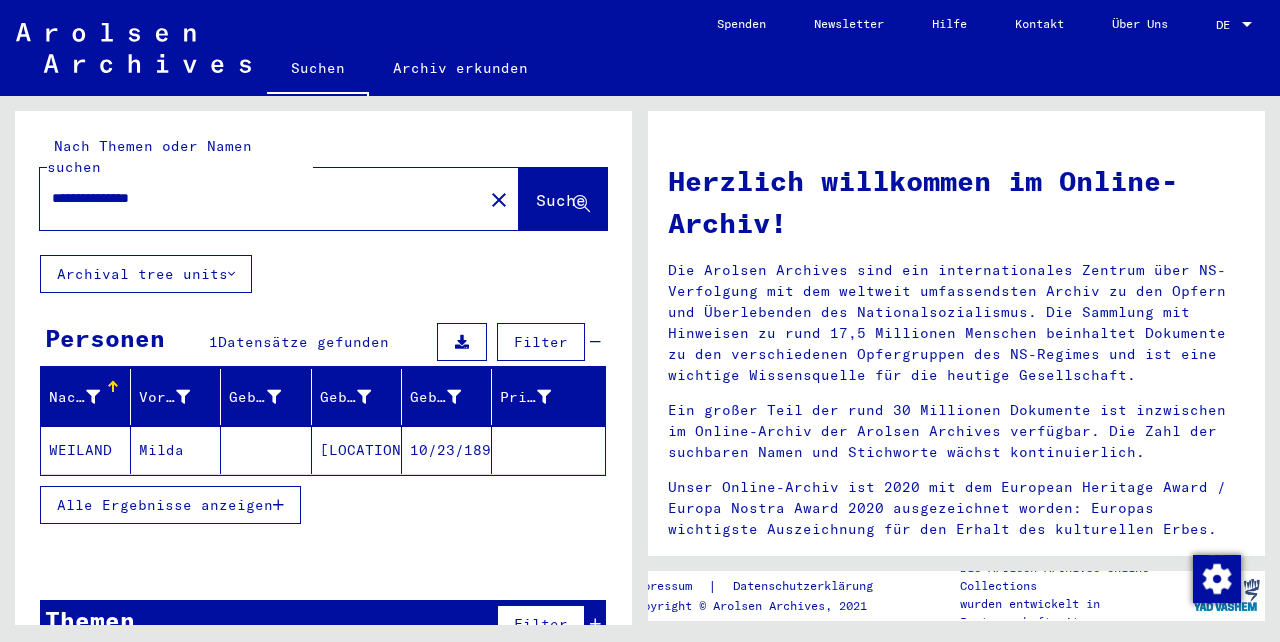 click on "Milda" 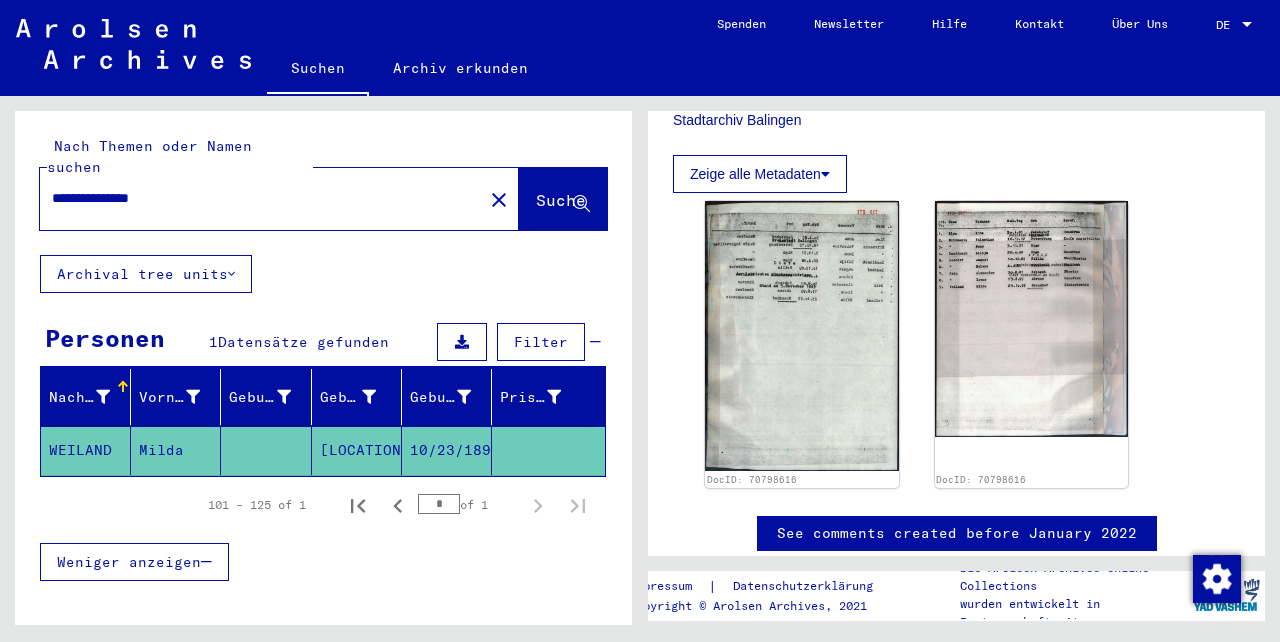 scroll, scrollTop: 626, scrollLeft: 0, axis: vertical 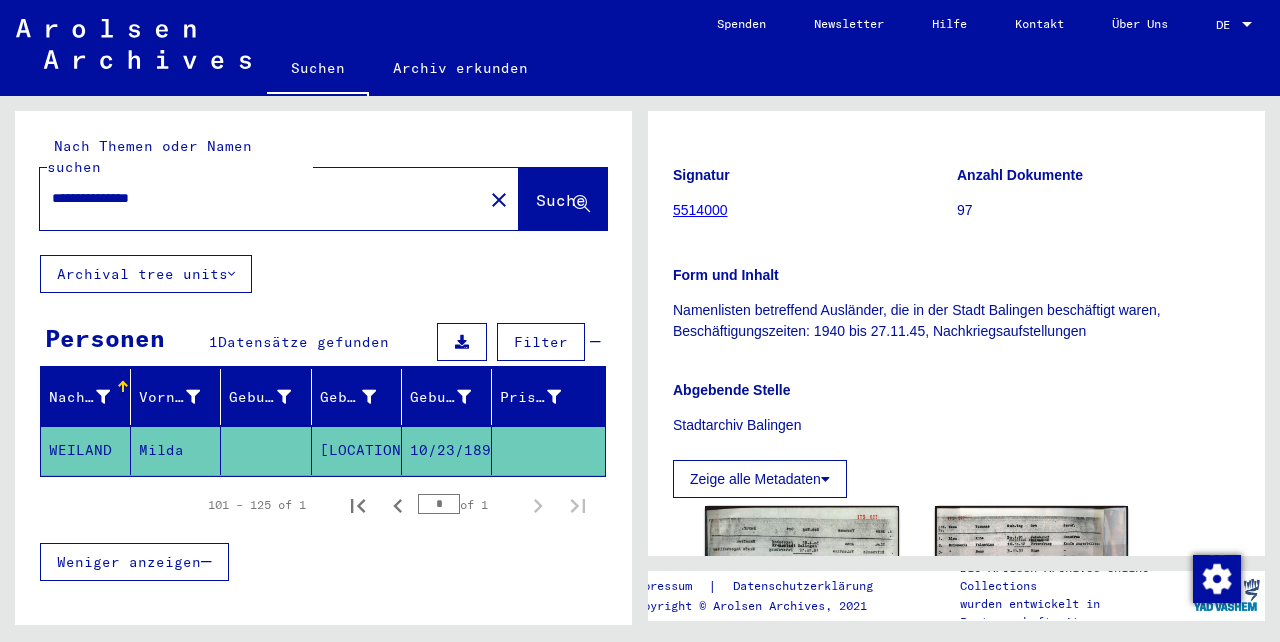 drag, startPoint x: 173, startPoint y: 182, endPoint x: 63, endPoint y: 184, distance: 110.01818 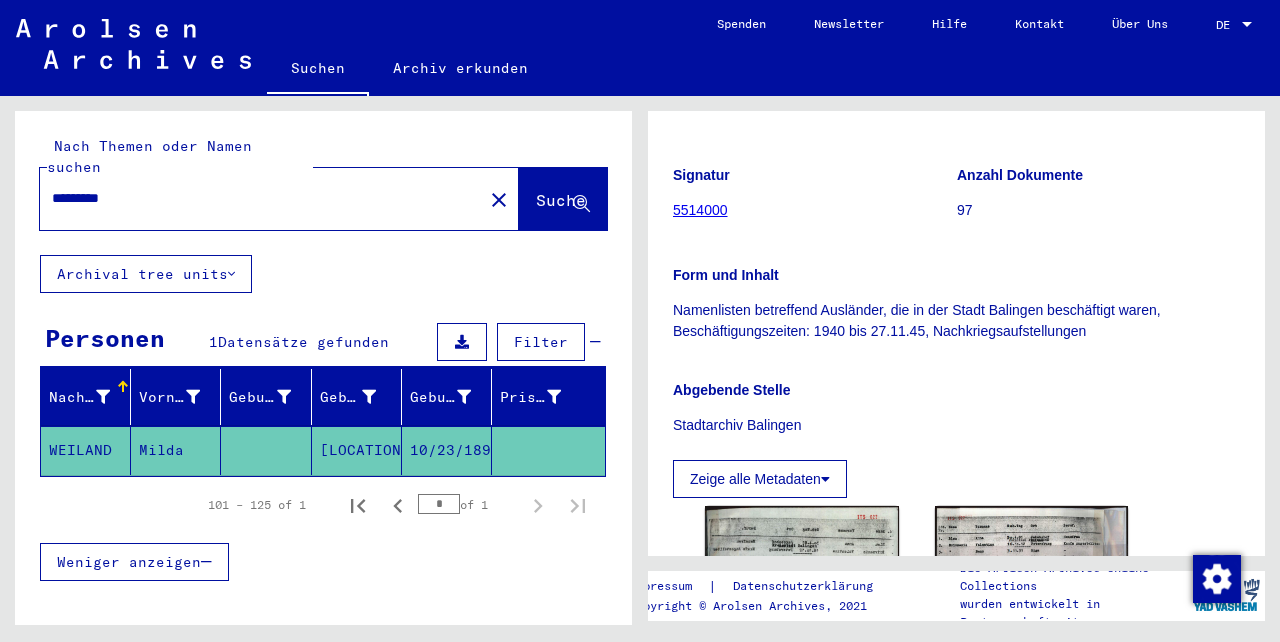 scroll, scrollTop: 0, scrollLeft: 0, axis: both 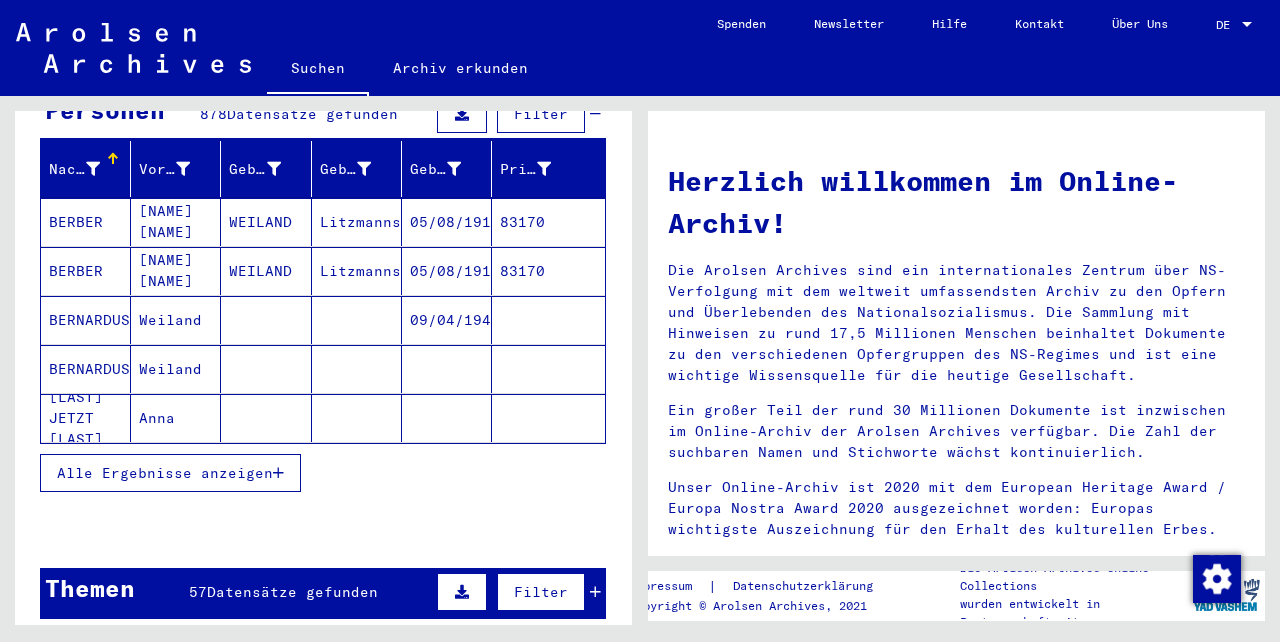 click on "Alle Ergebnisse anzeigen" at bounding box center (165, 473) 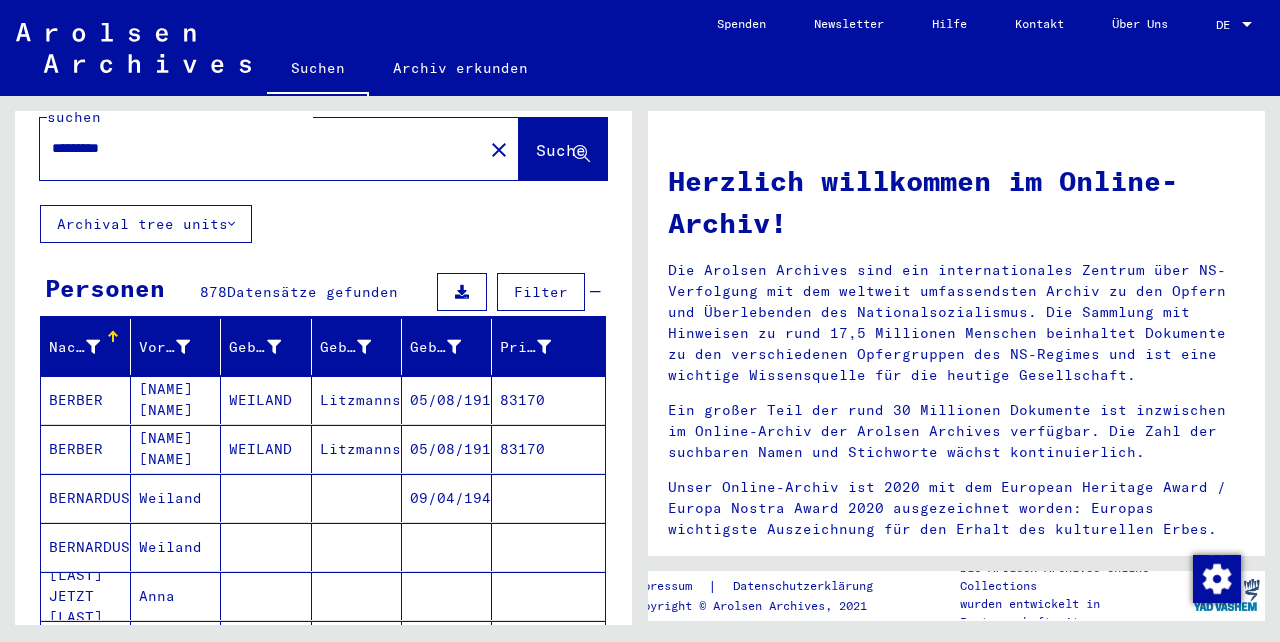 scroll, scrollTop: 0, scrollLeft: 0, axis: both 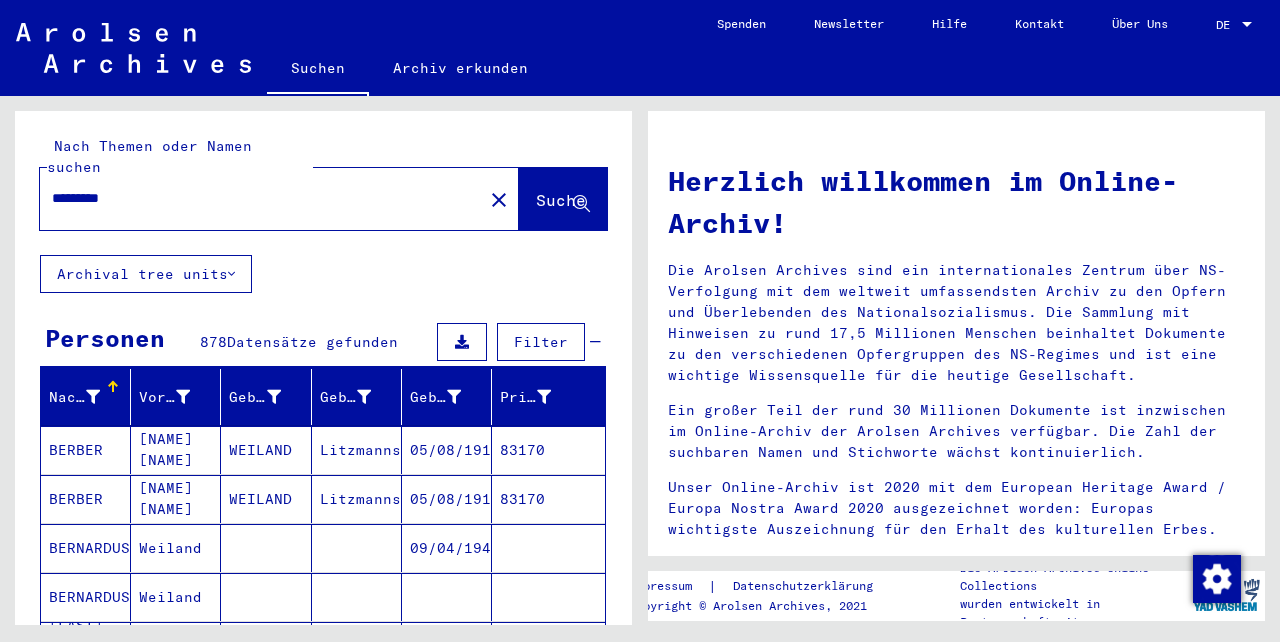drag, startPoint x: 124, startPoint y: 180, endPoint x: 58, endPoint y: 187, distance: 66.37017 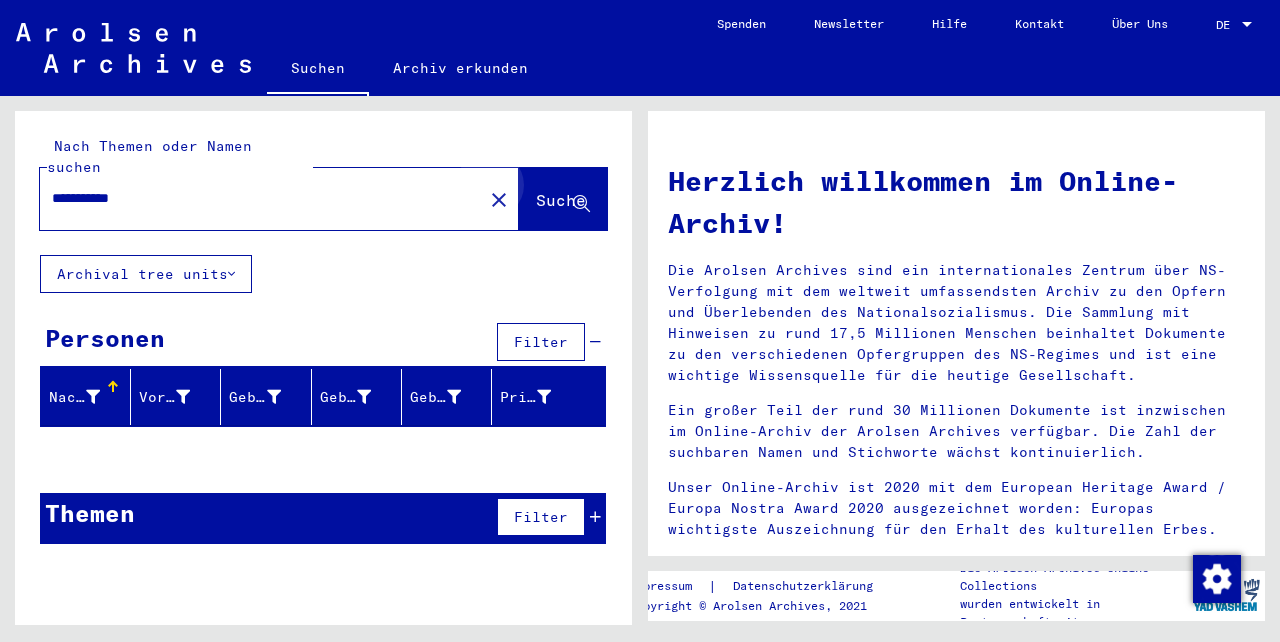 click on "Suche" 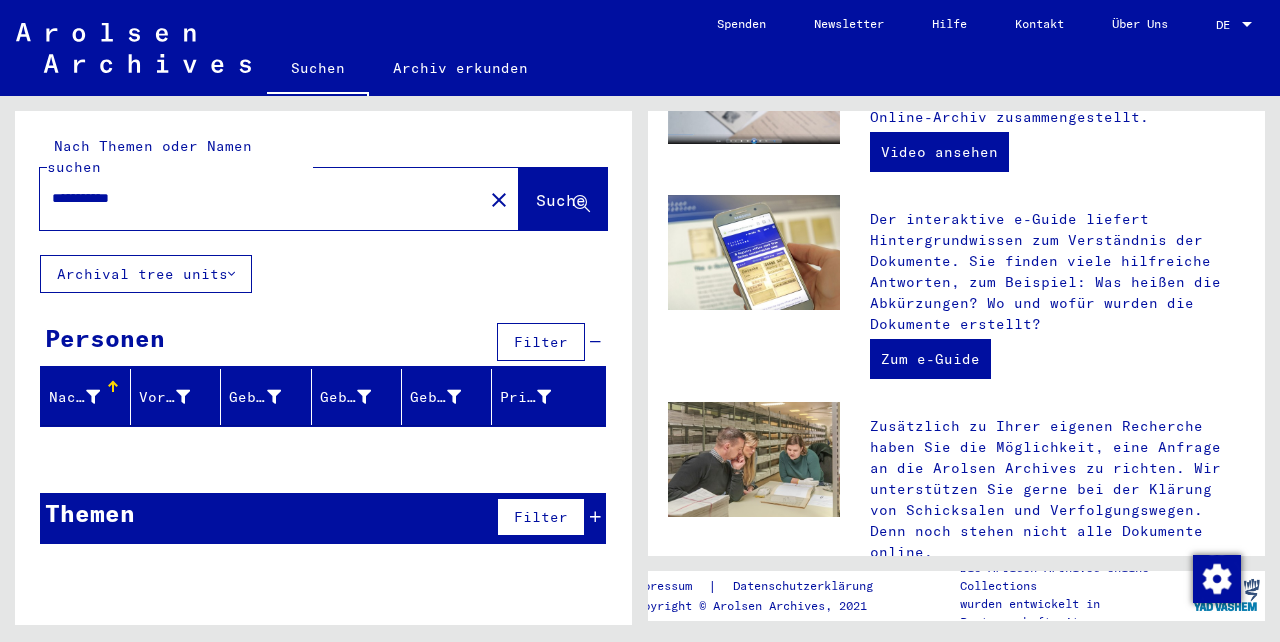 scroll, scrollTop: 553, scrollLeft: 0, axis: vertical 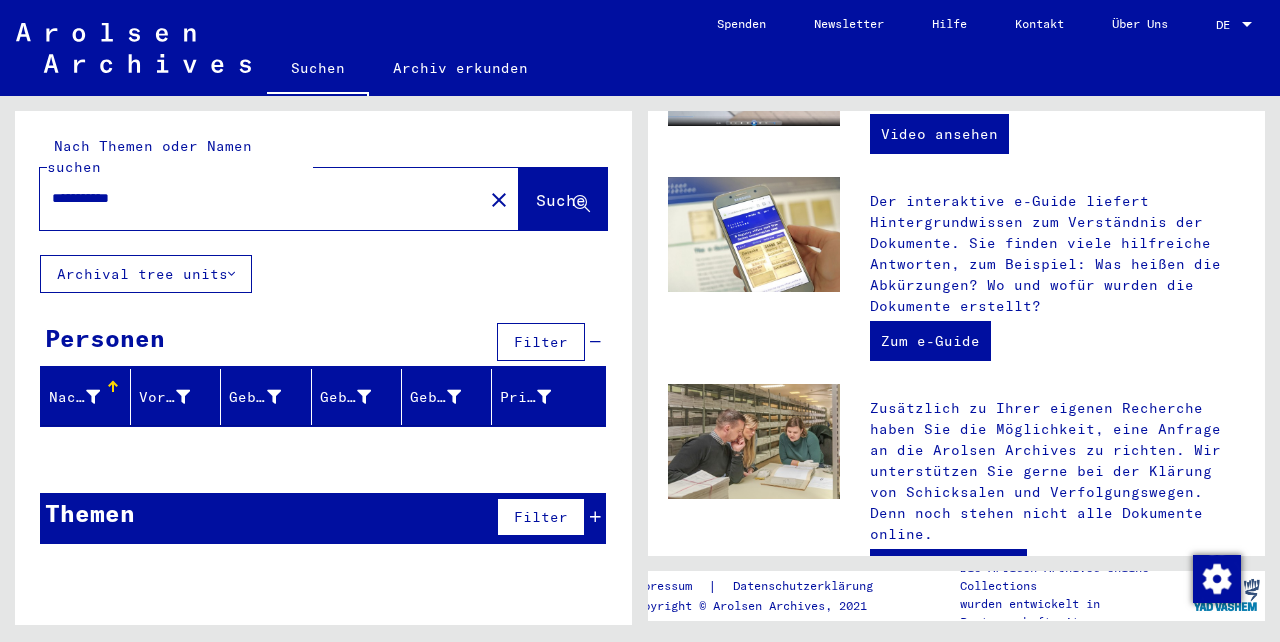click on "**********" at bounding box center (255, 198) 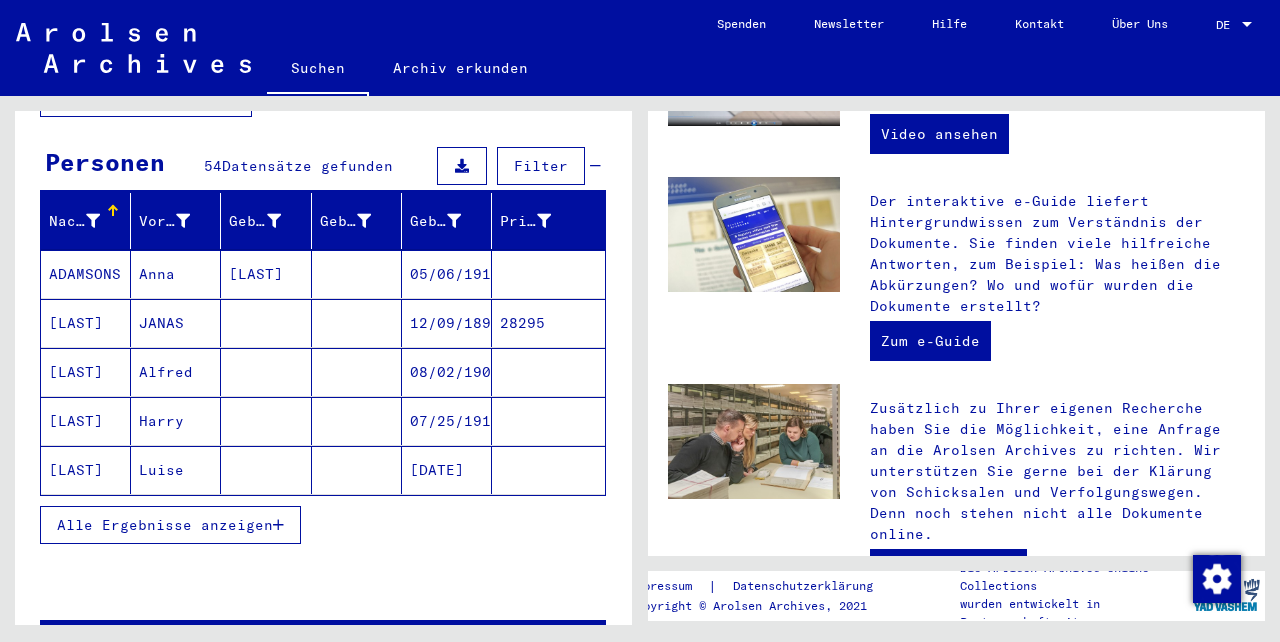 scroll, scrollTop: 196, scrollLeft: 0, axis: vertical 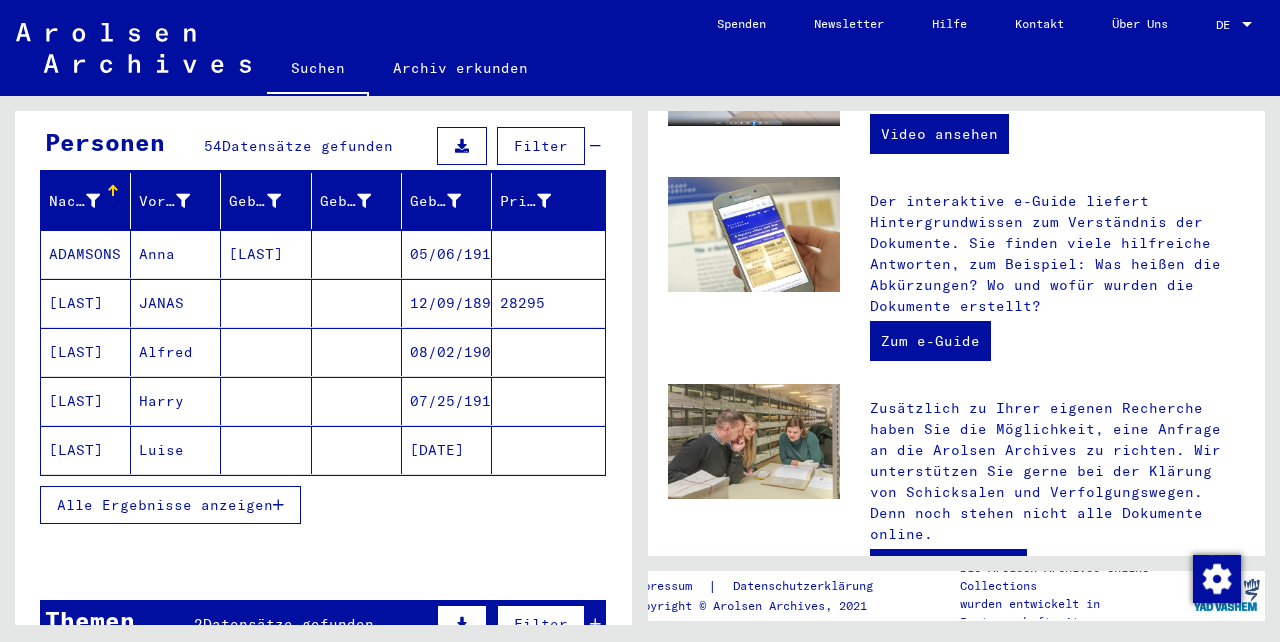 click on "JANAS" at bounding box center (176, 352) 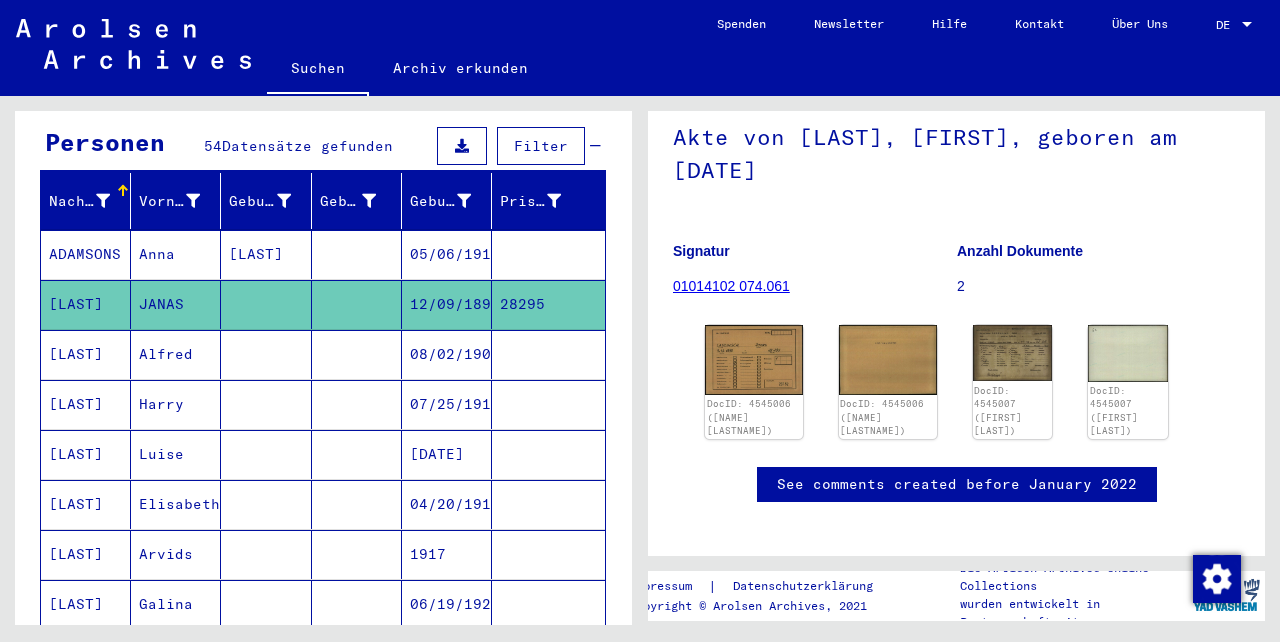 scroll, scrollTop: 165, scrollLeft: 0, axis: vertical 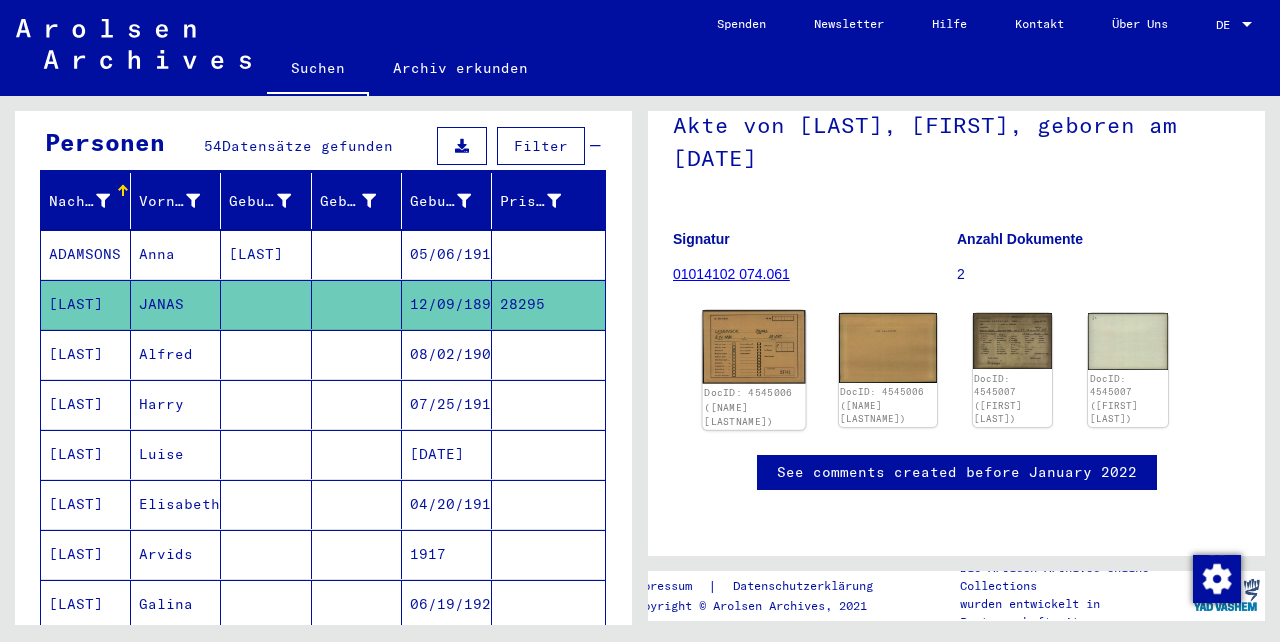 click 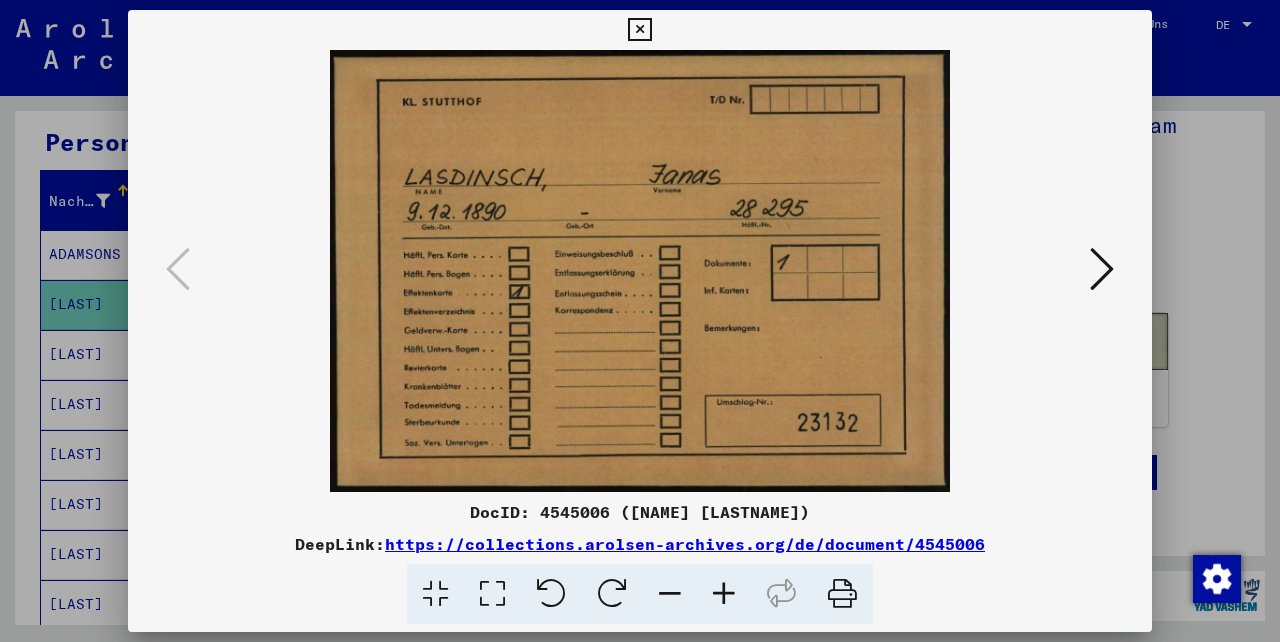 click at bounding box center (1102, 269) 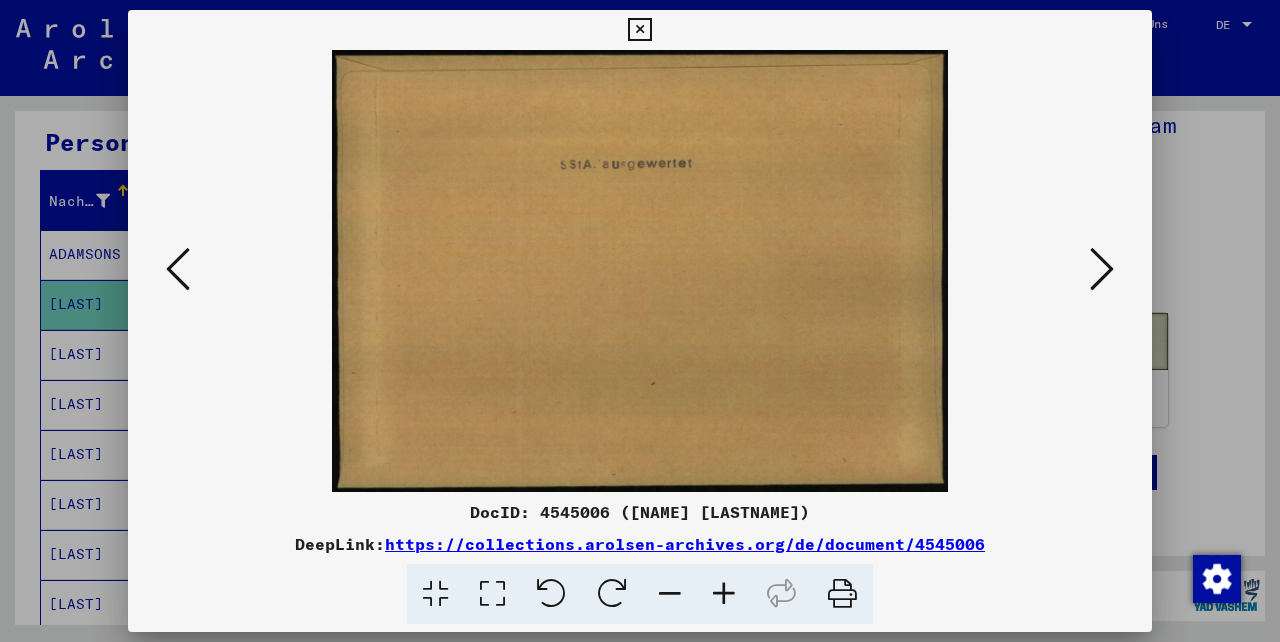 click at bounding box center [1102, 269] 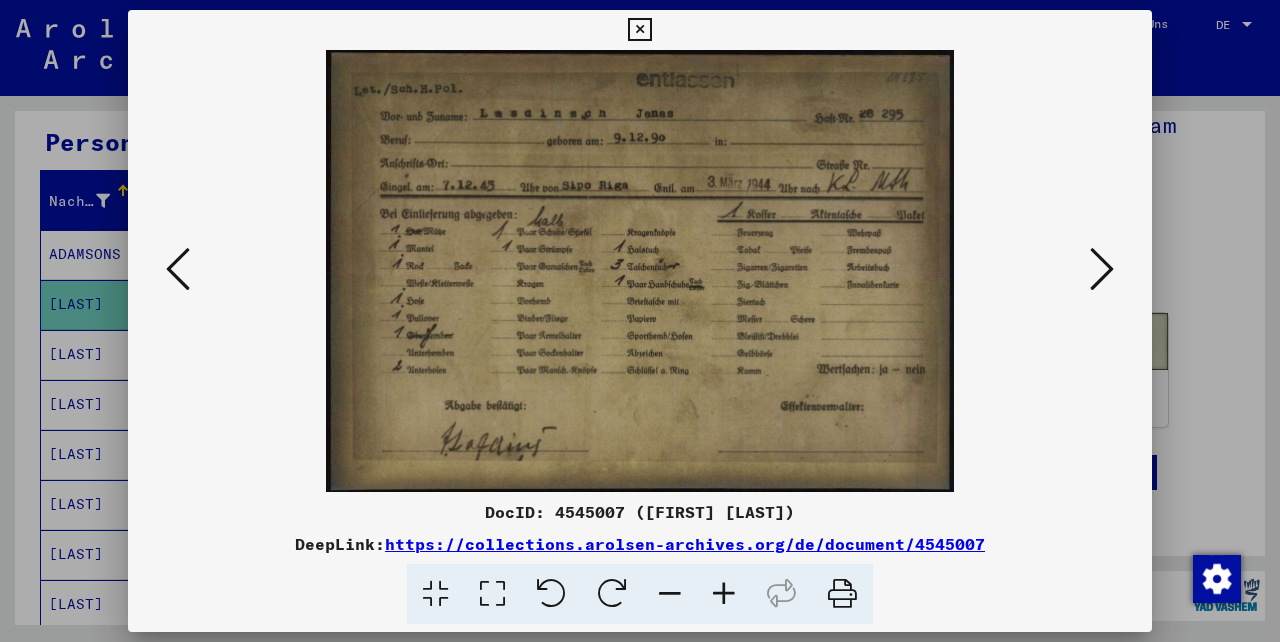click at bounding box center (724, 594) 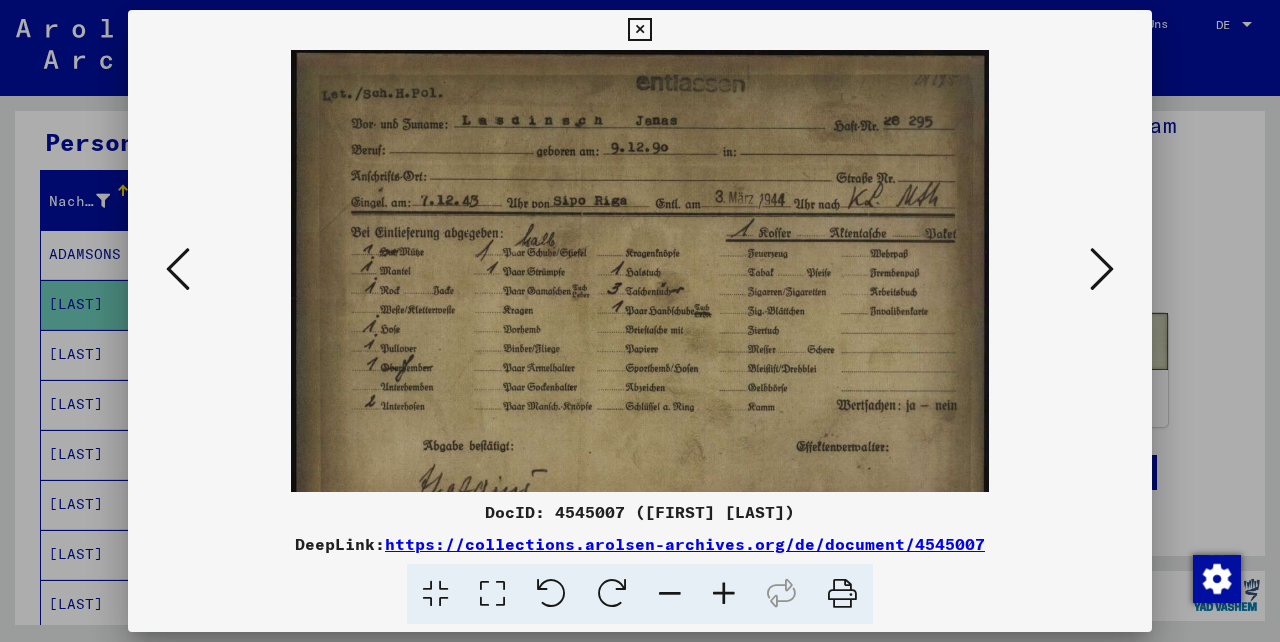 click at bounding box center [724, 594] 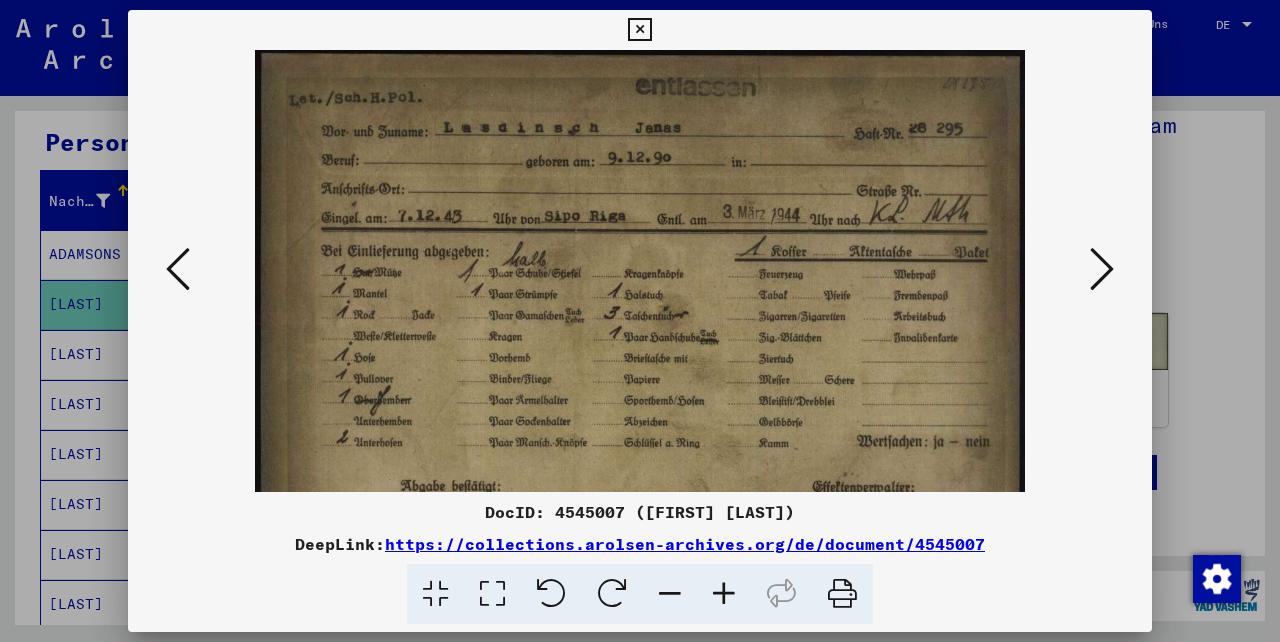 click at bounding box center (724, 594) 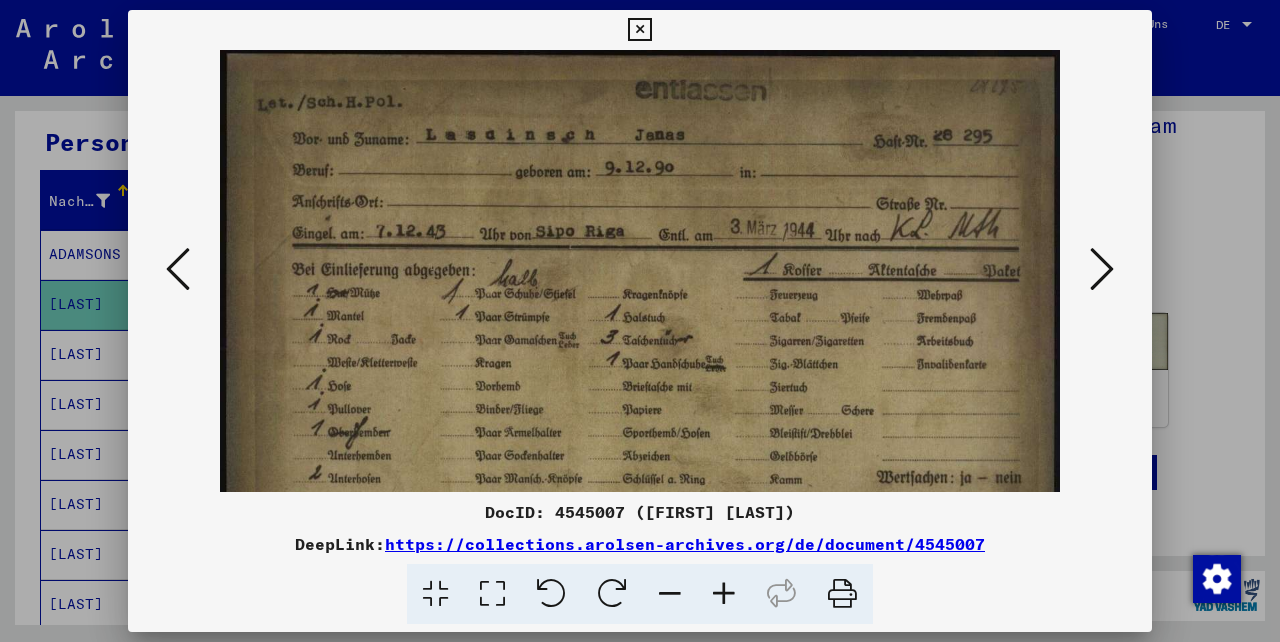 click at bounding box center (724, 594) 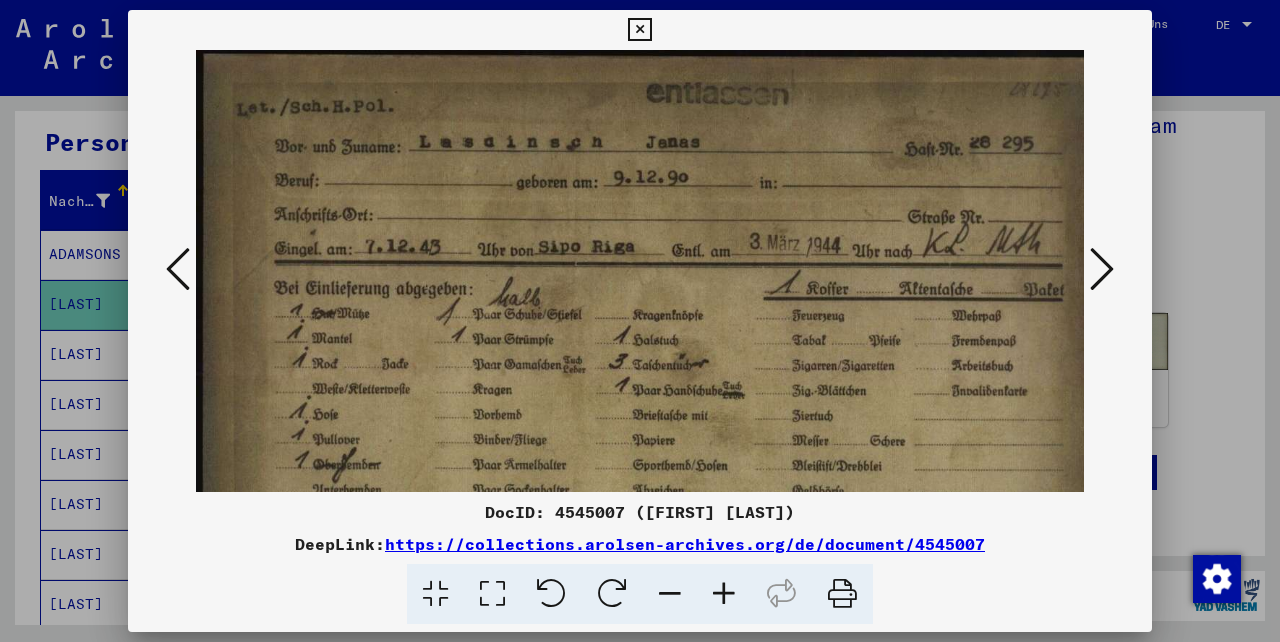 click at bounding box center (724, 594) 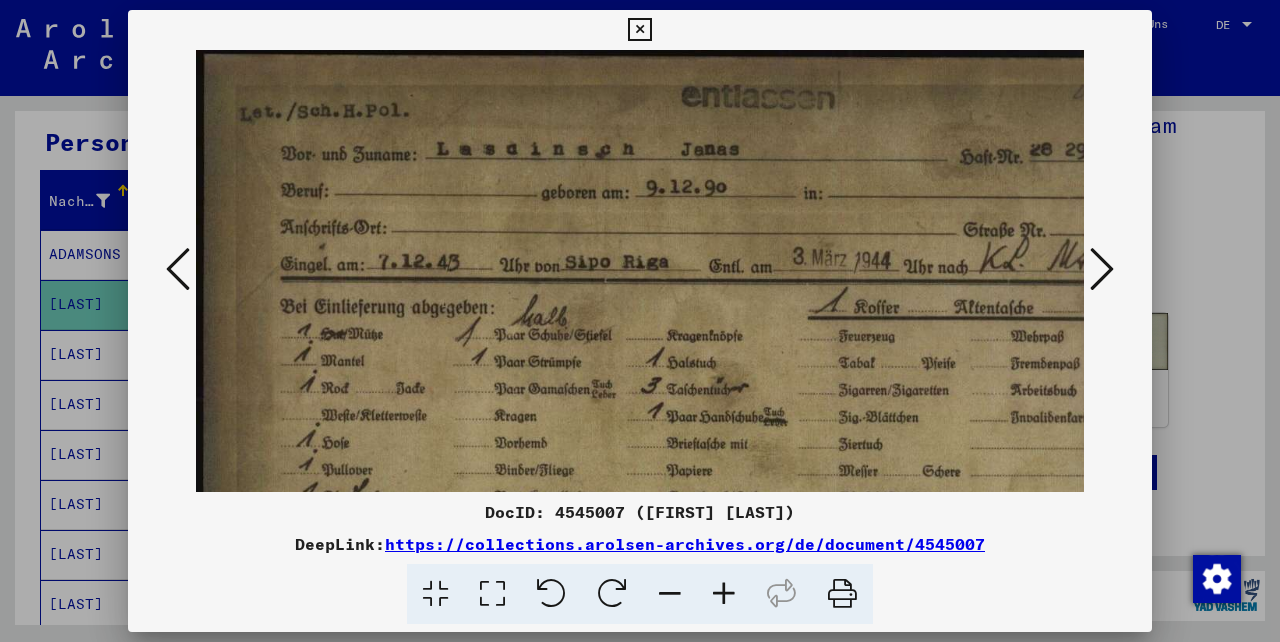 click at bounding box center [724, 594] 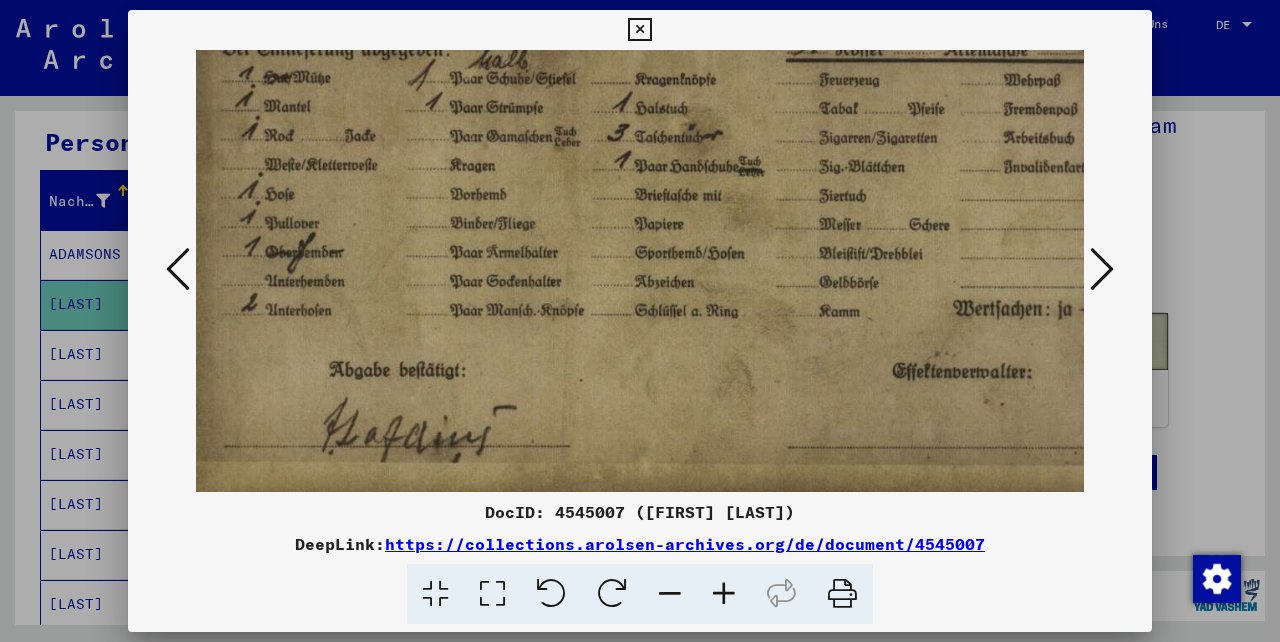 scroll, scrollTop: 299, scrollLeft: 68, axis: both 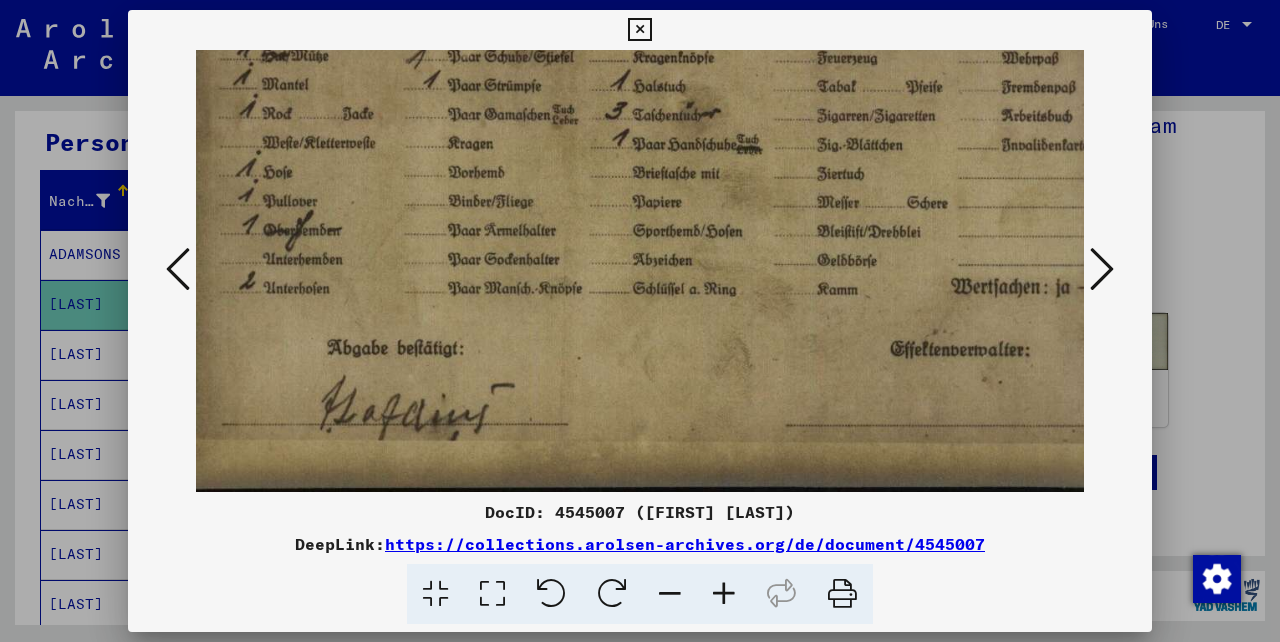 drag, startPoint x: 770, startPoint y: 399, endPoint x: 697, endPoint y: 100, distance: 307.78238 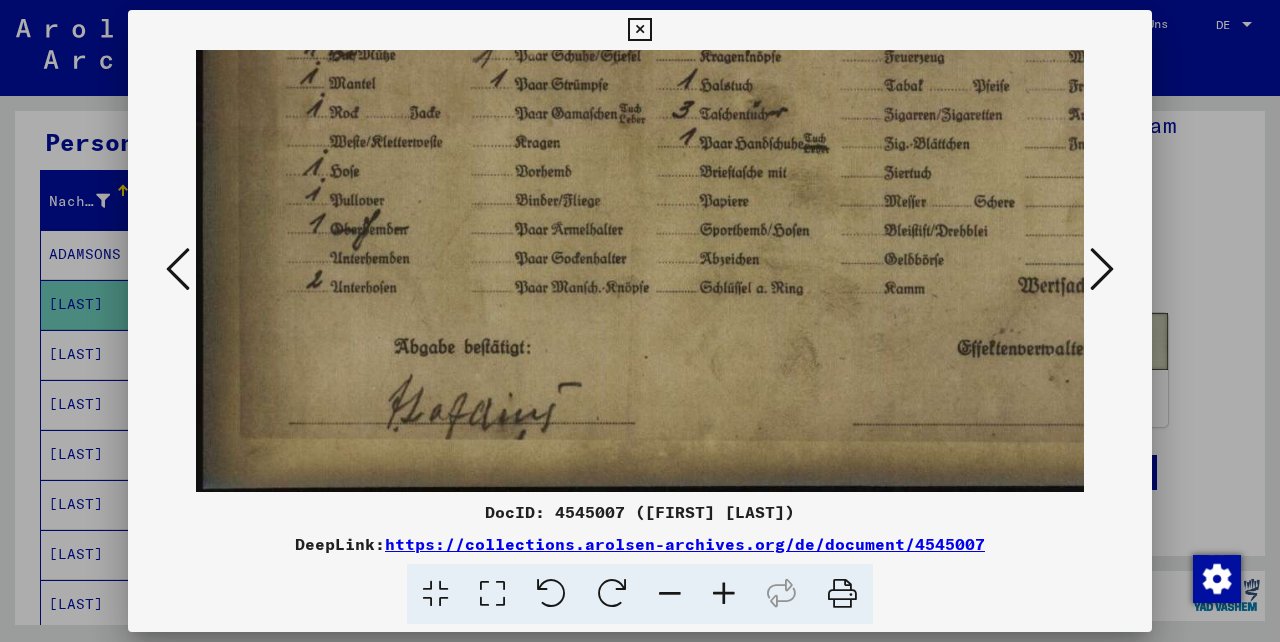 scroll, scrollTop: 300, scrollLeft: 0, axis: vertical 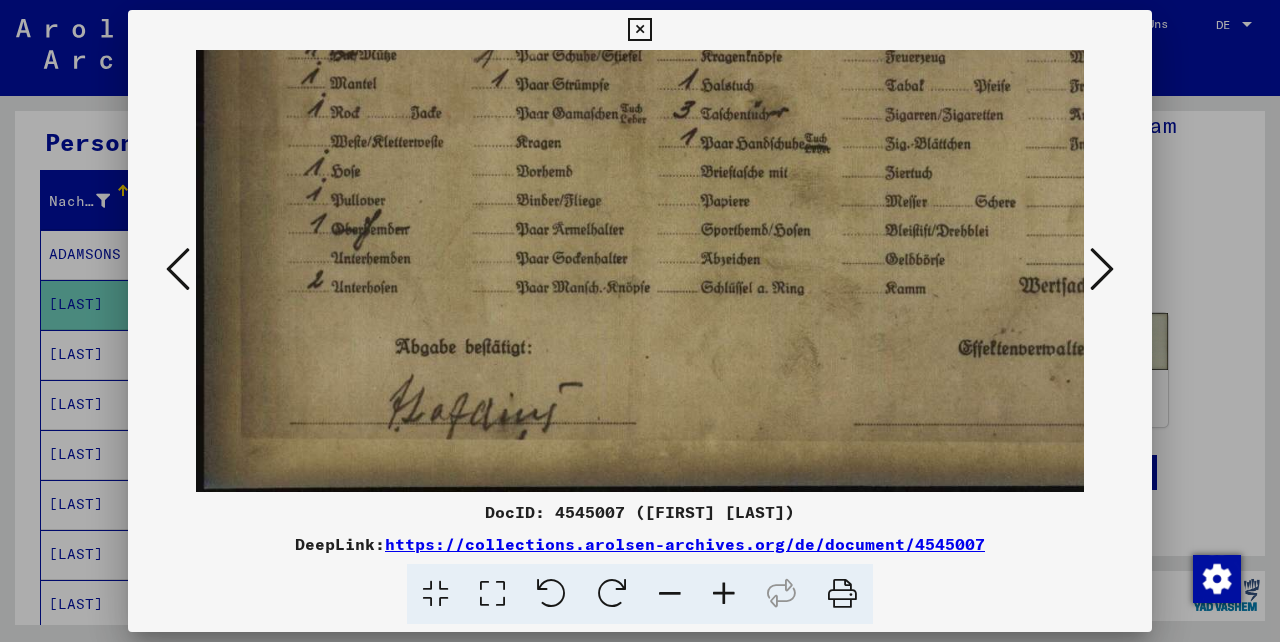 drag, startPoint x: 587, startPoint y: 359, endPoint x: 705, endPoint y: 263, distance: 152.11838 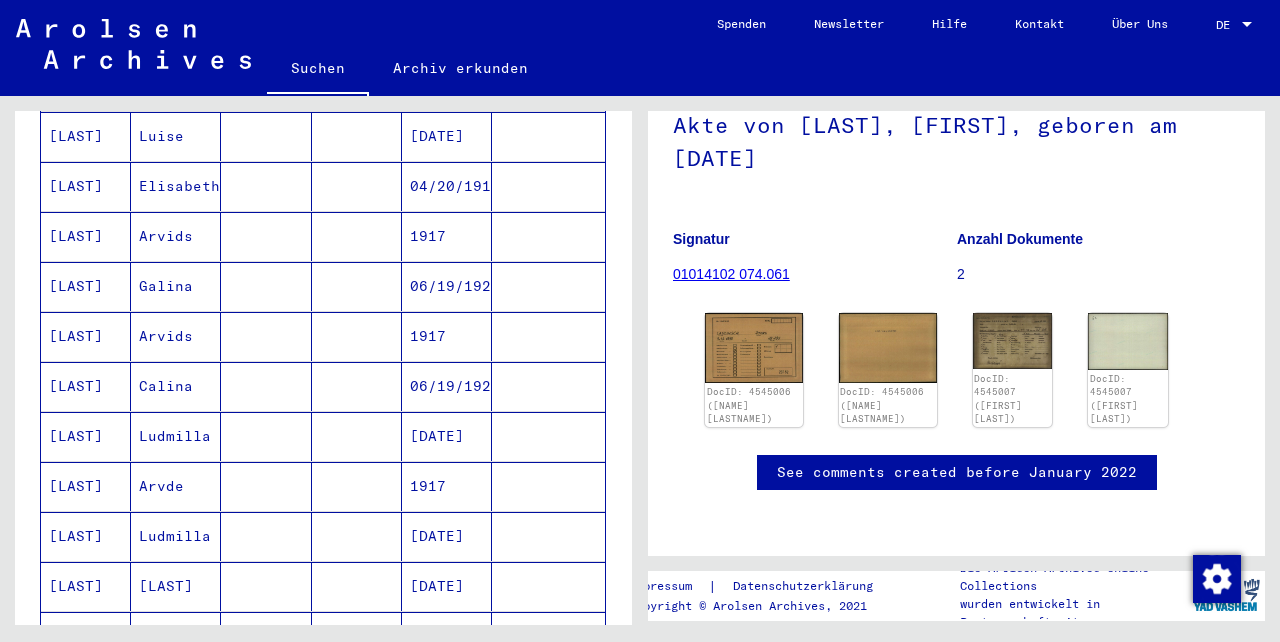 scroll, scrollTop: 0, scrollLeft: 0, axis: both 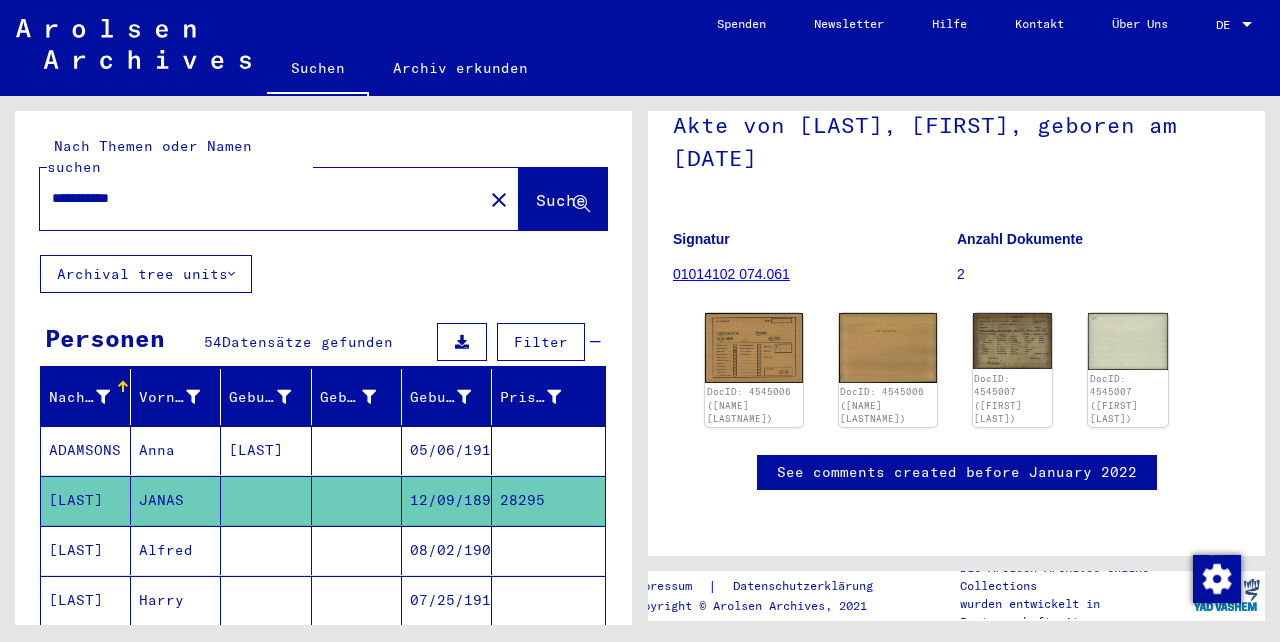 click on "**********" at bounding box center (261, 198) 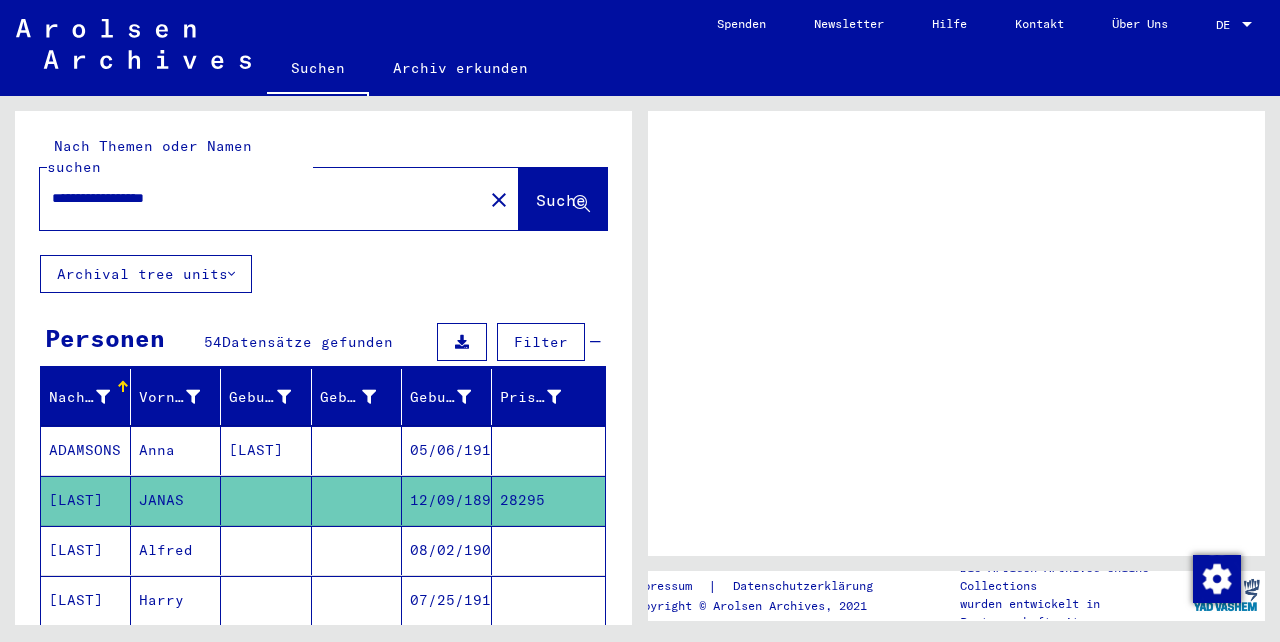 scroll, scrollTop: 0, scrollLeft: 0, axis: both 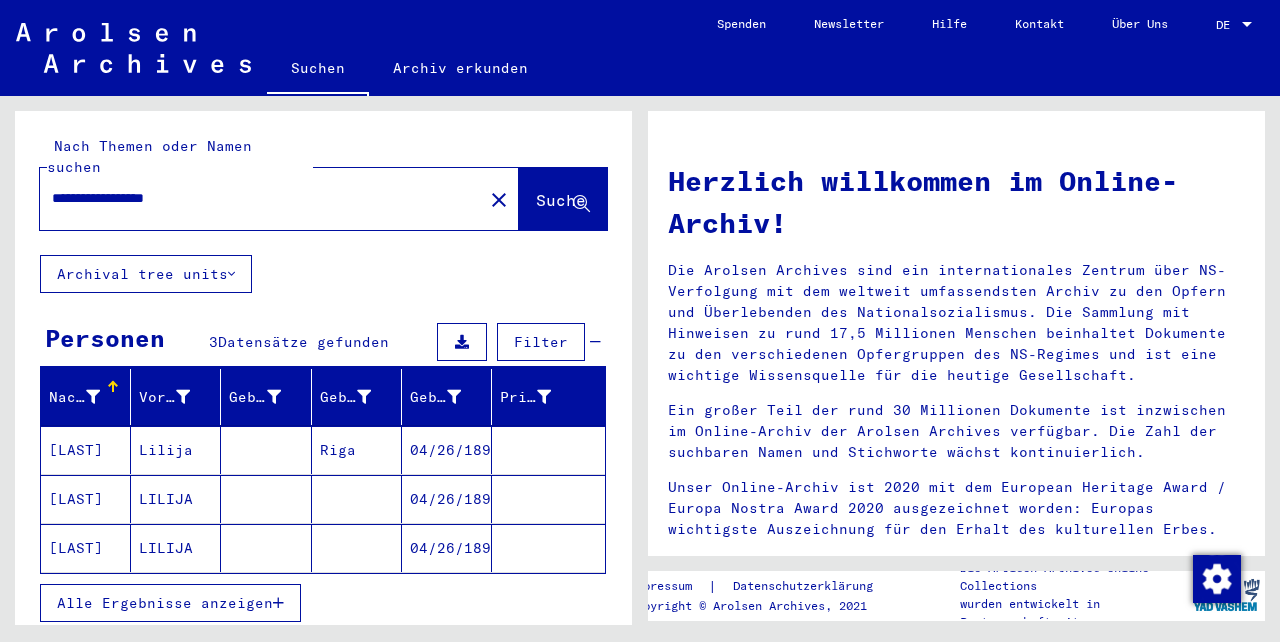 click on "Lilija" at bounding box center (176, 499) 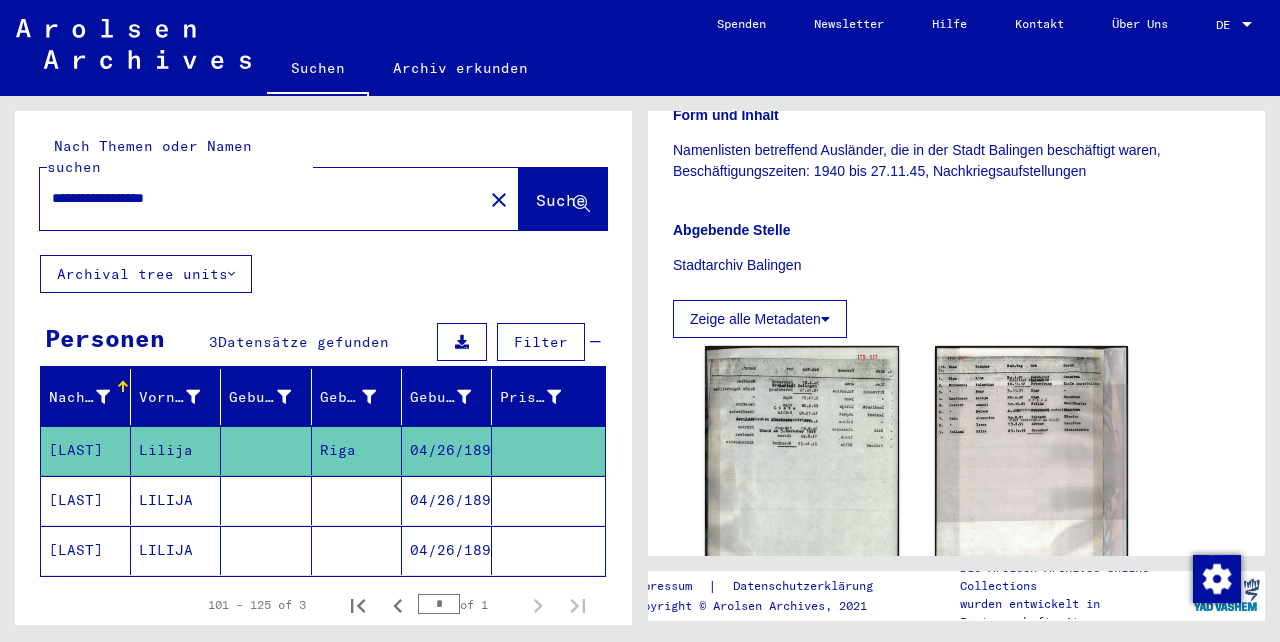 scroll, scrollTop: 480, scrollLeft: 0, axis: vertical 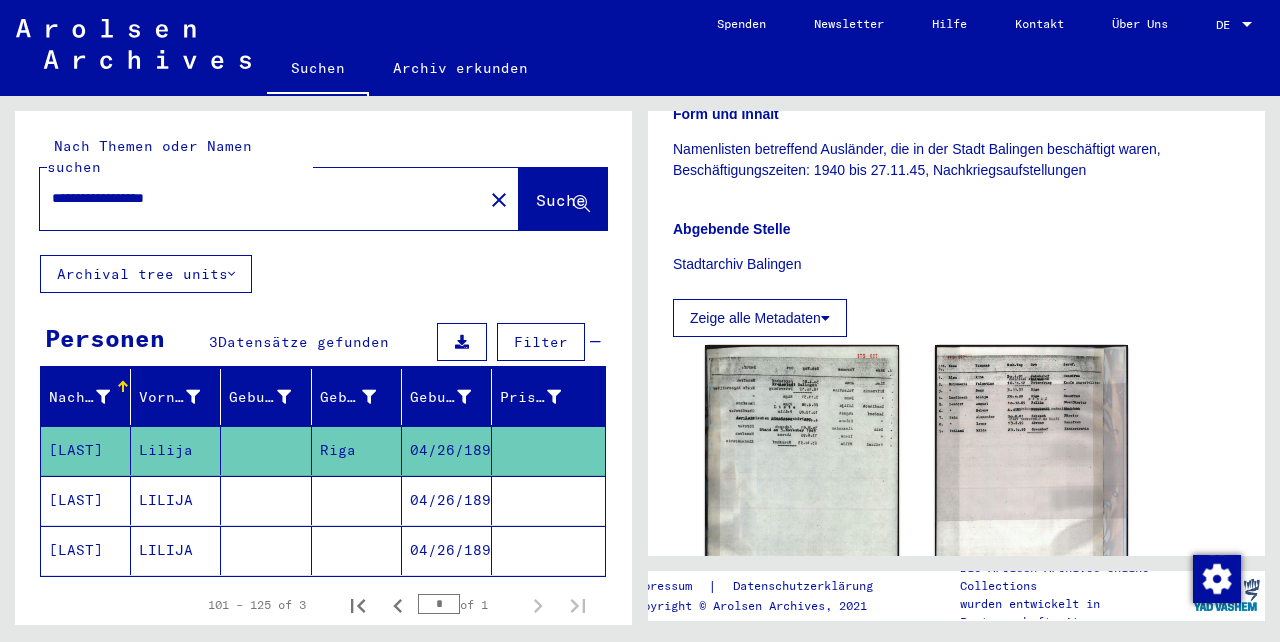 click on "LILIJA" at bounding box center [176, 550] 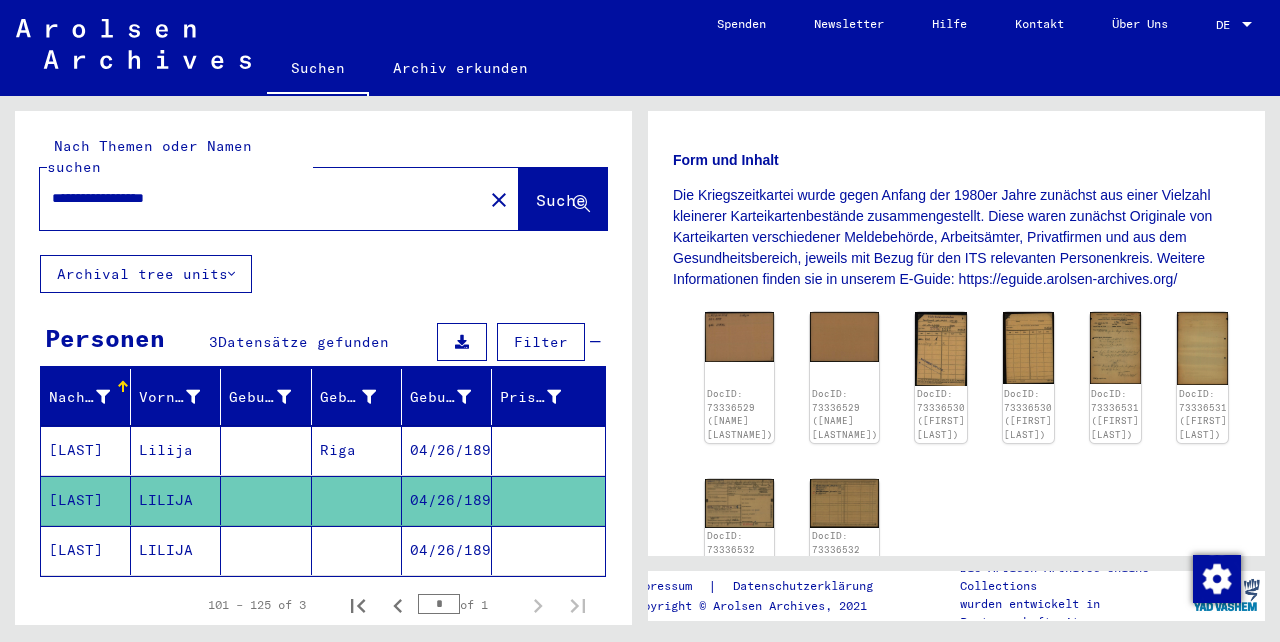 scroll, scrollTop: 354, scrollLeft: 0, axis: vertical 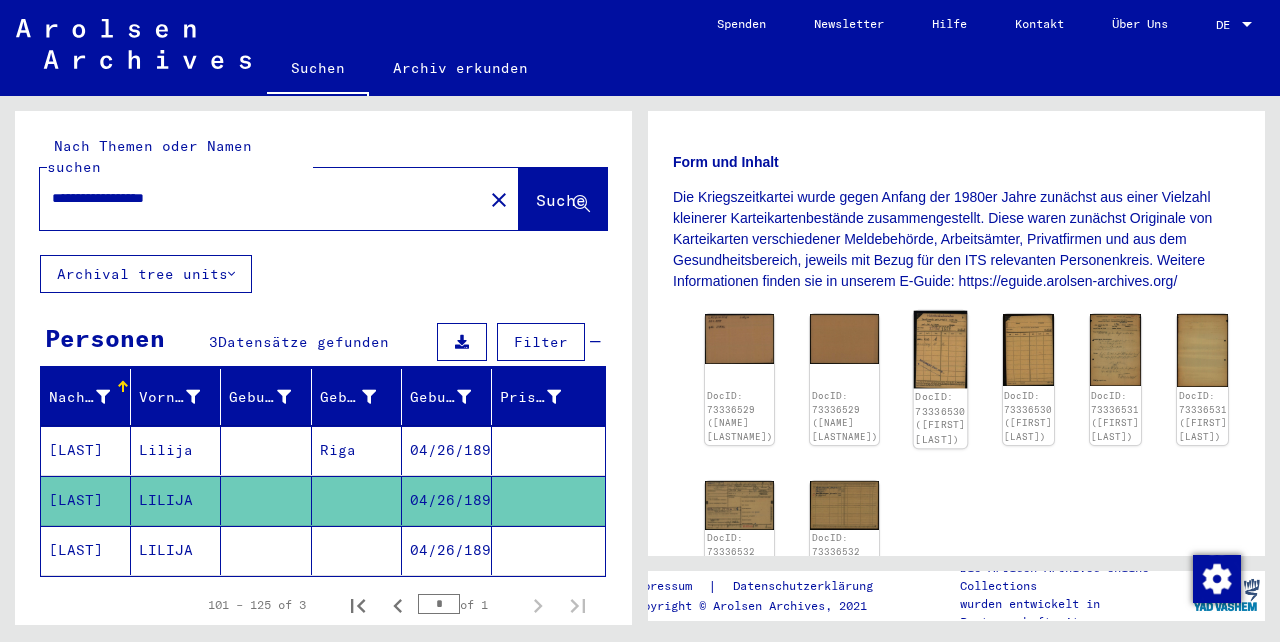 click 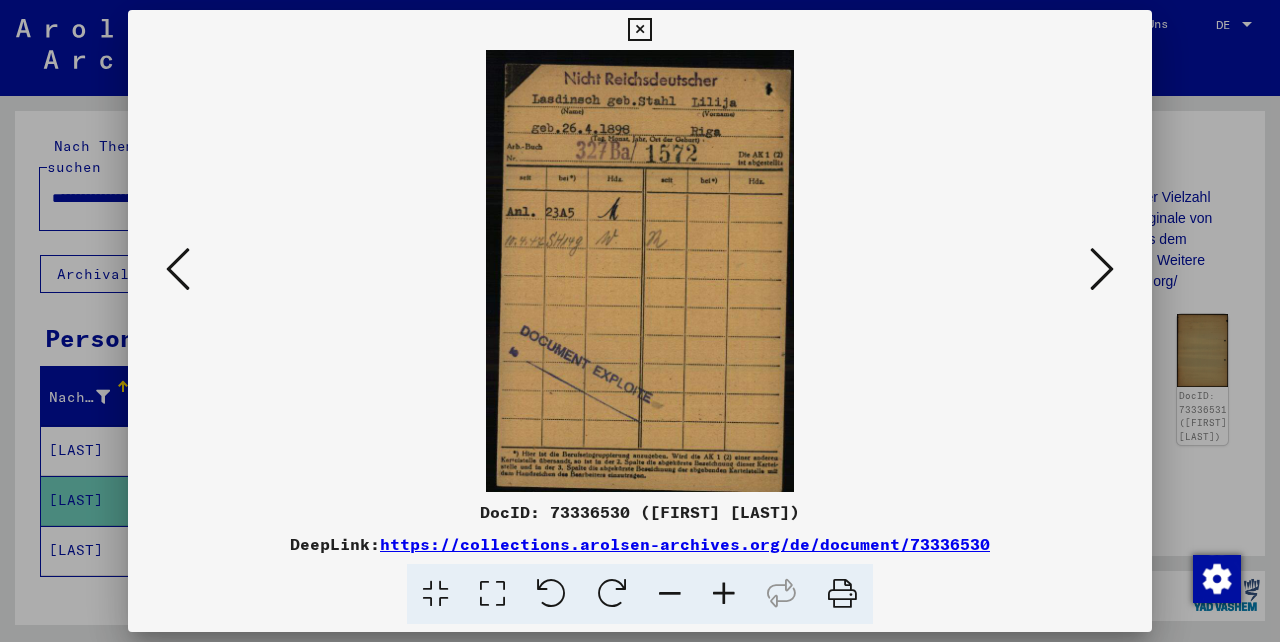 click at bounding box center [1102, 270] 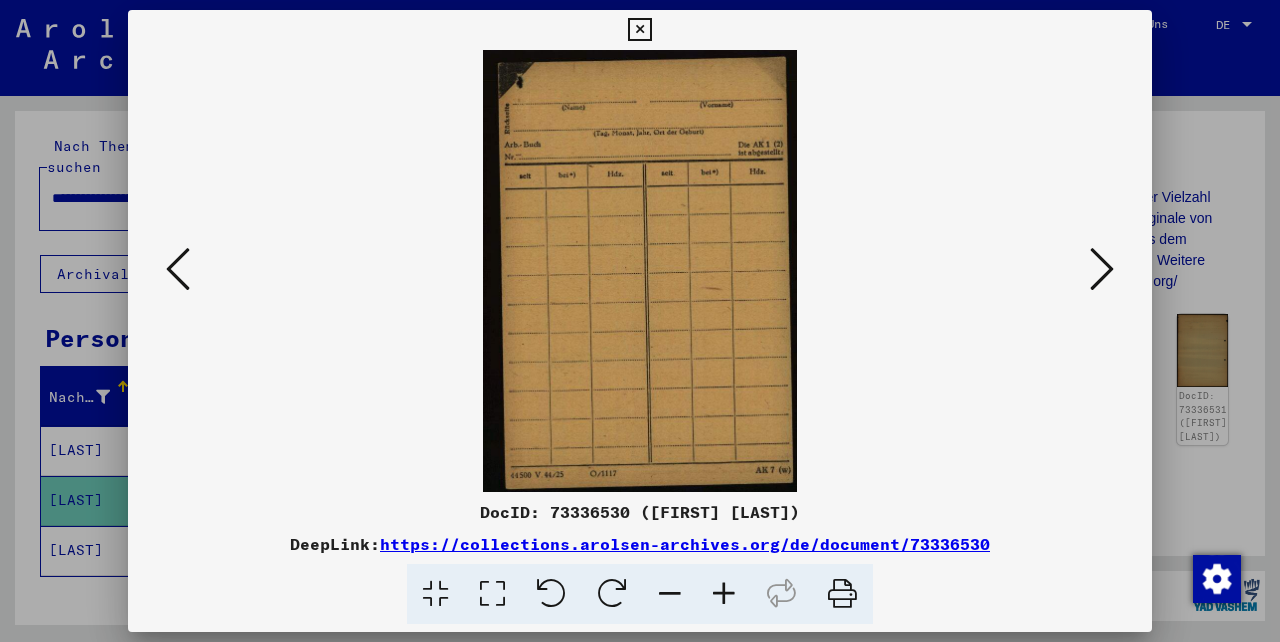 click at bounding box center (1102, 270) 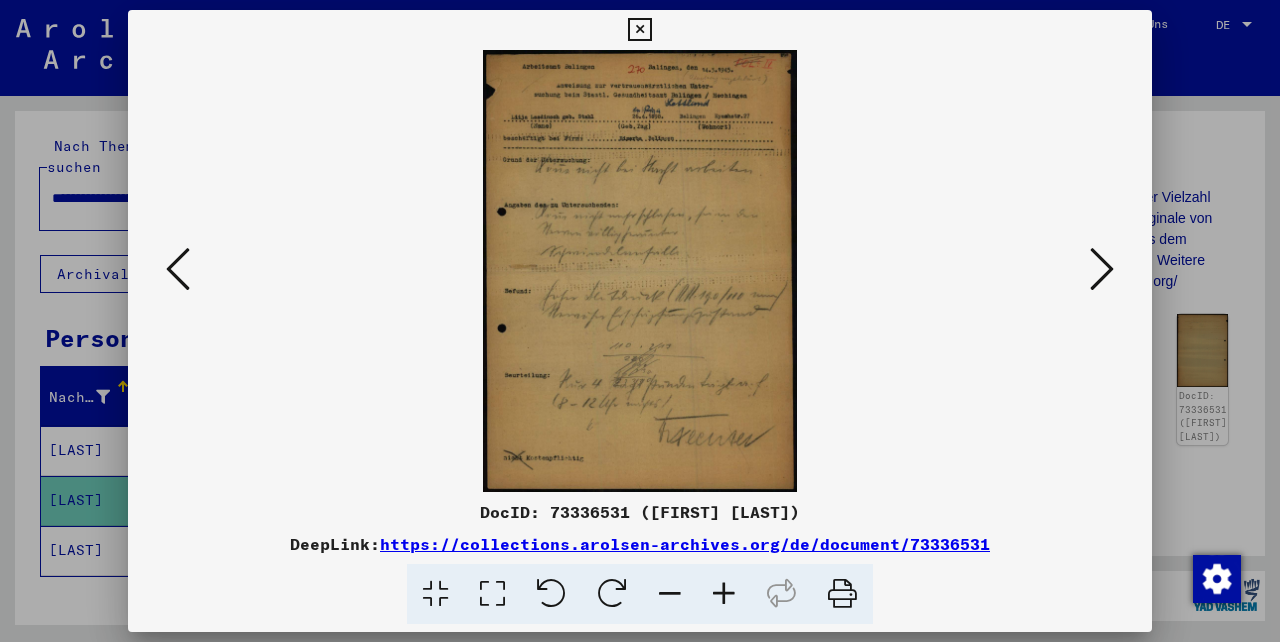 click at bounding box center (724, 594) 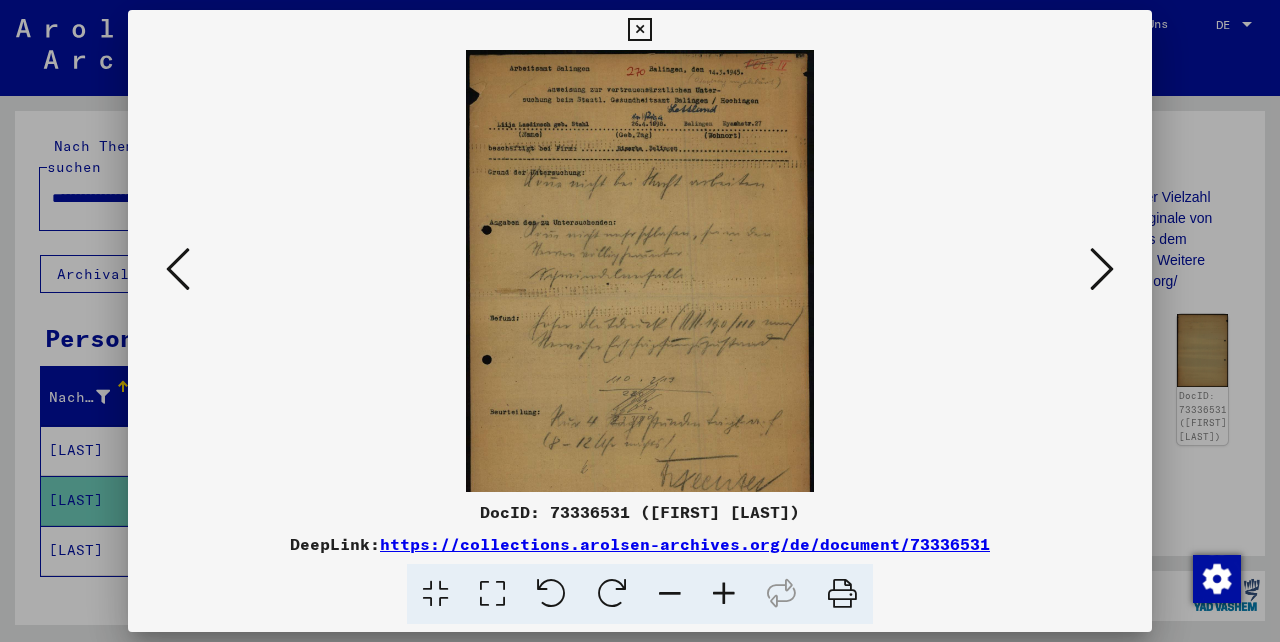 click at bounding box center (724, 594) 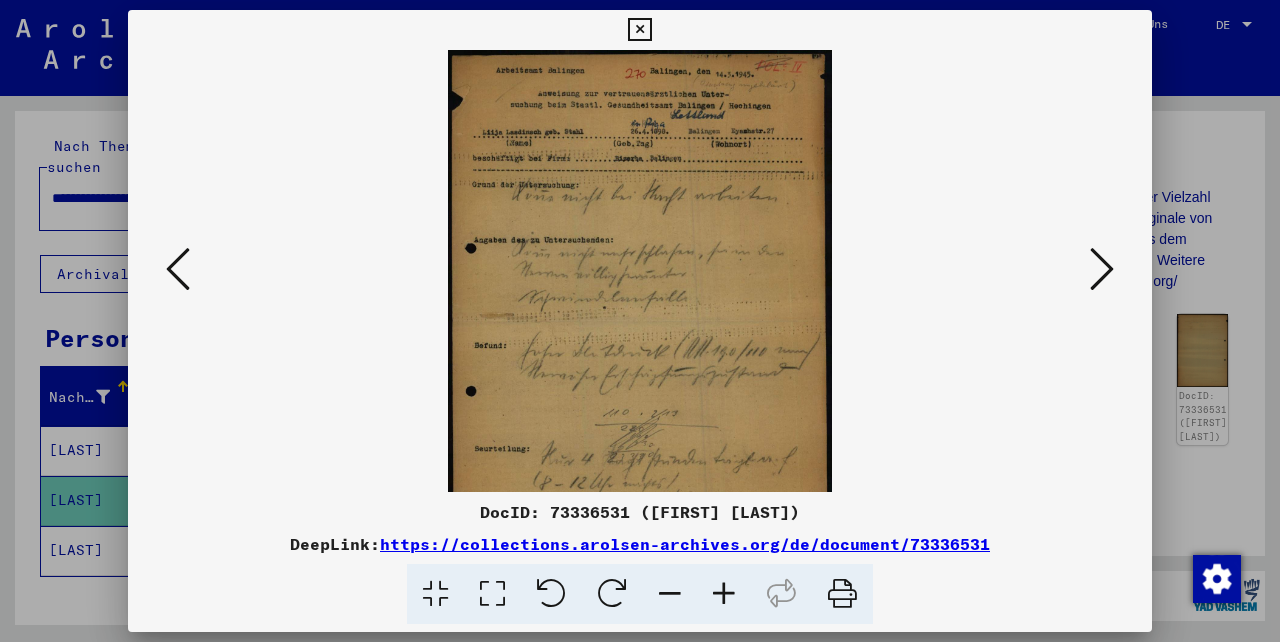 click at bounding box center (724, 594) 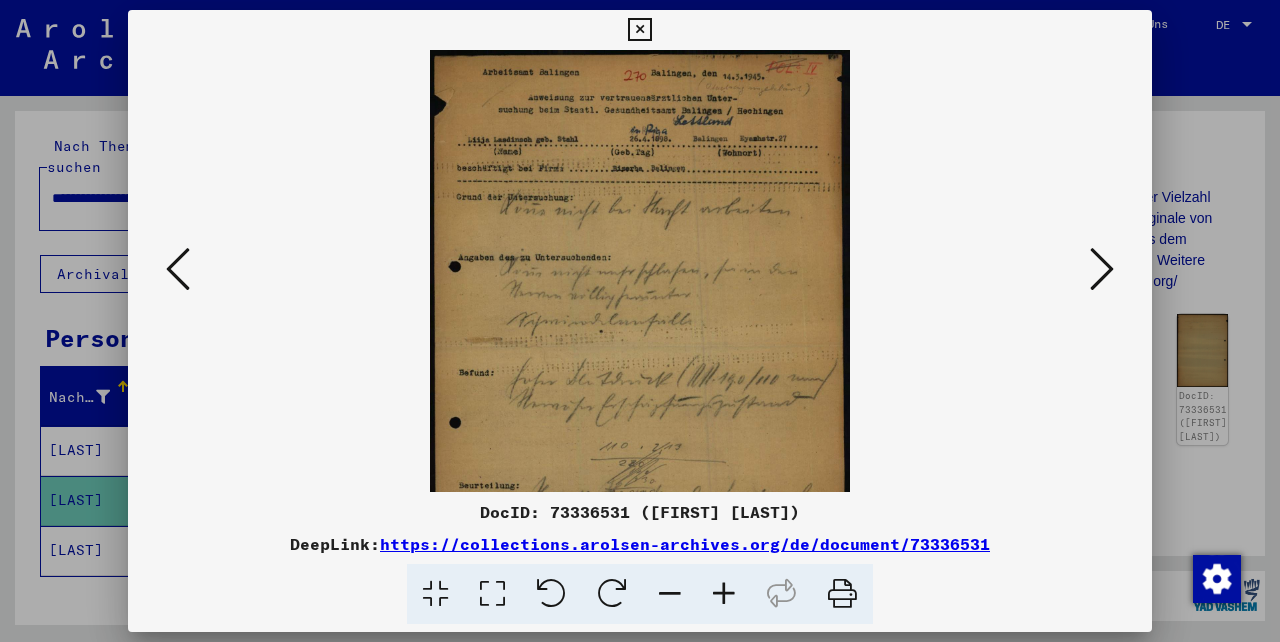 click at bounding box center (724, 594) 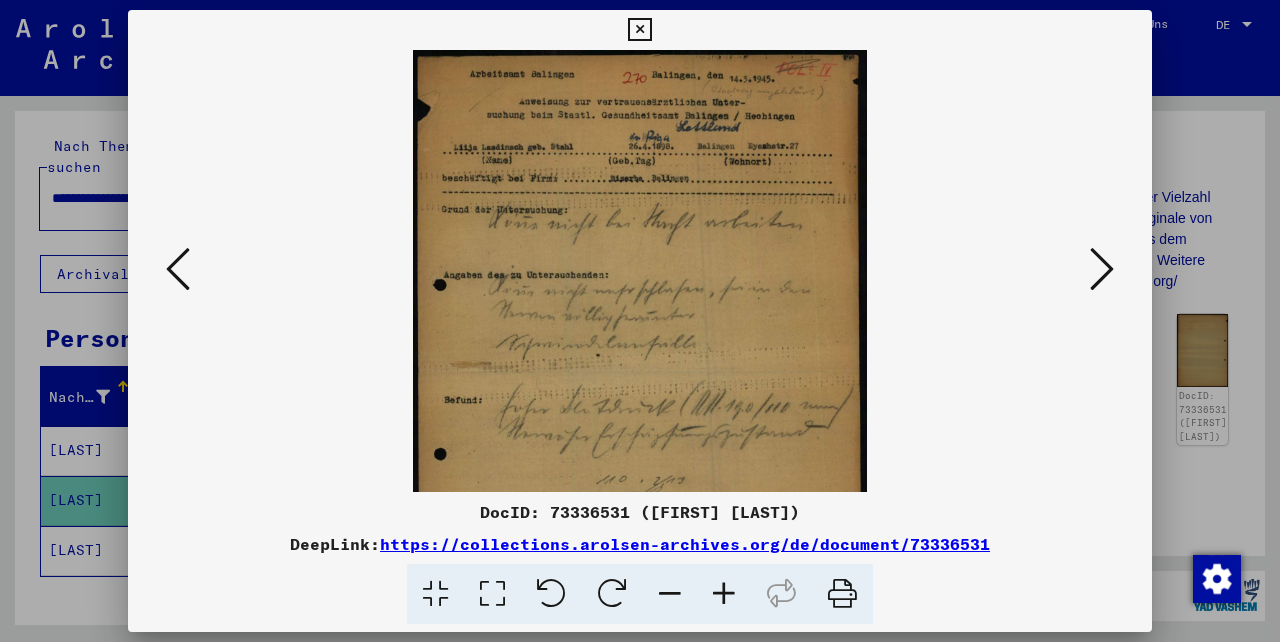 click at bounding box center (724, 594) 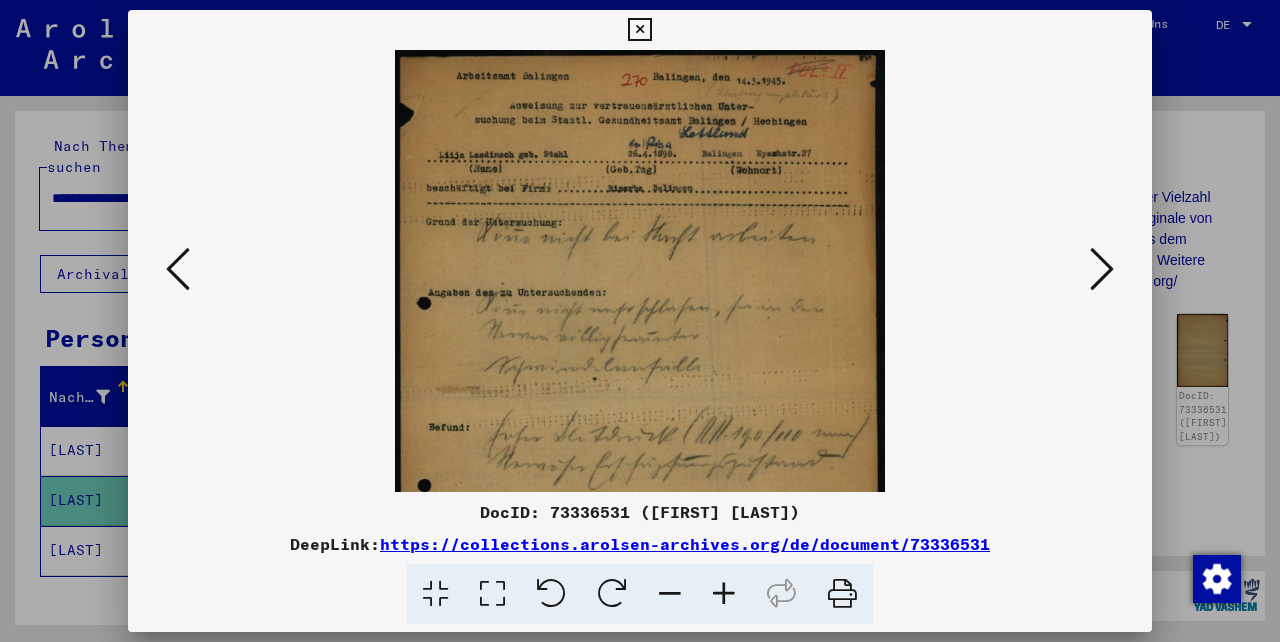click at bounding box center (724, 594) 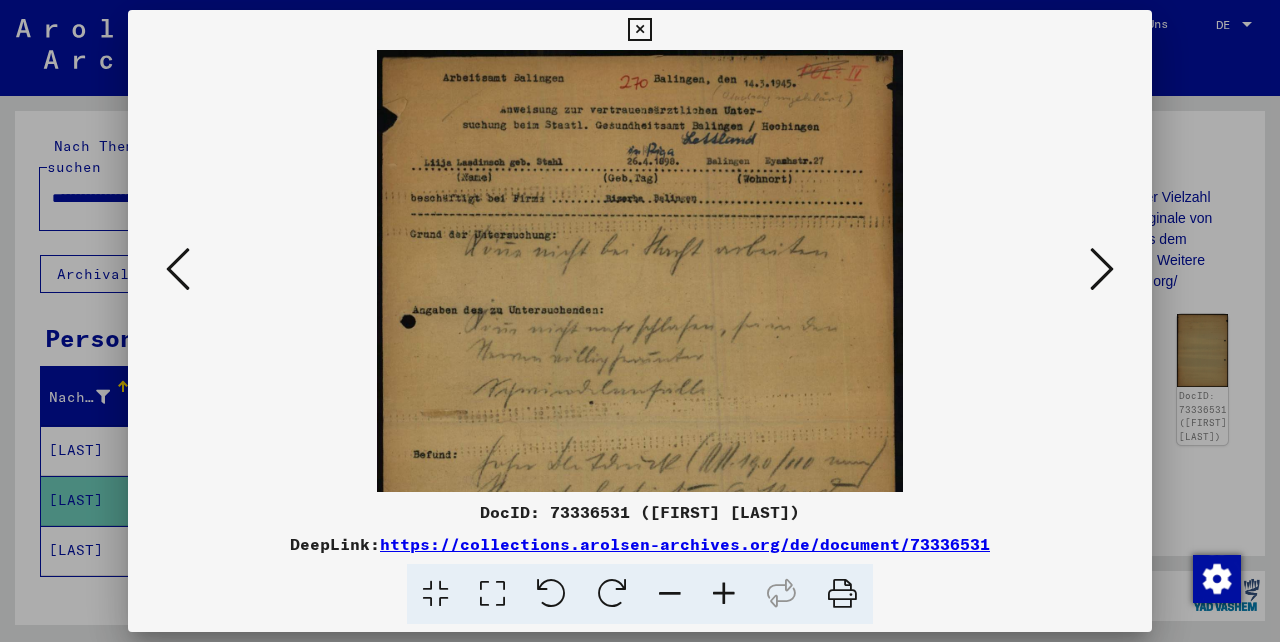 click at bounding box center (724, 594) 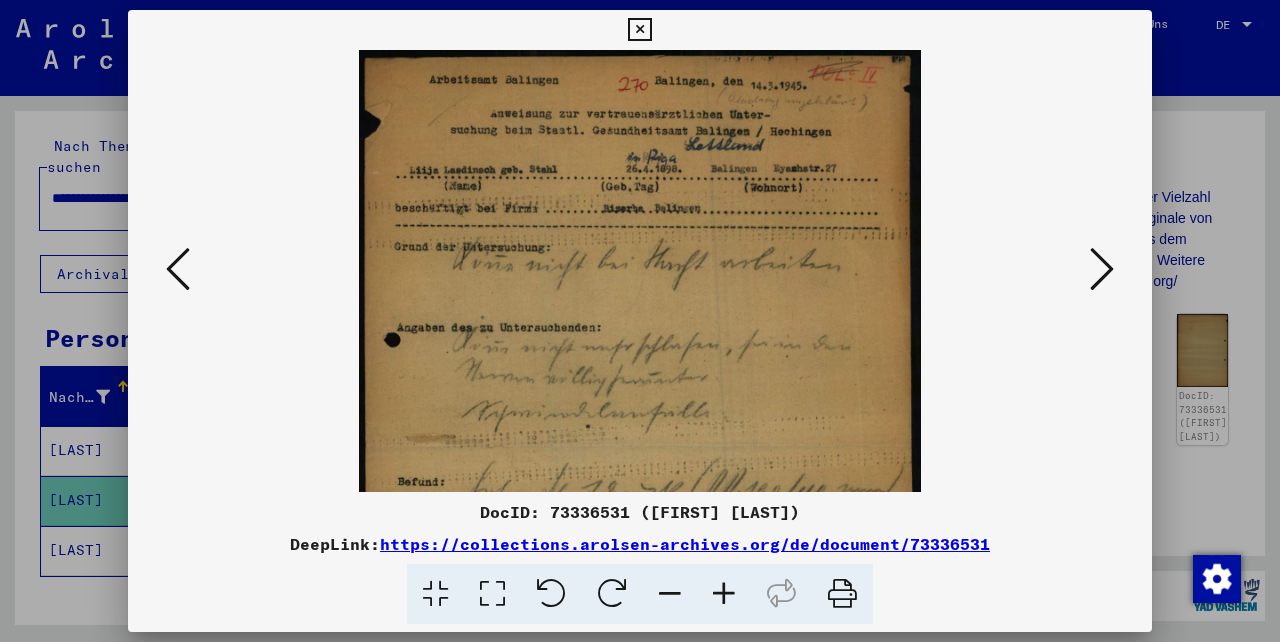 click at bounding box center (724, 594) 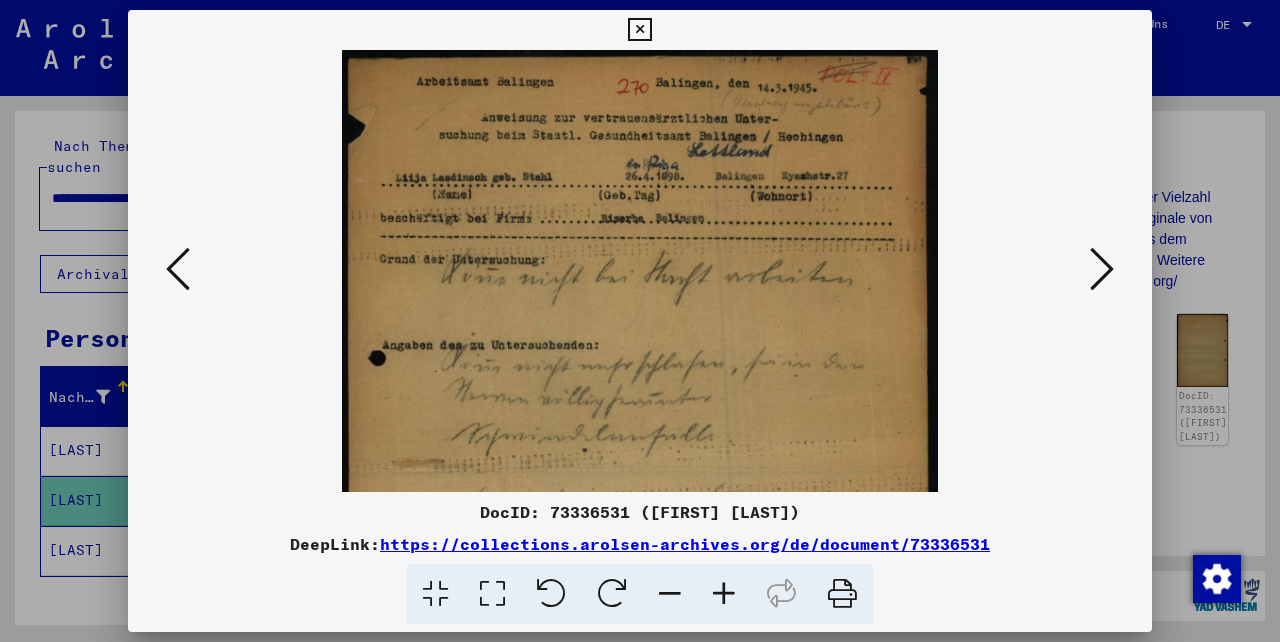 click at bounding box center (724, 594) 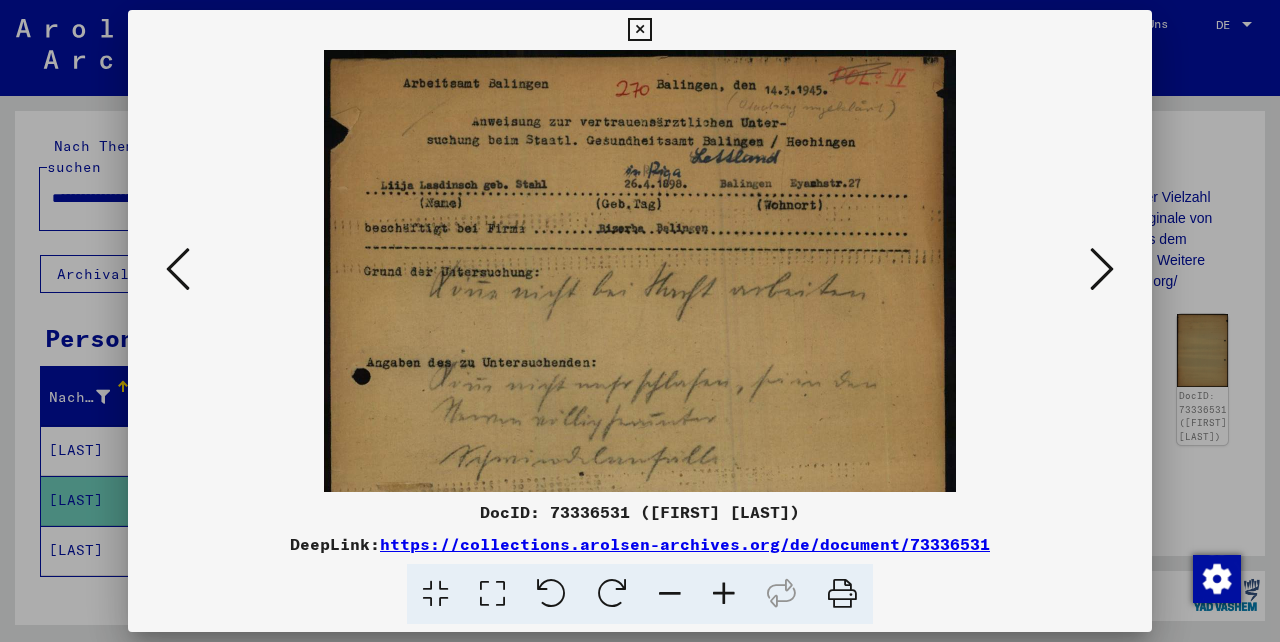 click at bounding box center [670, 594] 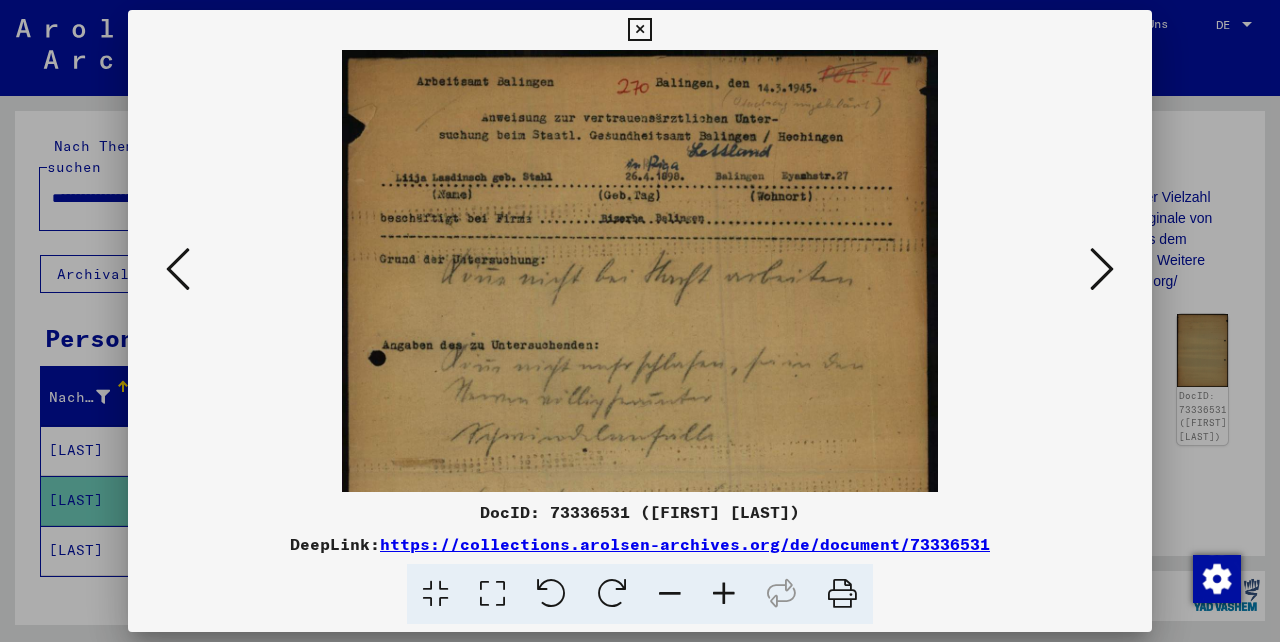 click at bounding box center [670, 594] 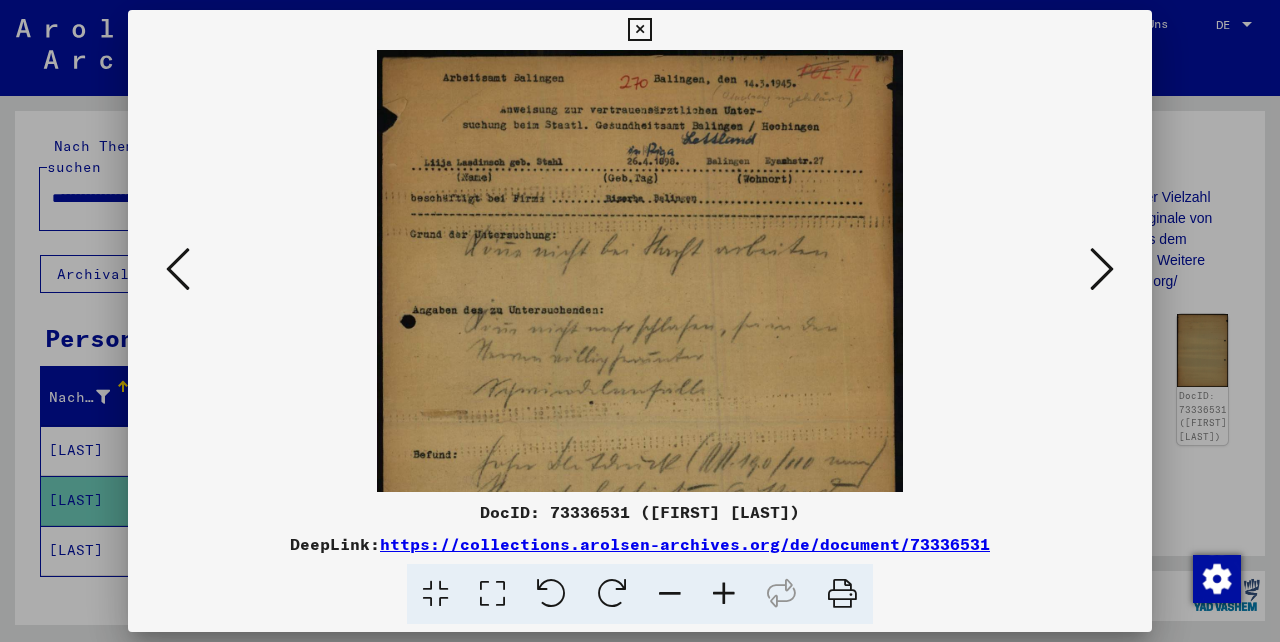 click at bounding box center (670, 594) 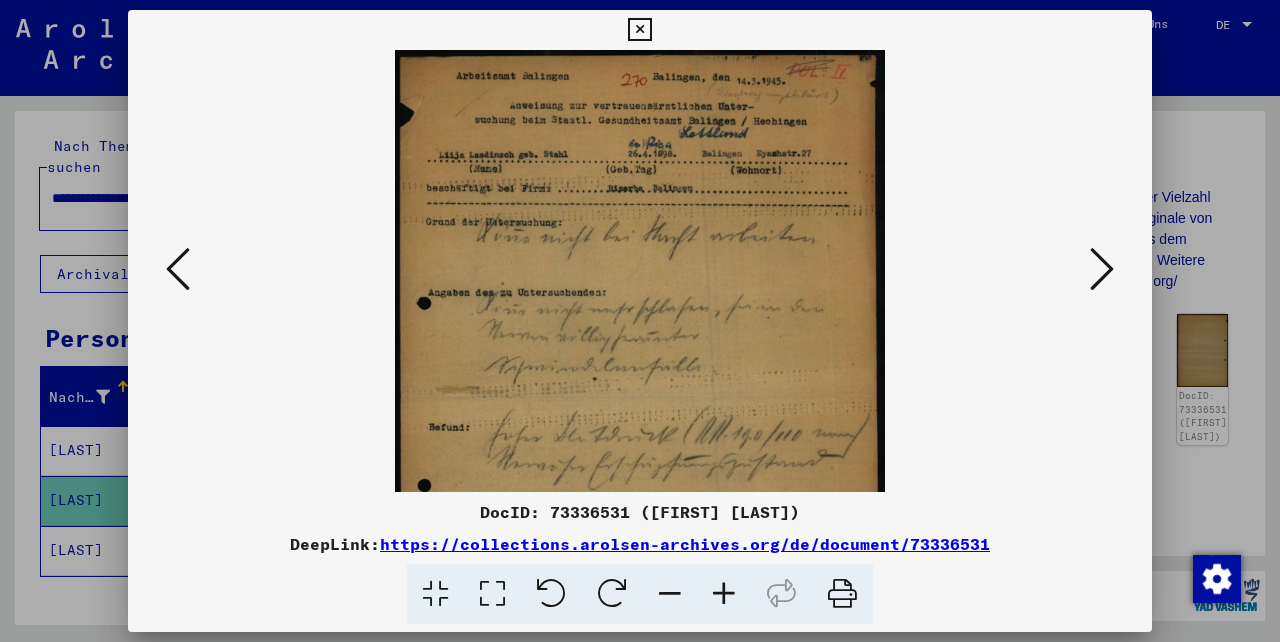 click at bounding box center (670, 594) 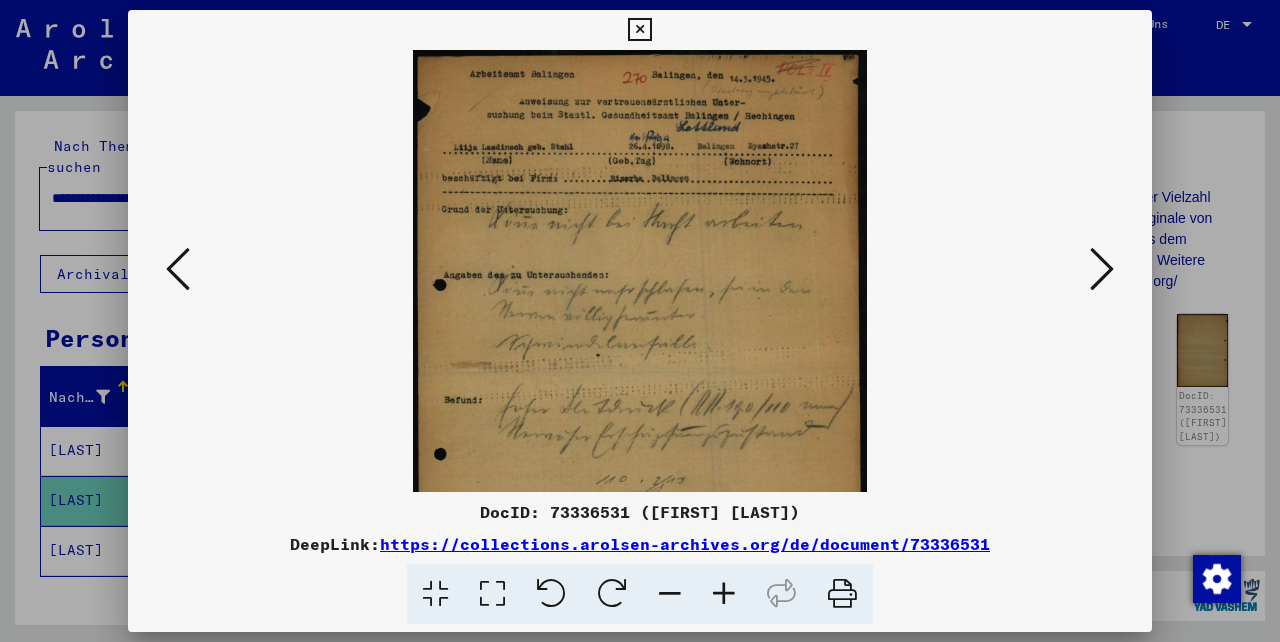 click at bounding box center [670, 594] 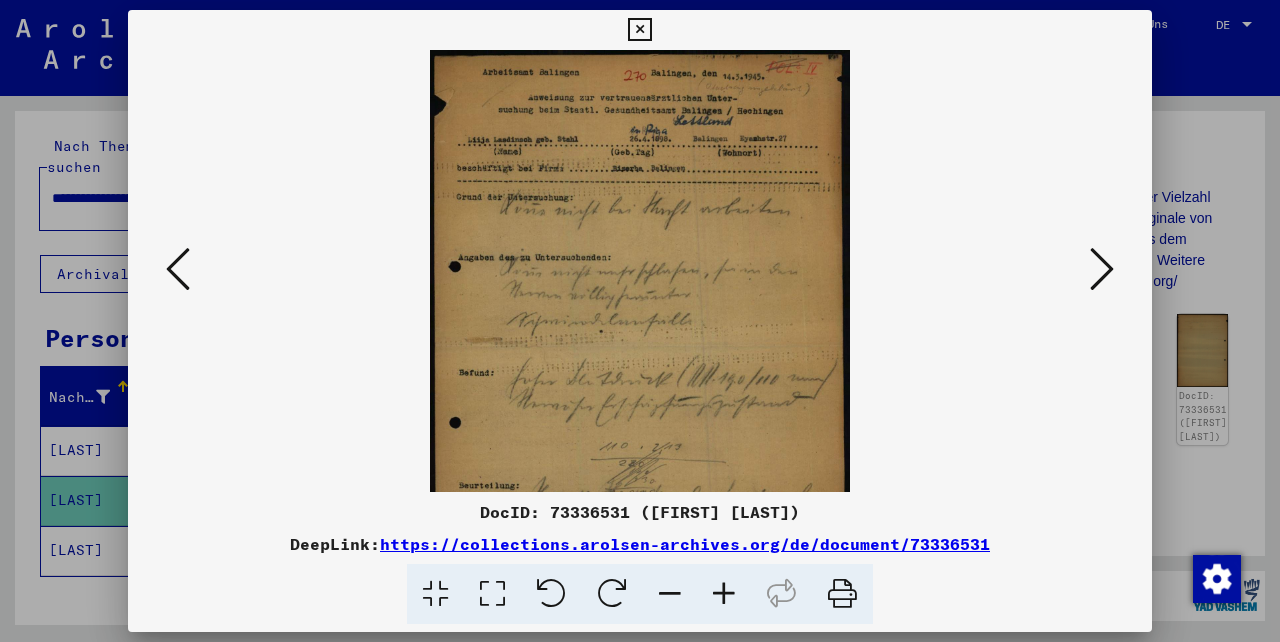 click at bounding box center (670, 594) 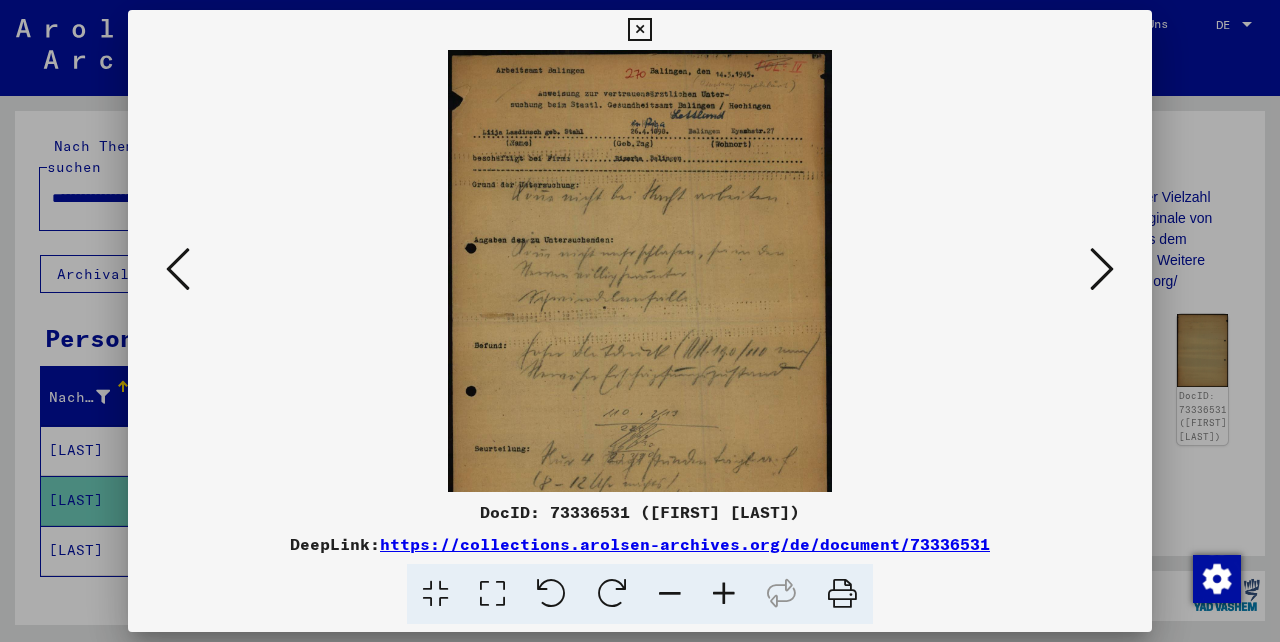 click at bounding box center [670, 594] 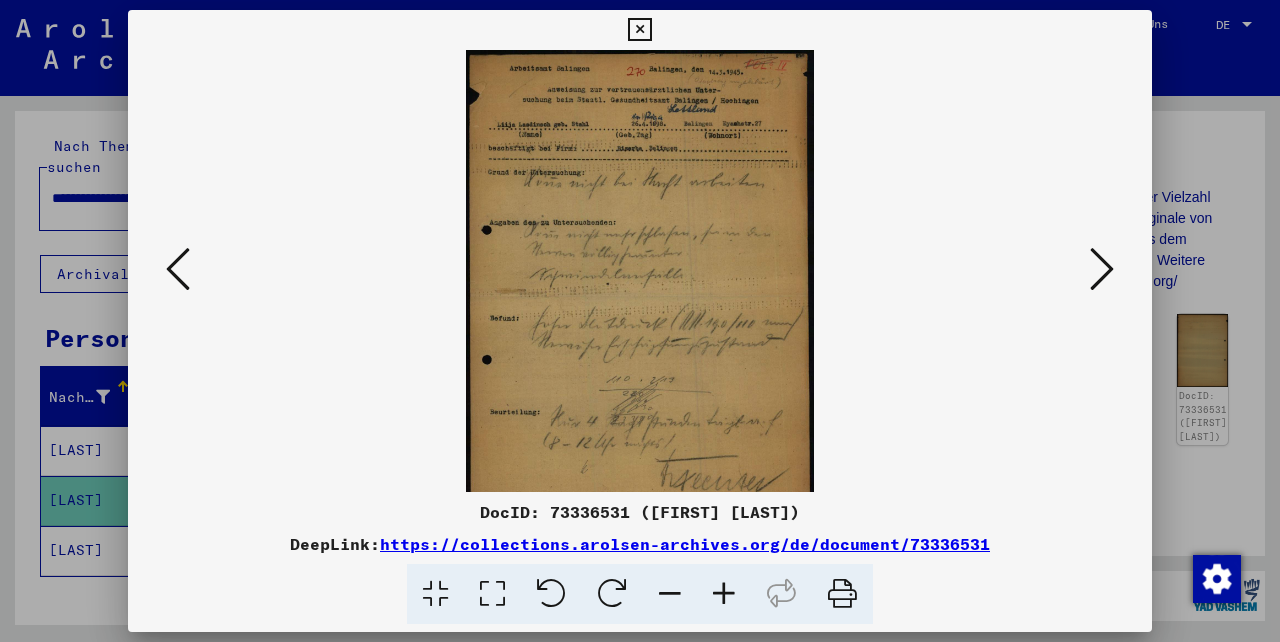 click at bounding box center (670, 594) 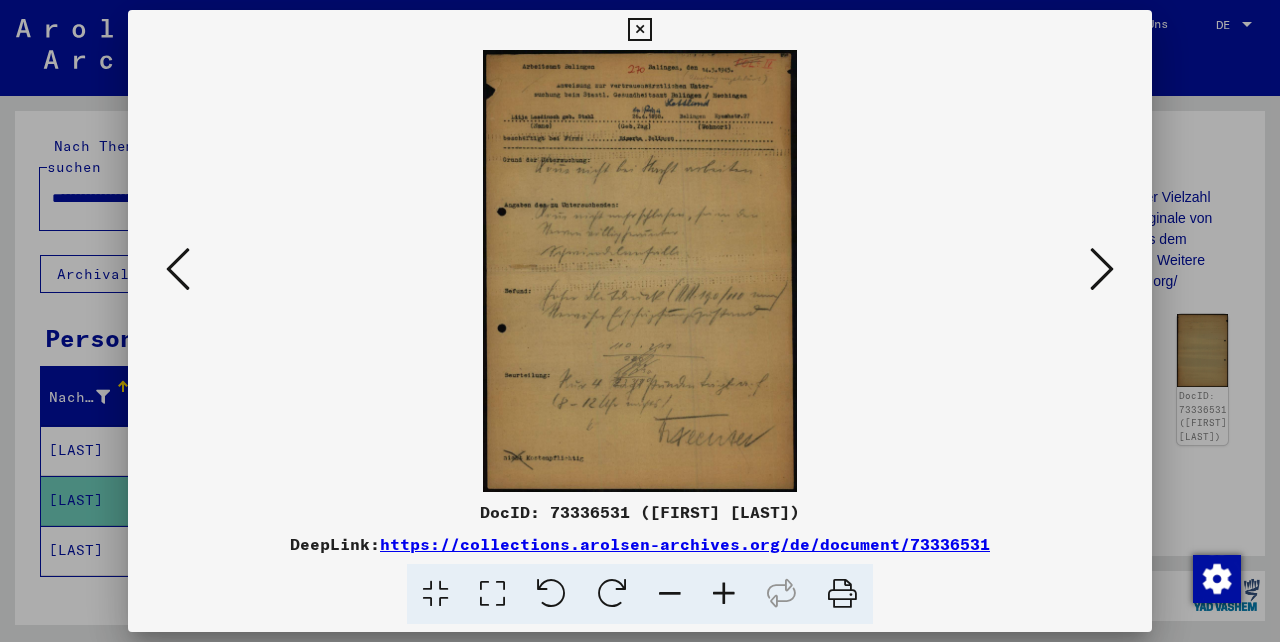 click at bounding box center [842, 594] 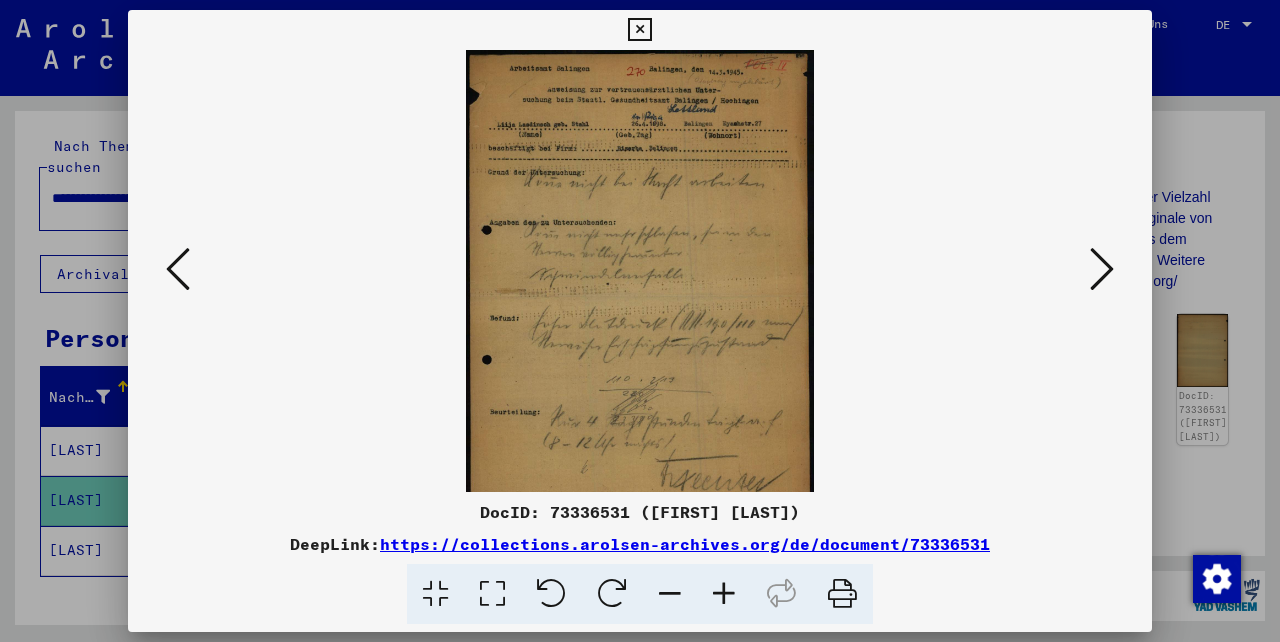click at bounding box center (724, 594) 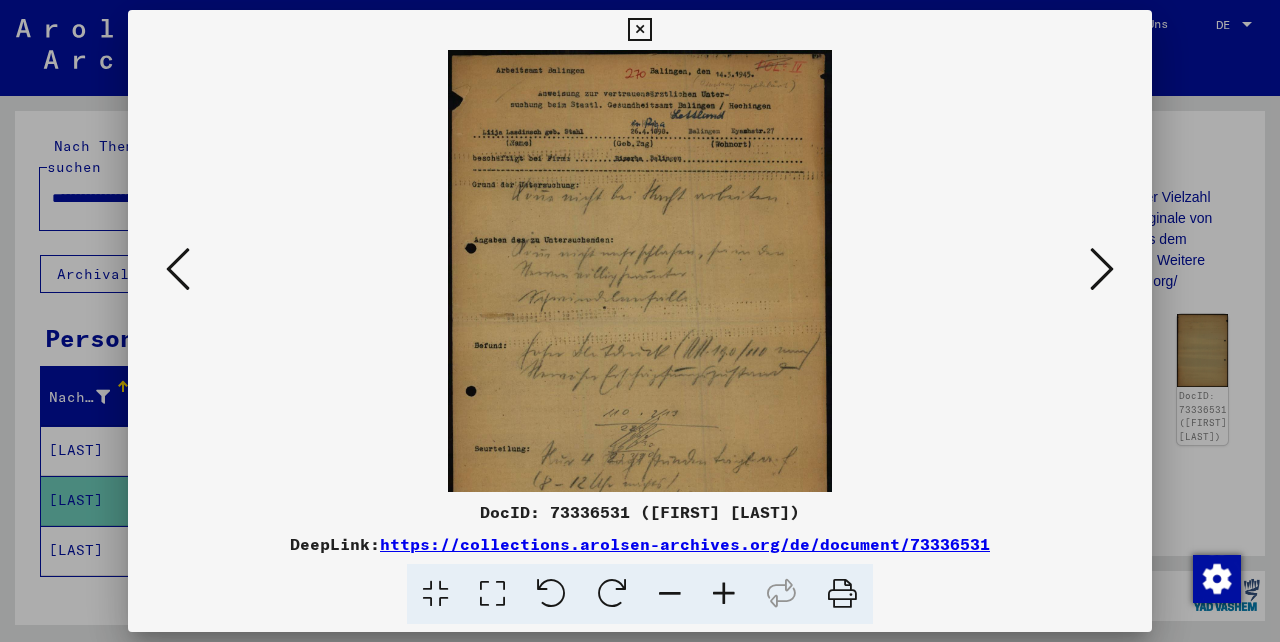click at bounding box center [724, 594] 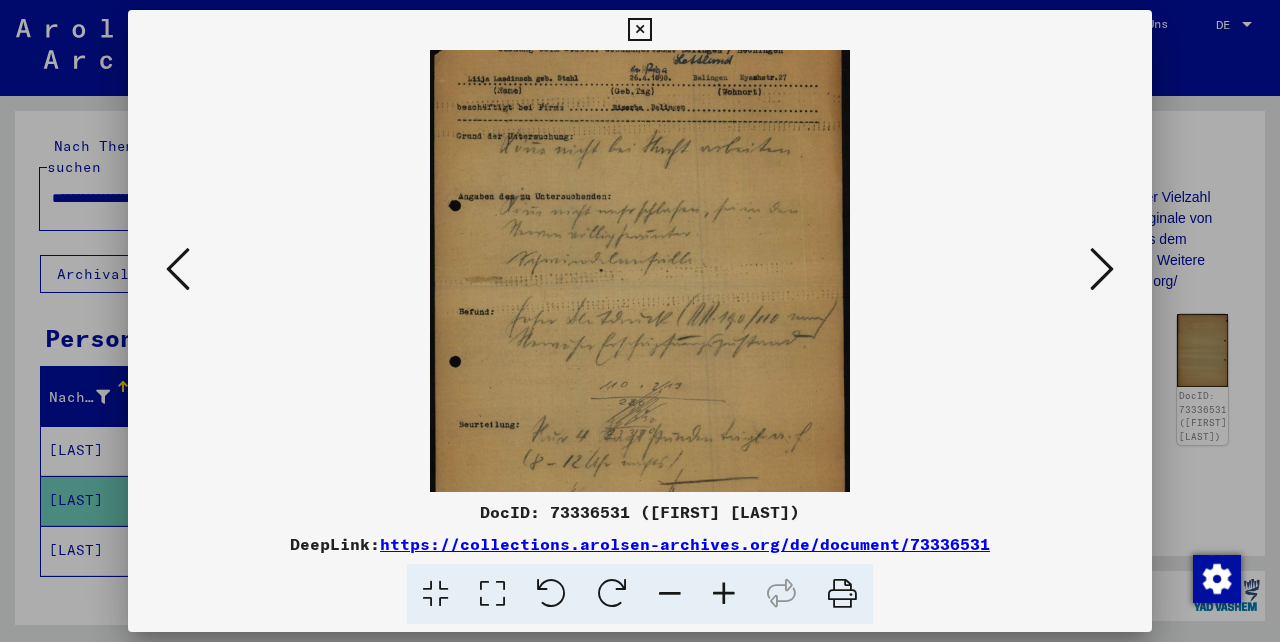 scroll, scrollTop: 150, scrollLeft: 0, axis: vertical 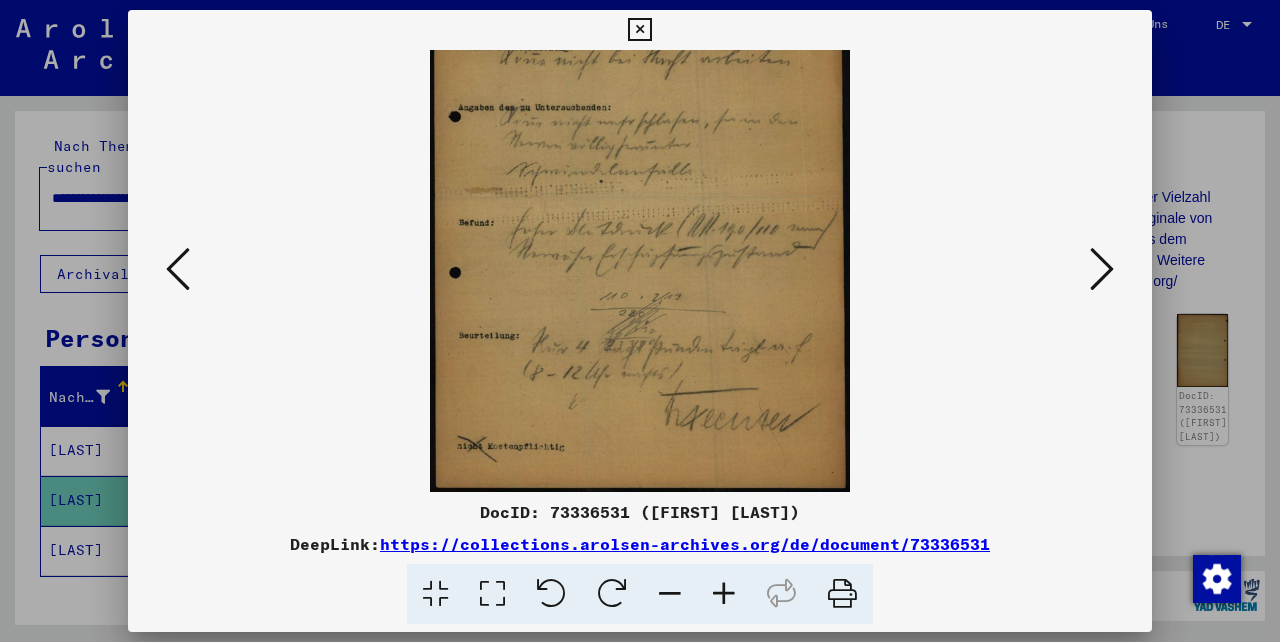drag, startPoint x: 692, startPoint y: 342, endPoint x: 903, endPoint y: 138, distance: 293.49106 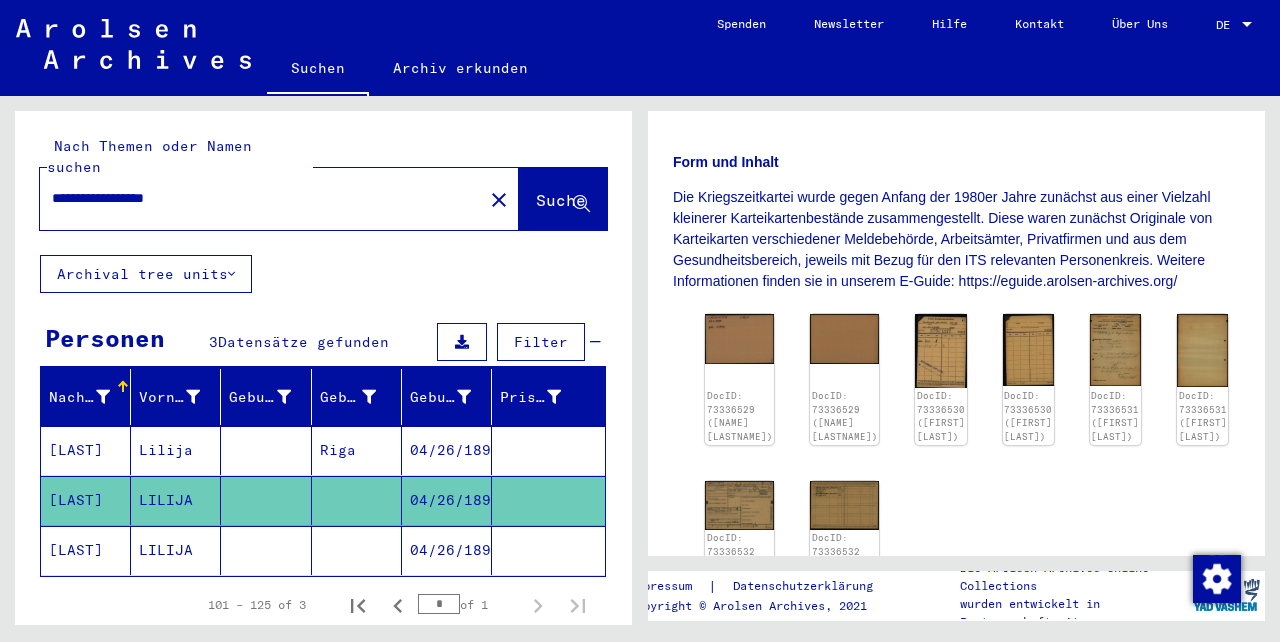 drag, startPoint x: 200, startPoint y: 182, endPoint x: 62, endPoint y: 185, distance: 138.03261 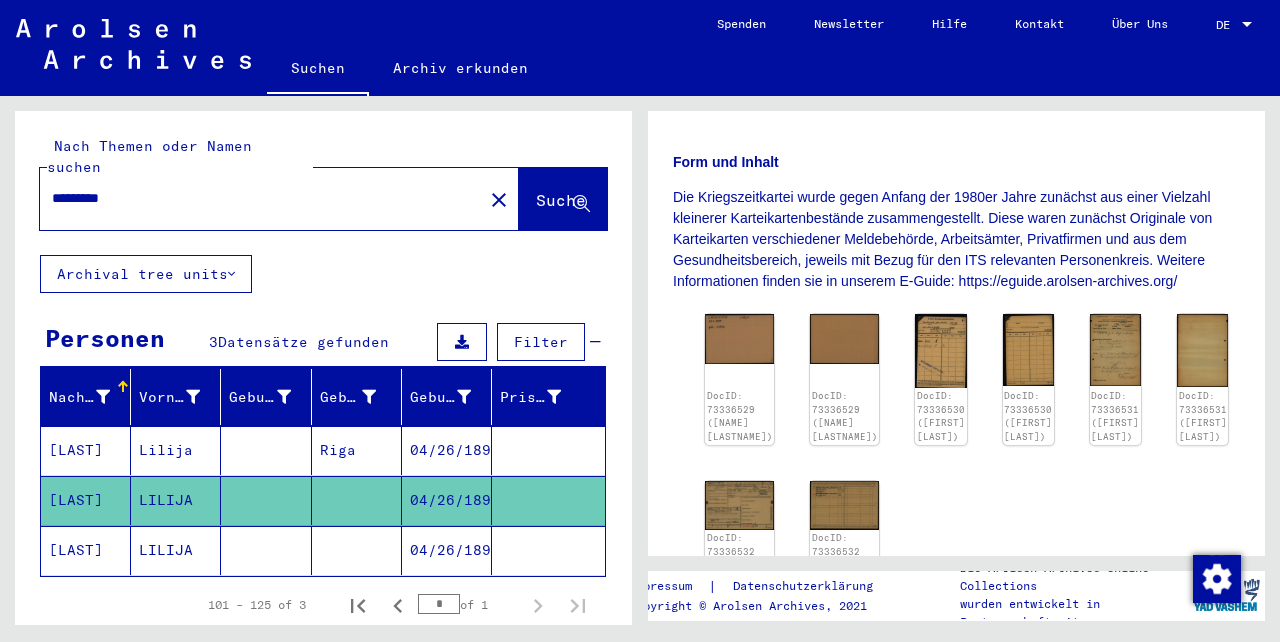 scroll, scrollTop: 0, scrollLeft: 0, axis: both 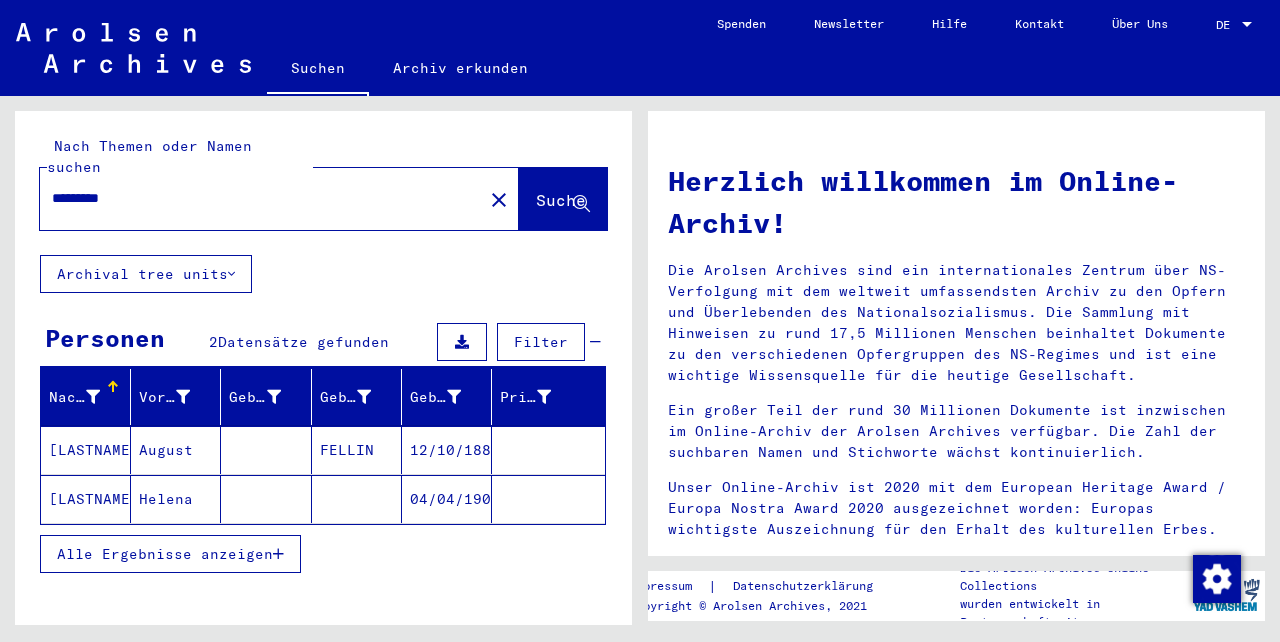 drag, startPoint x: 122, startPoint y: 176, endPoint x: 58, endPoint y: 177, distance: 64.00781 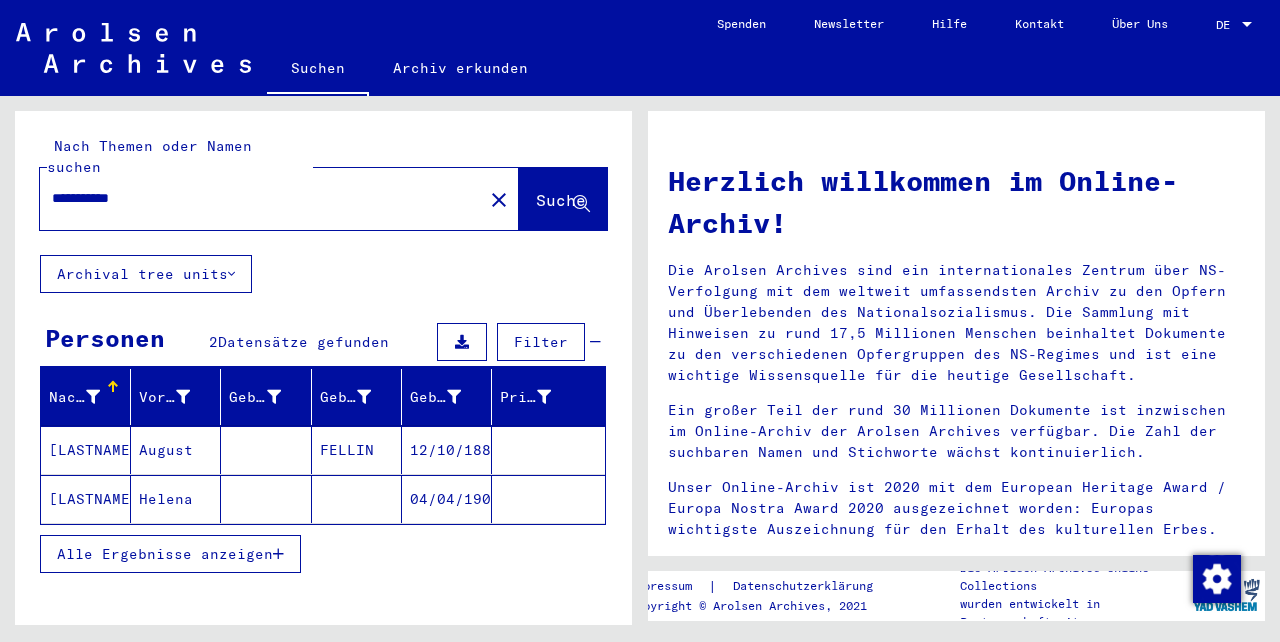 type on "**********" 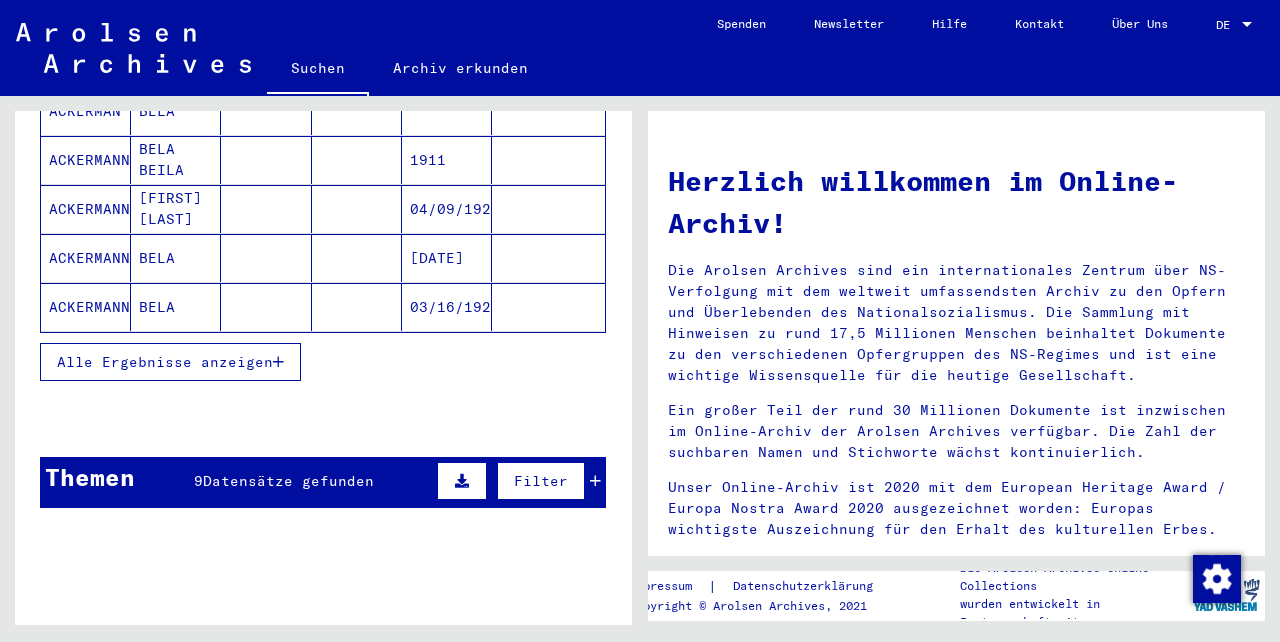 scroll, scrollTop: 344, scrollLeft: 0, axis: vertical 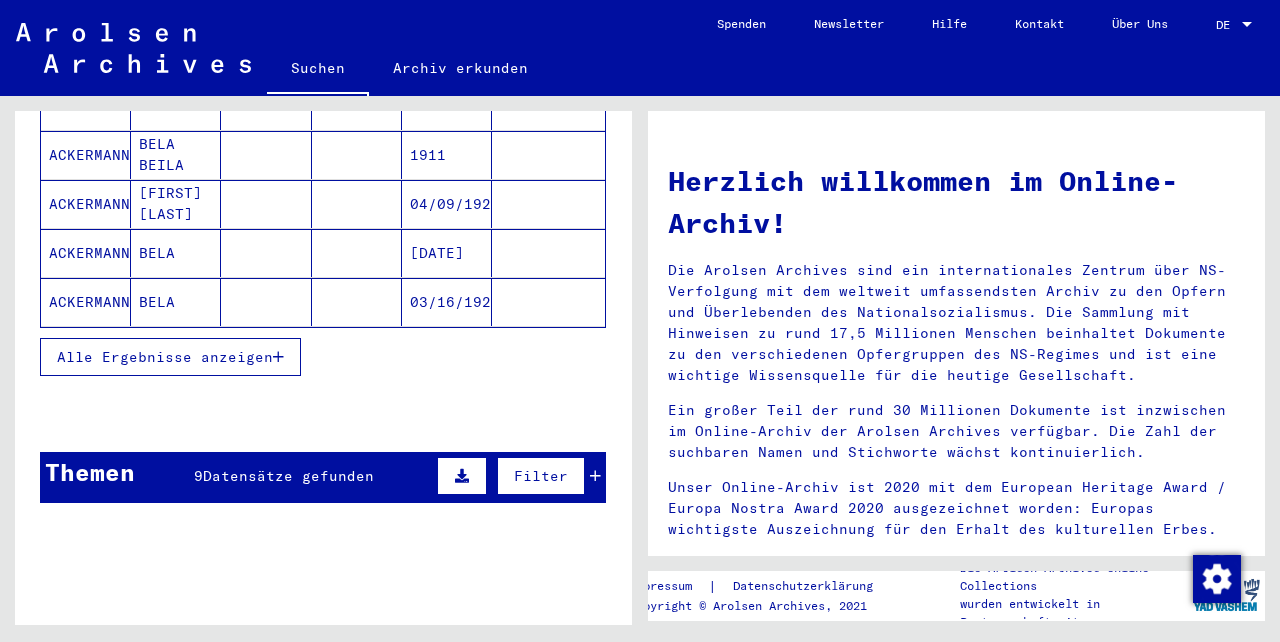 click on "Alle Ergebnisse anzeigen" at bounding box center (165, 357) 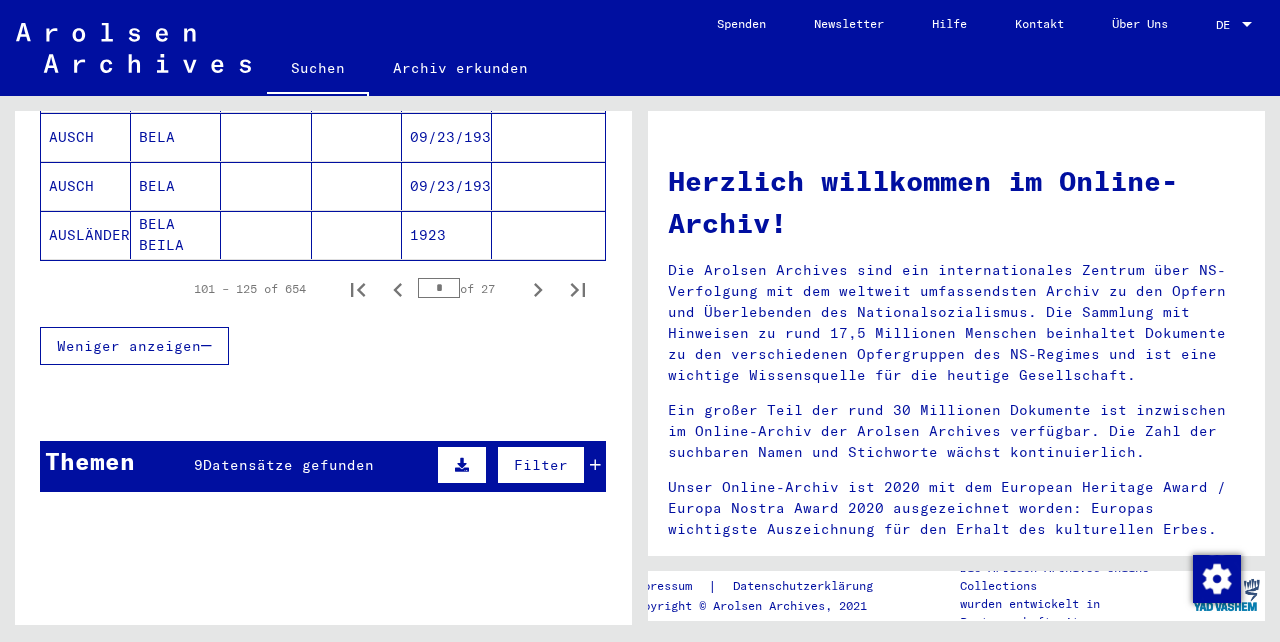 scroll, scrollTop: 1402, scrollLeft: 0, axis: vertical 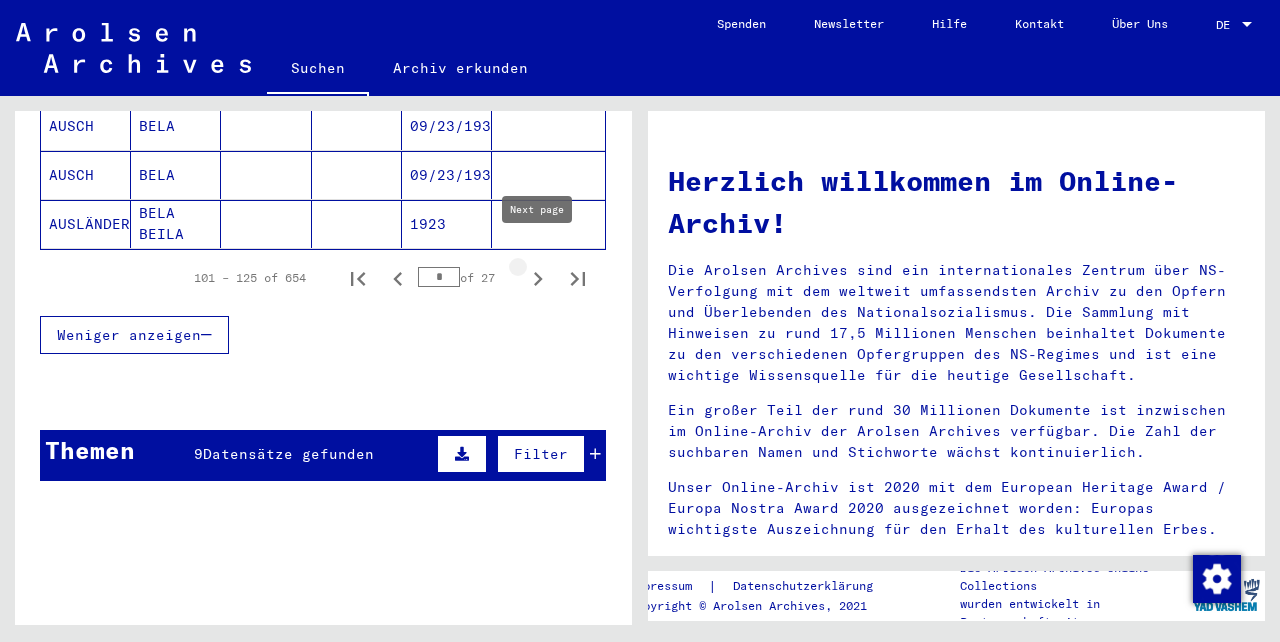 click 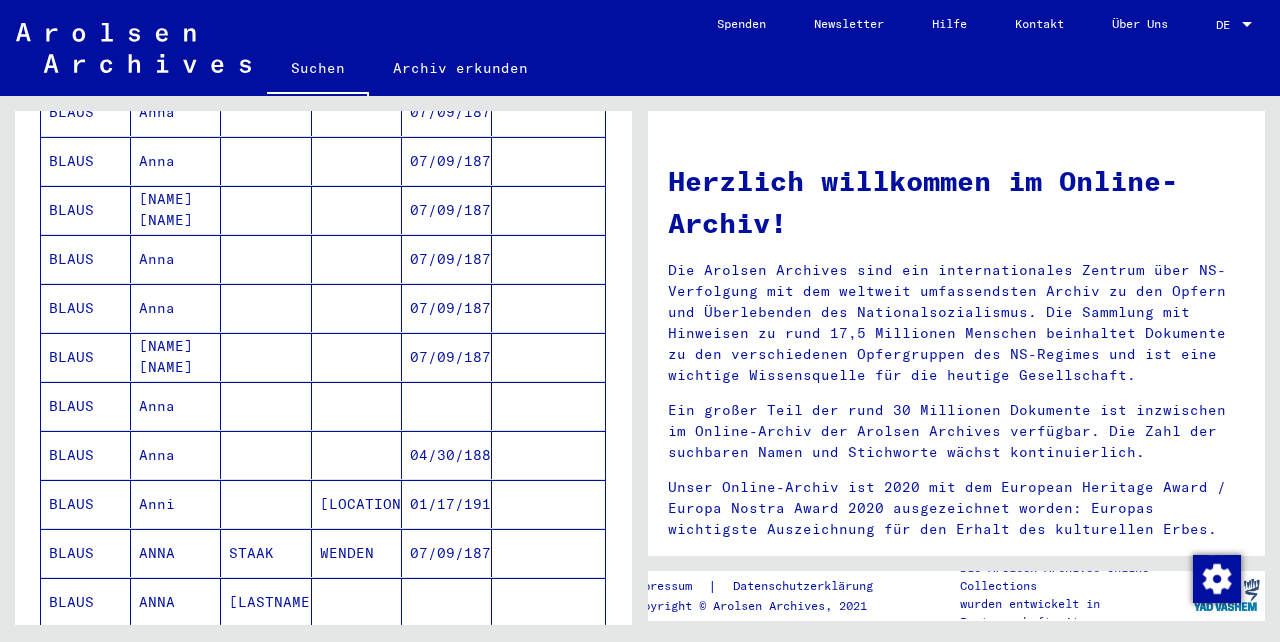 scroll, scrollTop: 976, scrollLeft: 0, axis: vertical 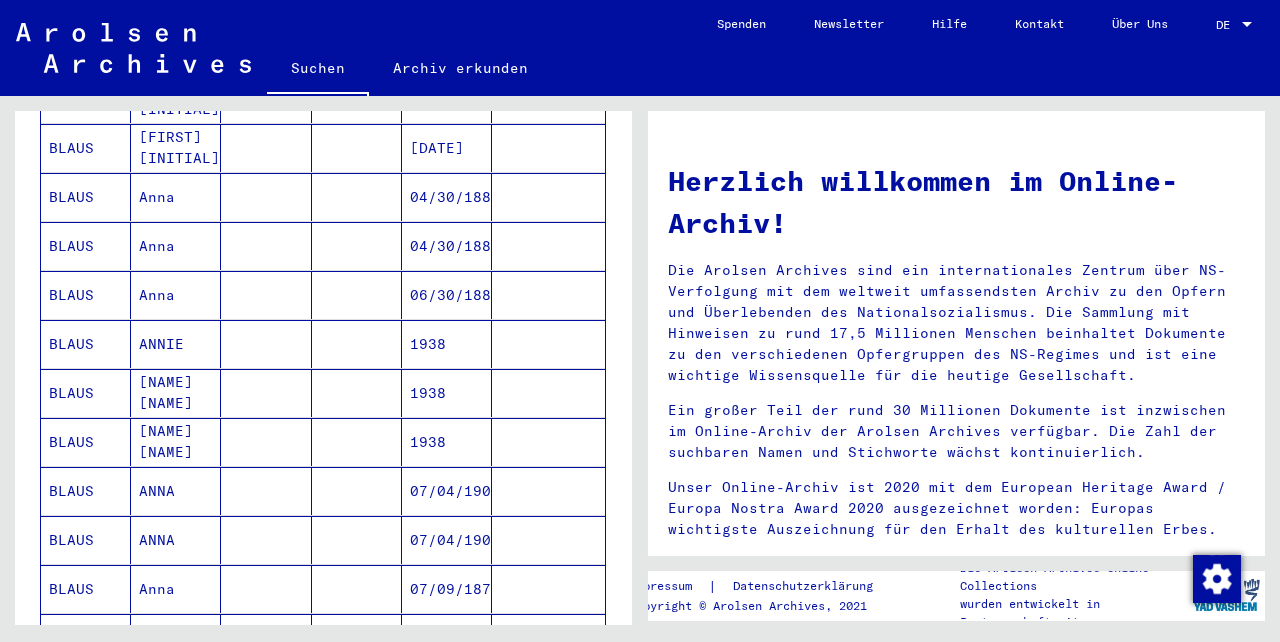 click on "06/30/1881" at bounding box center (447, 344) 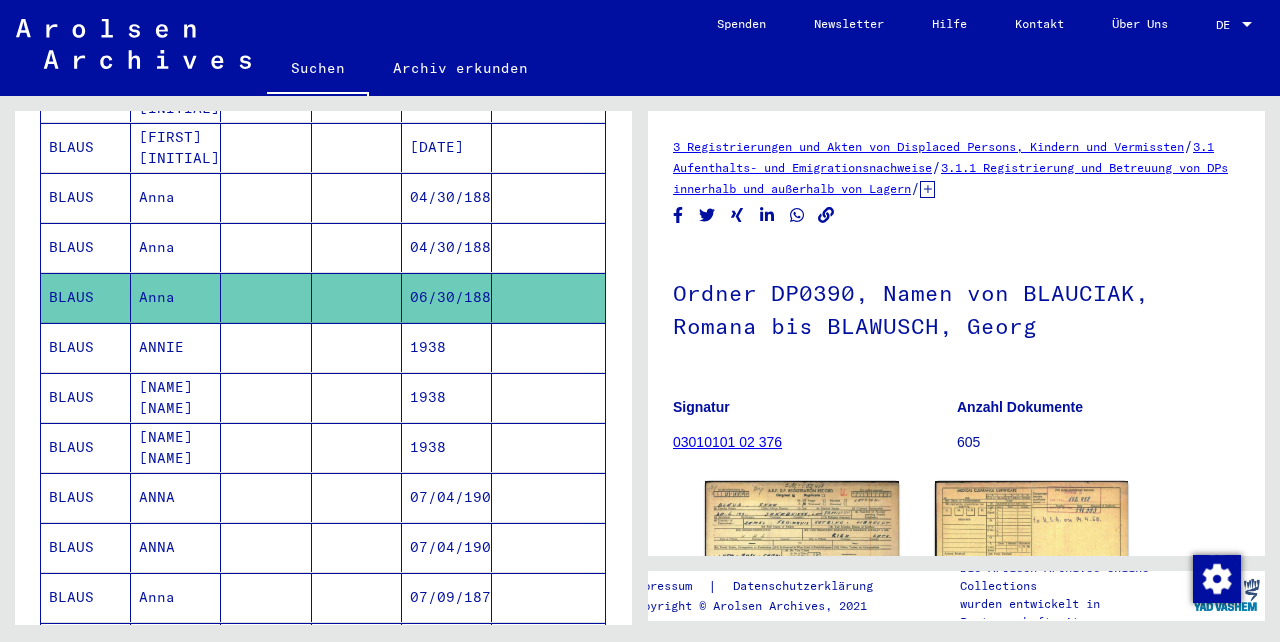 scroll, scrollTop: 186, scrollLeft: 0, axis: vertical 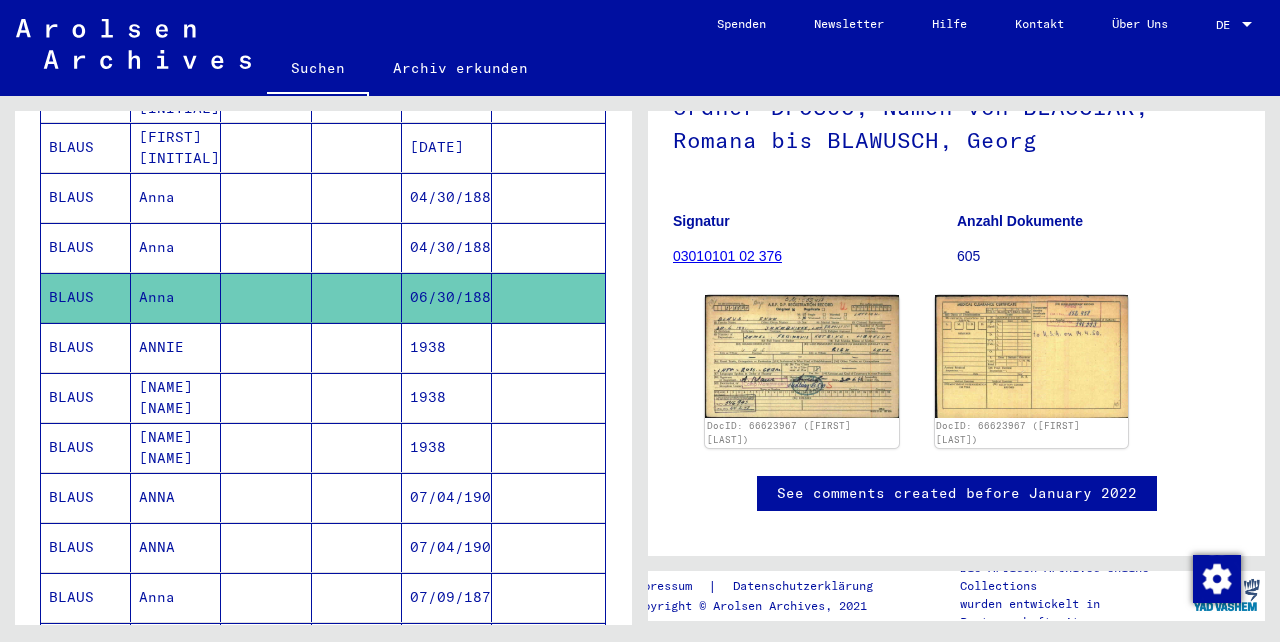 click on "04/30/1881" at bounding box center (447, 297) 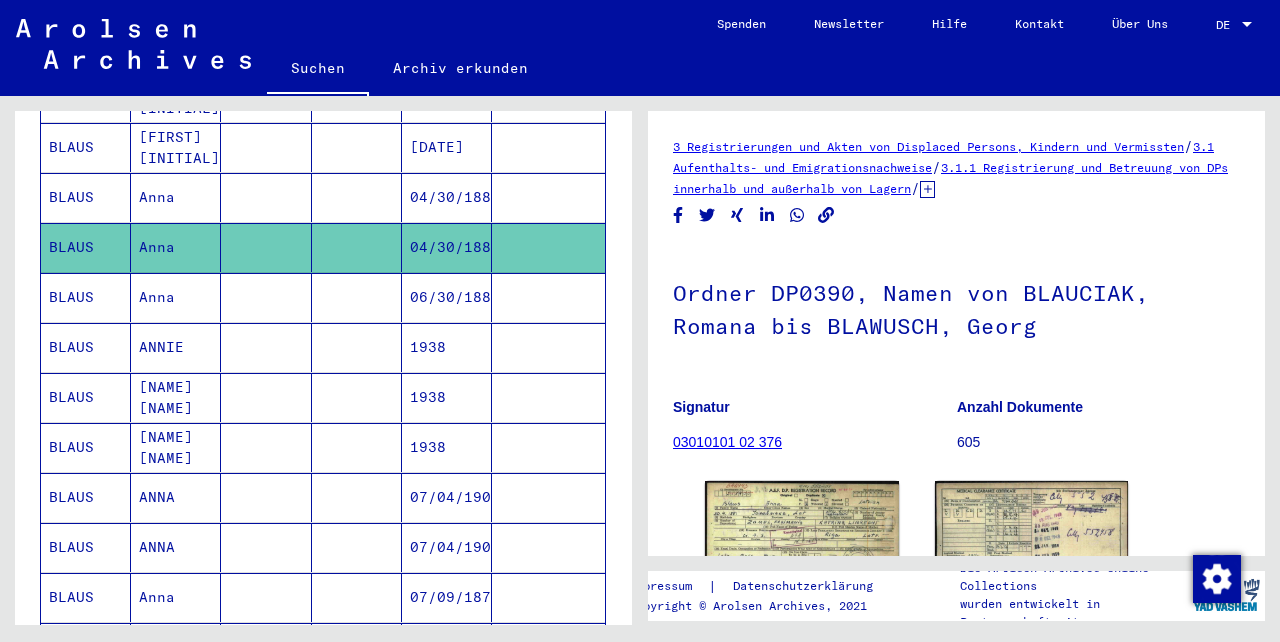 scroll, scrollTop: 124, scrollLeft: 0, axis: vertical 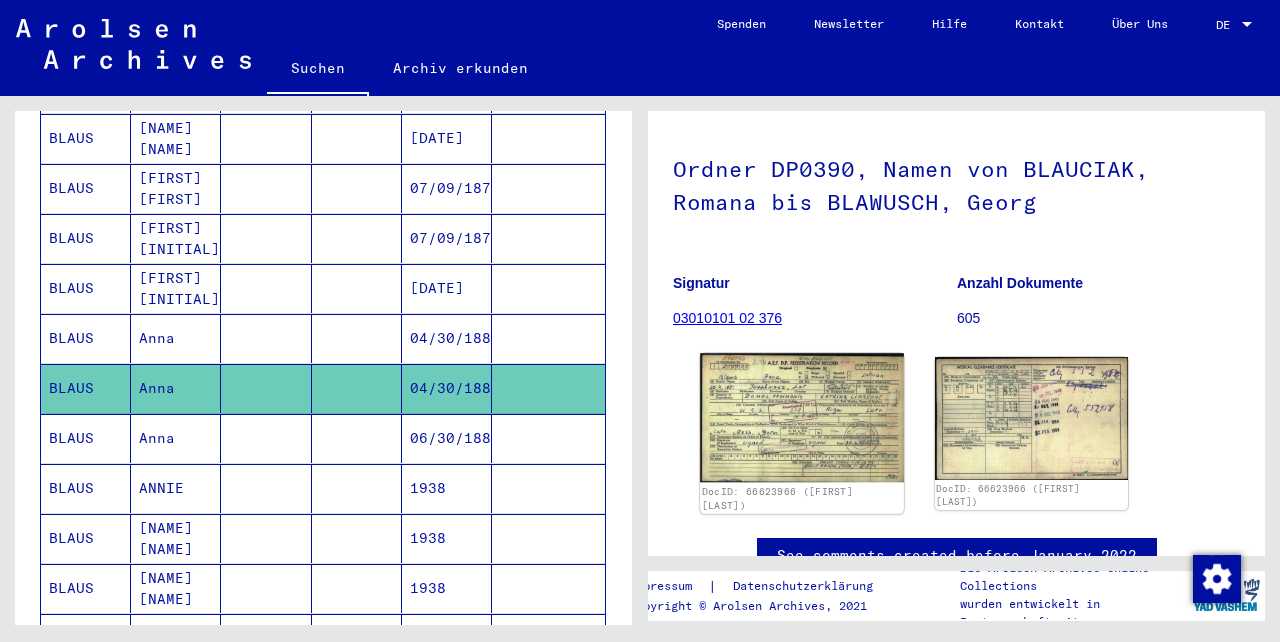 click 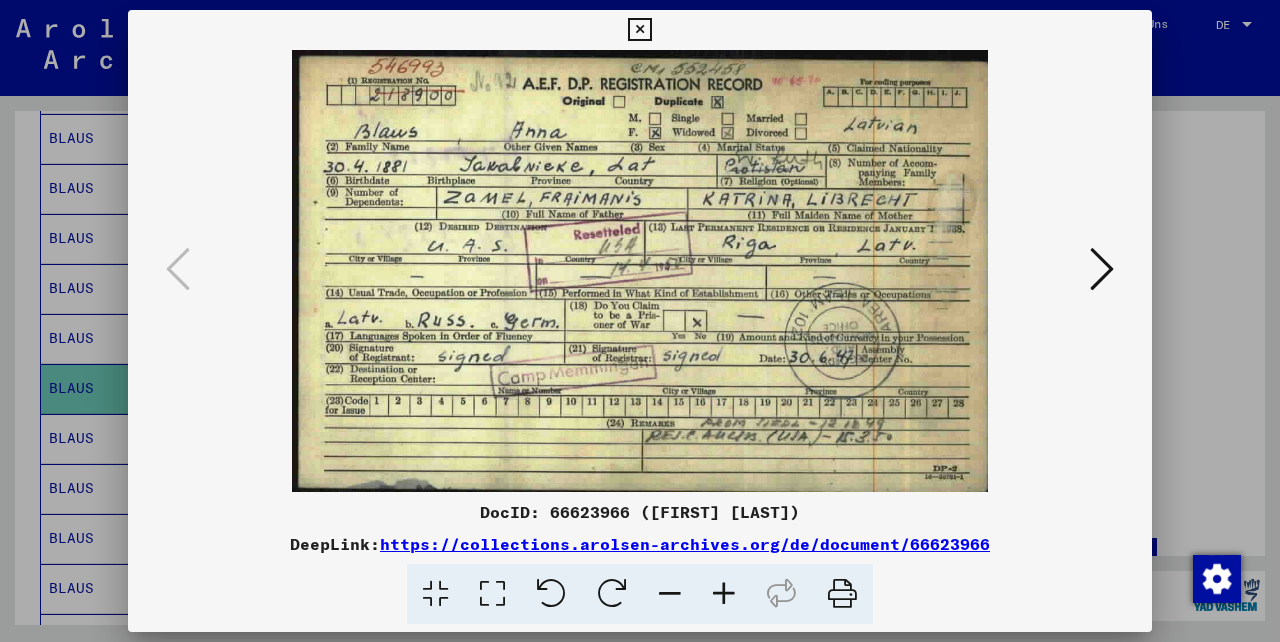 click at bounding box center (1102, 269) 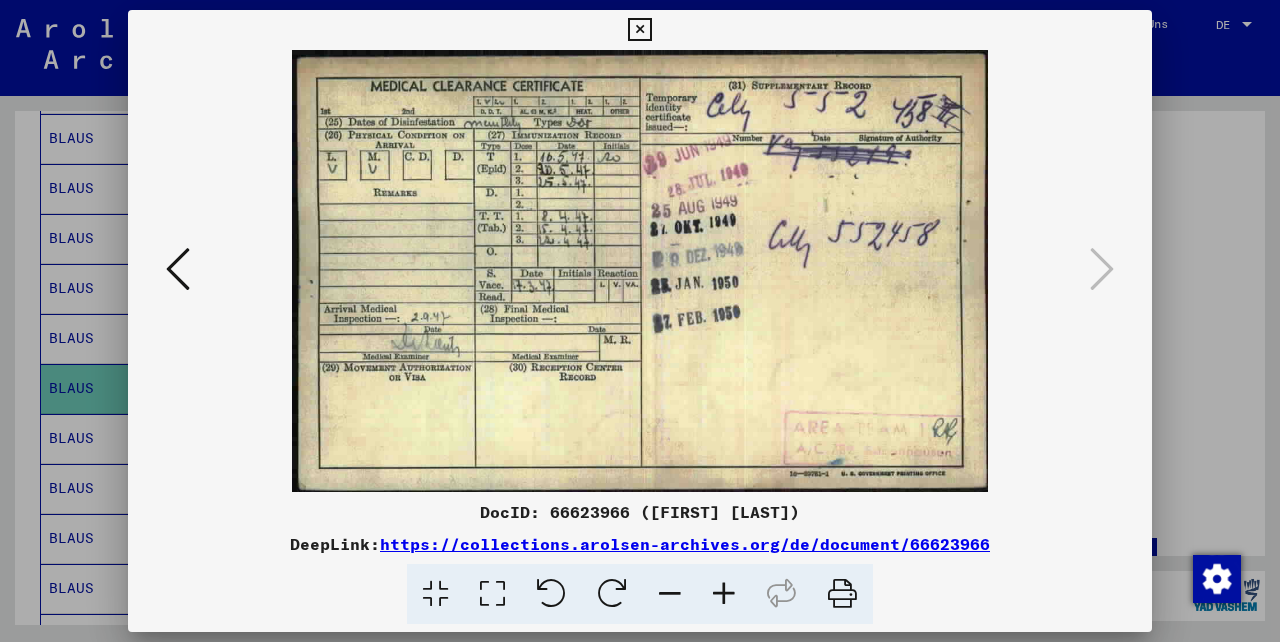 click at bounding box center (639, 30) 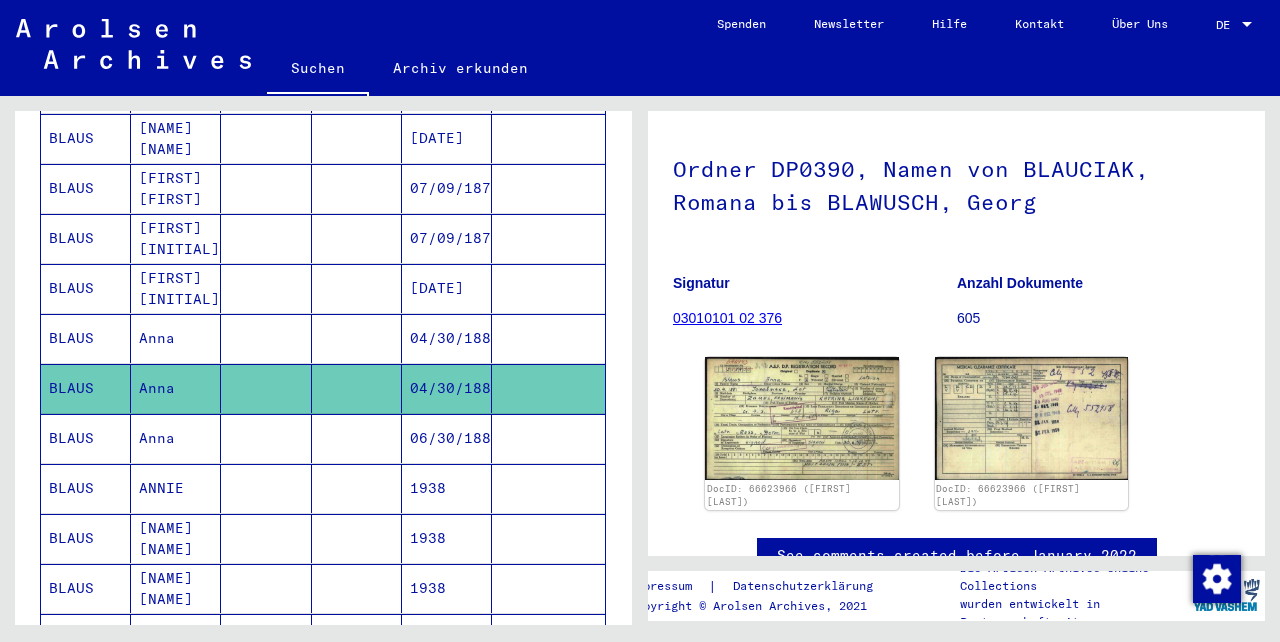 click on "Anna" at bounding box center [176, 388] 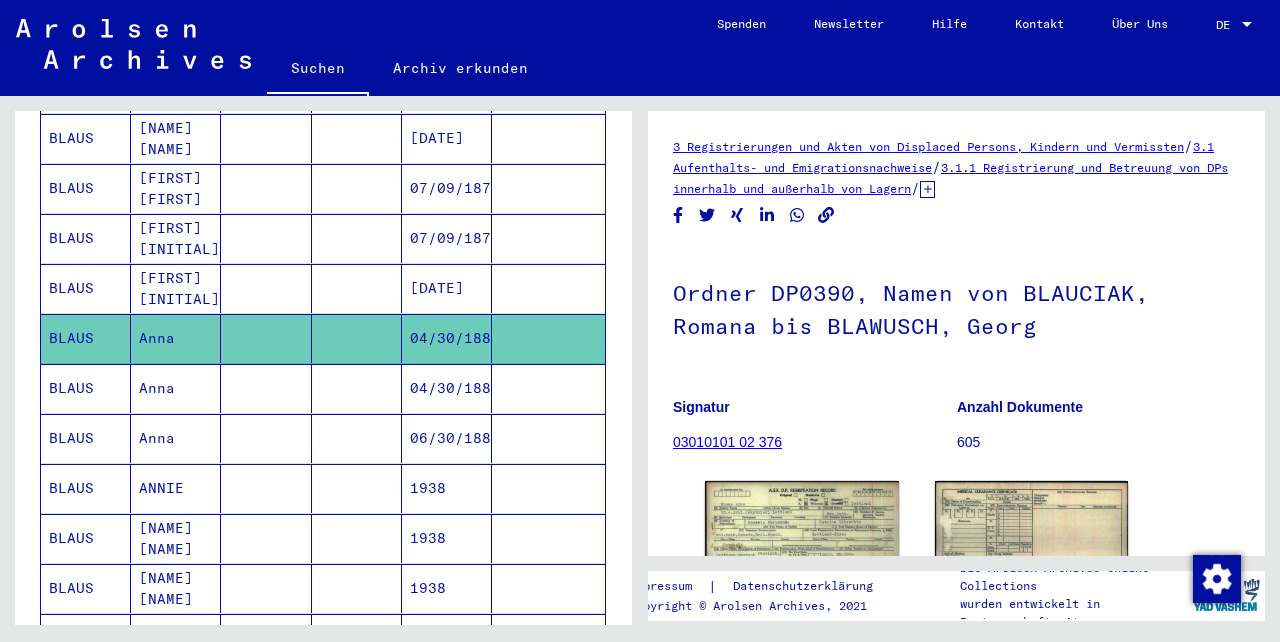scroll, scrollTop: 161, scrollLeft: 0, axis: vertical 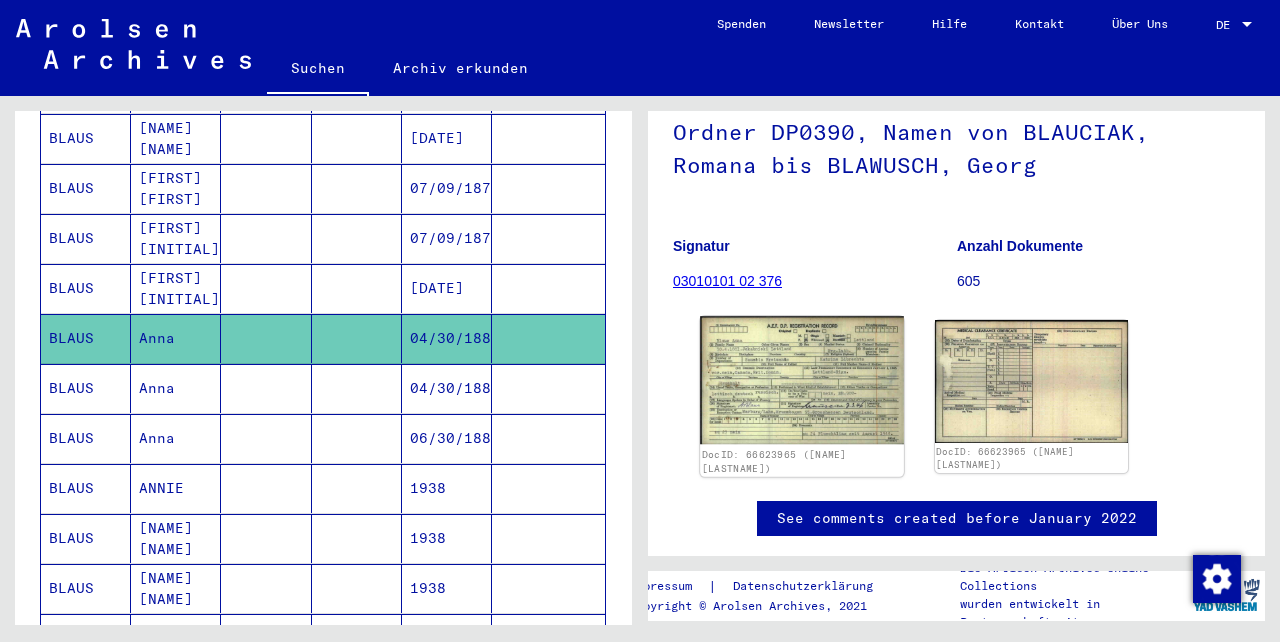 click 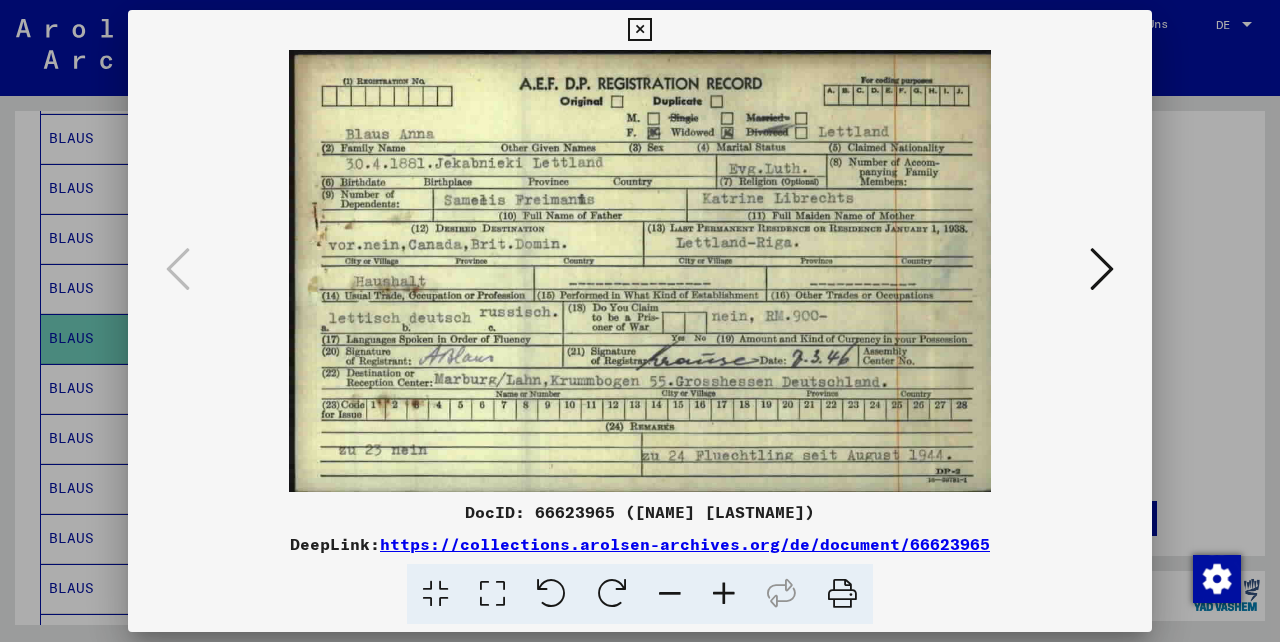 click at bounding box center [1102, 269] 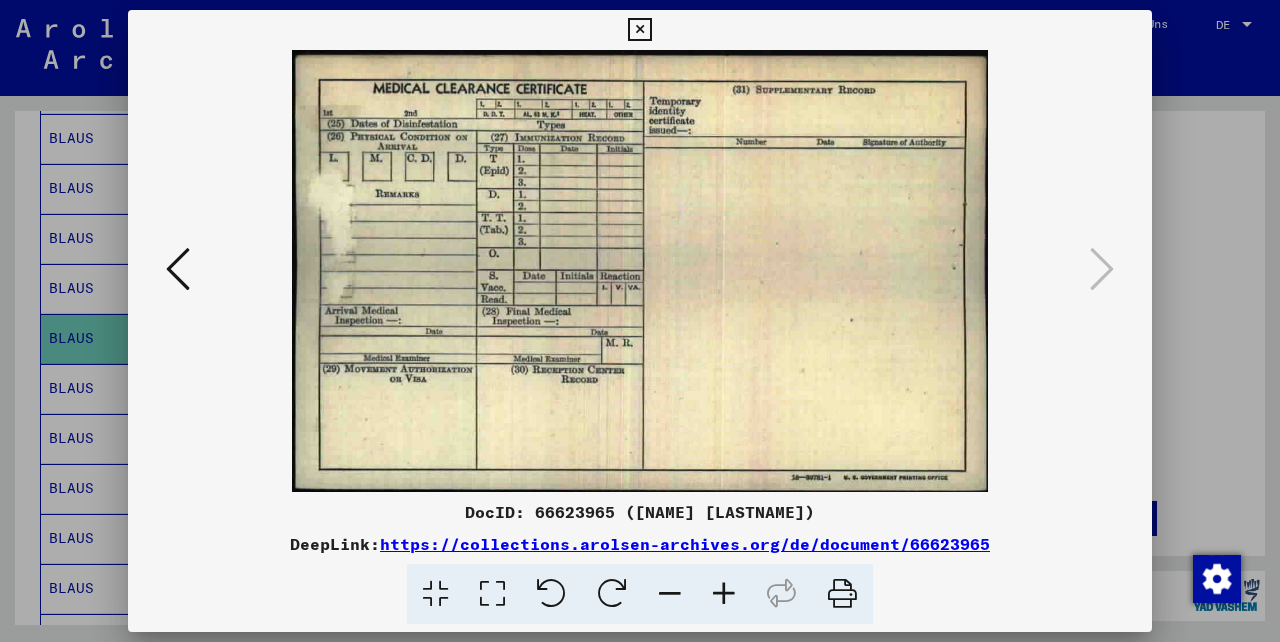 click at bounding box center [639, 30] 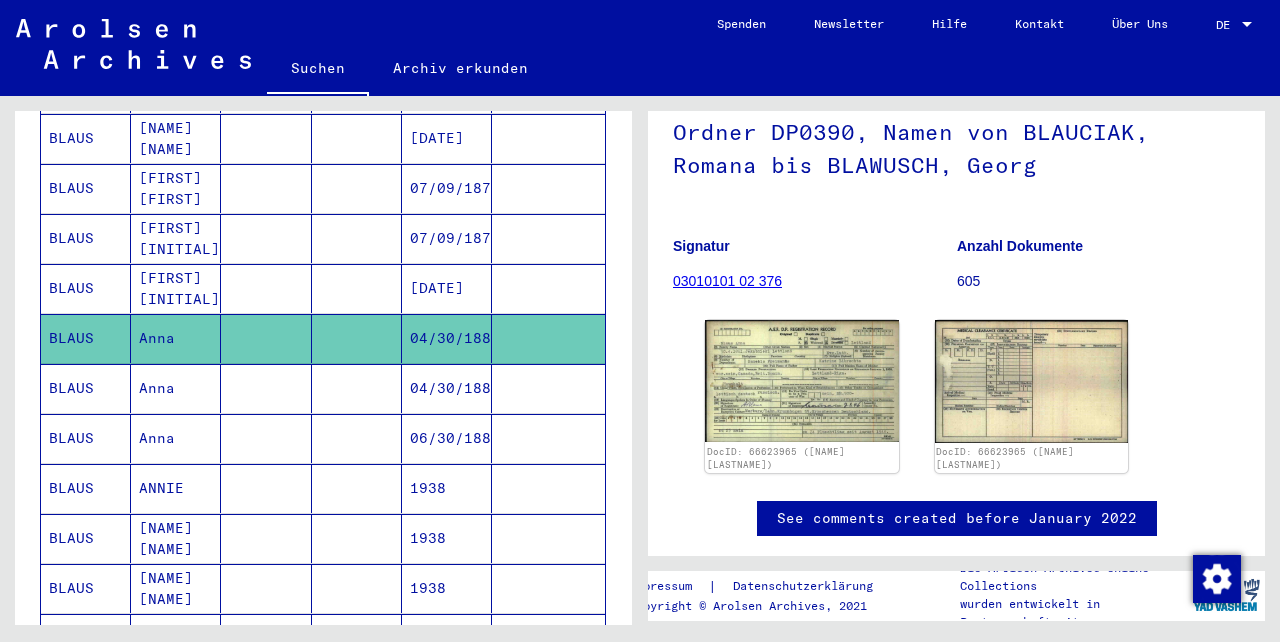 click on "[FIRST] [INITIAL]" at bounding box center (176, 338) 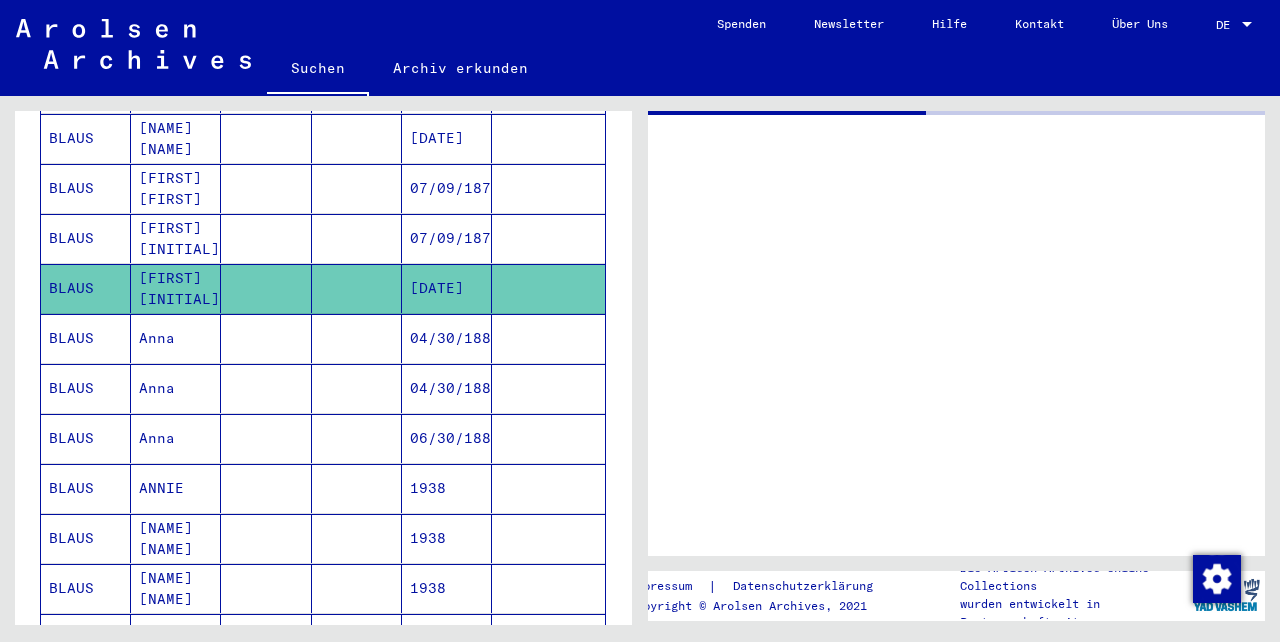 scroll, scrollTop: 0, scrollLeft: 0, axis: both 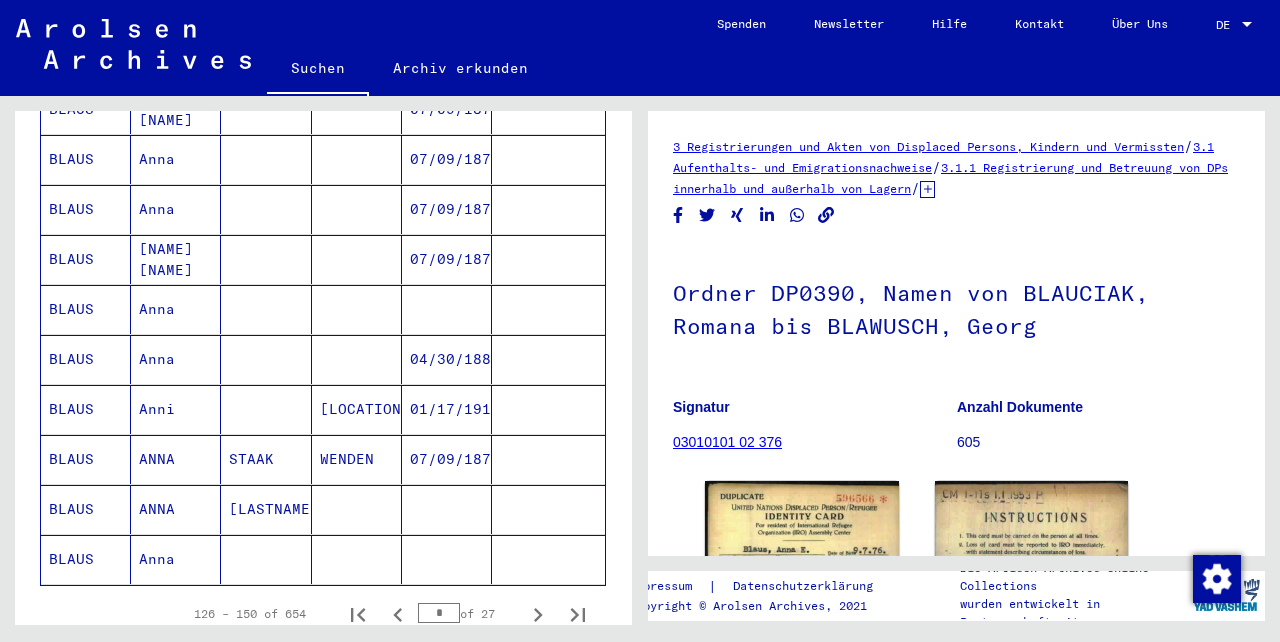 click on "Anna" at bounding box center [176, 409] 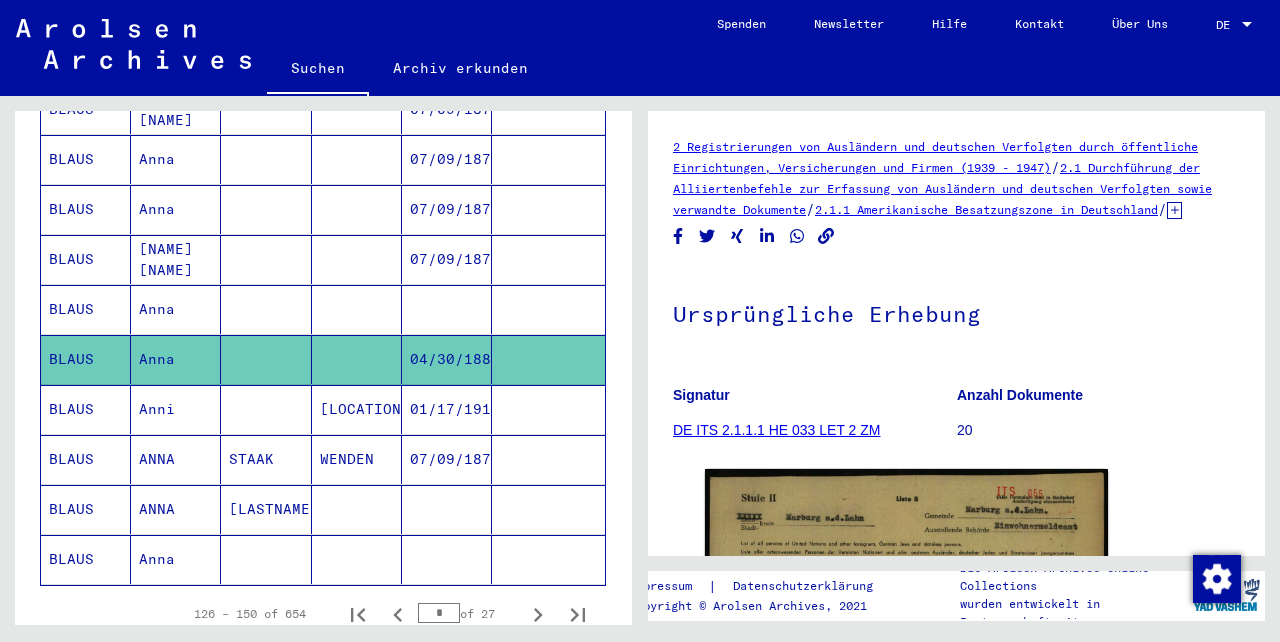 scroll, scrollTop: 205, scrollLeft: 0, axis: vertical 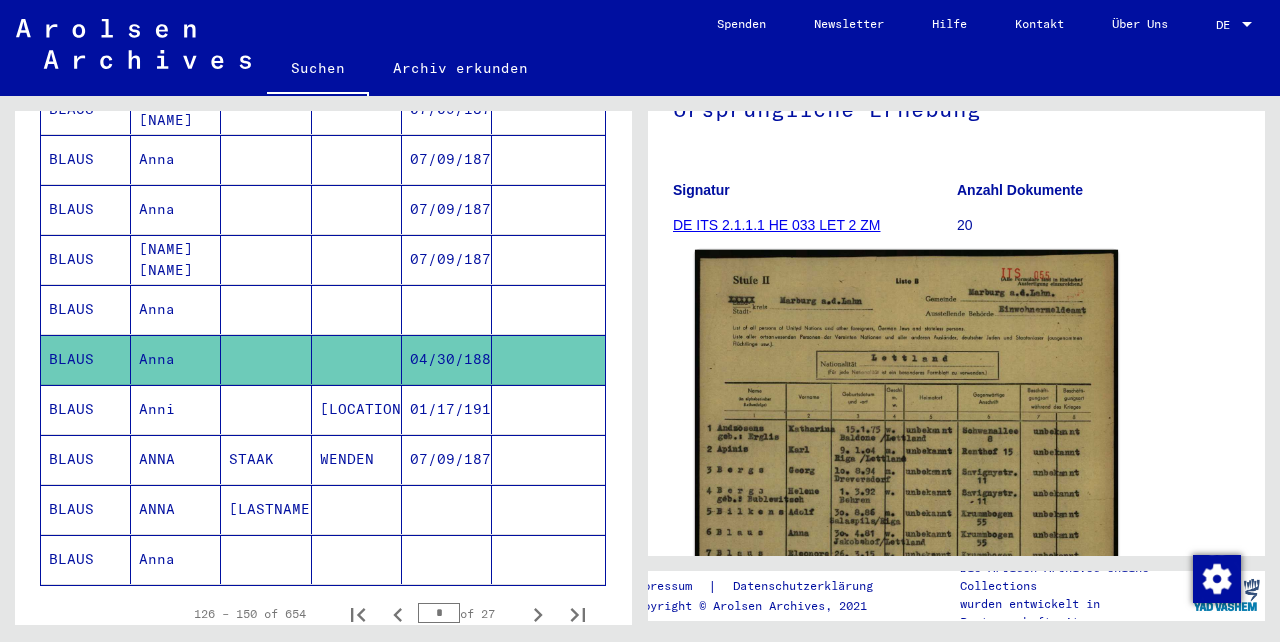 click 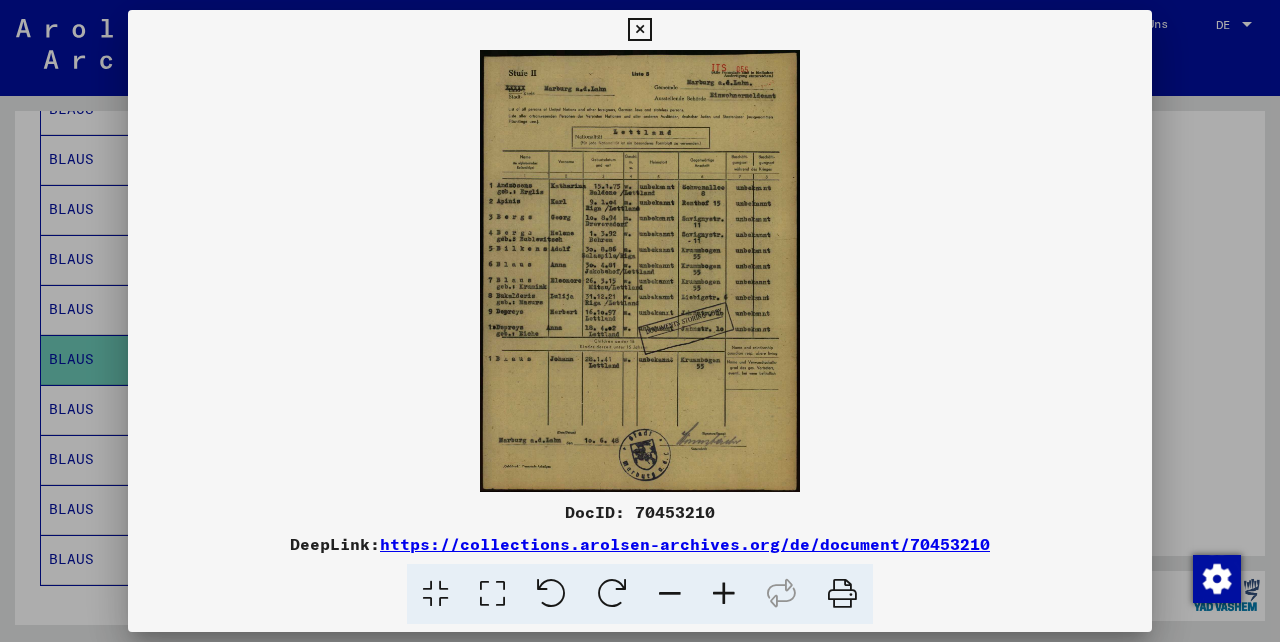 click at bounding box center [724, 594] 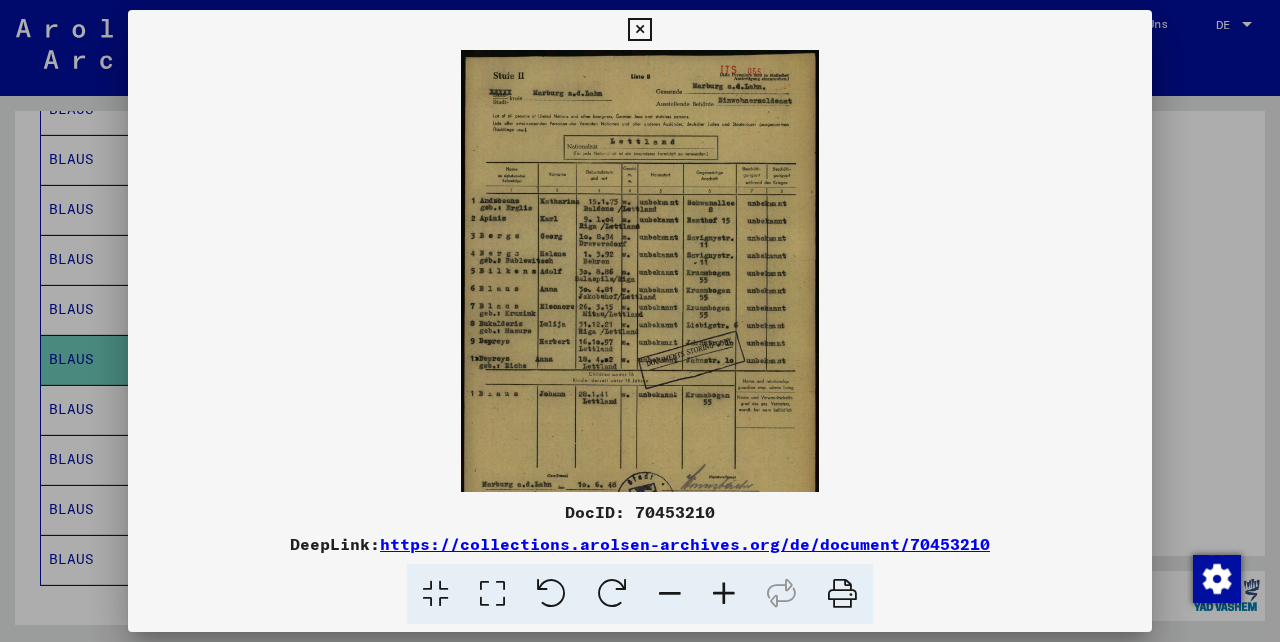 click at bounding box center (724, 594) 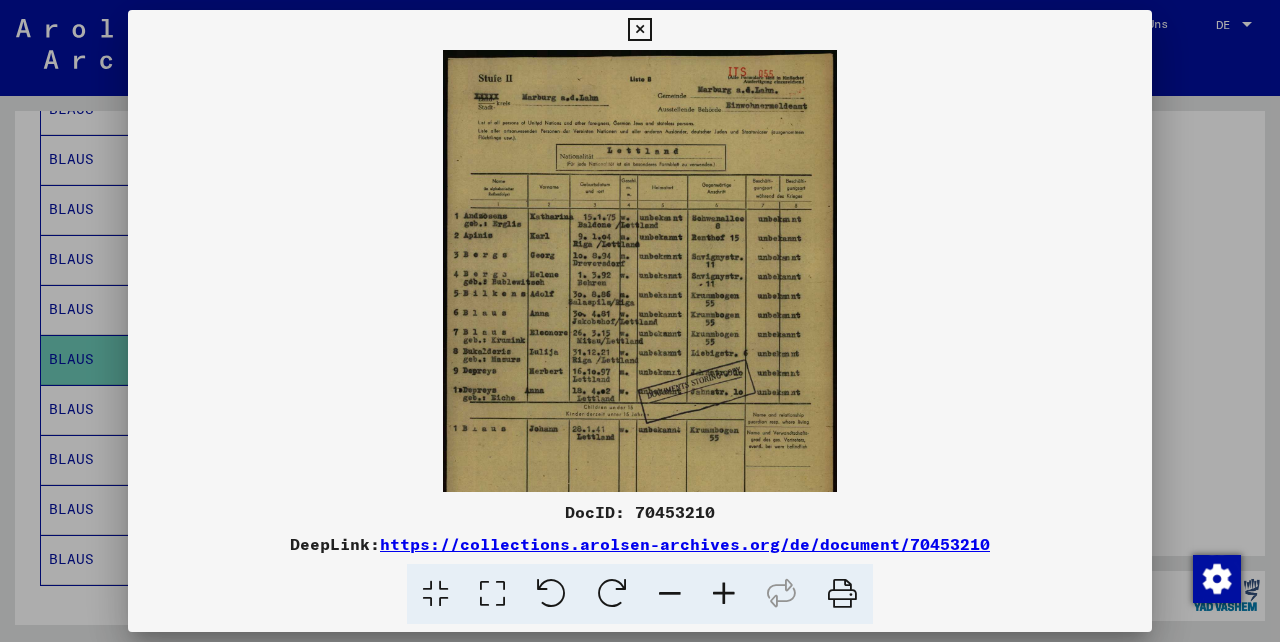 click at bounding box center [724, 594] 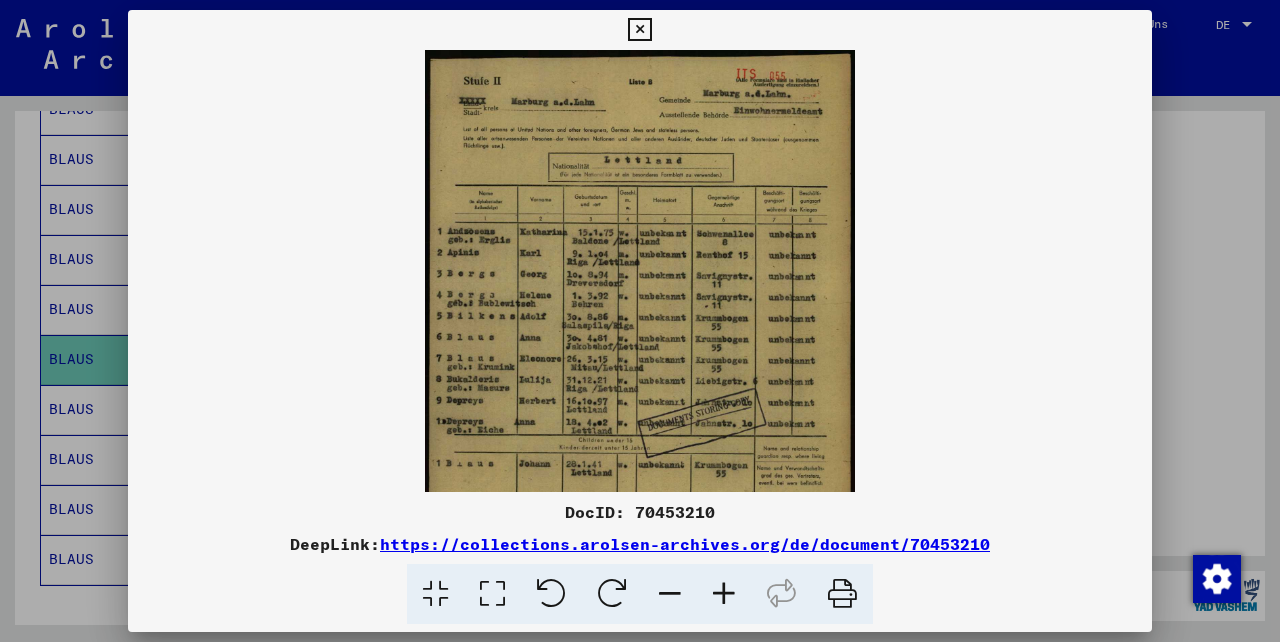 click at bounding box center [724, 594] 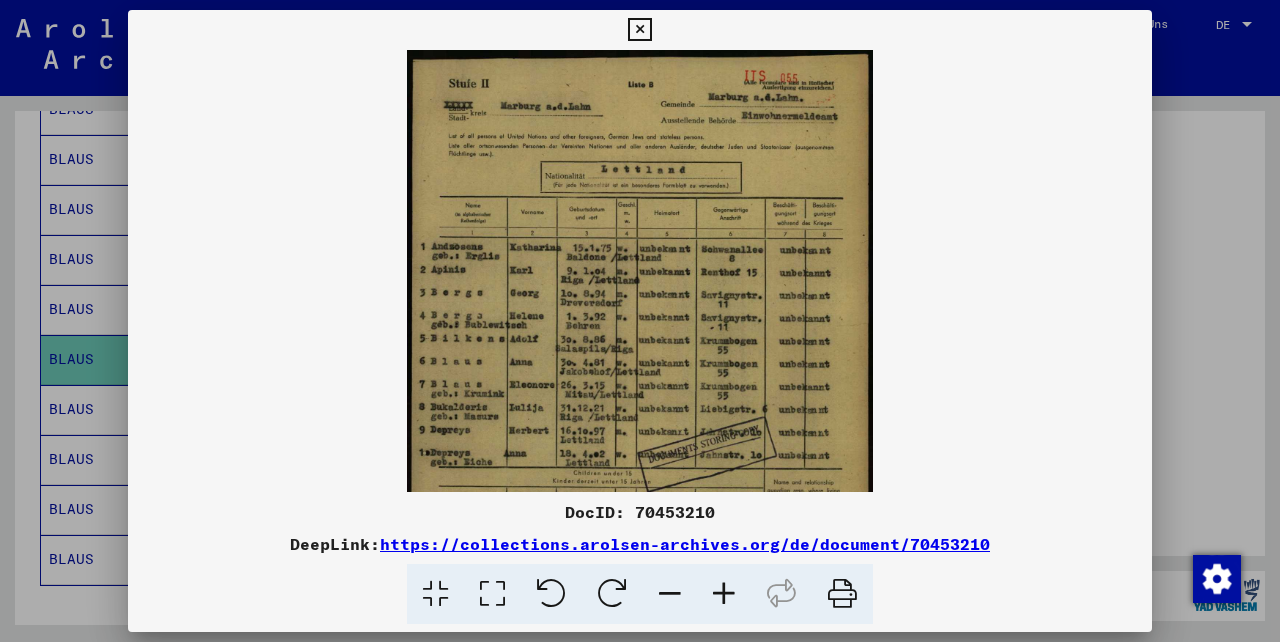 click at bounding box center [724, 594] 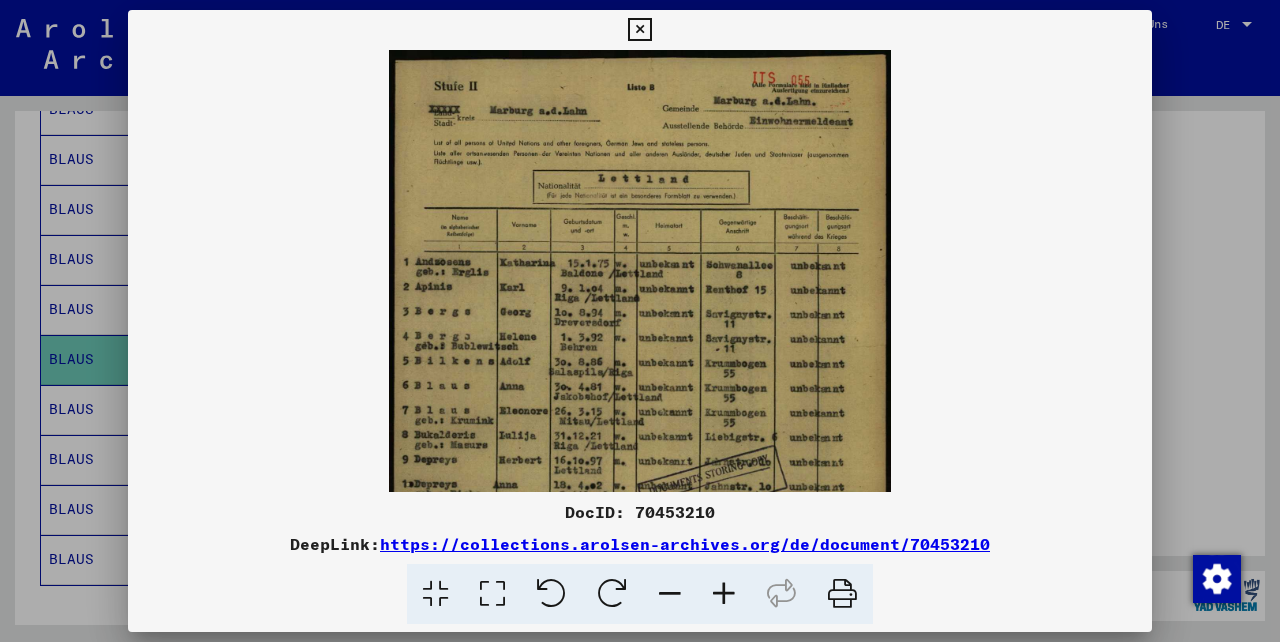 click at bounding box center [724, 594] 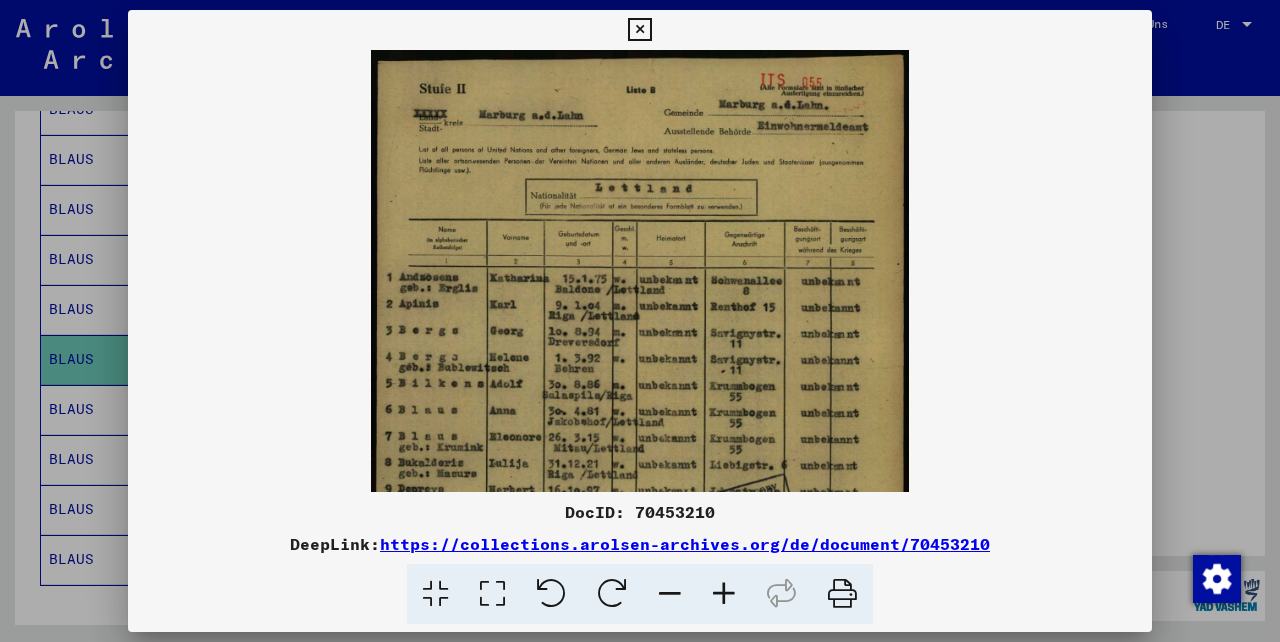 click at bounding box center [724, 594] 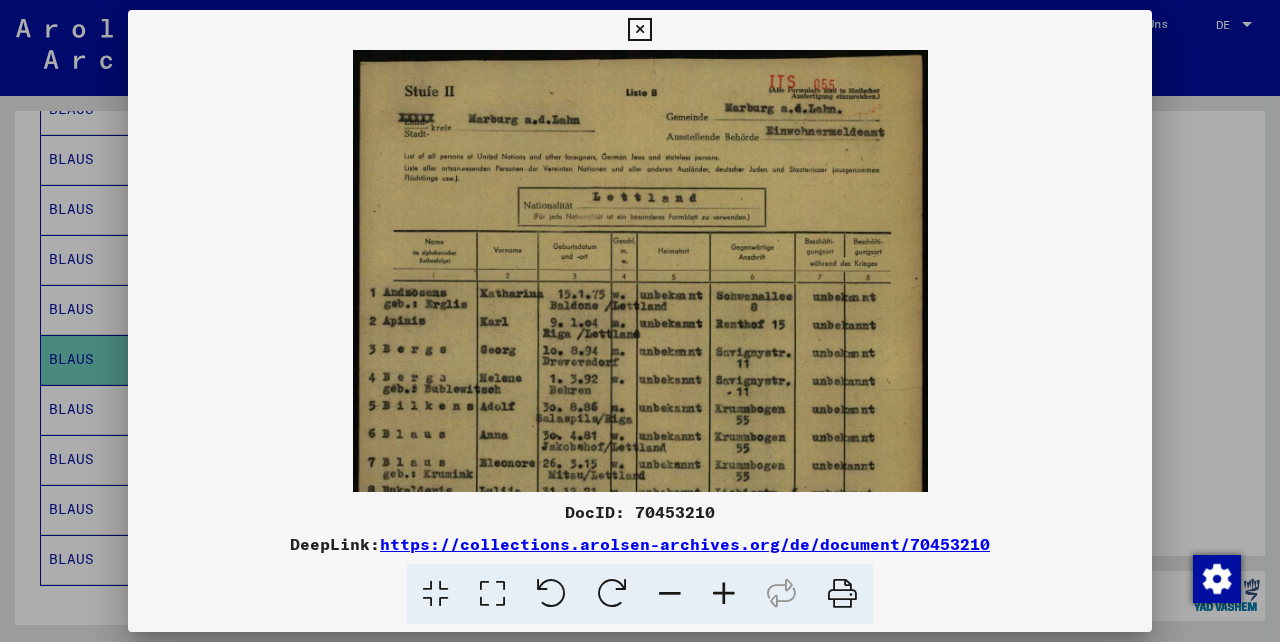 click at bounding box center (724, 594) 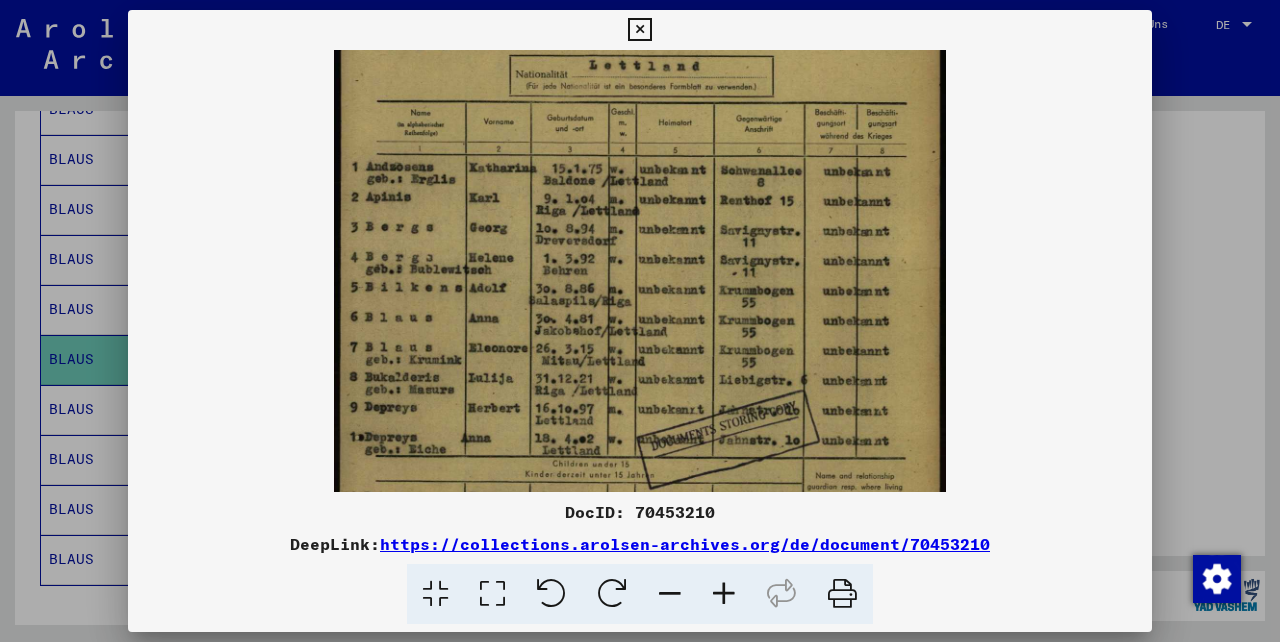 scroll, scrollTop: 131, scrollLeft: 0, axis: vertical 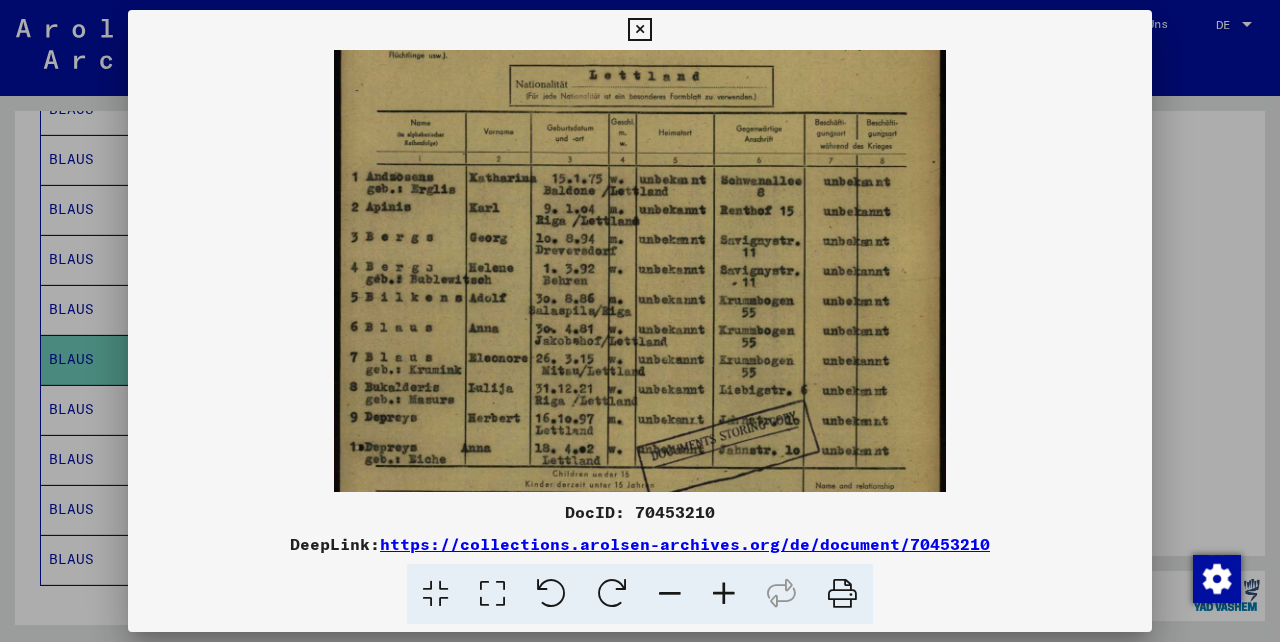 drag, startPoint x: 770, startPoint y: 351, endPoint x: 714, endPoint y: 220, distance: 142.46754 